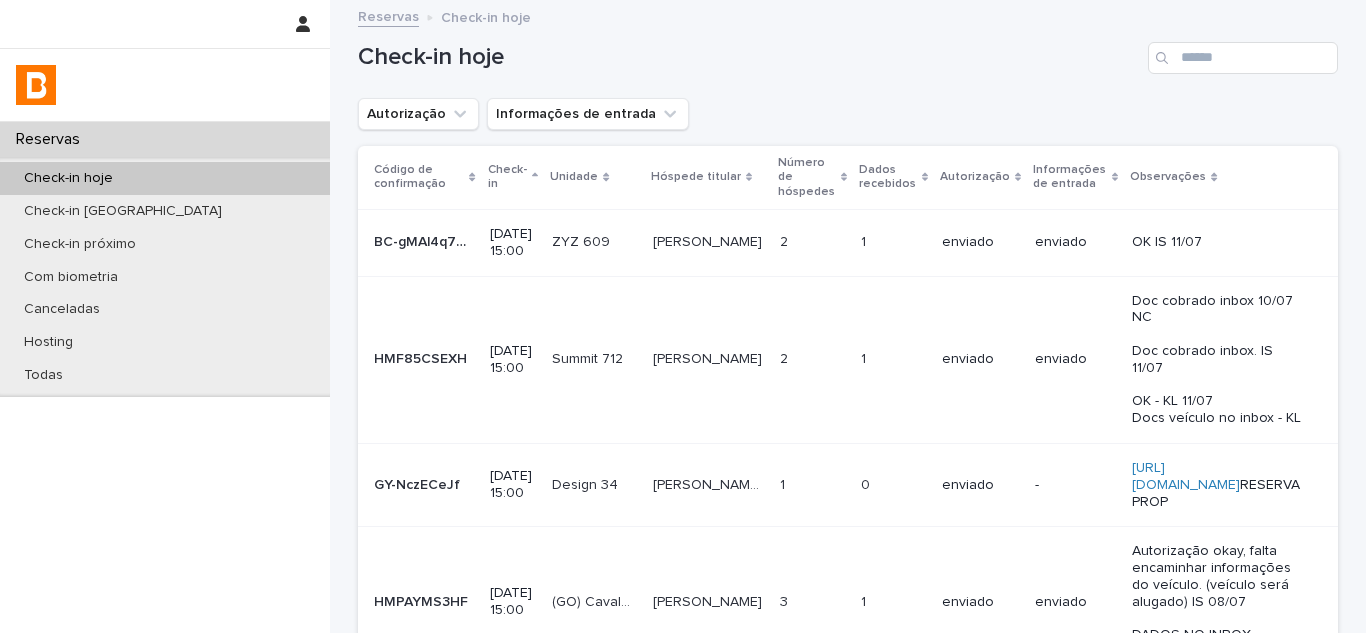 scroll, scrollTop: 0, scrollLeft: 0, axis: both 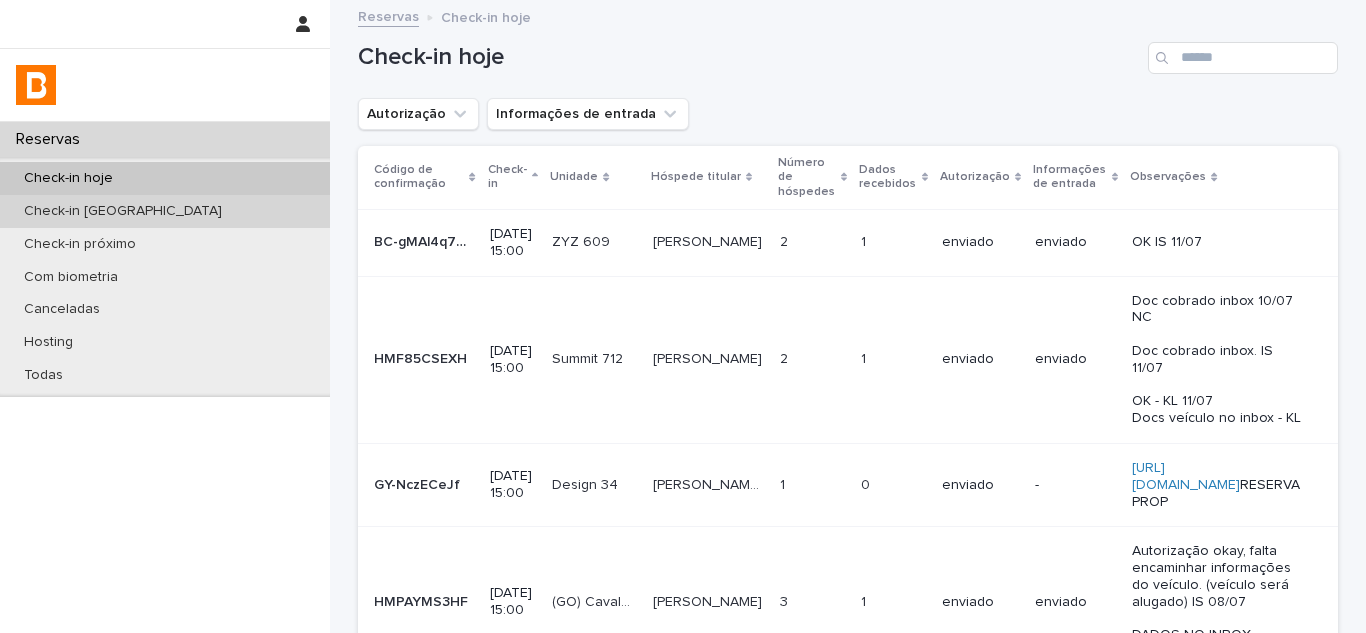 click on "Check-in [GEOGRAPHIC_DATA]" at bounding box center (165, 211) 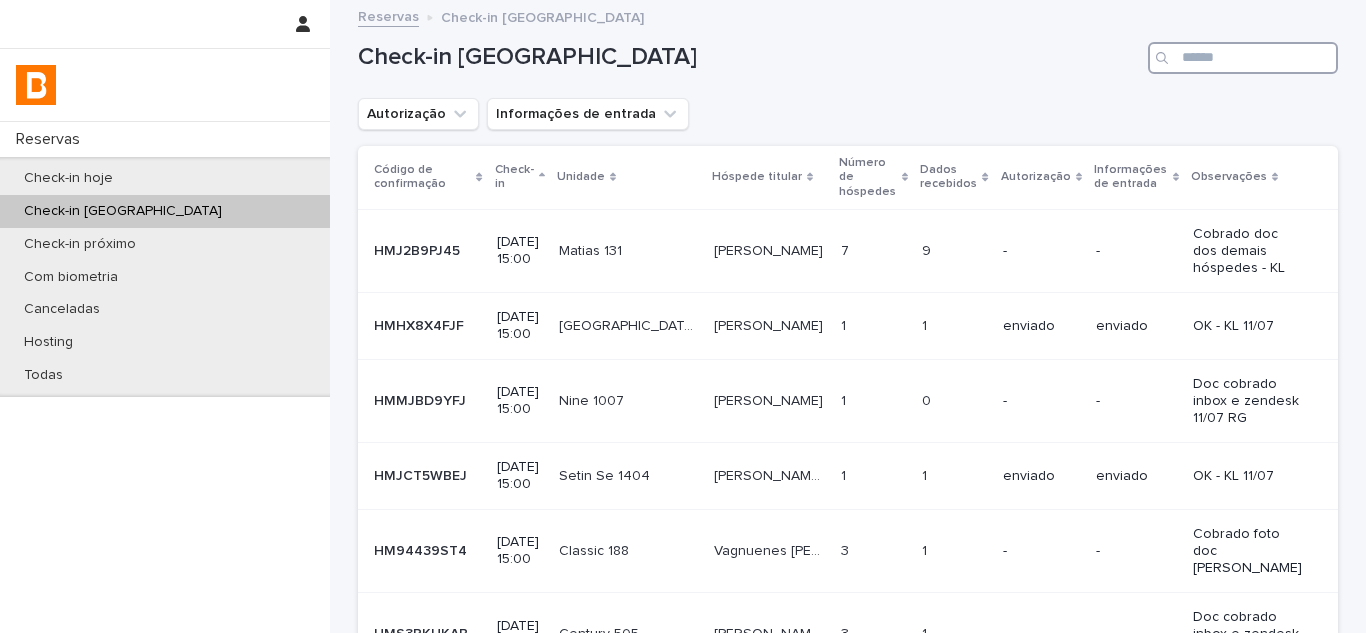click at bounding box center [1243, 58] 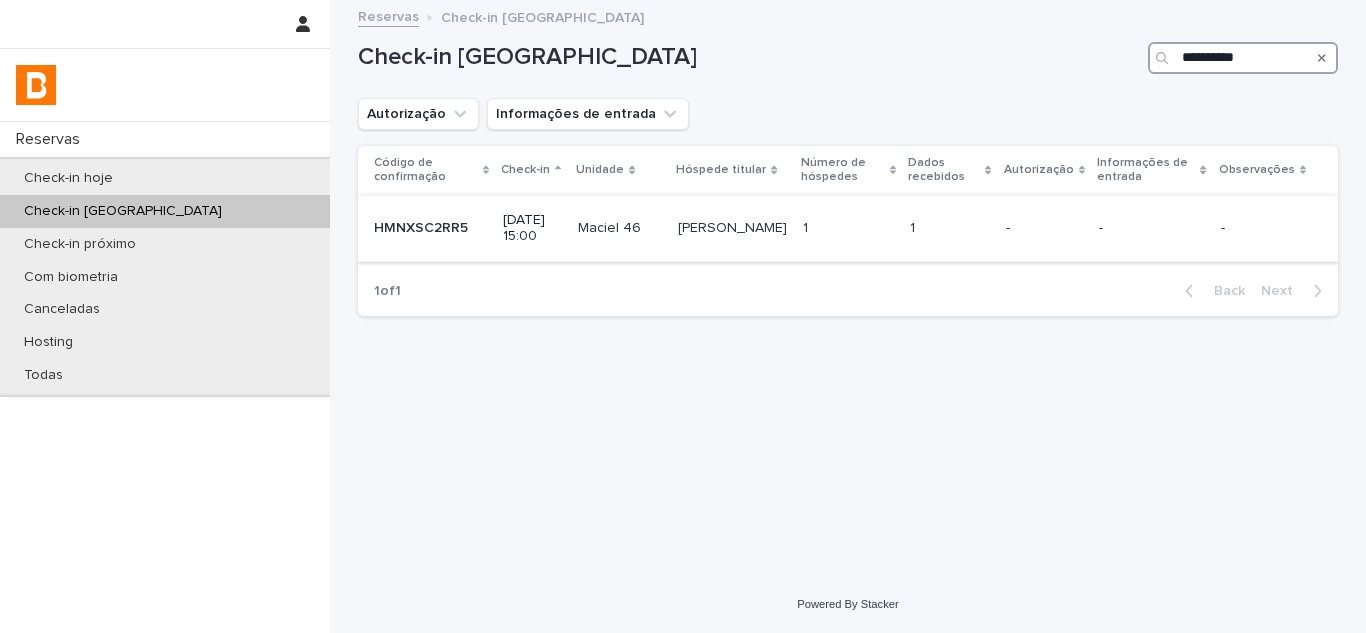 type on "**********" 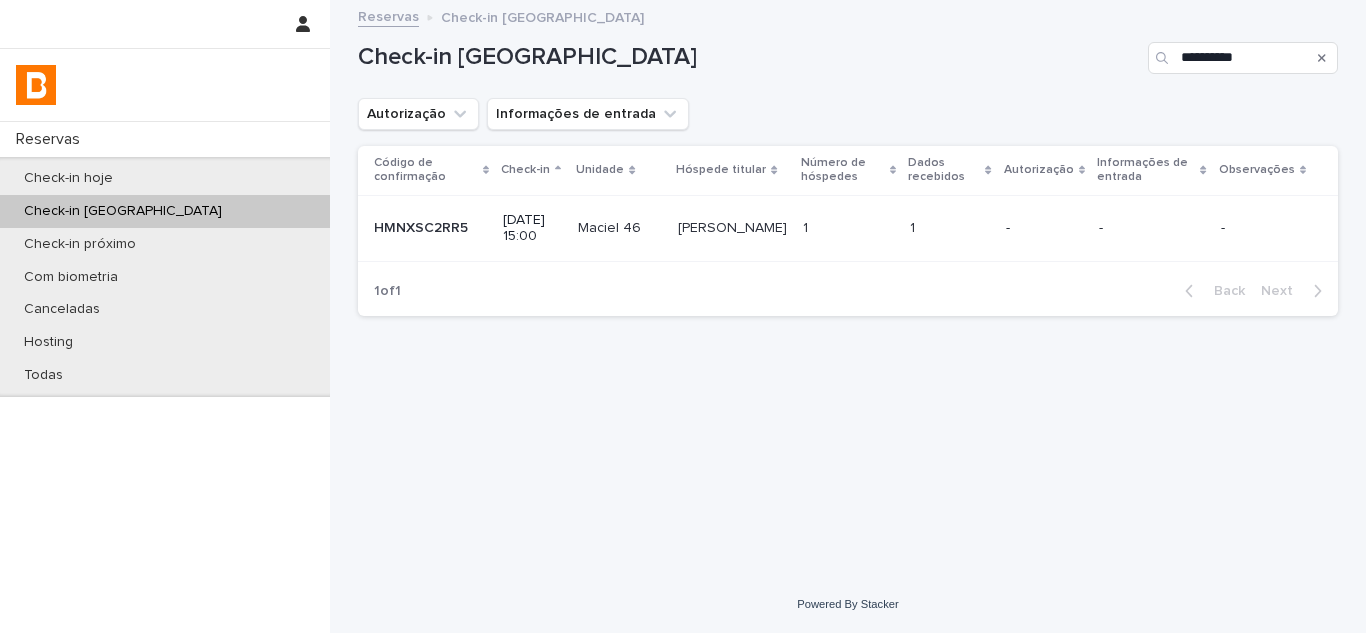 click on "1 1" at bounding box center (950, 228) 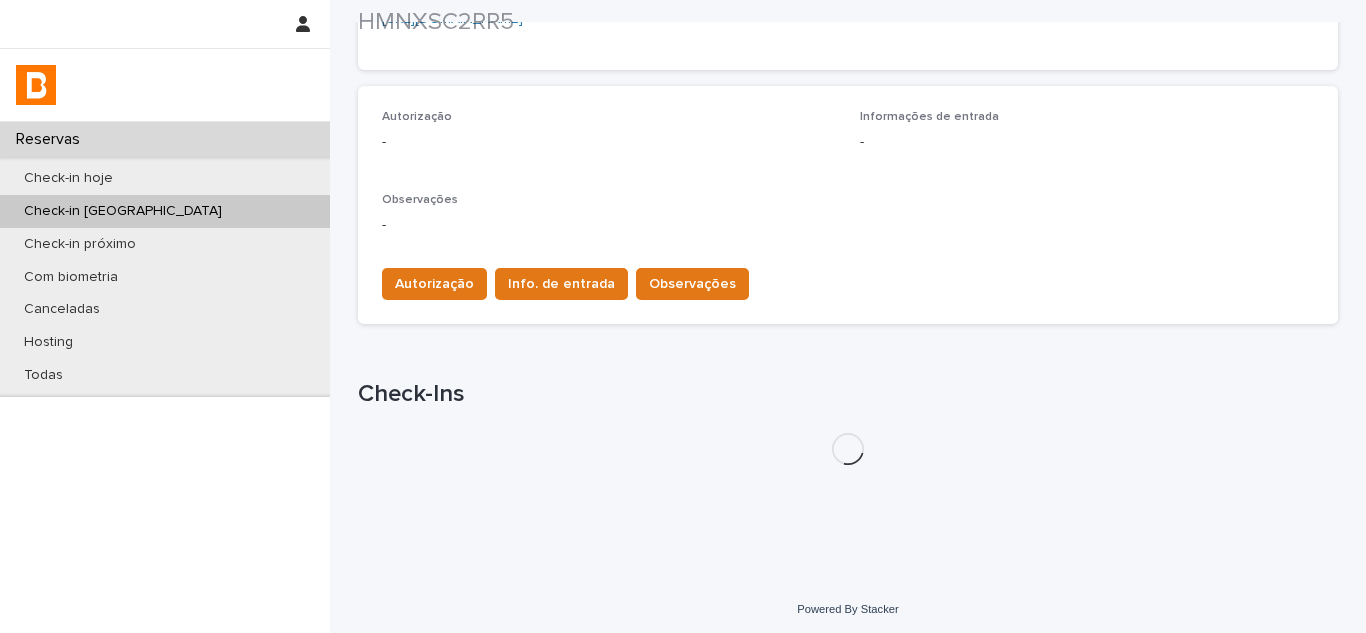scroll, scrollTop: 521, scrollLeft: 0, axis: vertical 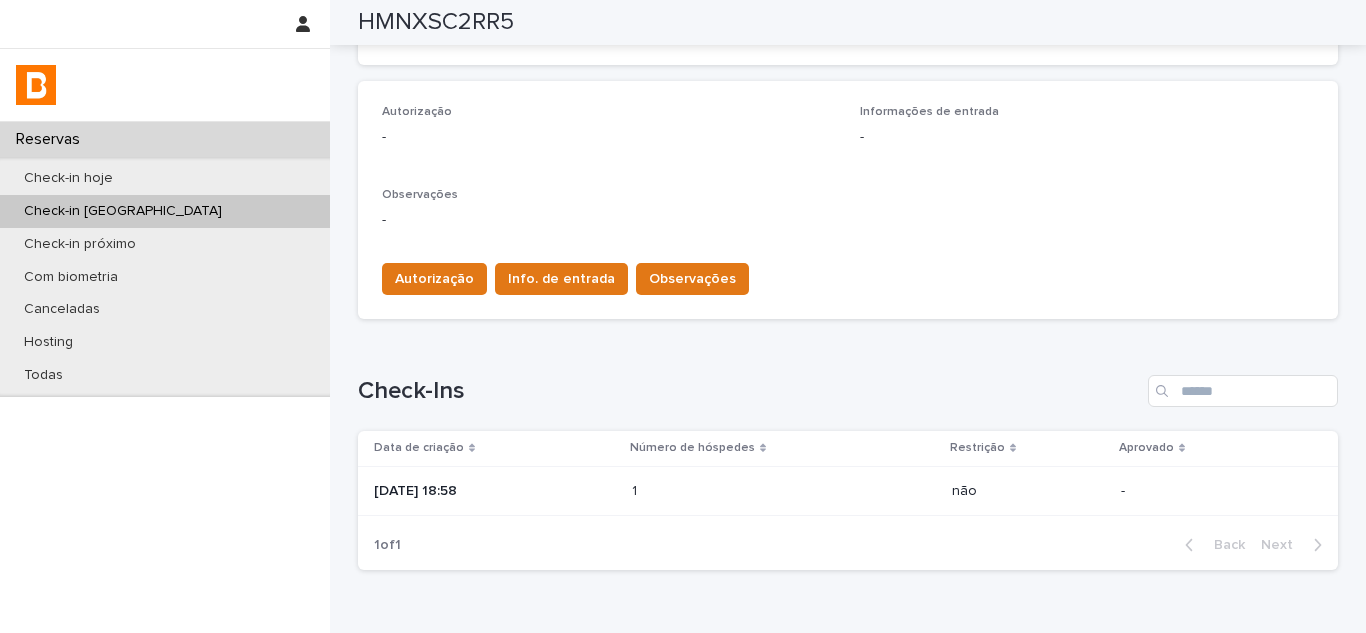 click on "[DATE] 18:58" at bounding box center (495, 491) 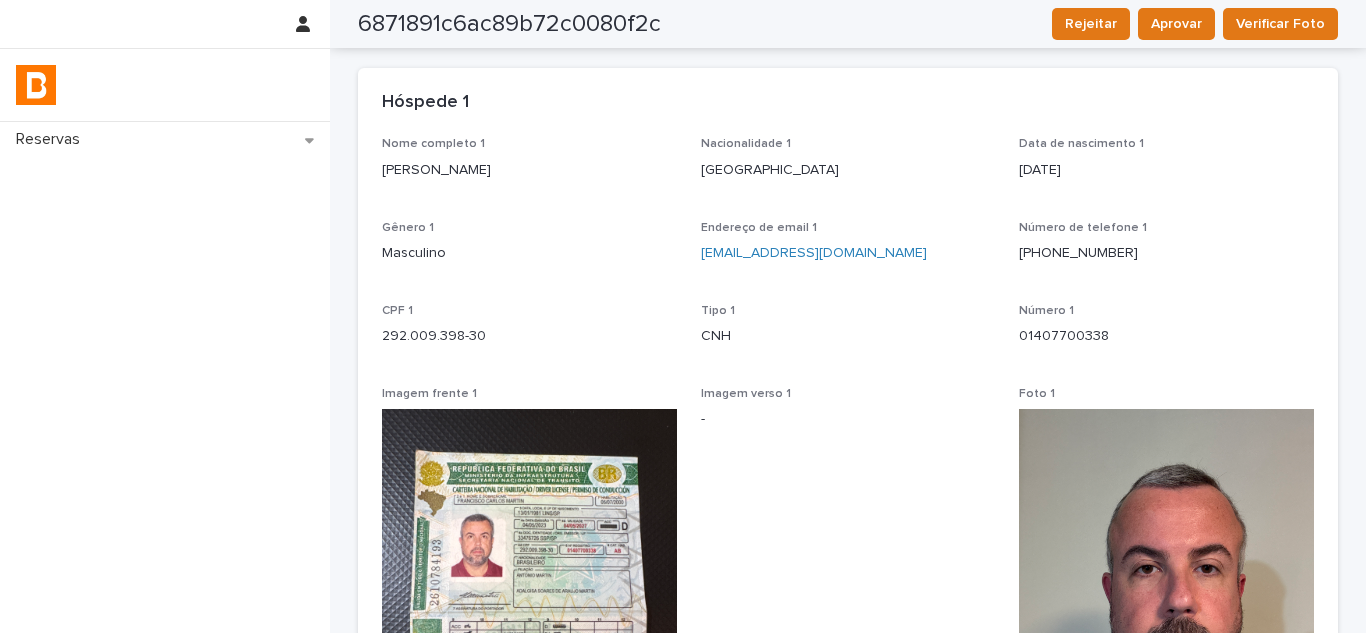 scroll, scrollTop: 0, scrollLeft: 0, axis: both 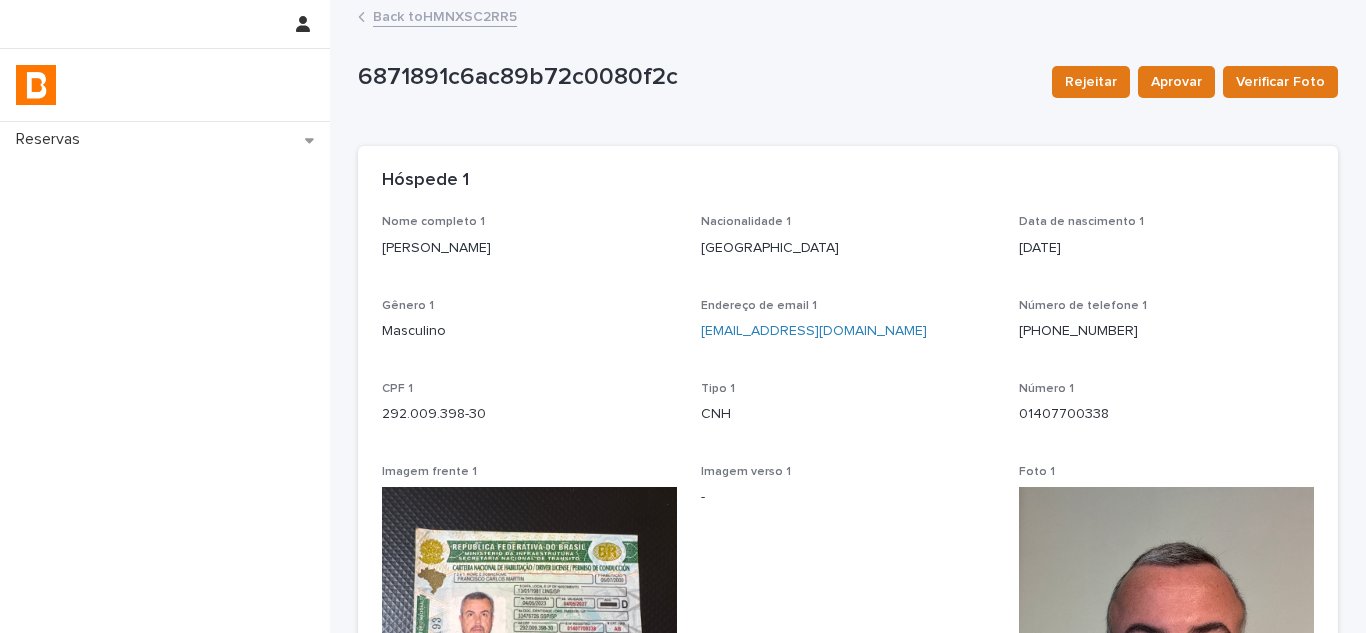 click at bounding box center (36, 85) 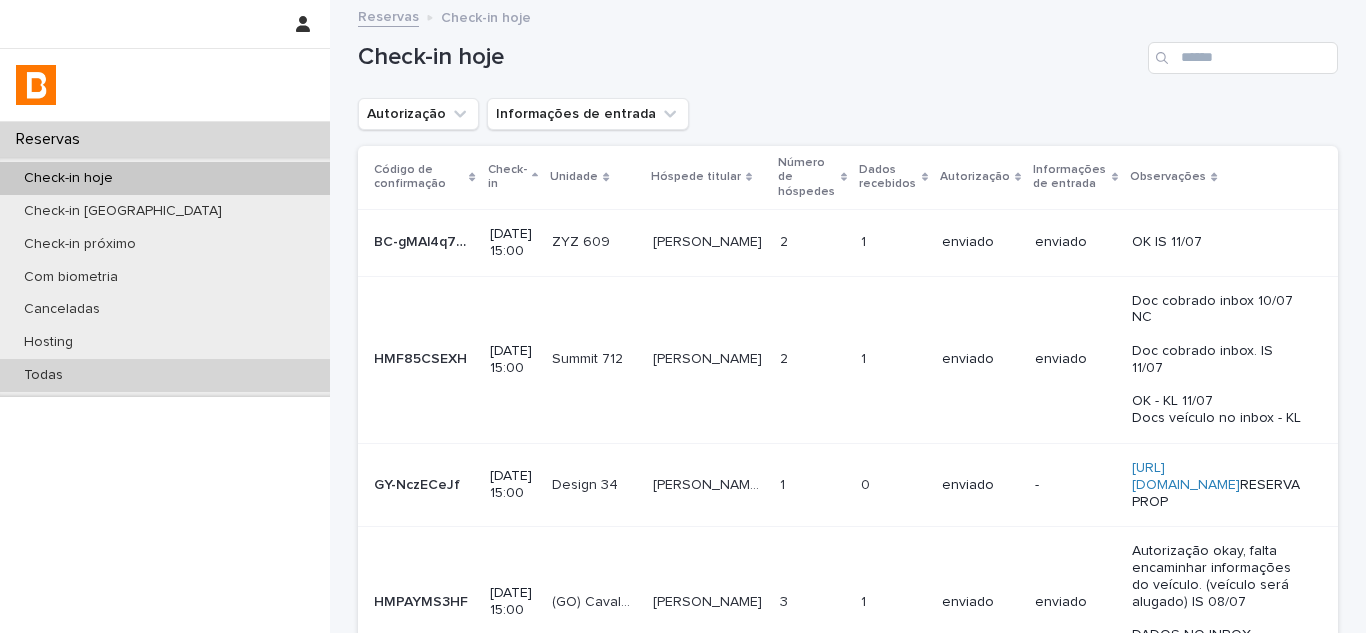 click on "Todas" at bounding box center [43, 375] 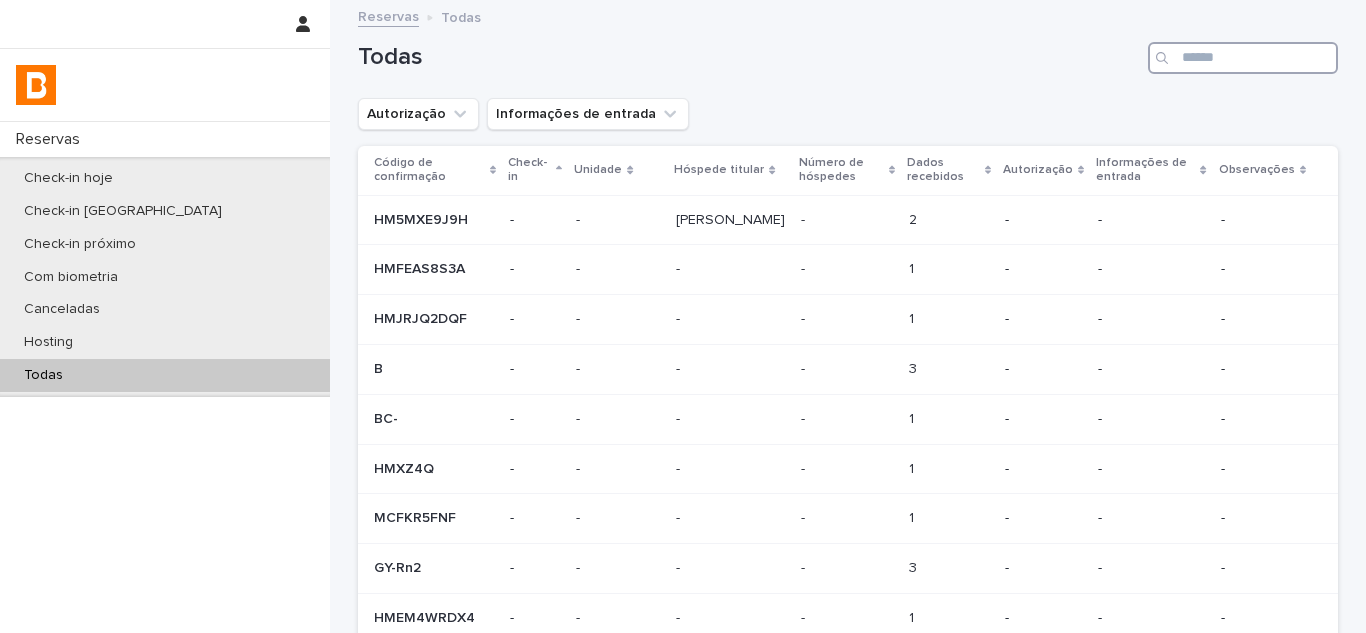 click at bounding box center [1243, 58] 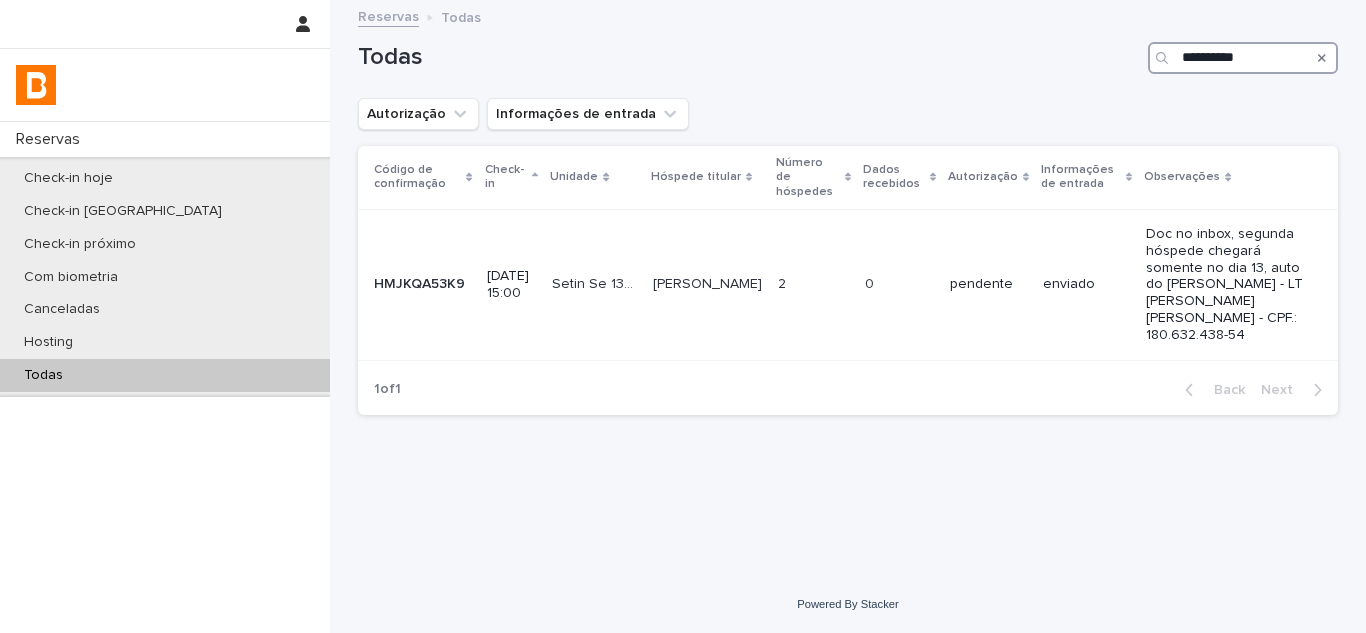type on "**********" 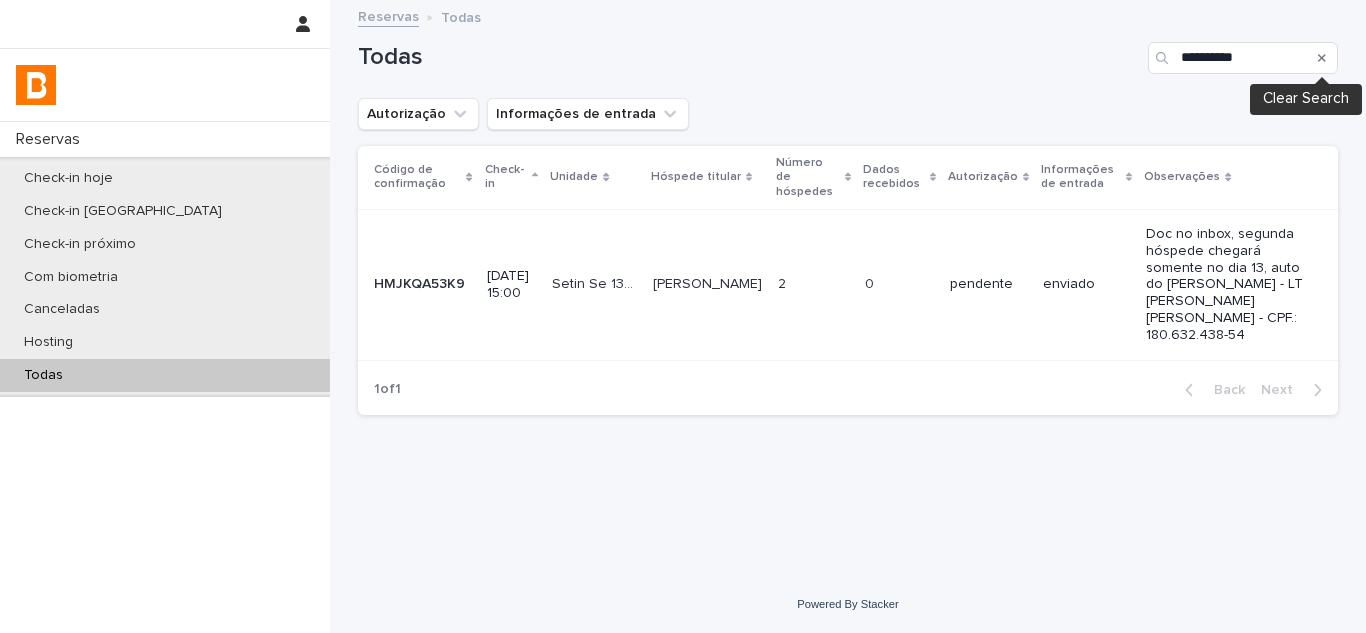 click 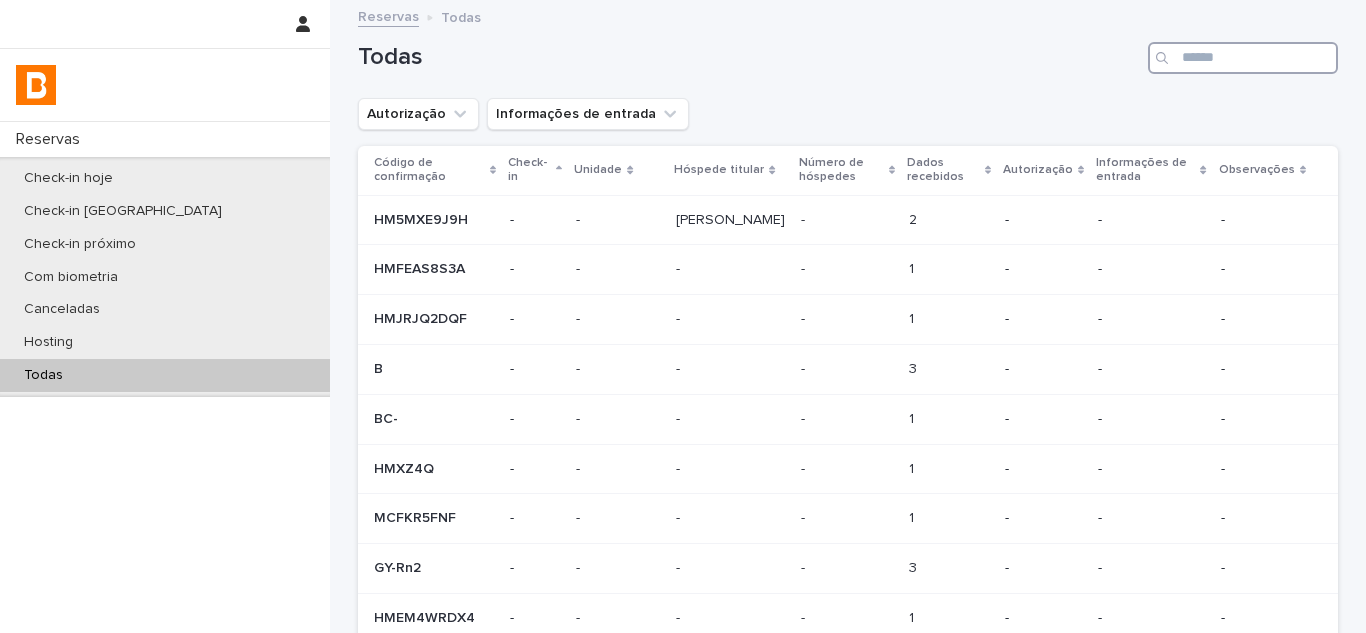 click at bounding box center [1243, 58] 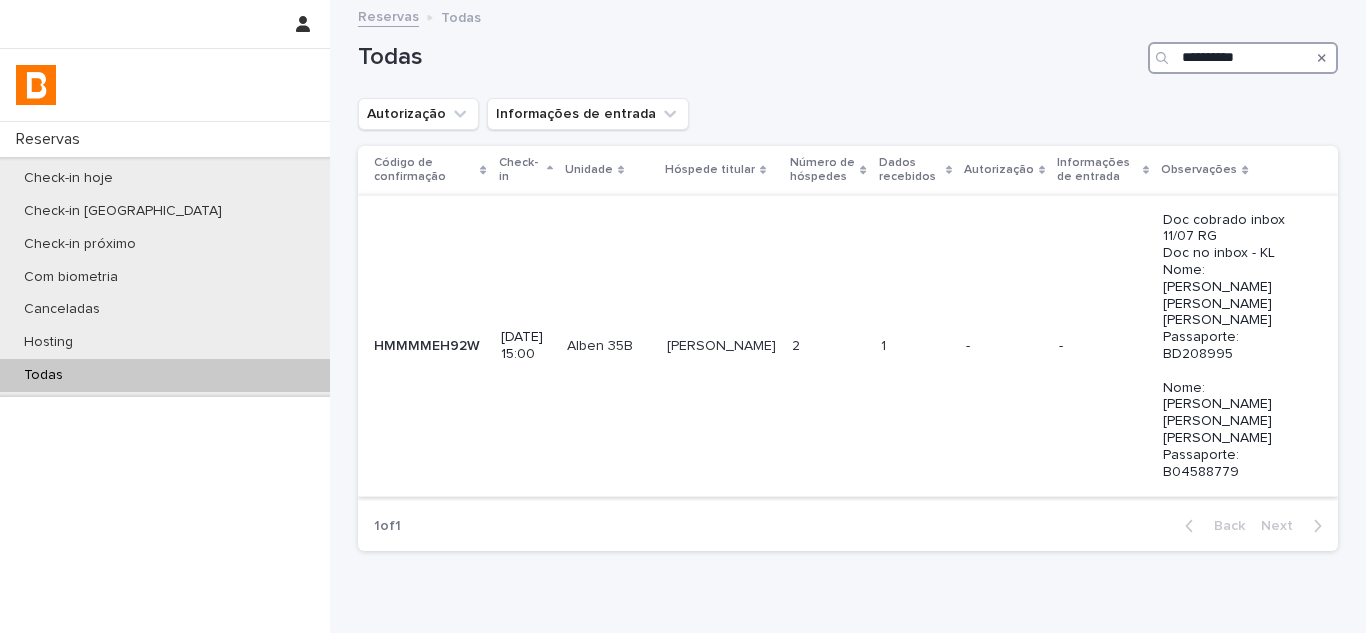 type on "**********" 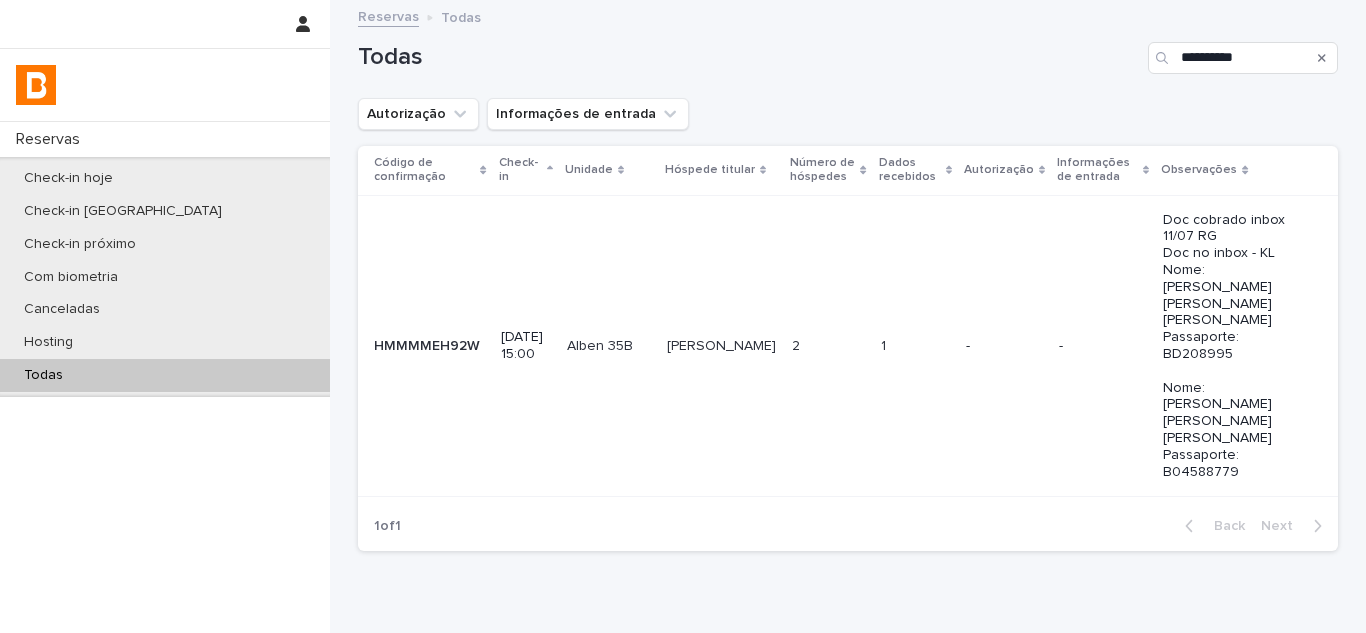 click on "-" at bounding box center (1103, 346) 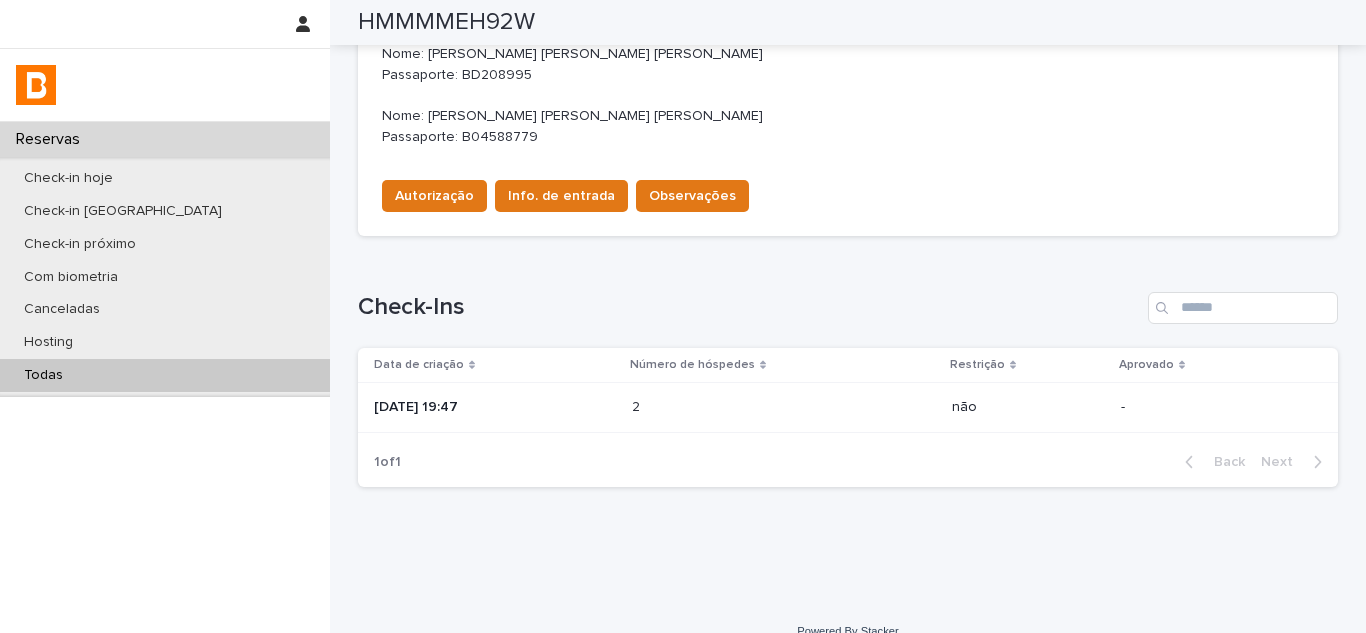 scroll, scrollTop: 756, scrollLeft: 0, axis: vertical 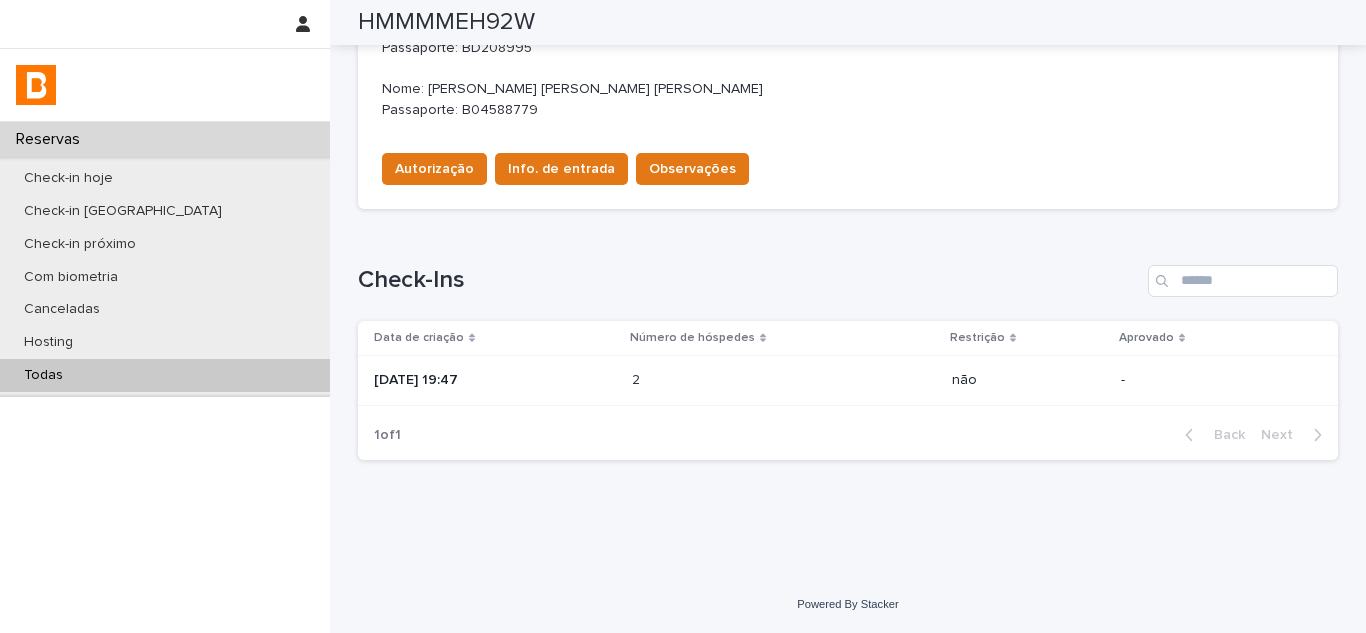 click on "2" at bounding box center [638, 378] 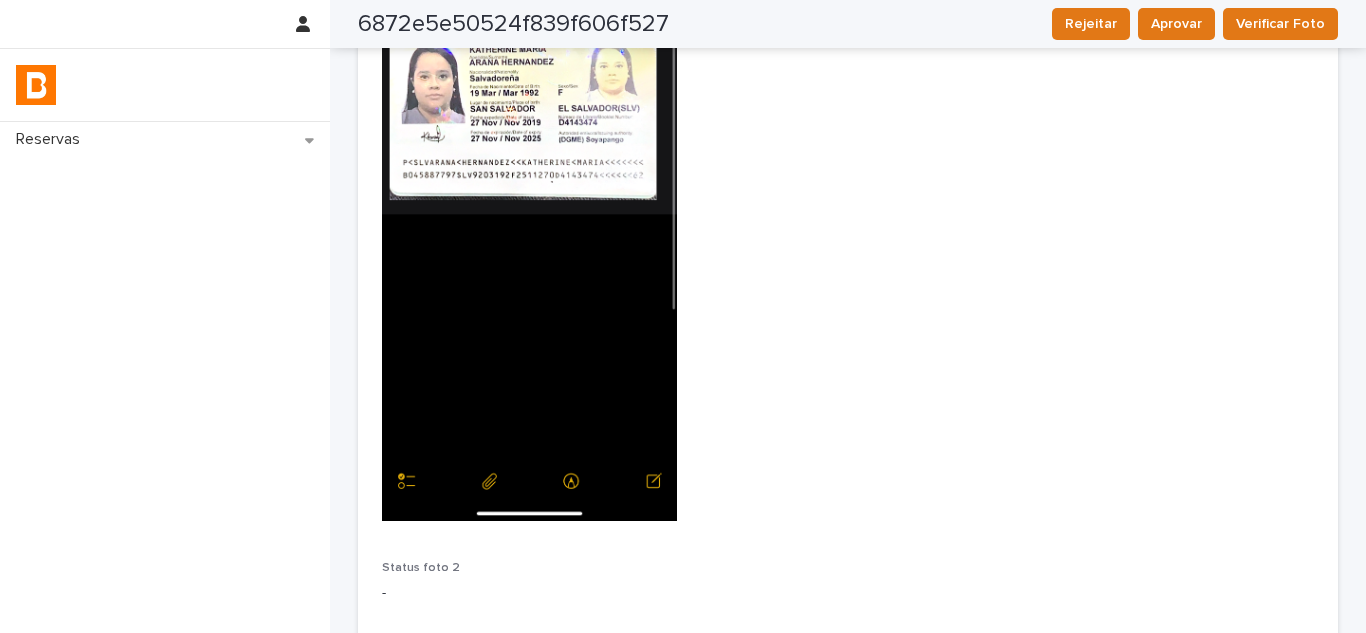 scroll, scrollTop: 1793, scrollLeft: 0, axis: vertical 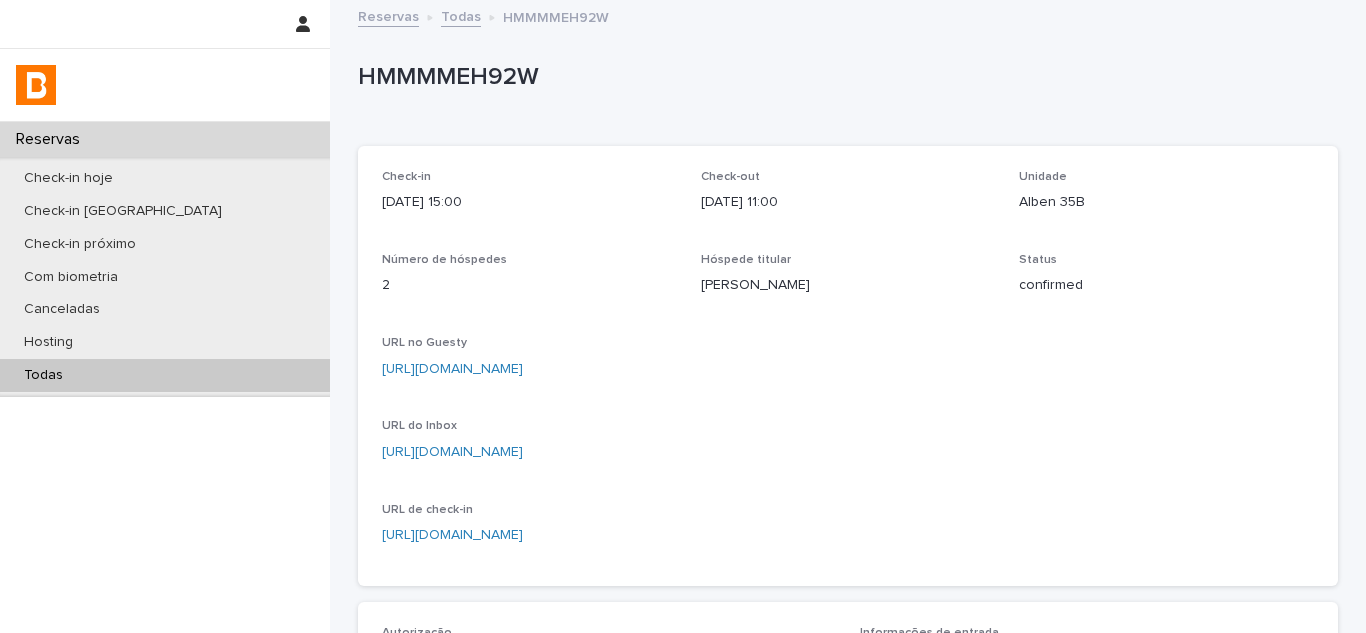 click on "Todas" at bounding box center [165, 375] 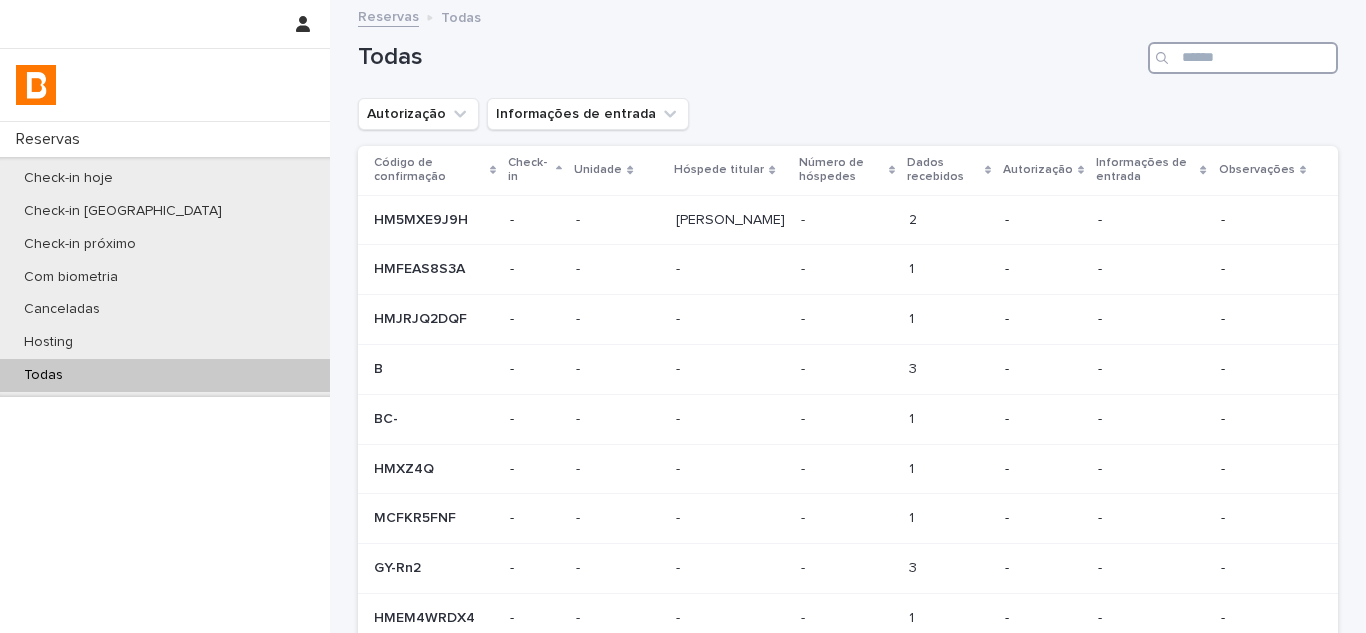 click at bounding box center (1243, 58) 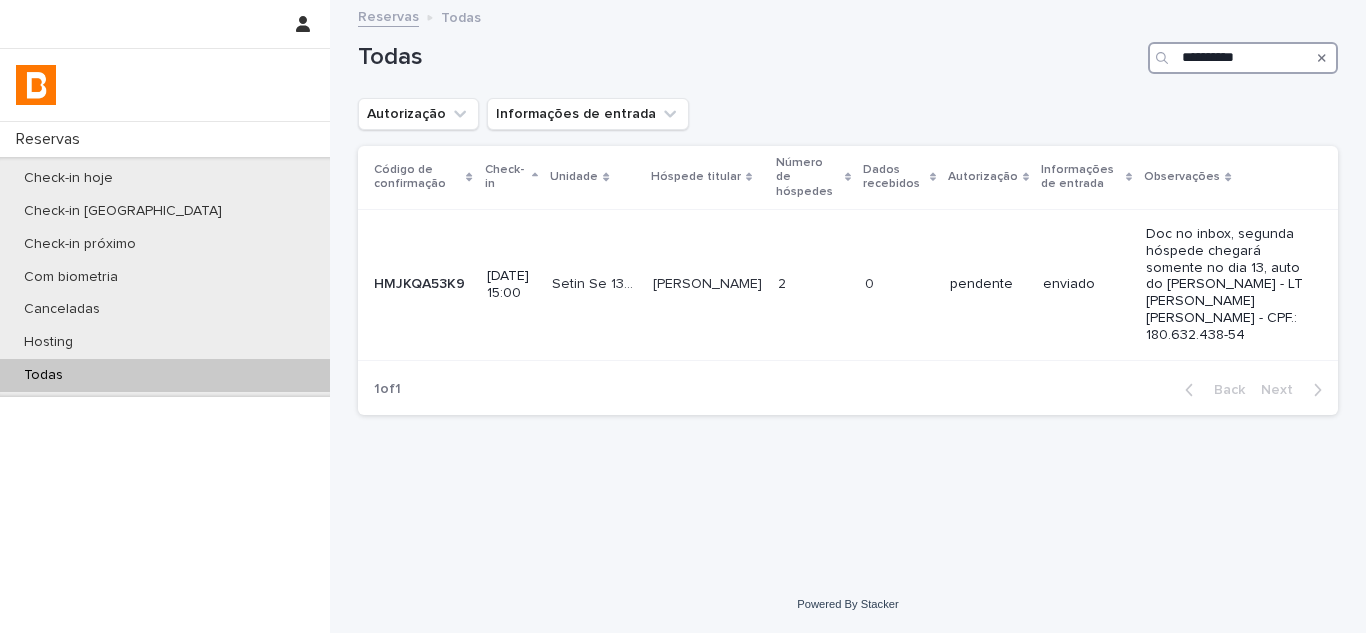 type on "**********" 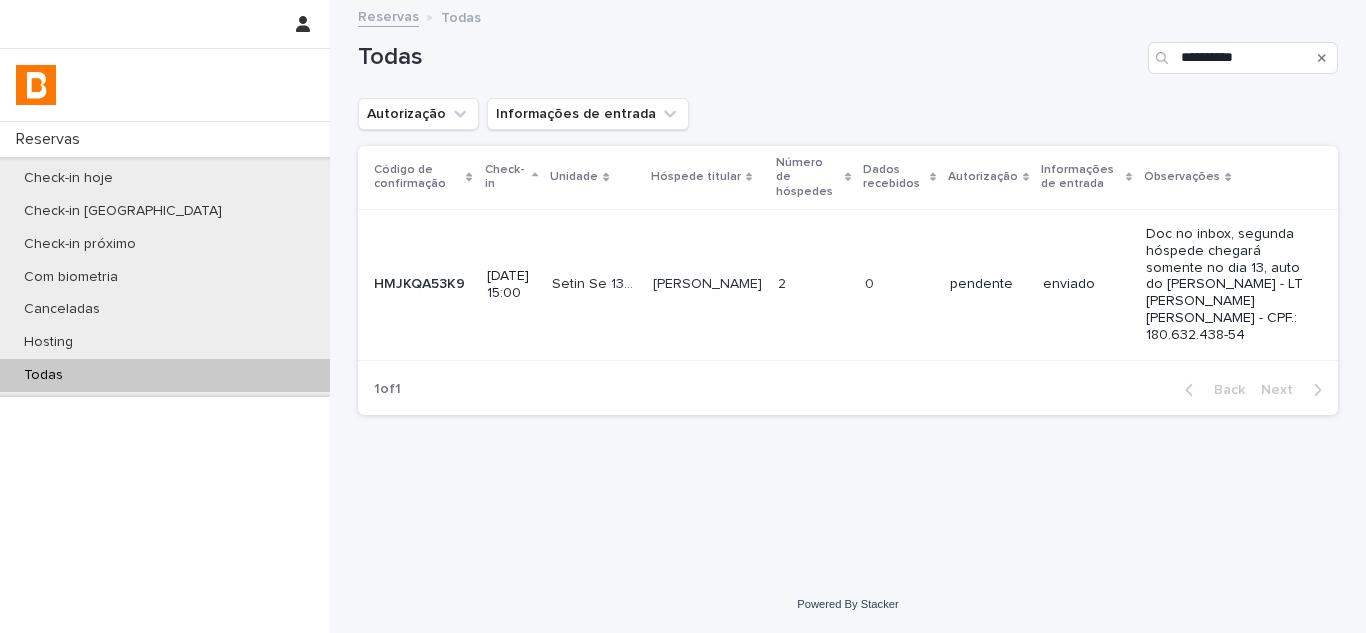 click on "2 2" at bounding box center (813, 284) 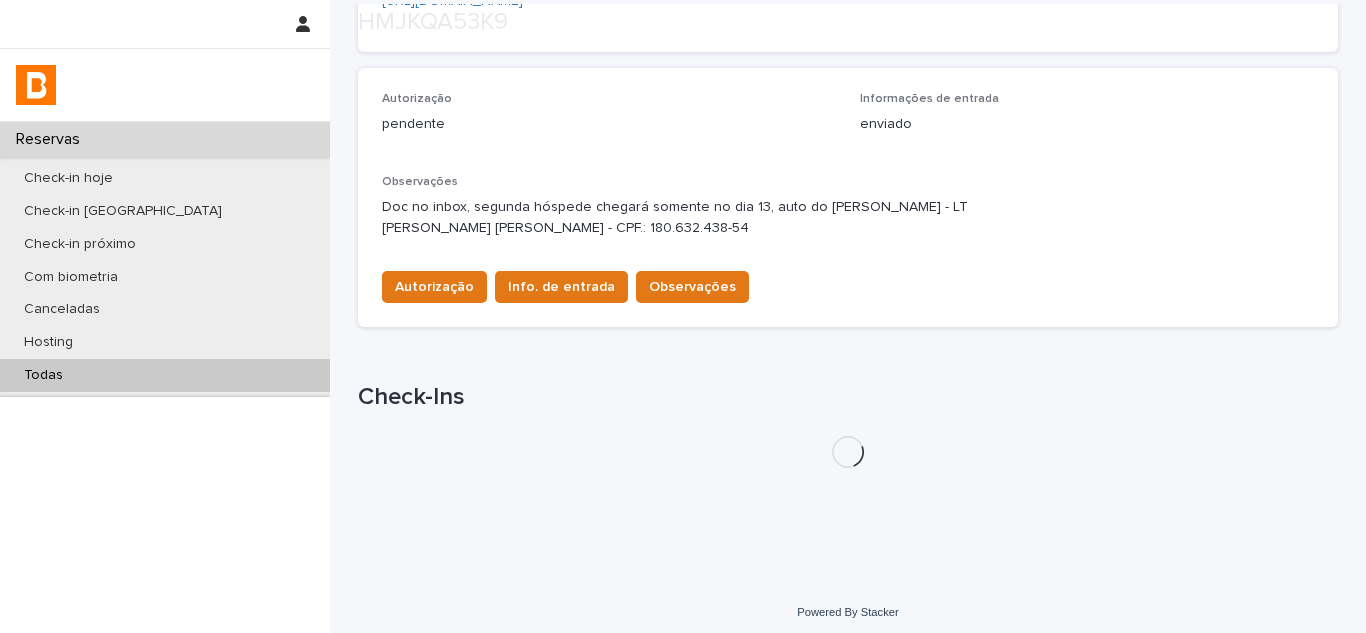scroll, scrollTop: 542, scrollLeft: 0, axis: vertical 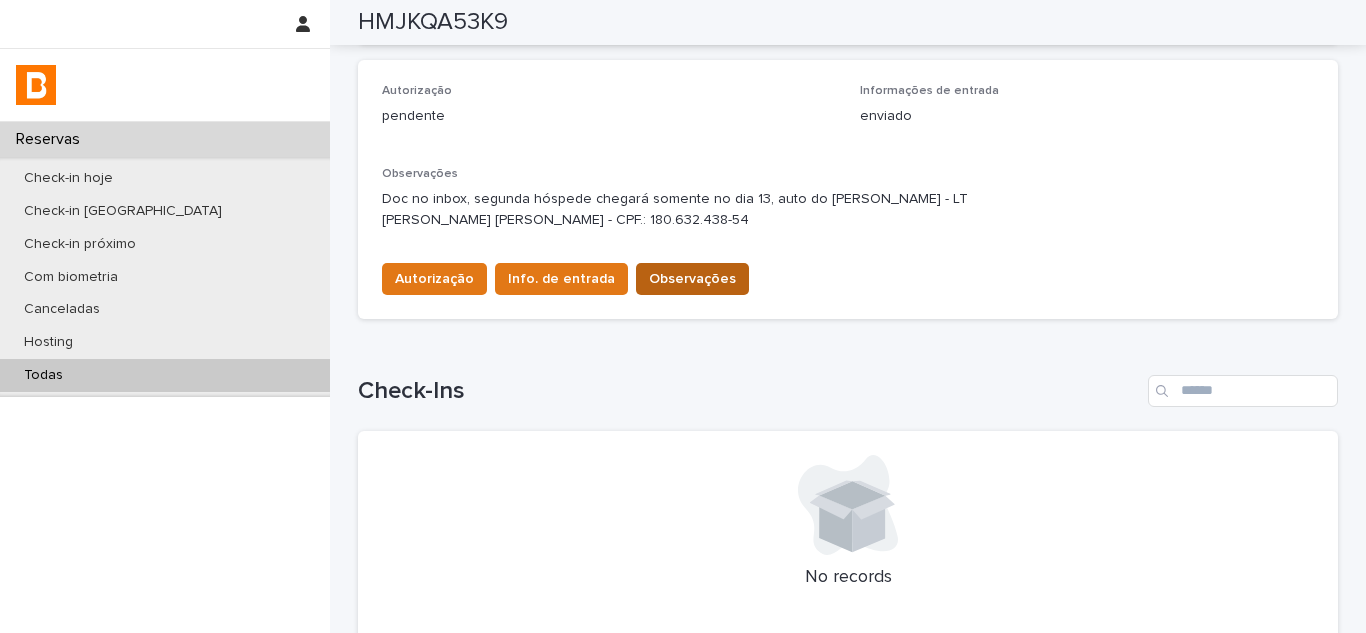 click on "Observações" at bounding box center (692, 279) 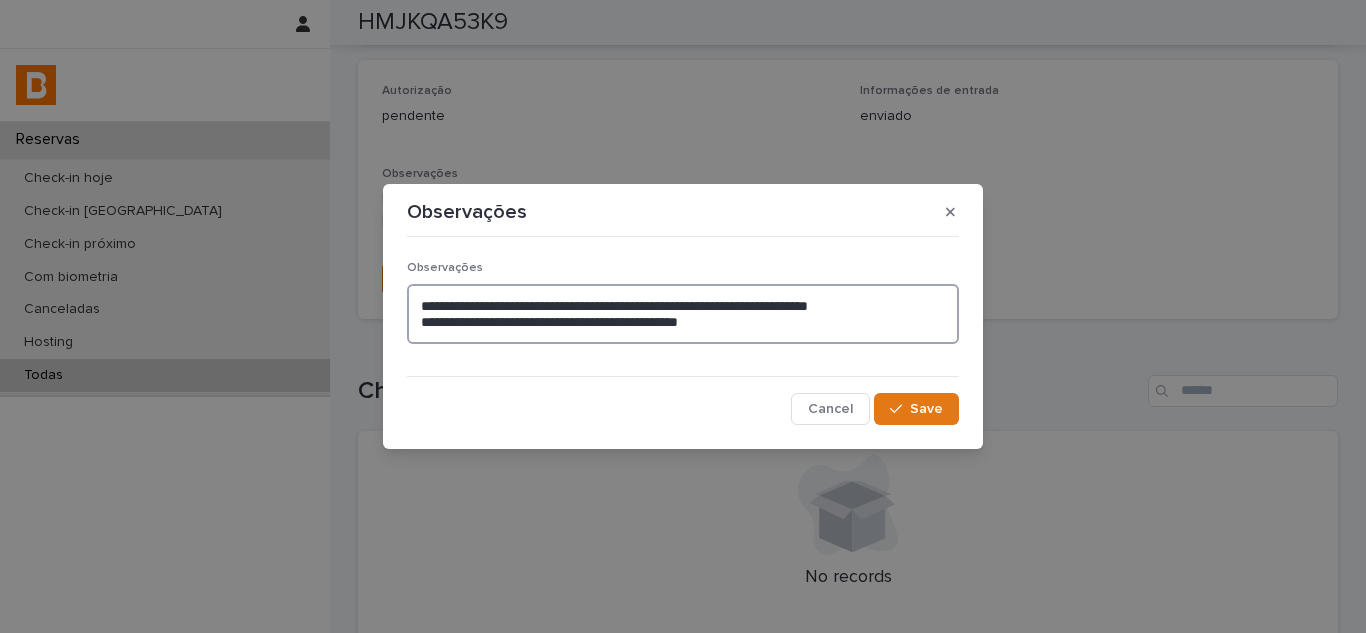 click on "**********" at bounding box center [683, 314] 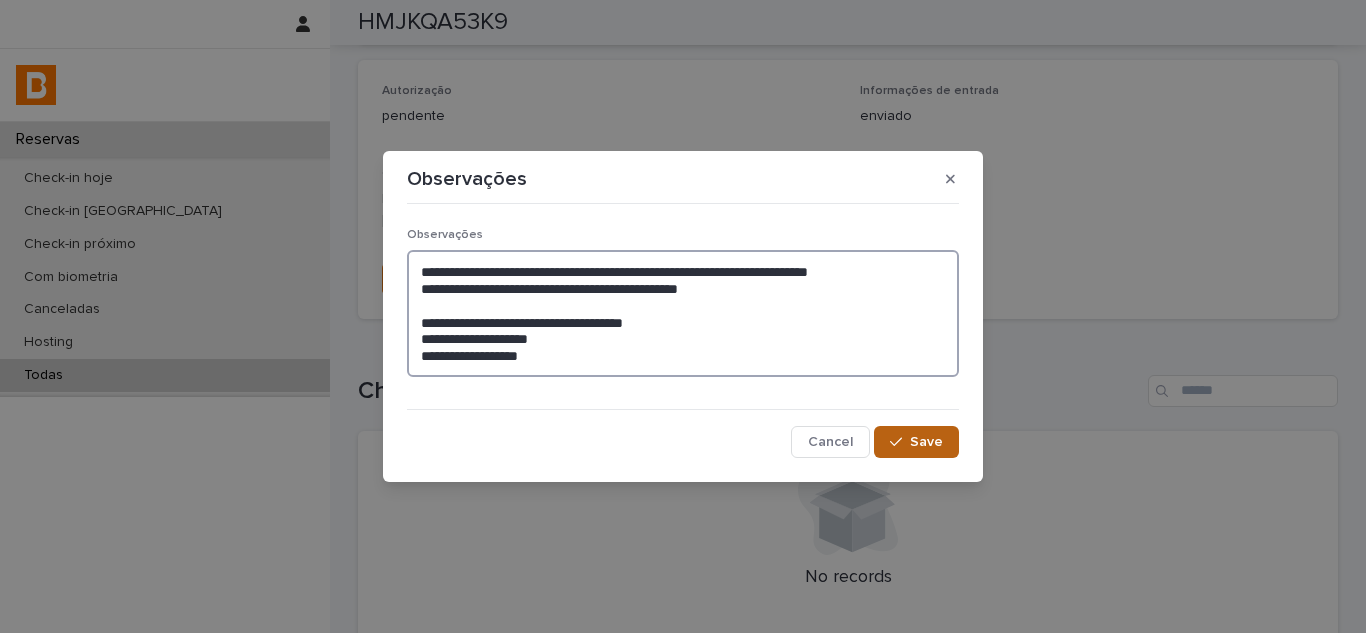 type on "**********" 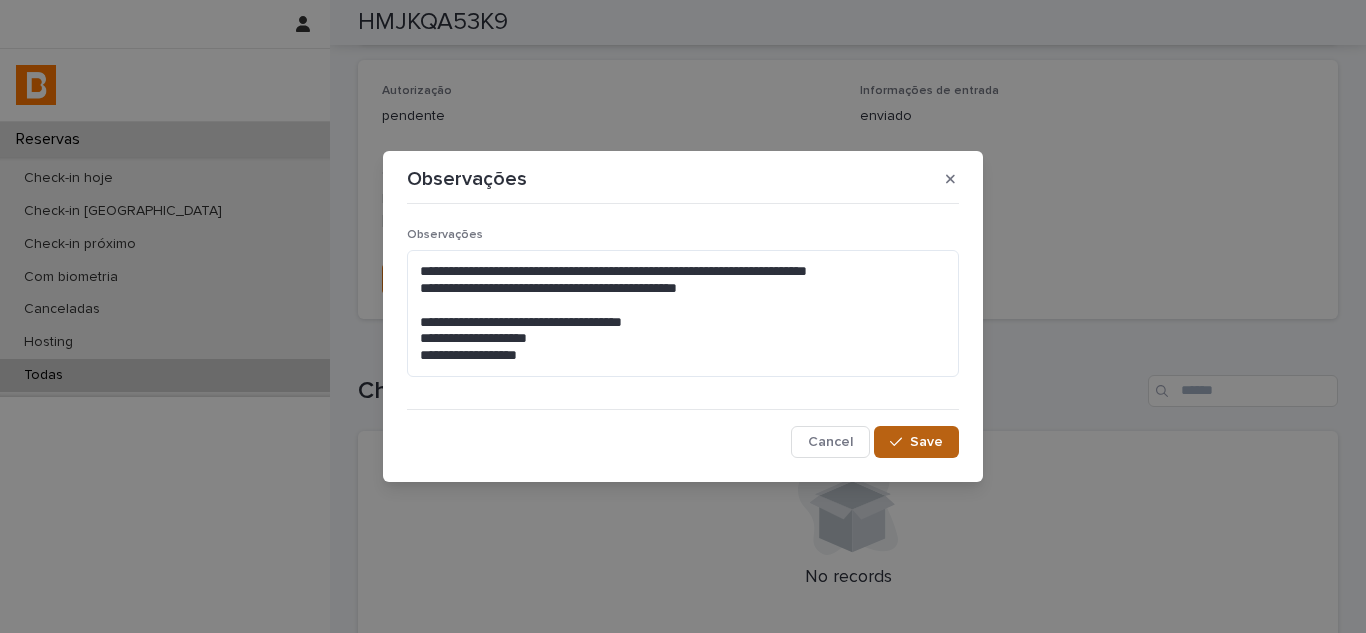 click on "Save" at bounding box center [926, 442] 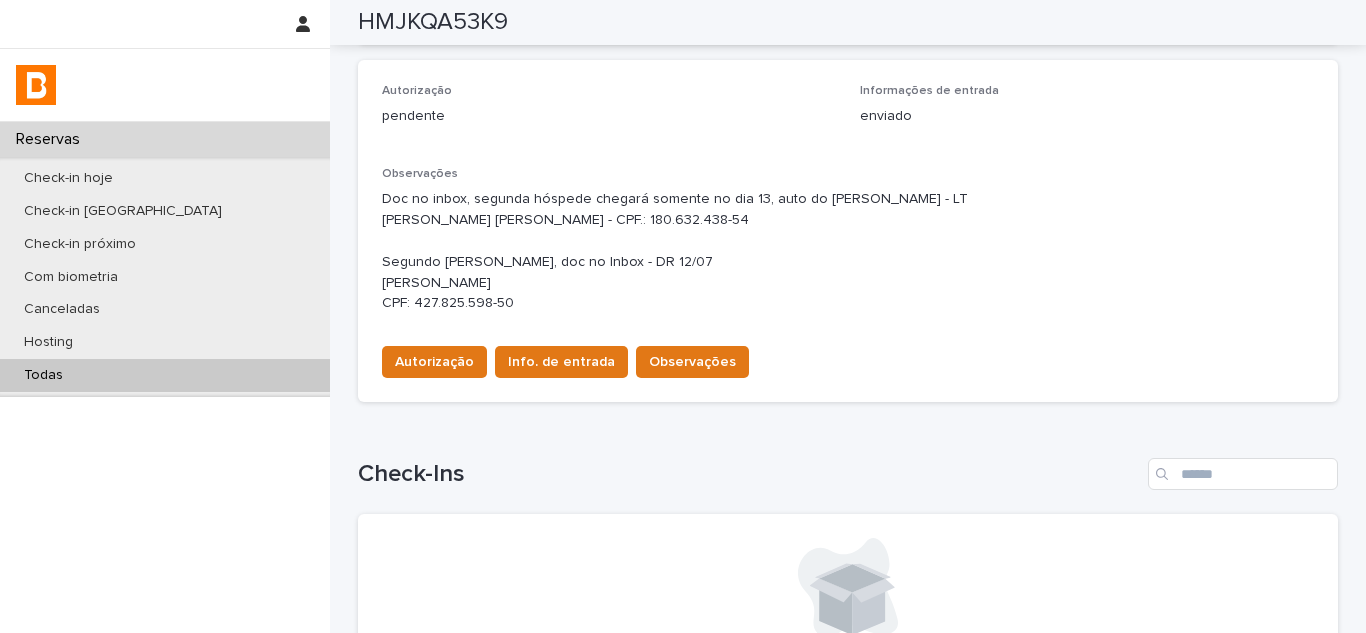 scroll, scrollTop: 583, scrollLeft: 0, axis: vertical 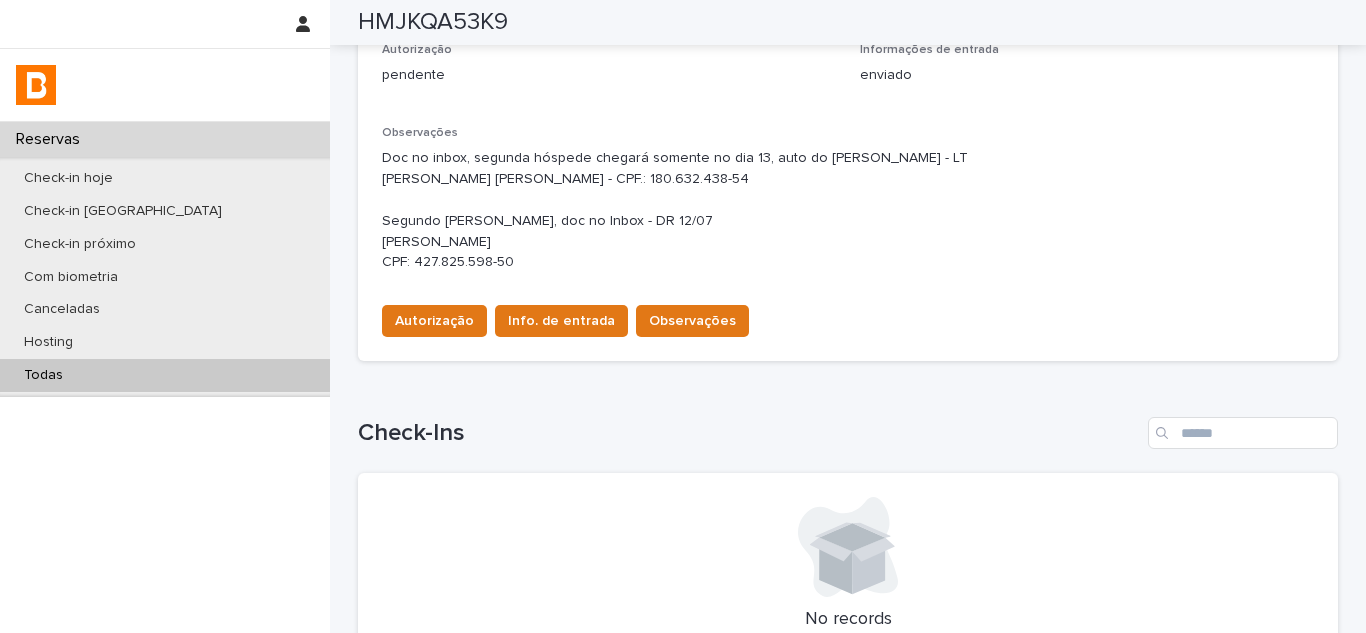 click on "Todas" at bounding box center (165, 375) 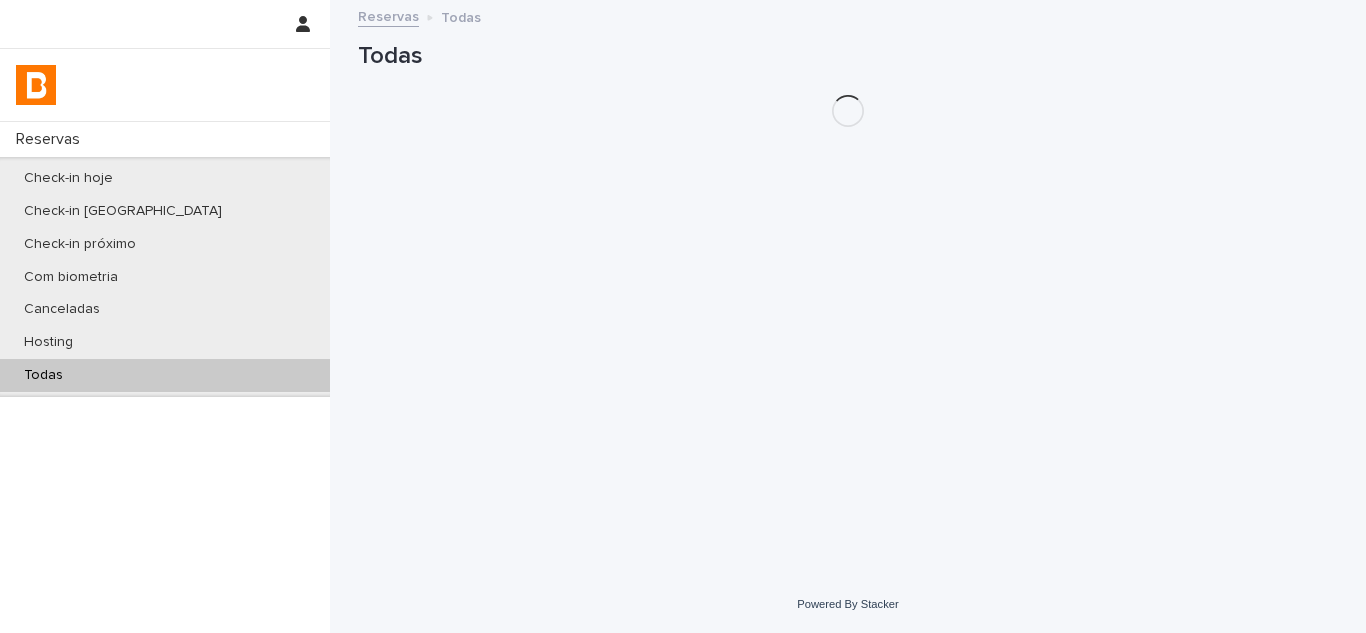 scroll, scrollTop: 0, scrollLeft: 0, axis: both 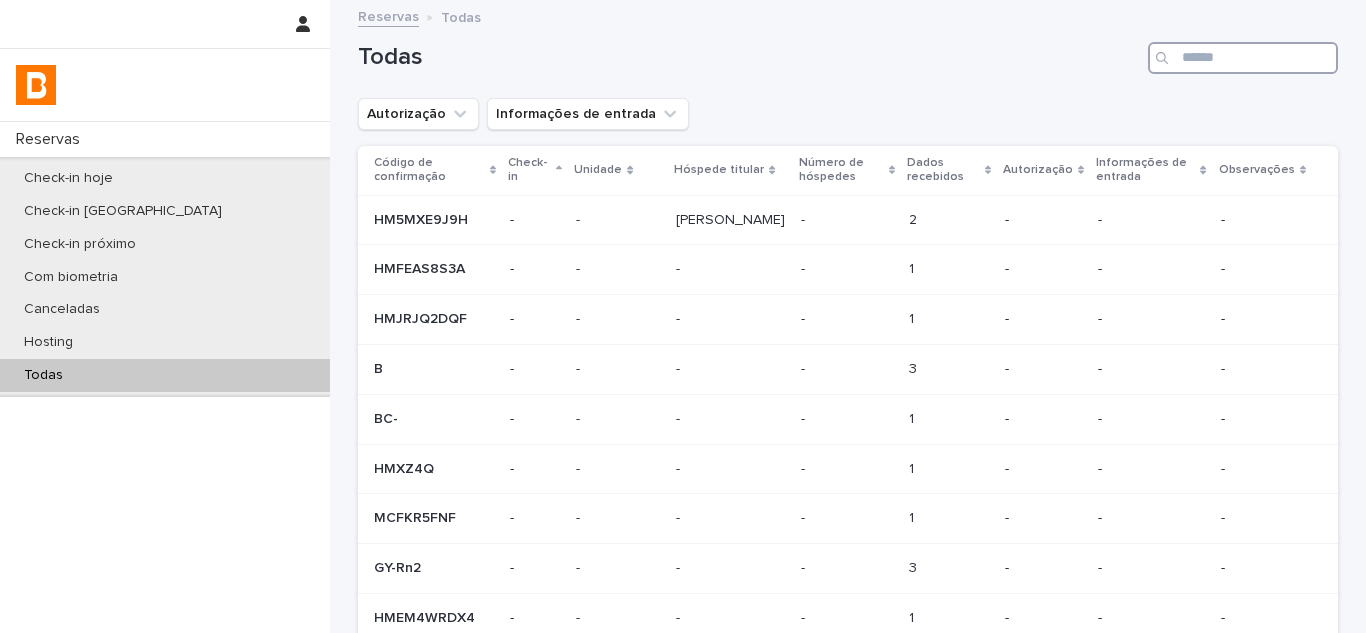 click at bounding box center [1243, 58] 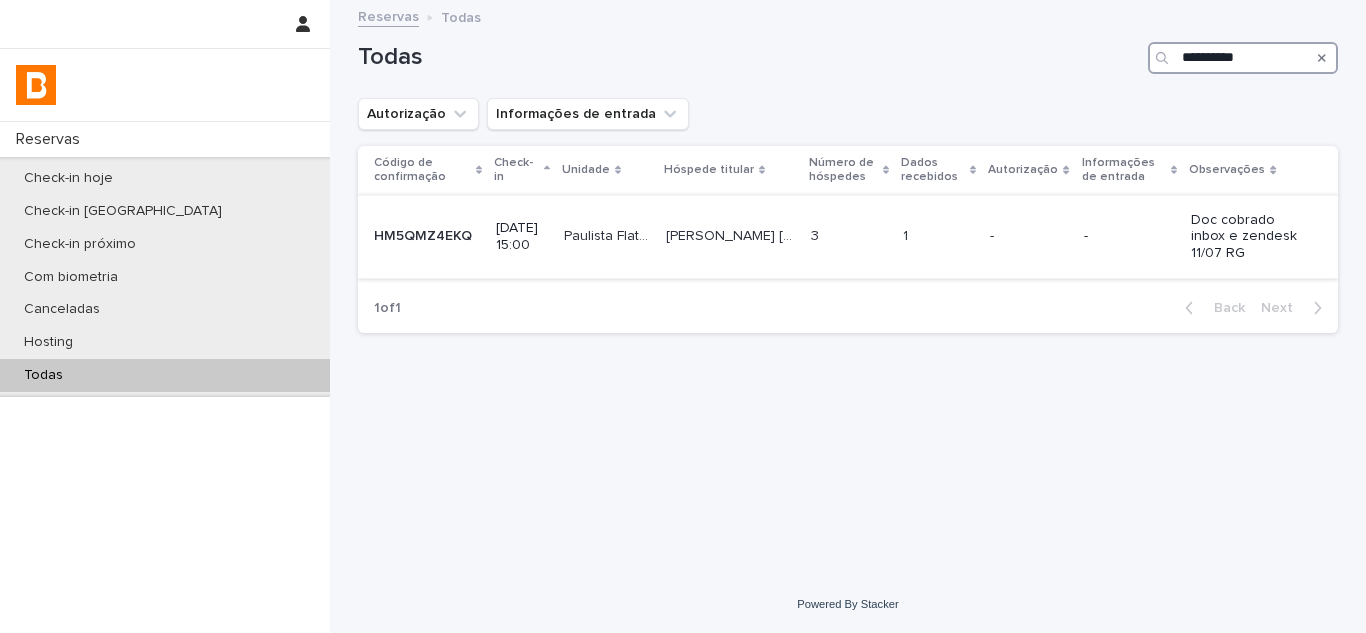 type on "**********" 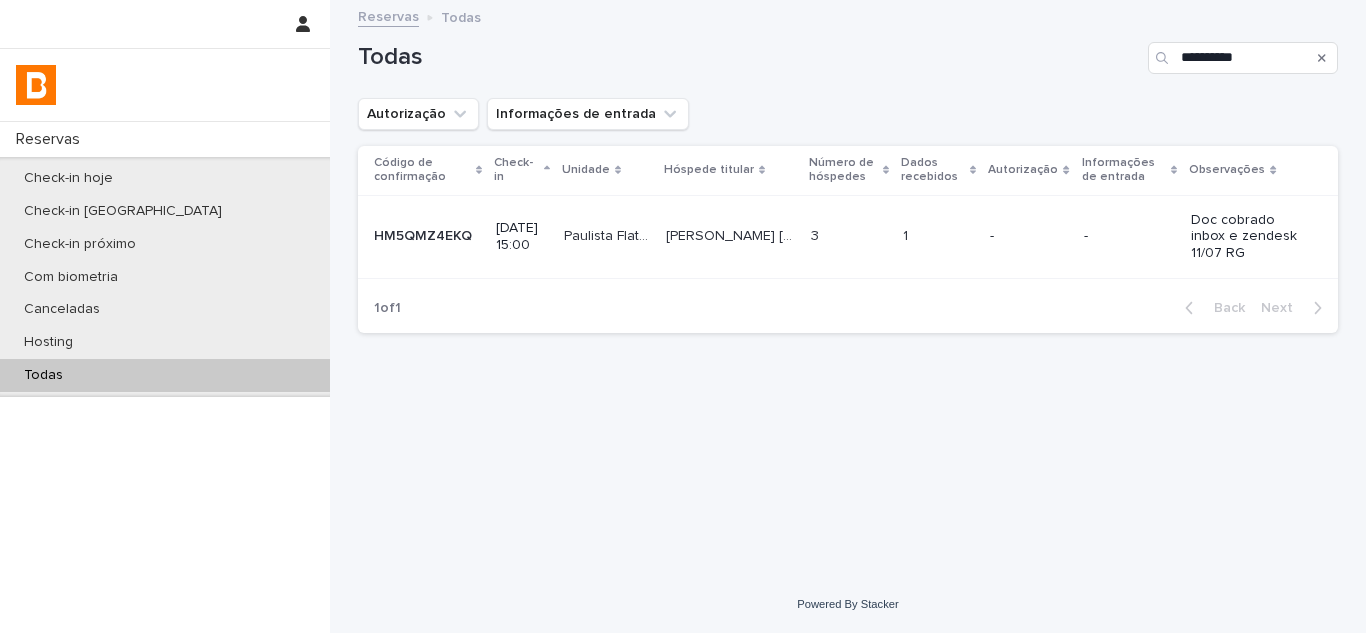 click on "1 1" at bounding box center [938, 236] 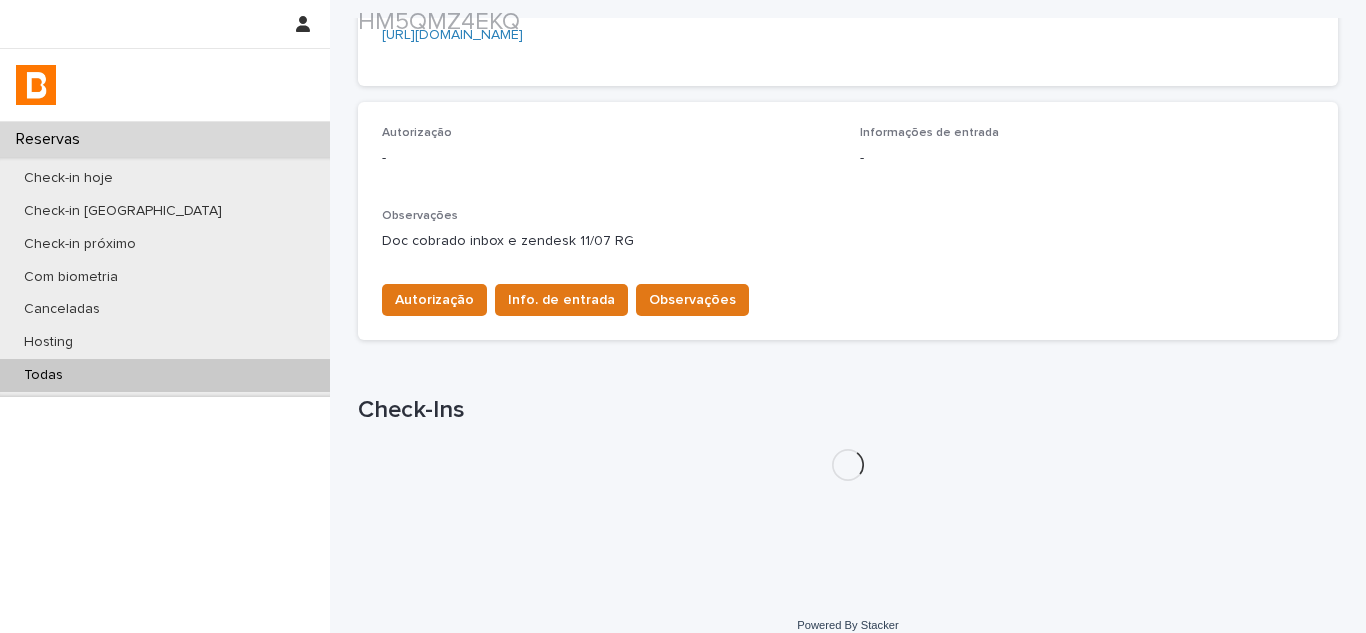 scroll, scrollTop: 555, scrollLeft: 0, axis: vertical 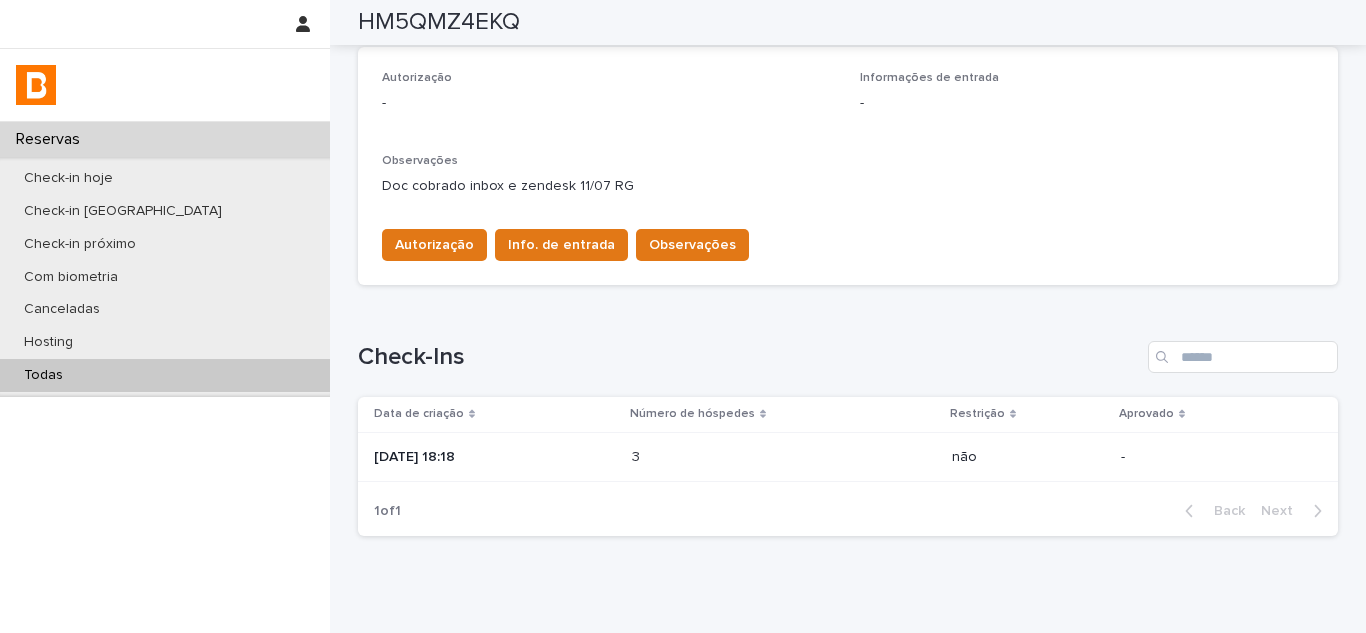 click on "[DATE] 18:18" at bounding box center (495, 457) 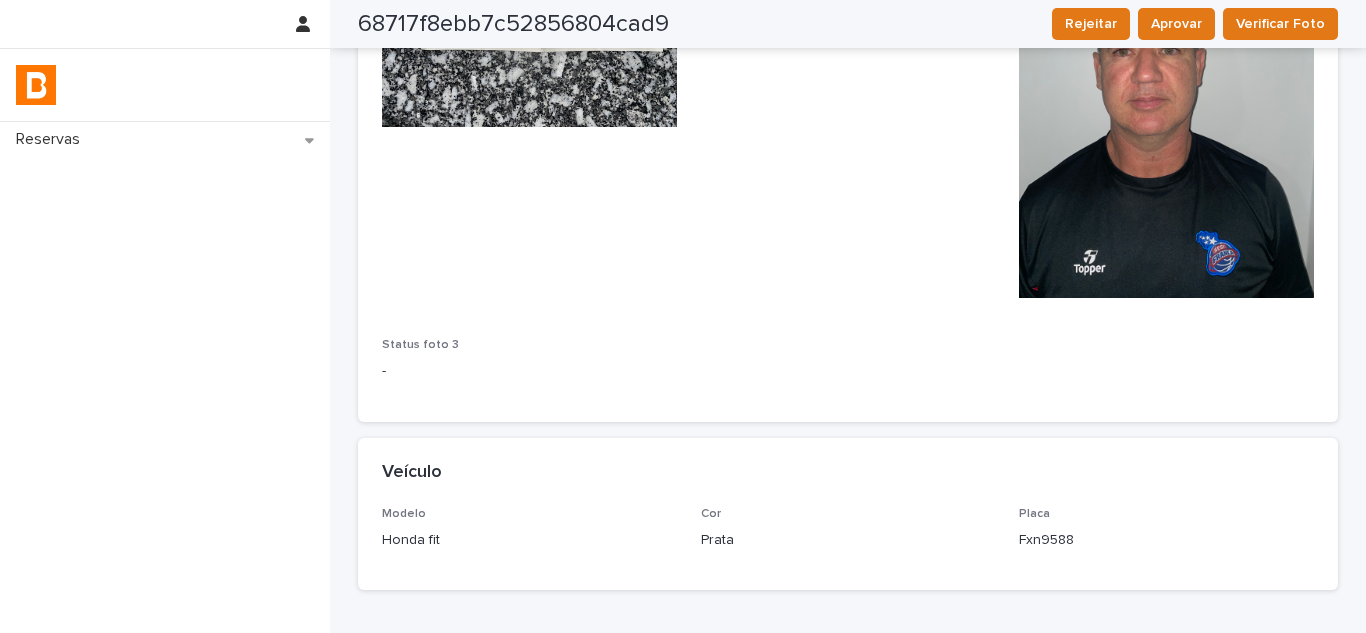scroll, scrollTop: 2459, scrollLeft: 0, axis: vertical 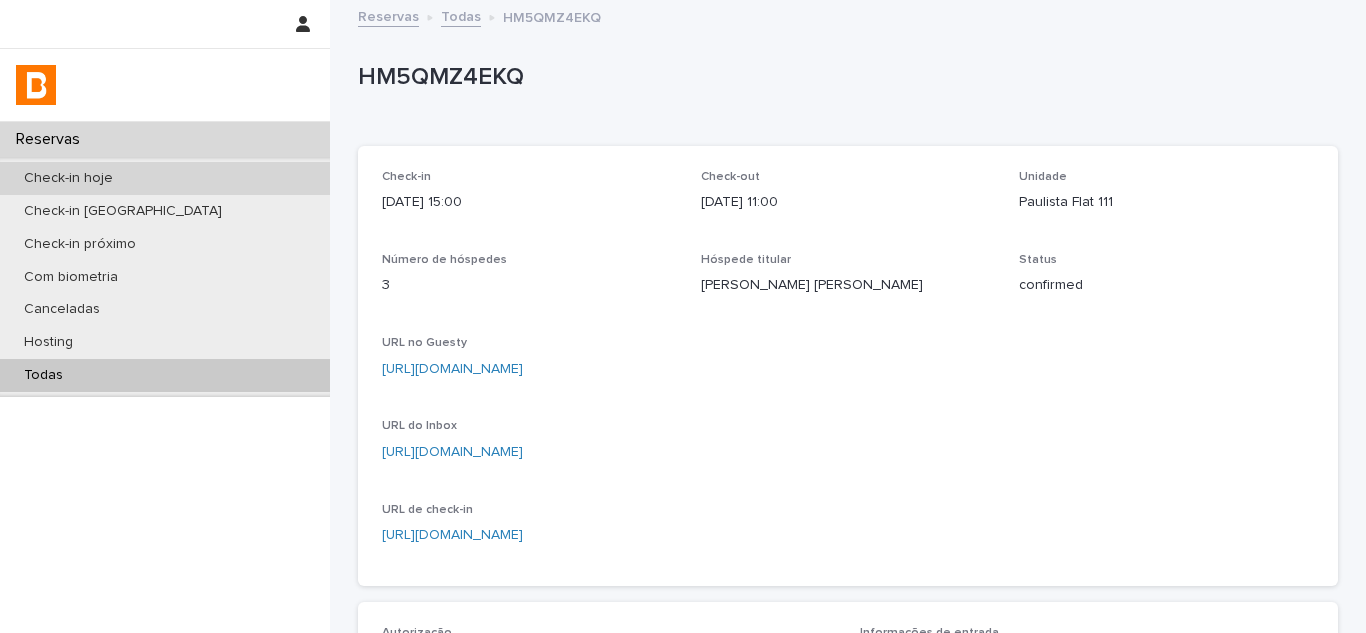 click on "Check-in hoje" at bounding box center (165, 178) 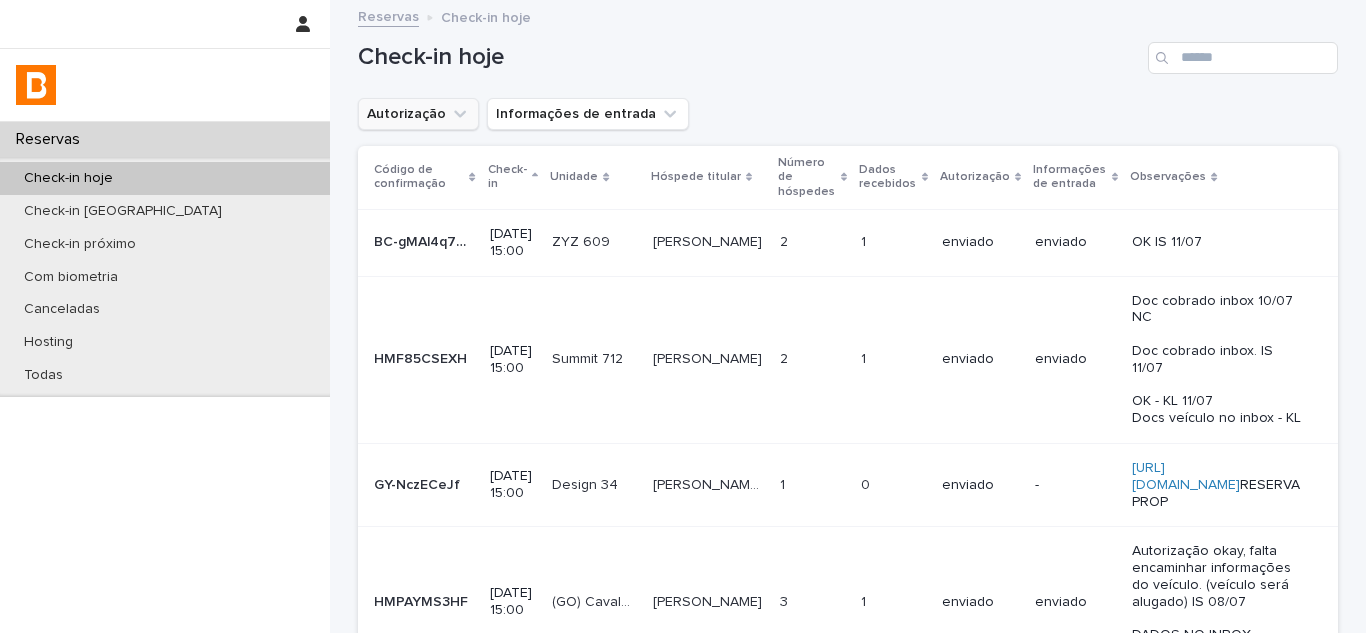 click 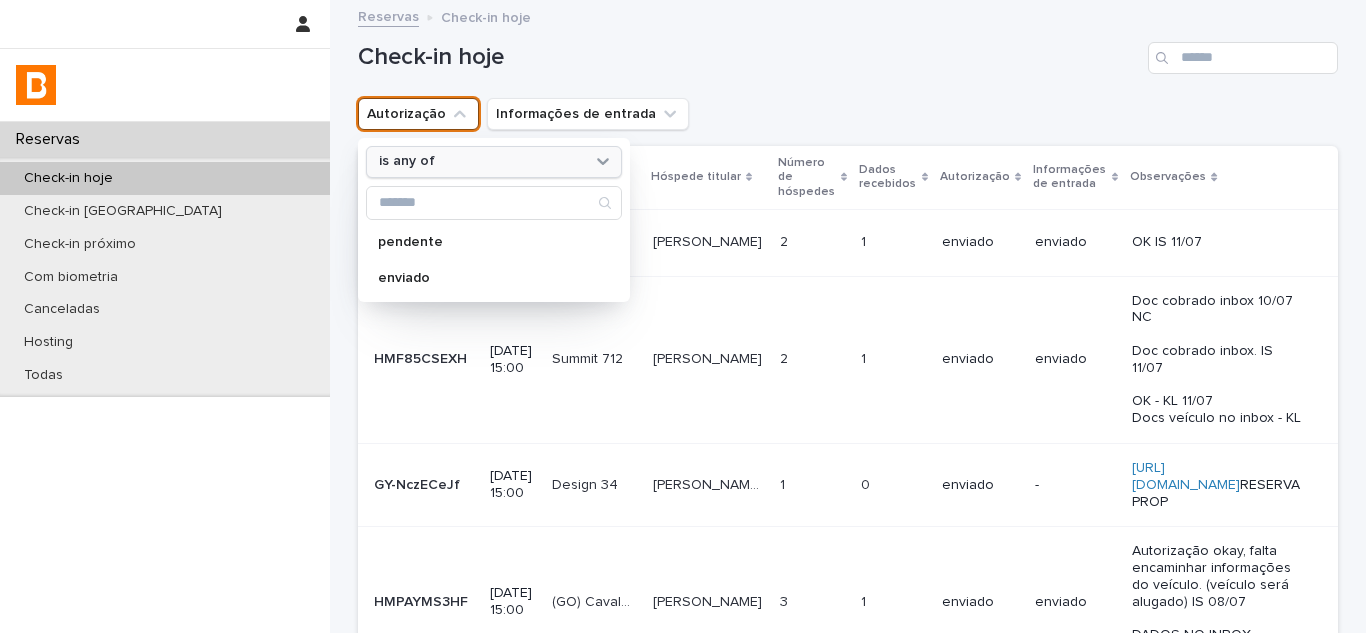 click on "is any of" at bounding box center (481, 161) 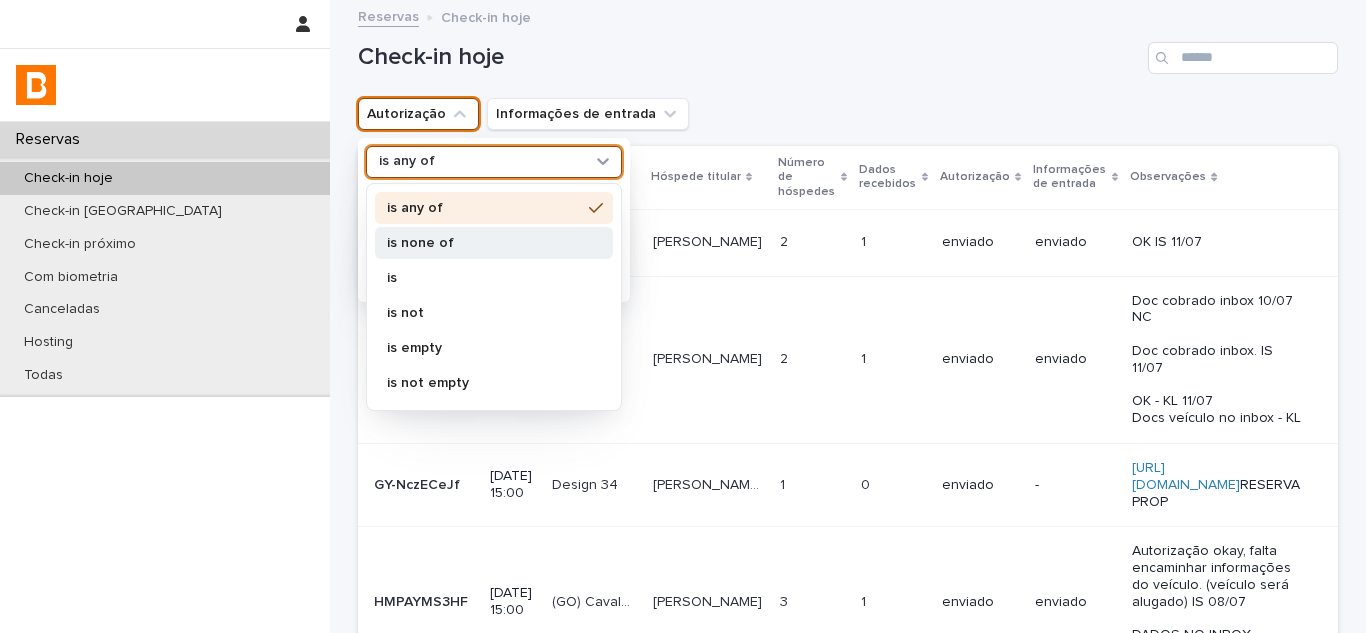 click on "is none of" at bounding box center [494, 243] 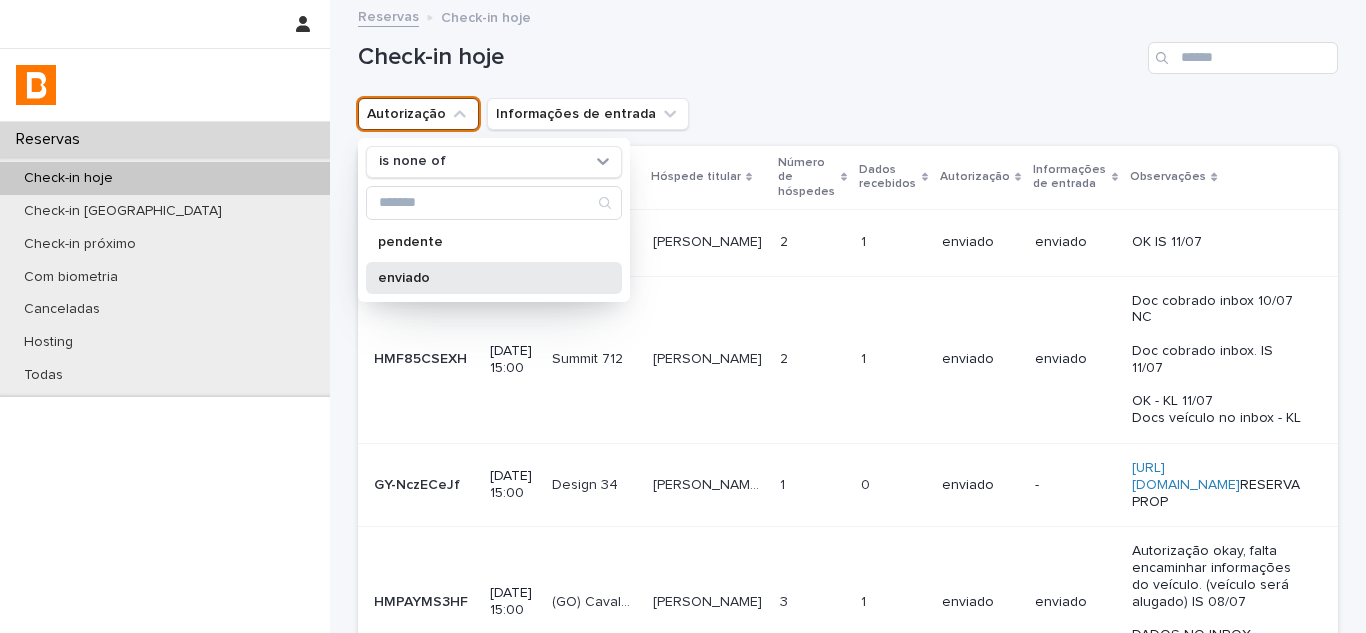 click on "enviado" at bounding box center (484, 278) 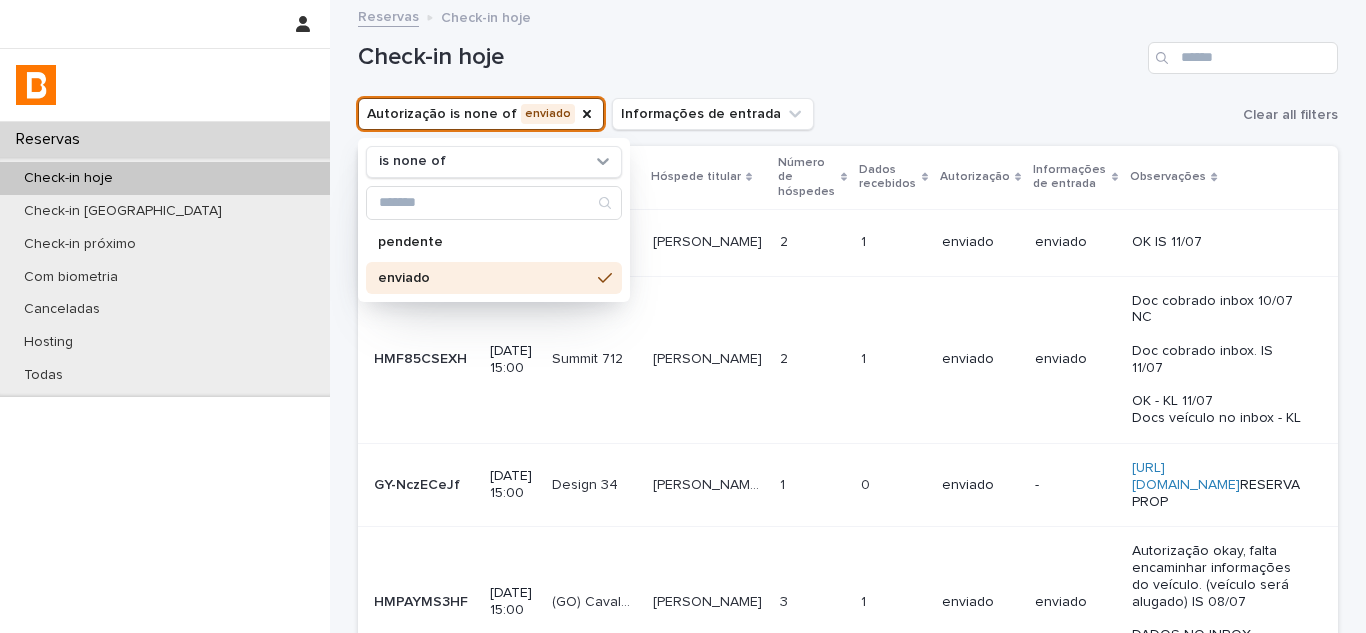 drag, startPoint x: 988, startPoint y: 64, endPoint x: 943, endPoint y: 82, distance: 48.466484 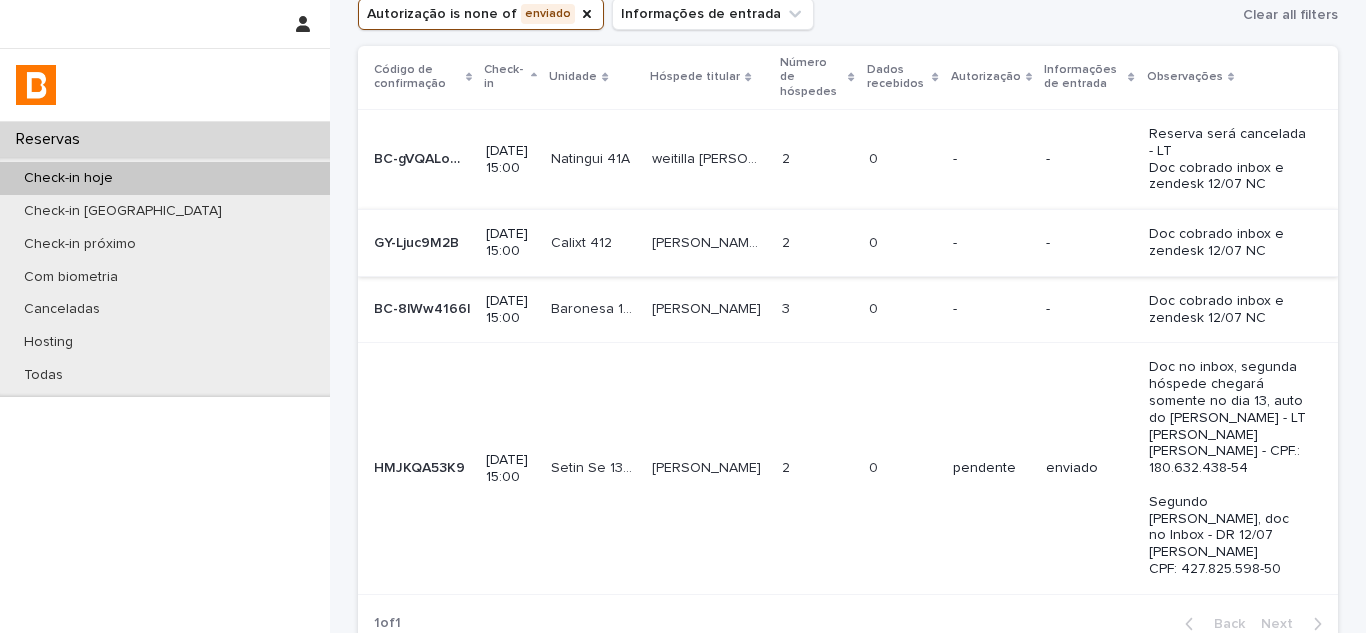 scroll, scrollTop: 200, scrollLeft: 0, axis: vertical 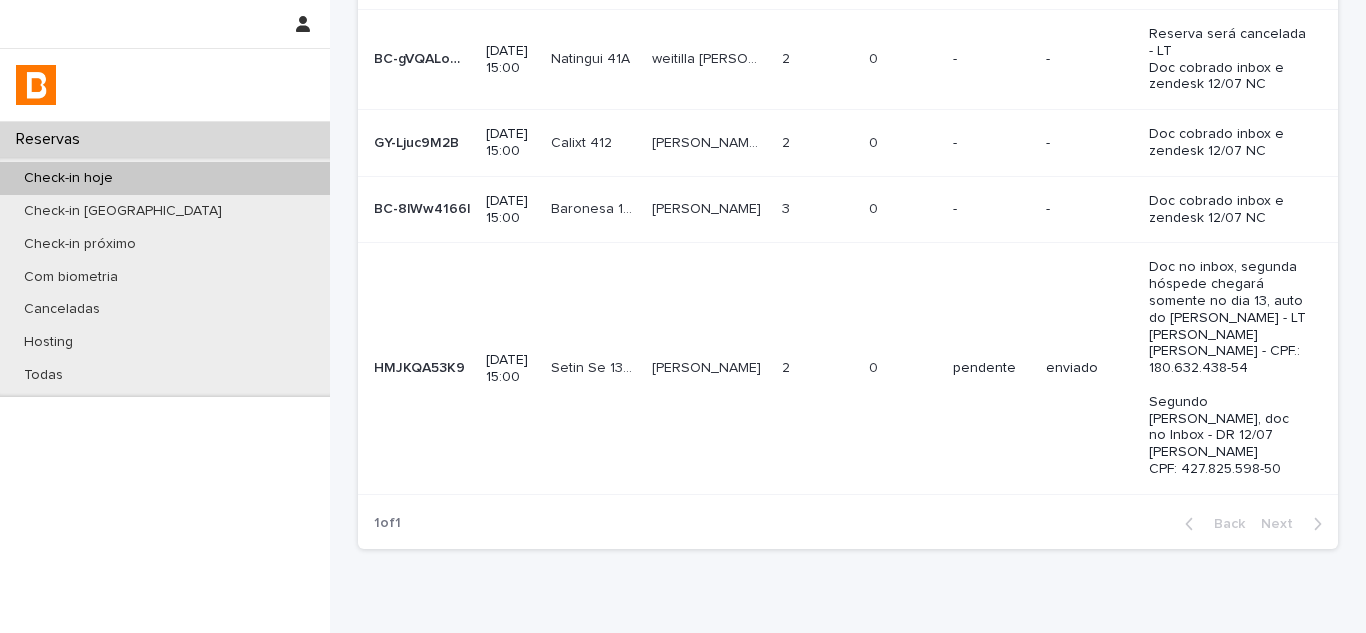 click on "pendente" at bounding box center [991, 368] 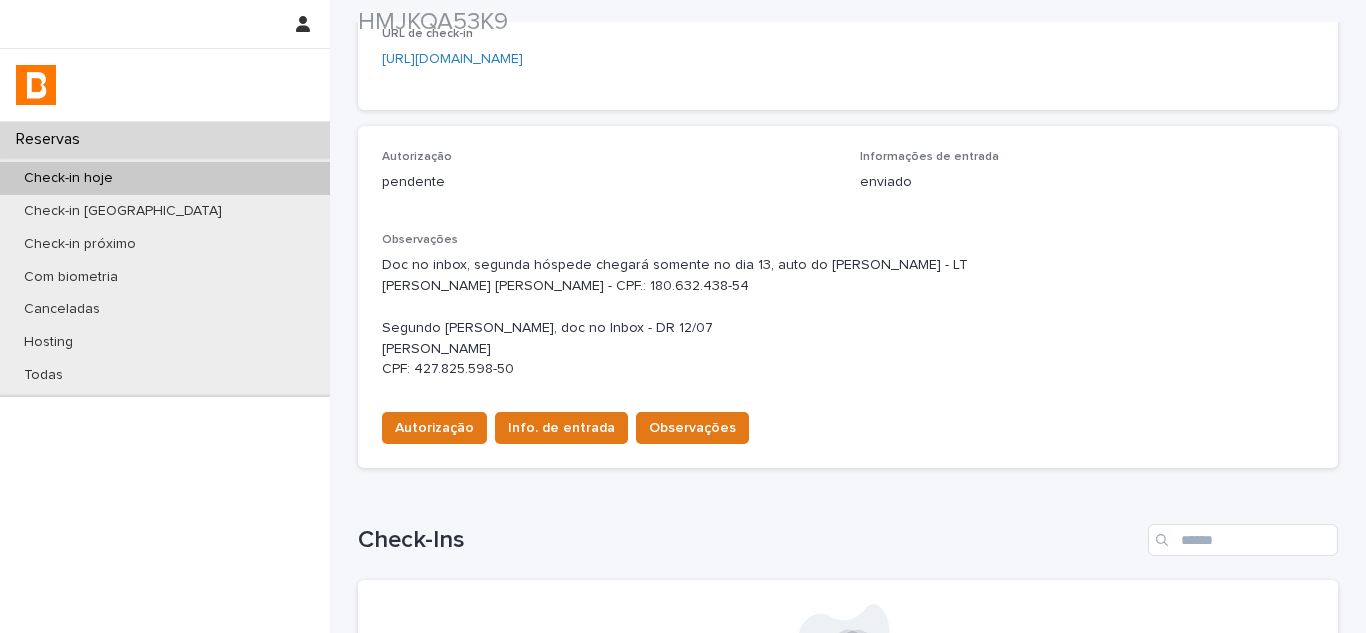 scroll, scrollTop: 494, scrollLeft: 0, axis: vertical 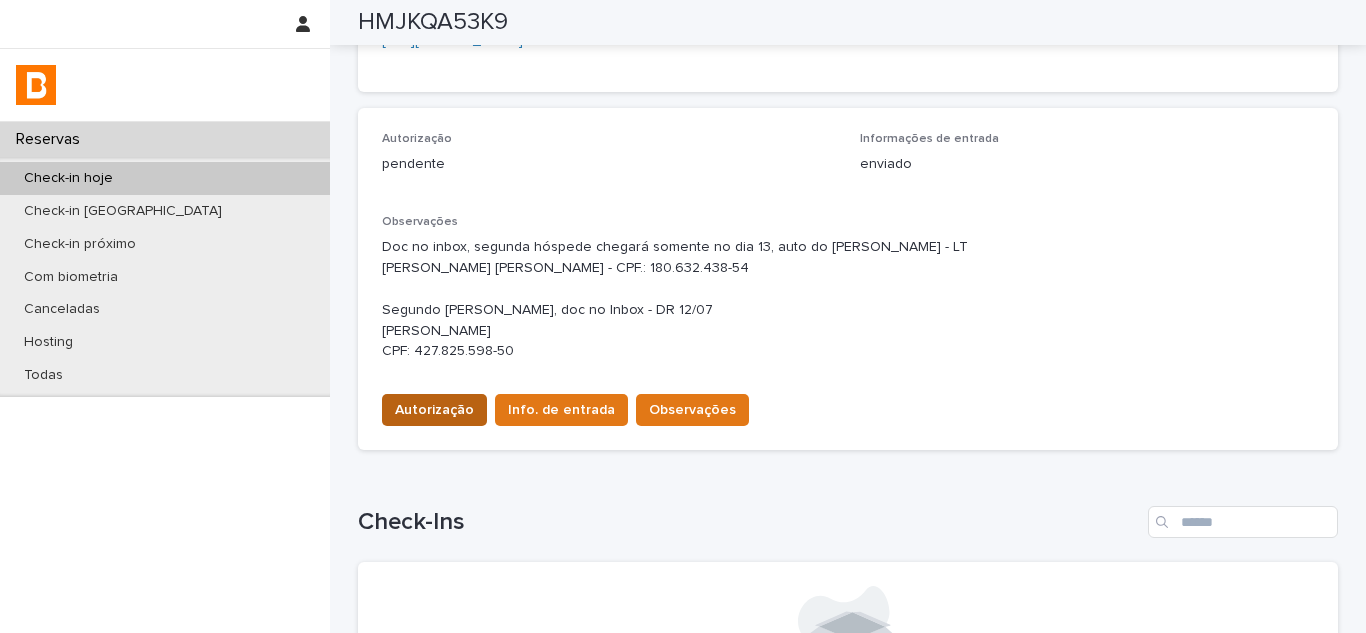 click on "Autorização" at bounding box center (434, 410) 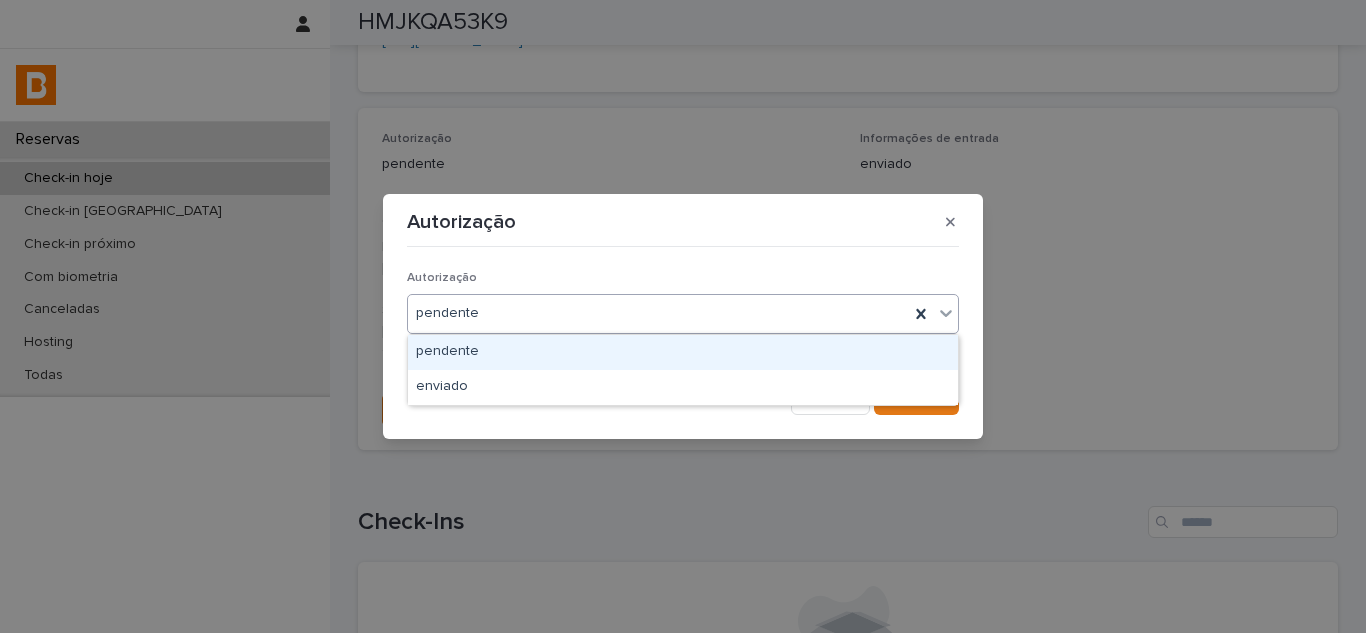 click on "pendente" at bounding box center (658, 313) 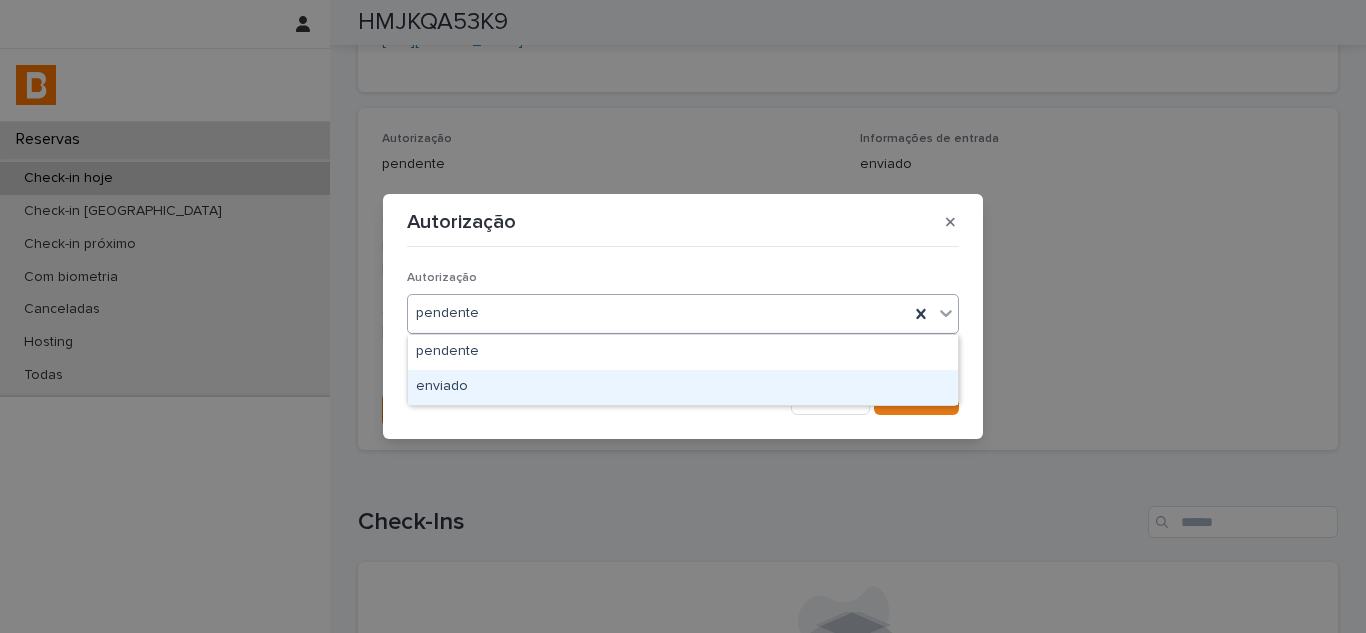 click on "enviado" at bounding box center (683, 387) 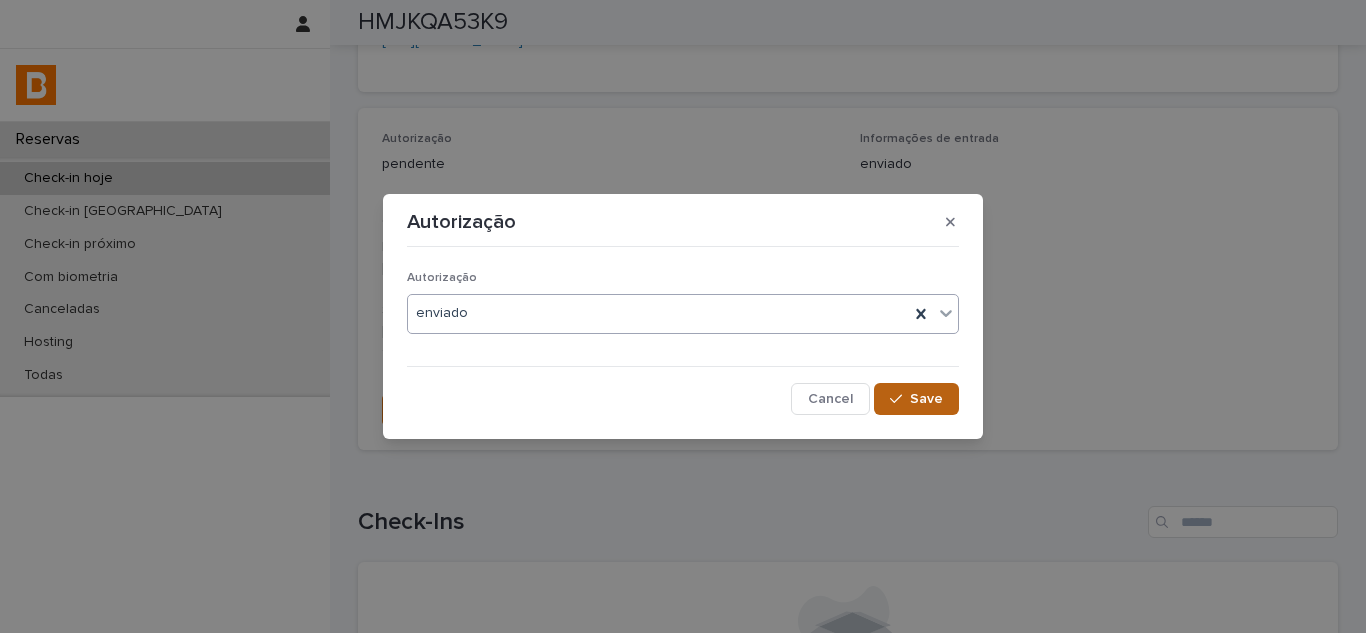 click at bounding box center [900, 399] 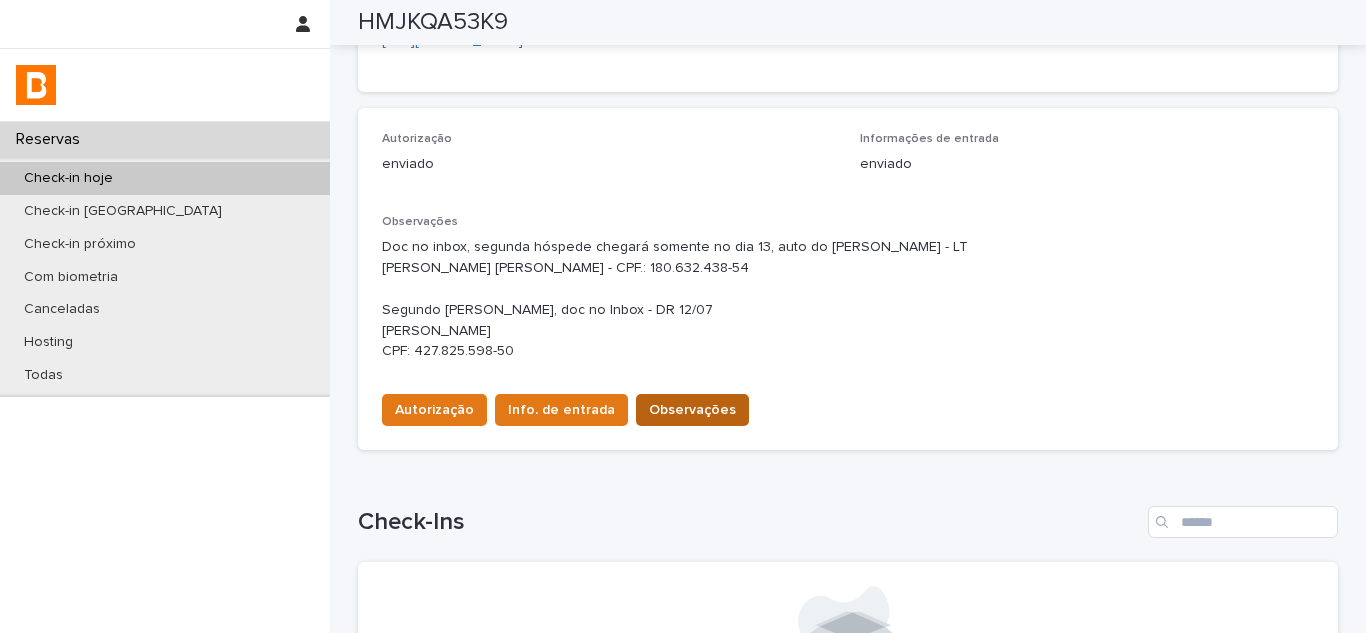 click on "Observações" at bounding box center (692, 410) 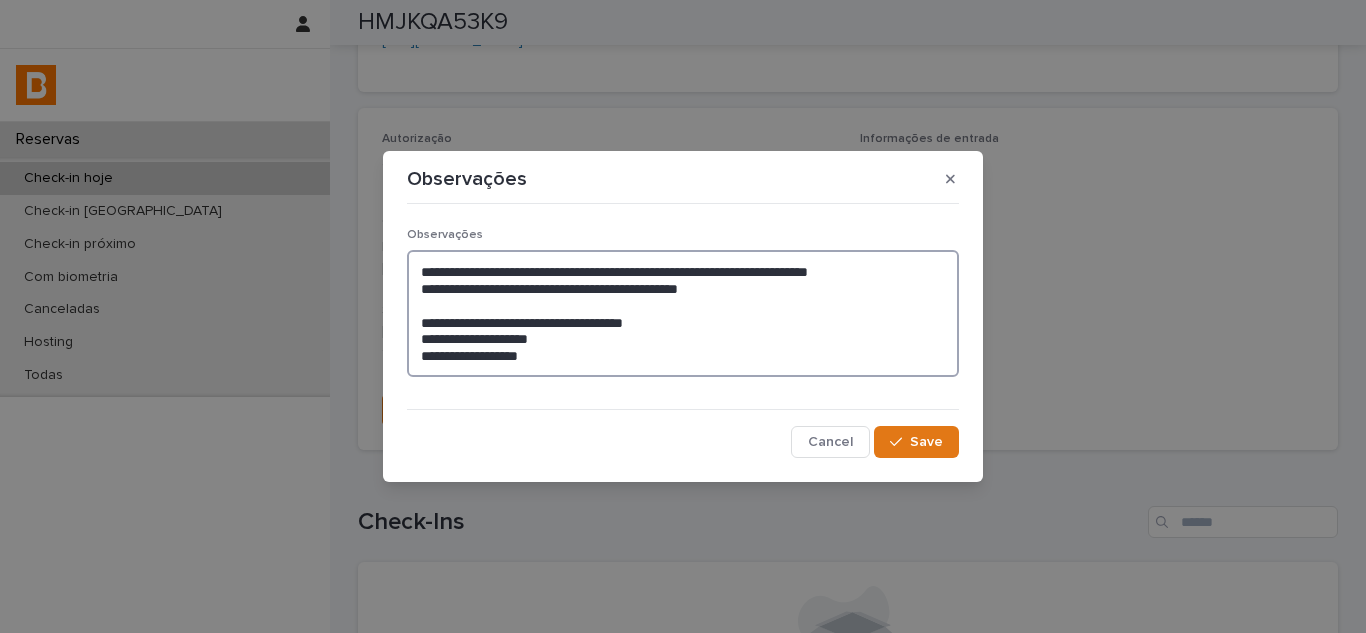 click on "**********" at bounding box center (683, 313) 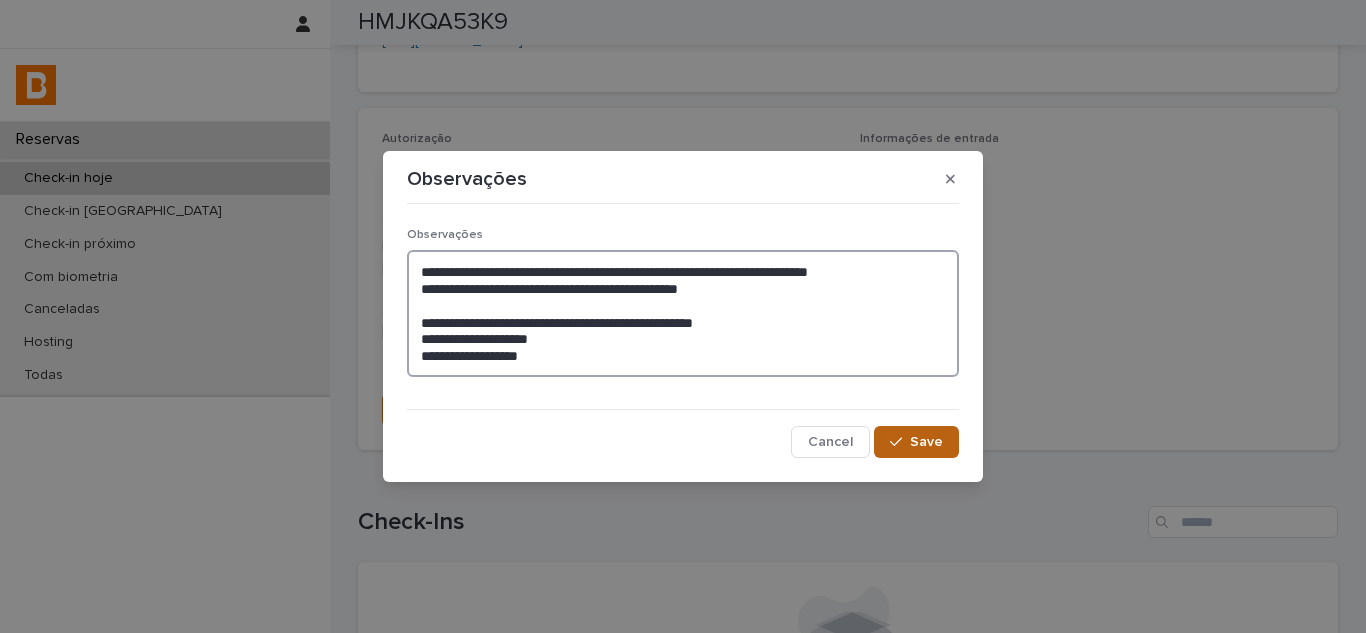 type on "**********" 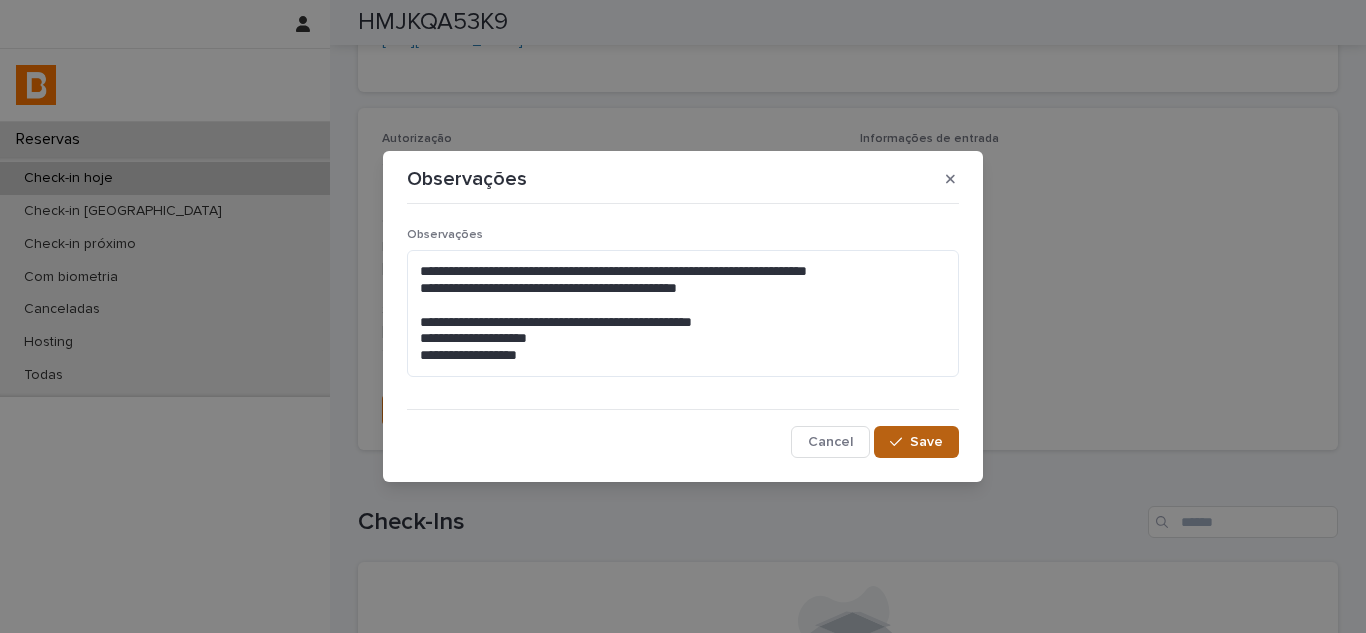 click on "Save" at bounding box center (916, 442) 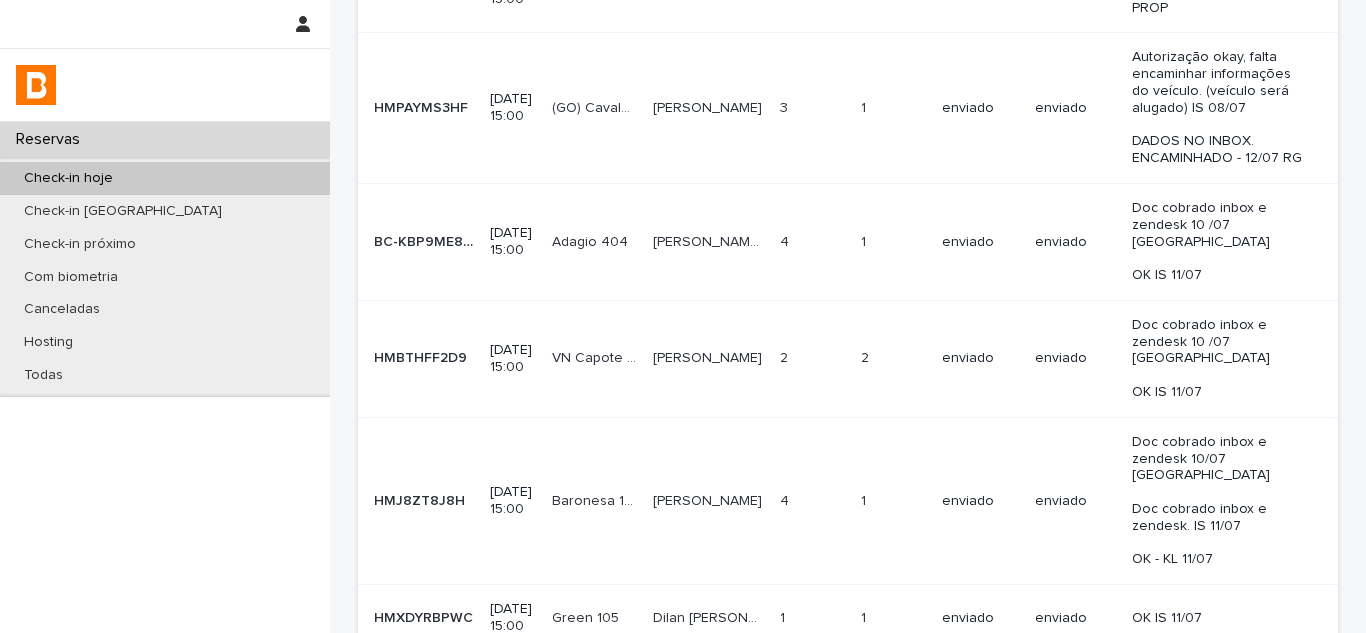 scroll, scrollTop: 0, scrollLeft: 0, axis: both 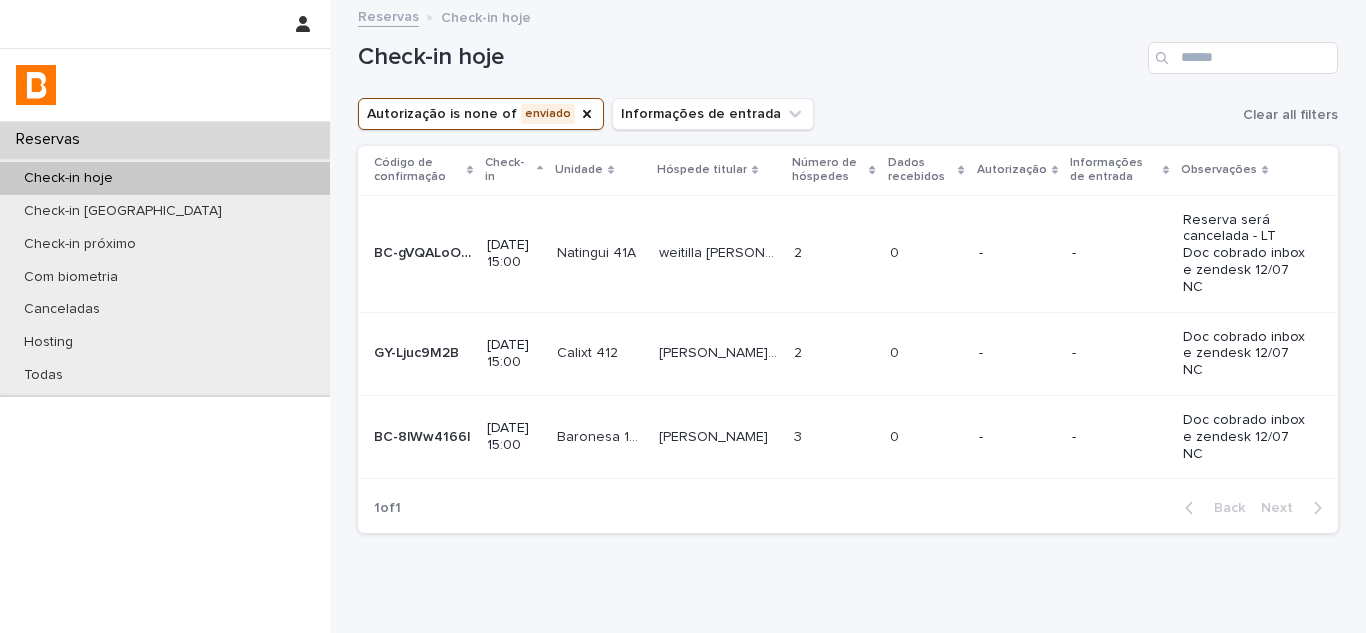click on "[PERSON_NAME]" at bounding box center (715, 435) 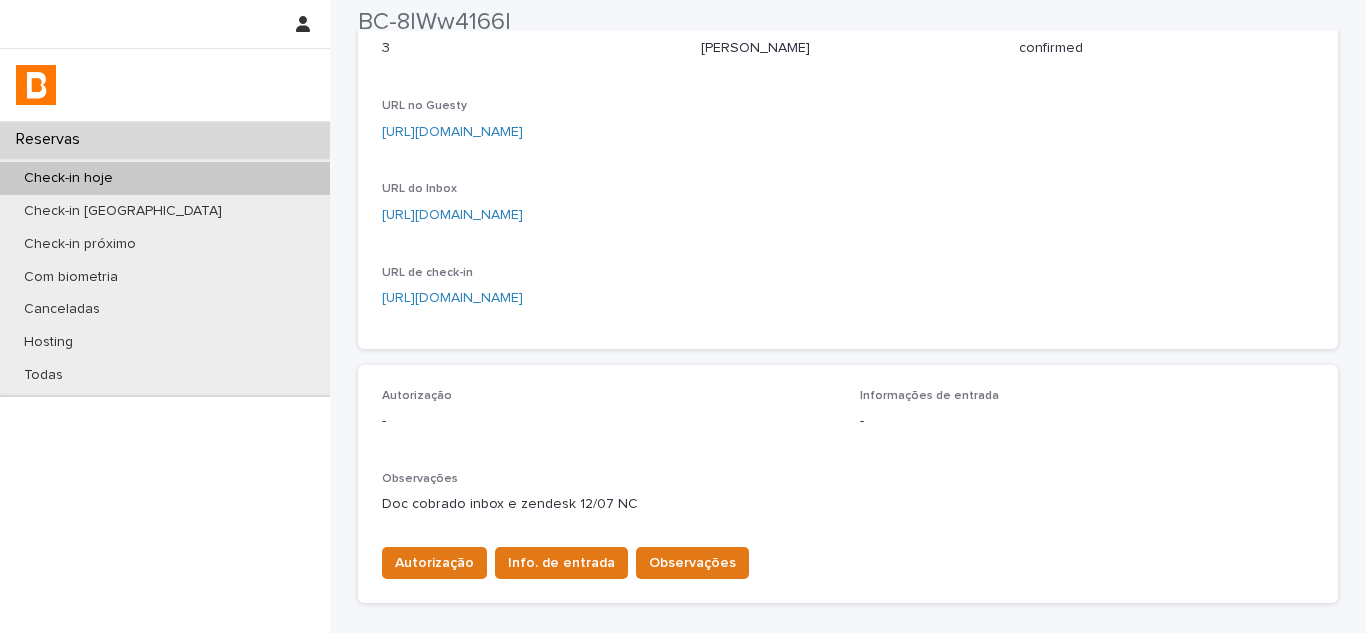 scroll, scrollTop: 500, scrollLeft: 0, axis: vertical 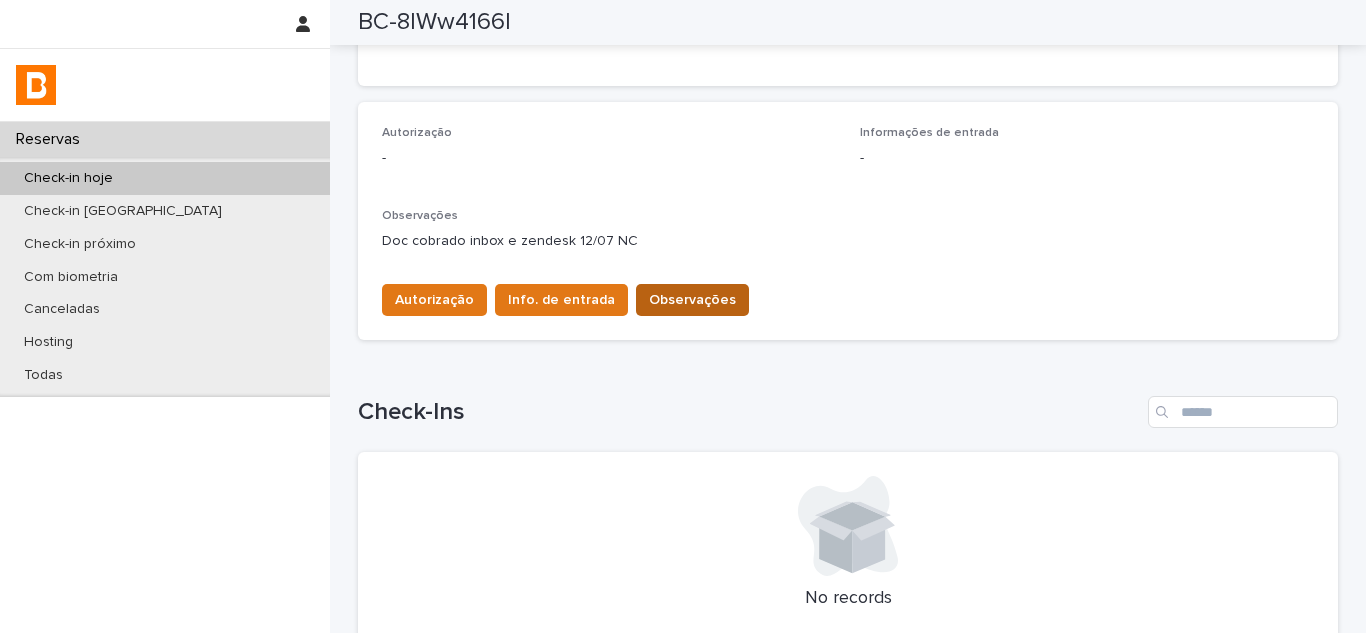 click on "Observações" at bounding box center [692, 300] 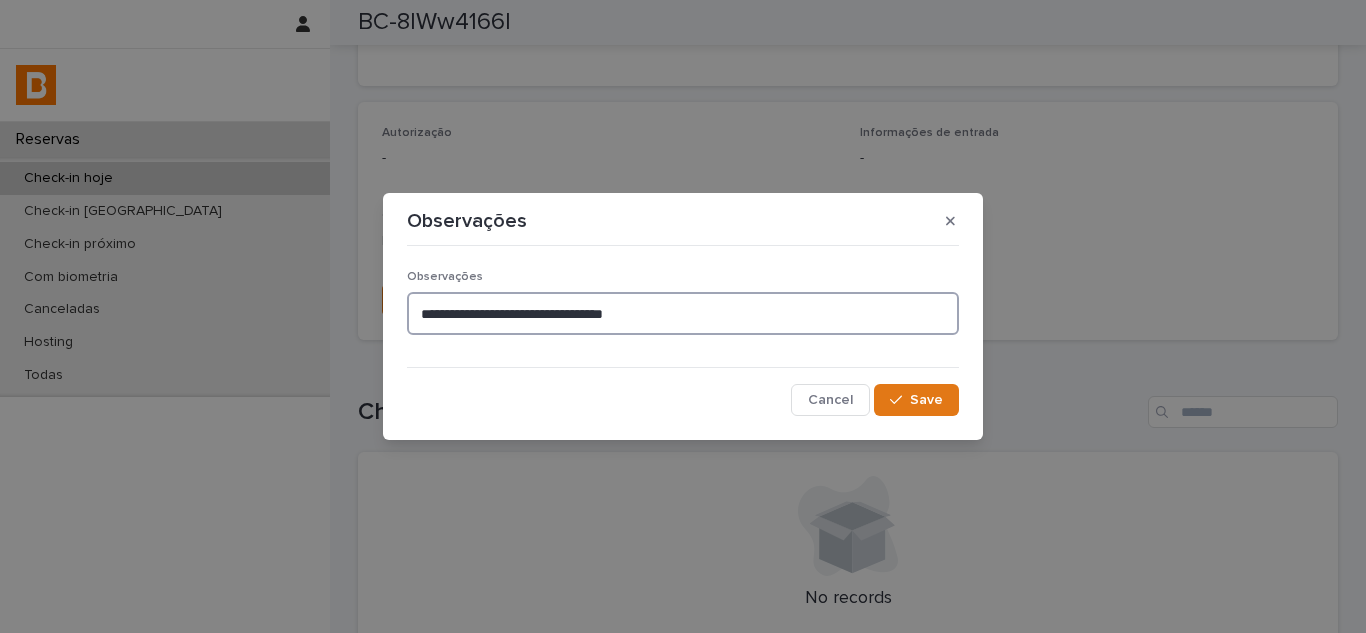 click on "**********" at bounding box center [683, 313] 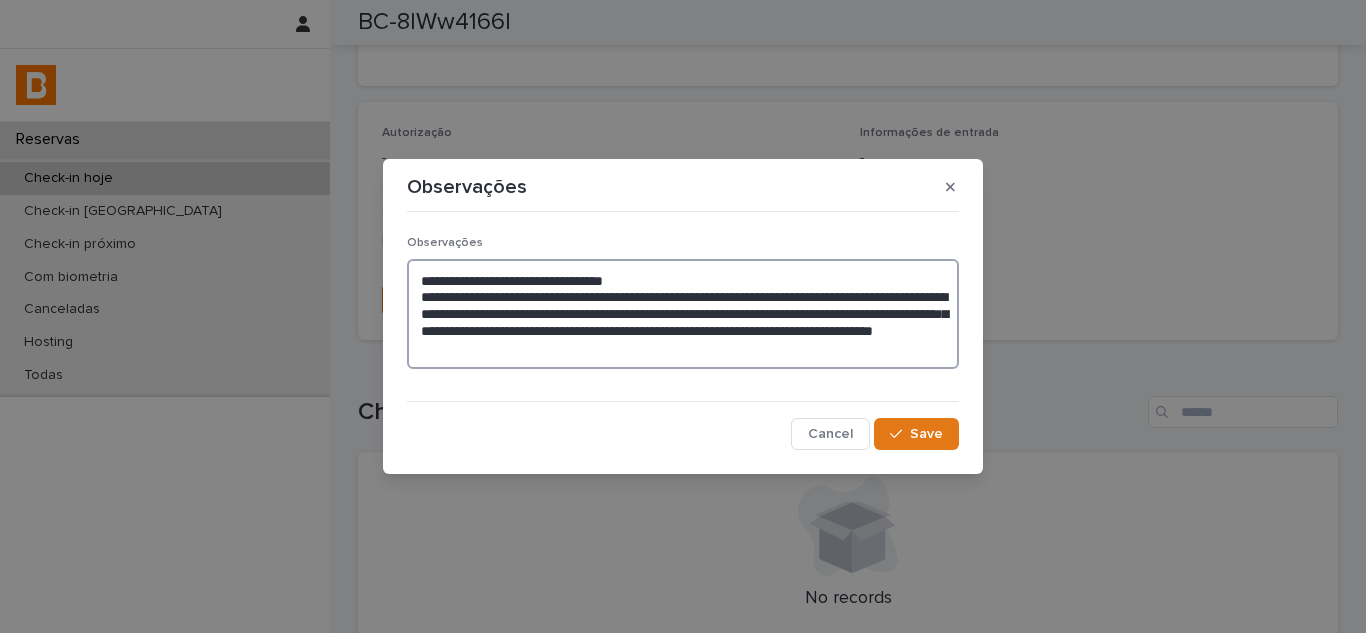 click on "**********" at bounding box center (683, 314) 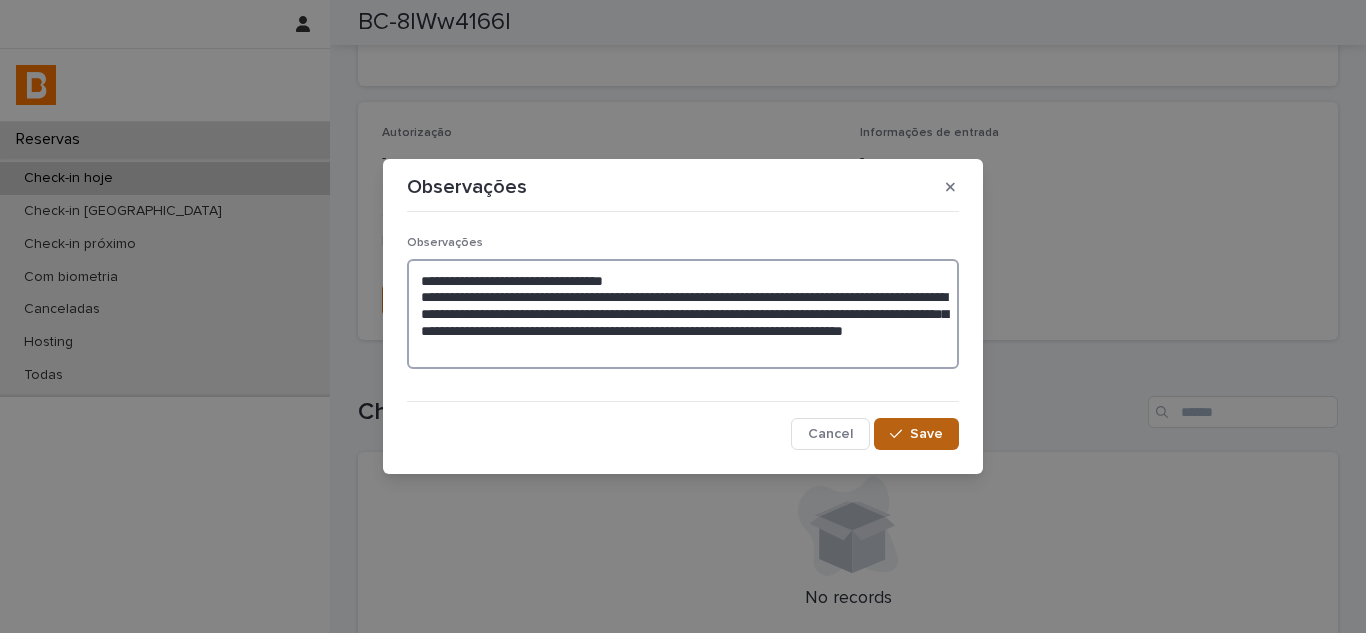 type on "**********" 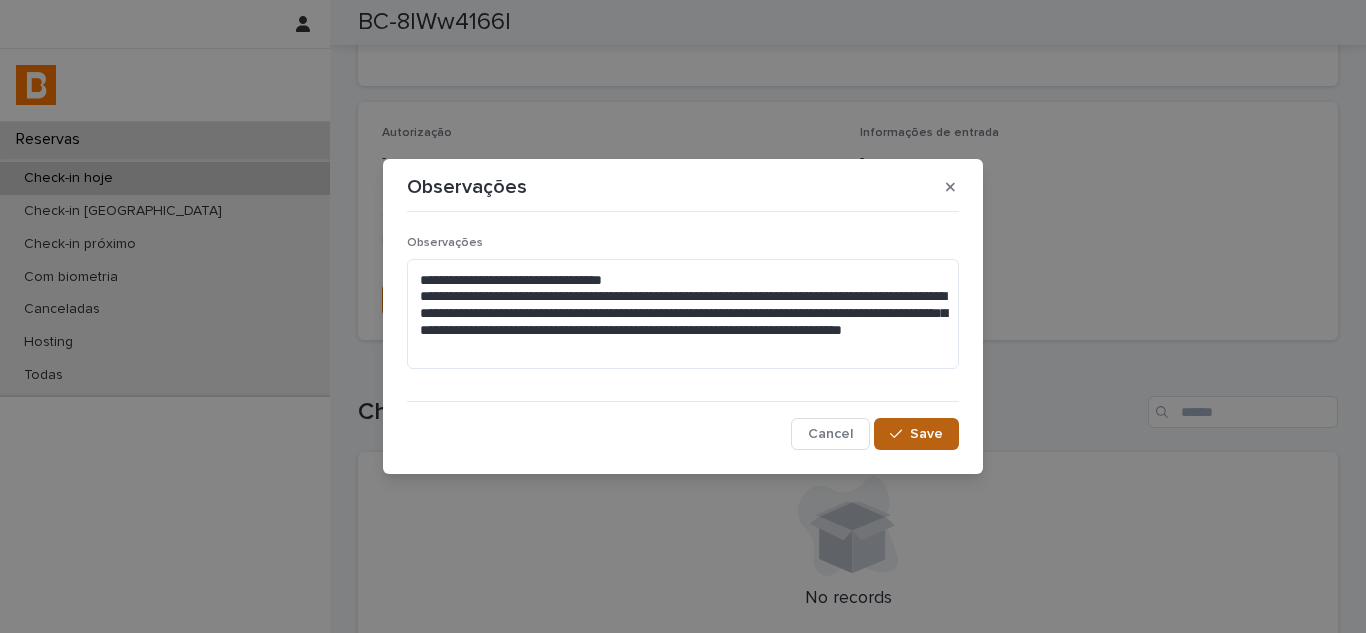 click on "Save" at bounding box center [926, 434] 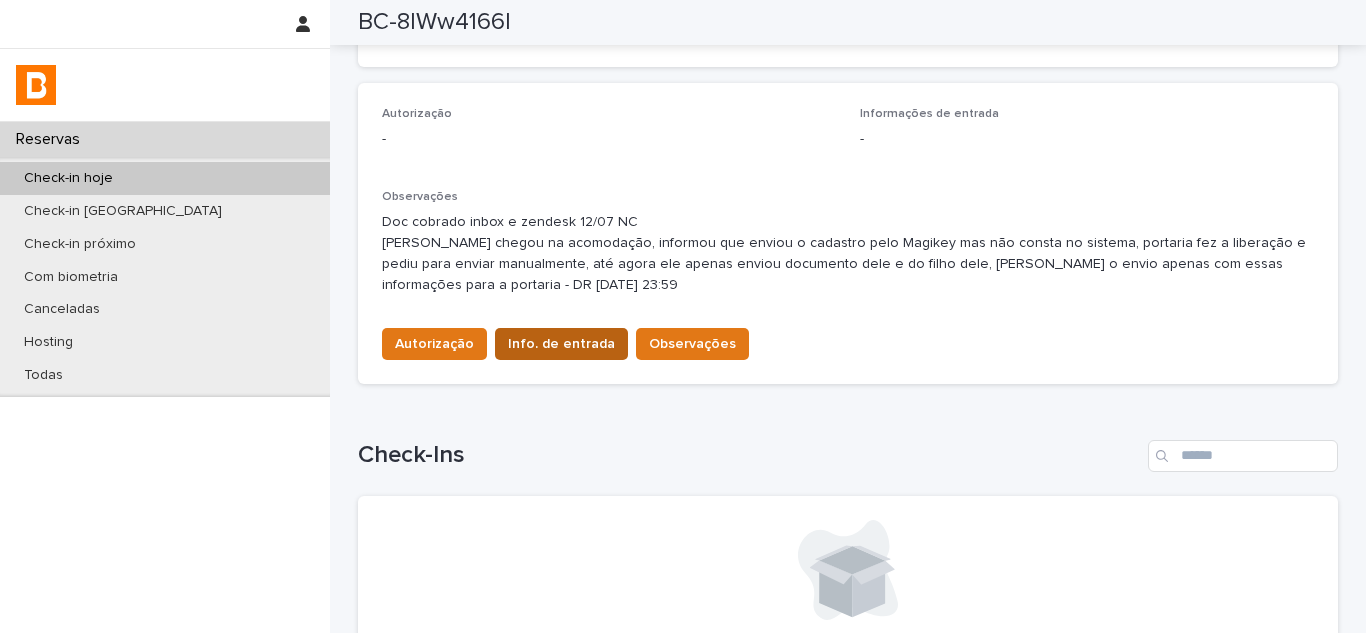 scroll, scrollTop: 532, scrollLeft: 0, axis: vertical 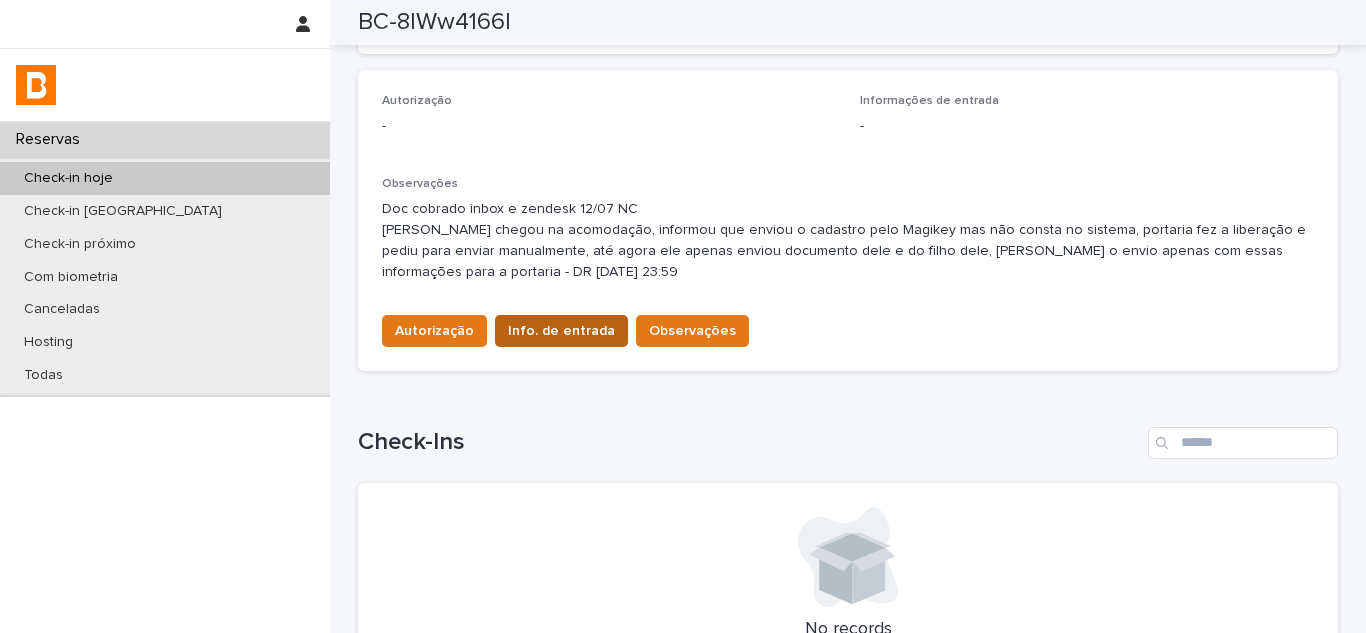 click on "Info. de entrada" at bounding box center [561, 331] 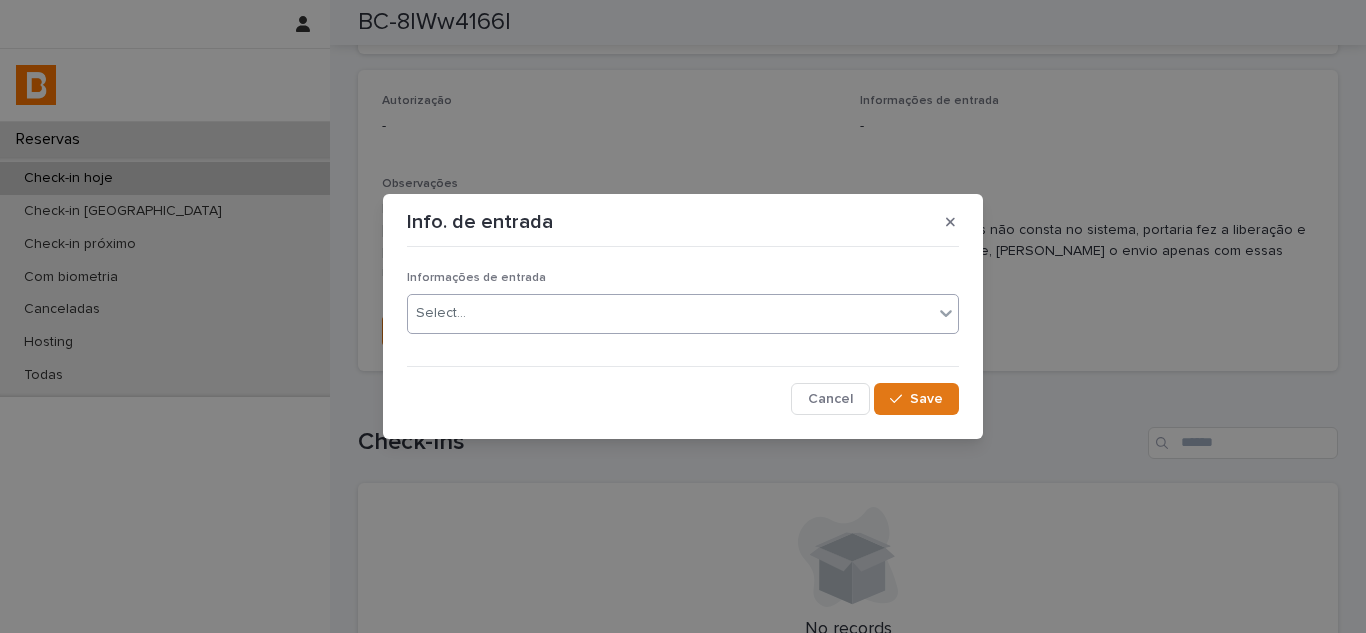 click on "Select..." at bounding box center (670, 313) 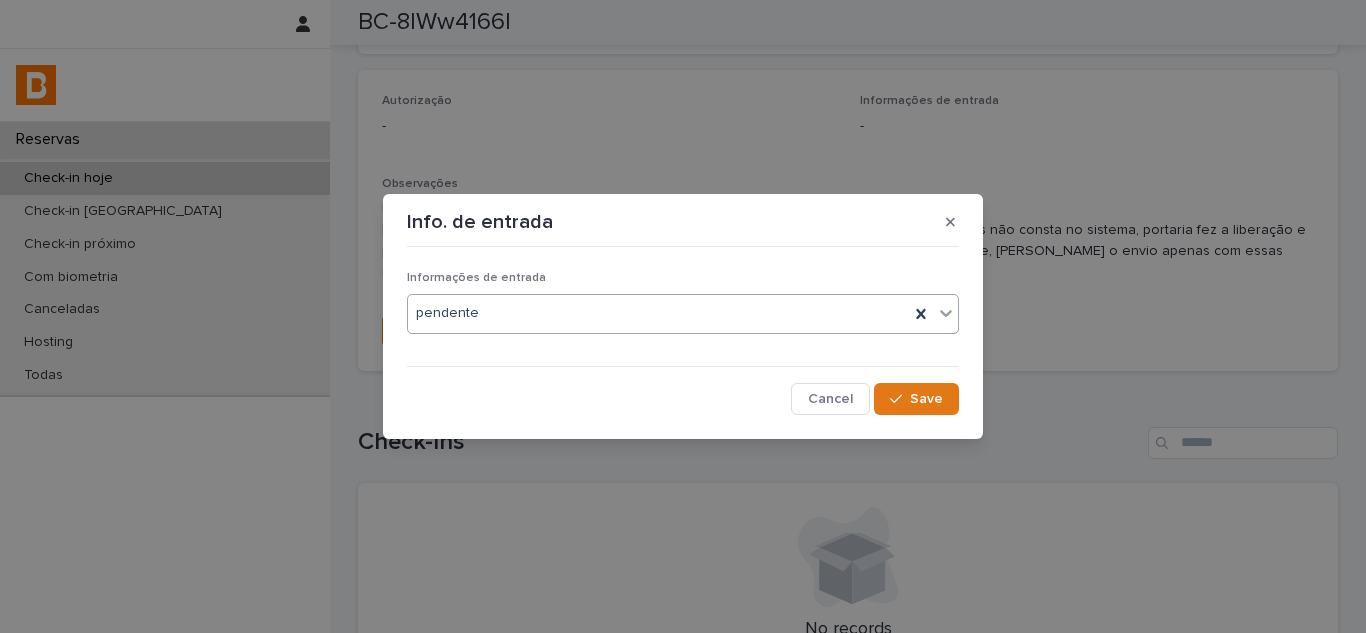 click on "pendente" at bounding box center [658, 313] 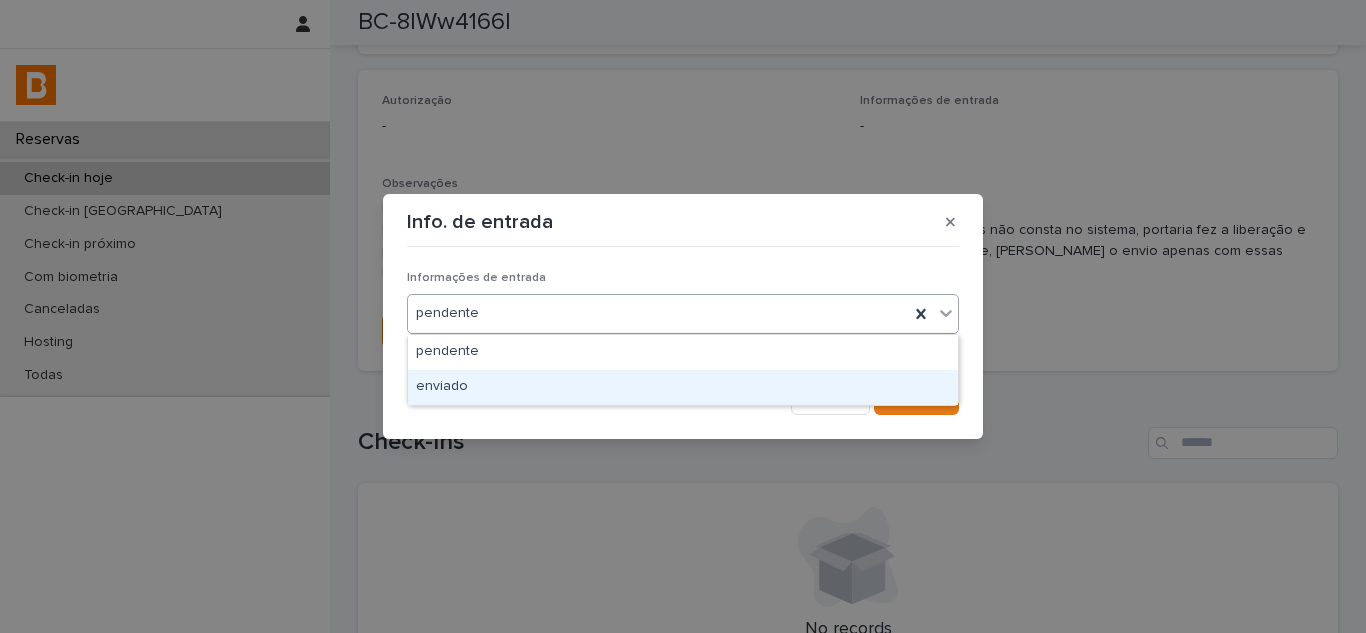 click on "enviado" at bounding box center [683, 387] 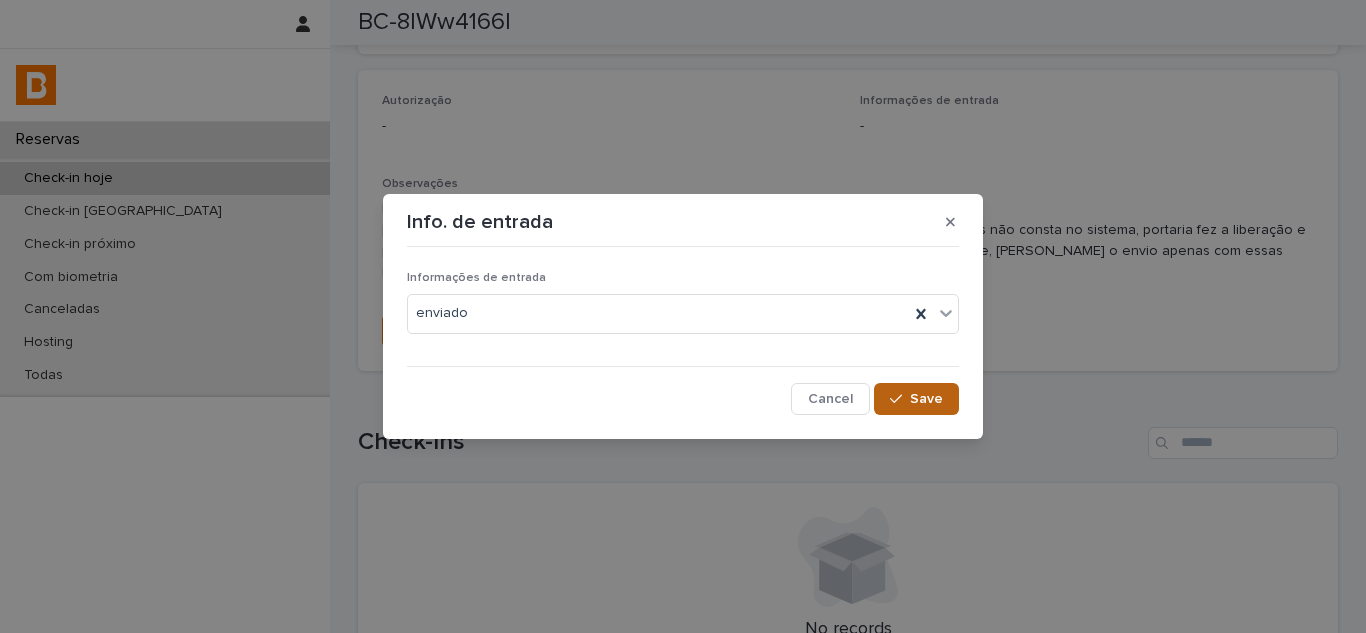 click 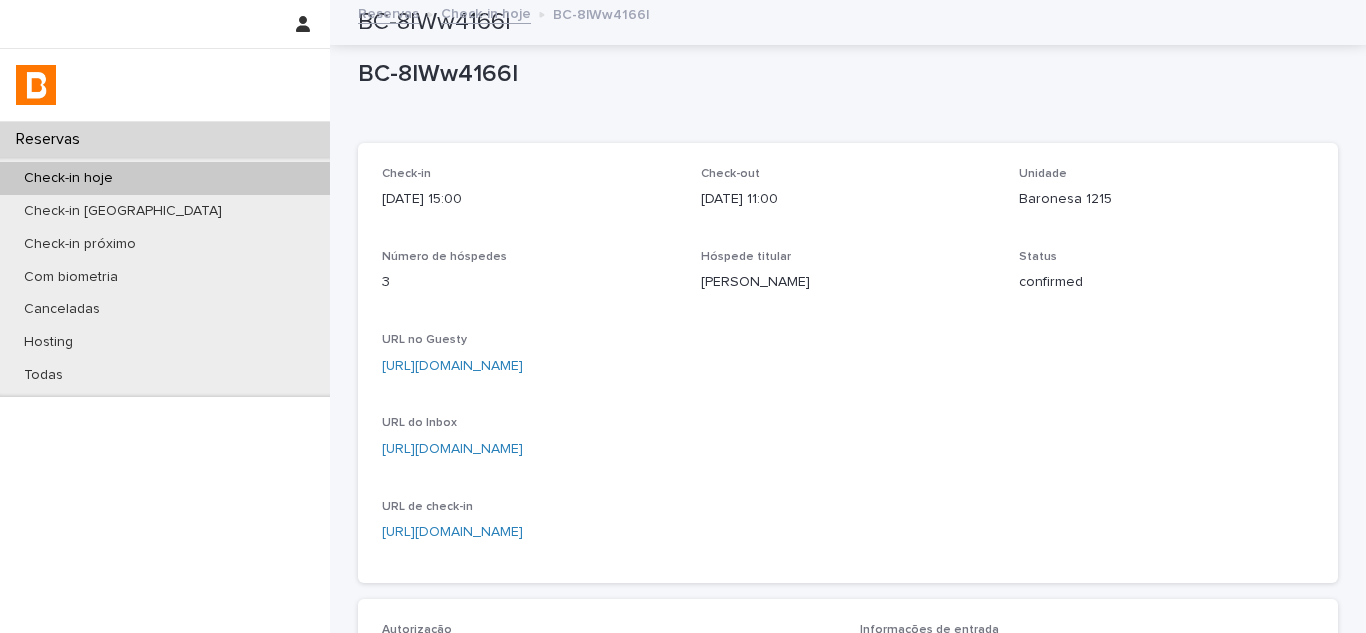 scroll, scrollTop: 0, scrollLeft: 0, axis: both 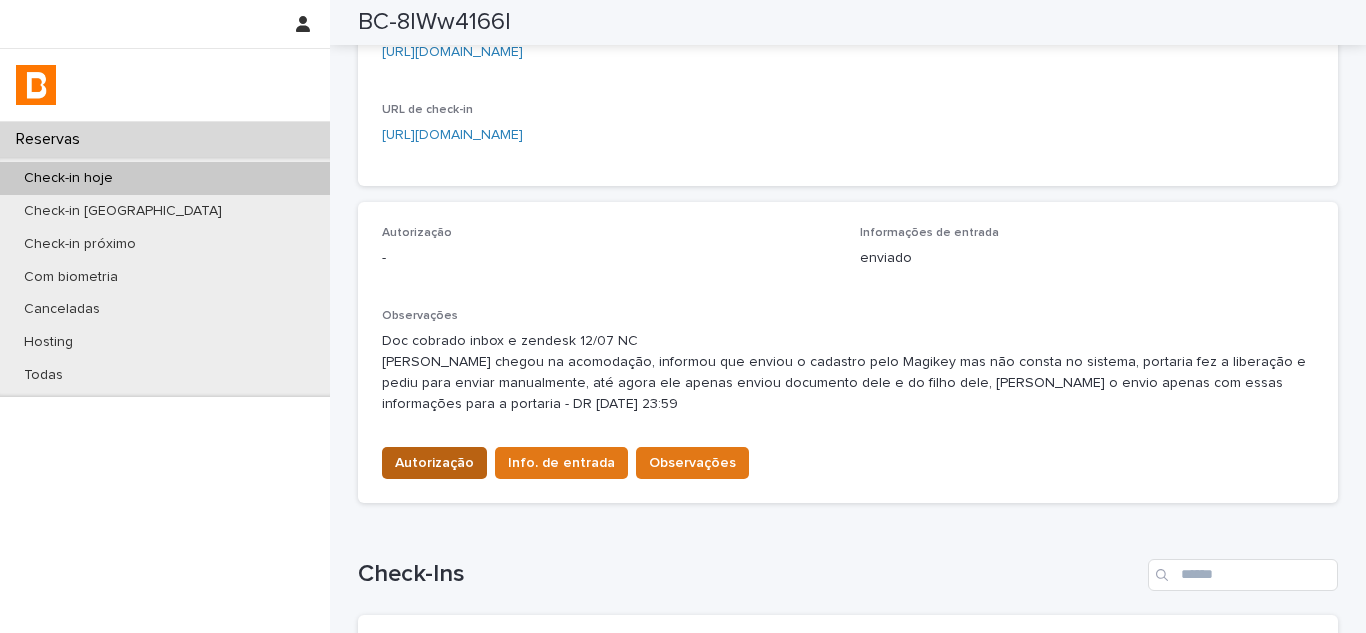 click on "Autorização" at bounding box center (434, 463) 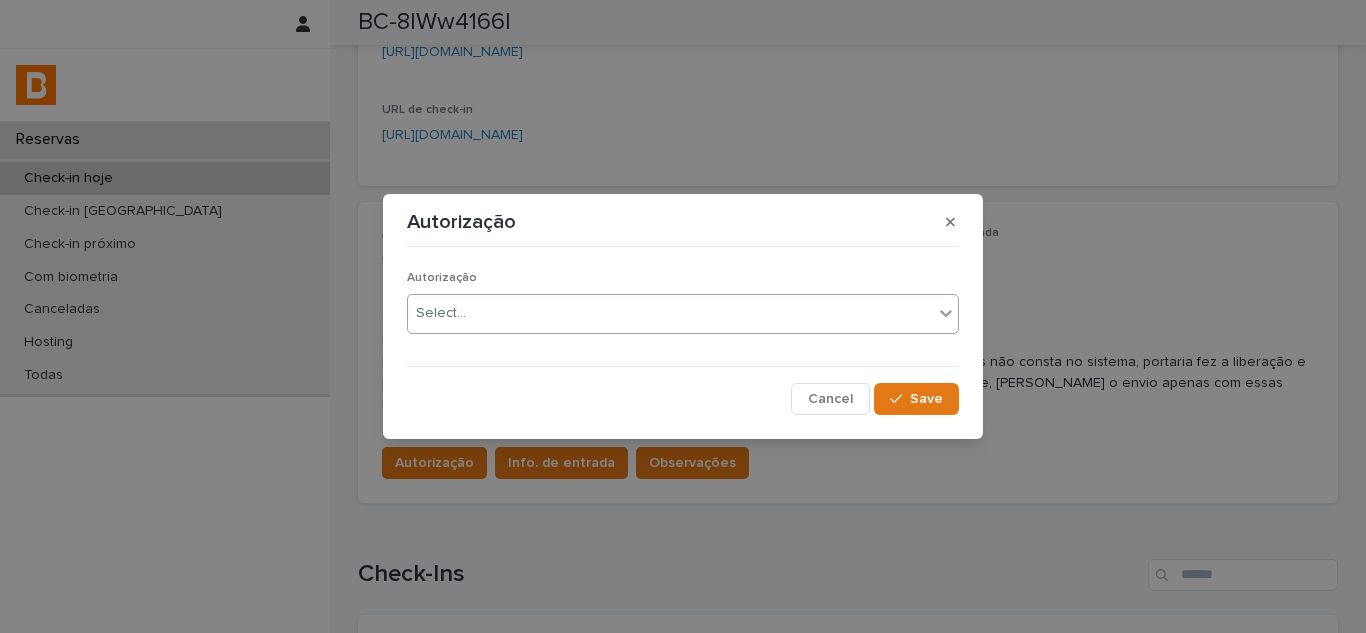 click on "Select..." at bounding box center [670, 313] 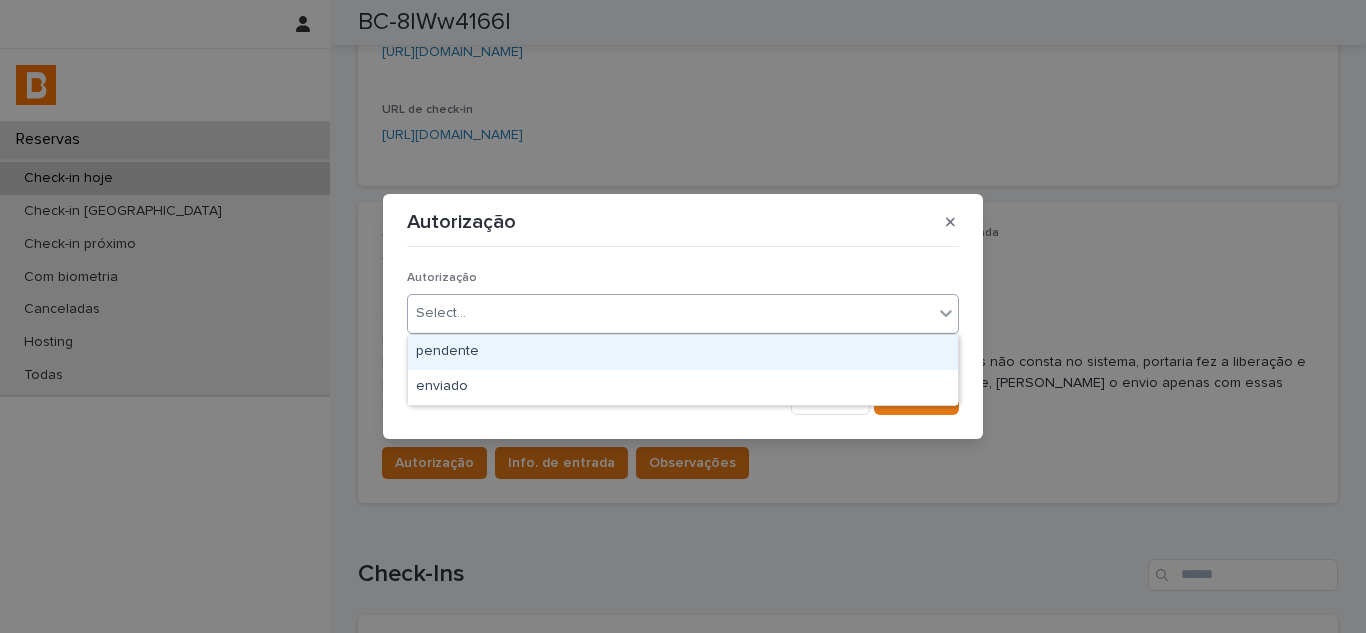 click on "pendente" at bounding box center [683, 352] 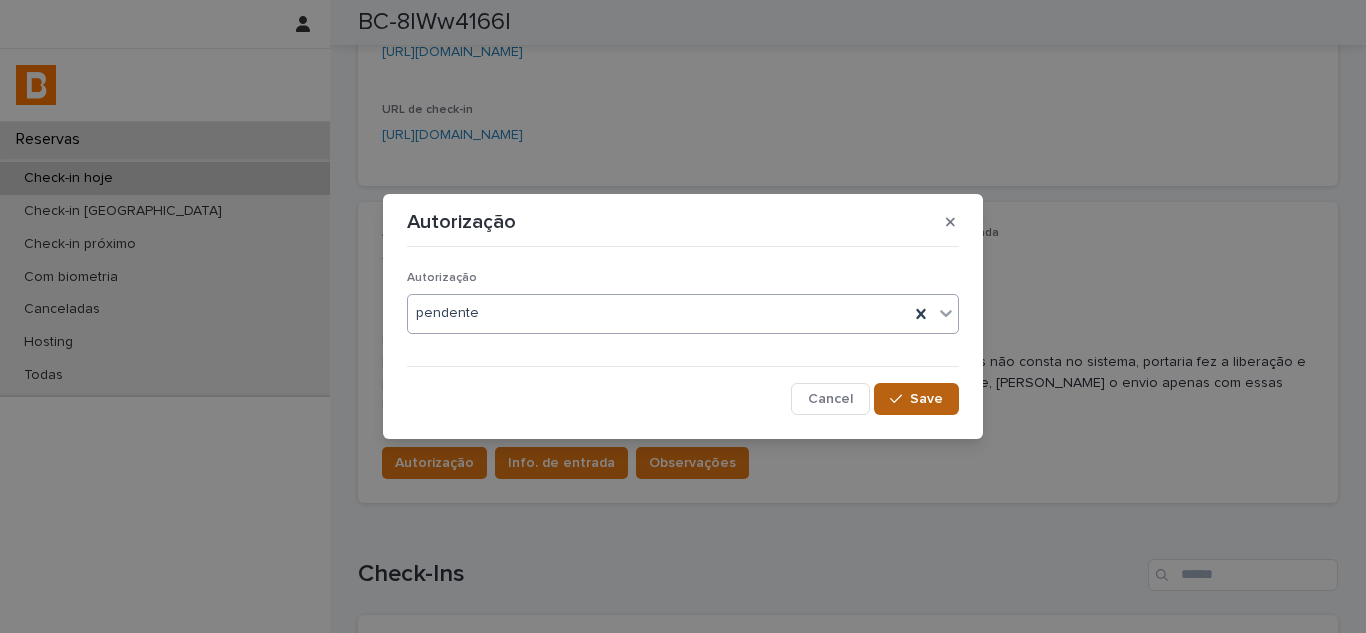 click 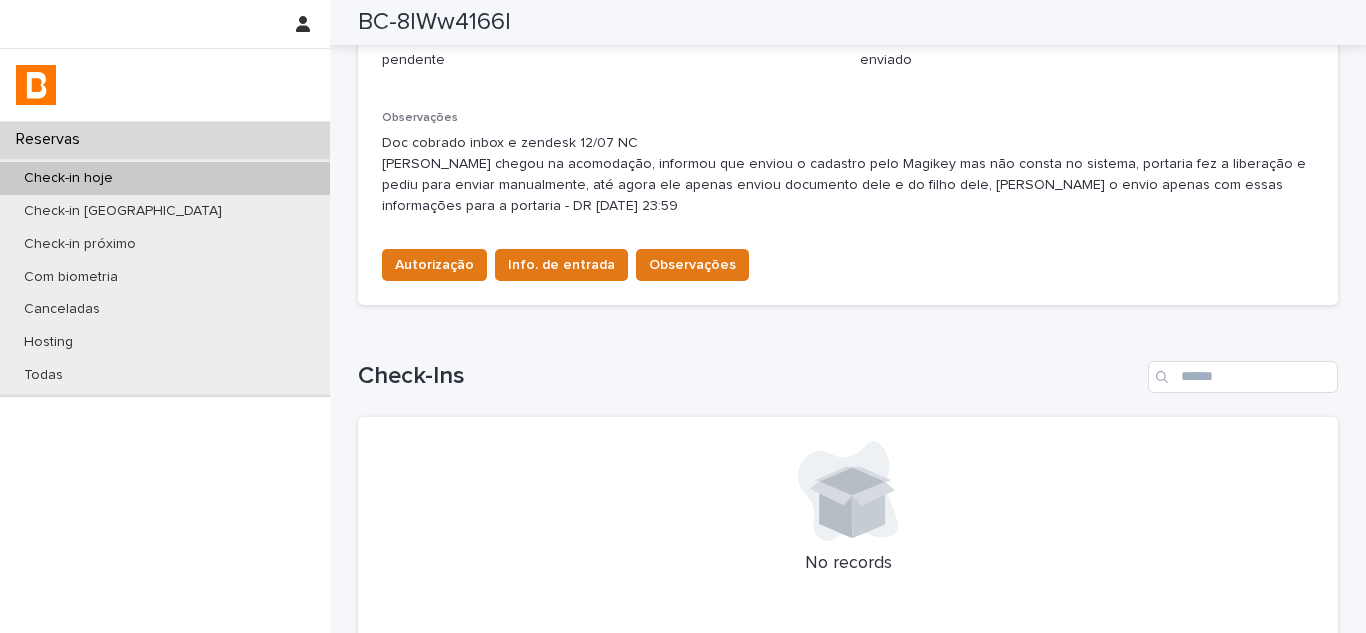 scroll, scrollTop: 600, scrollLeft: 0, axis: vertical 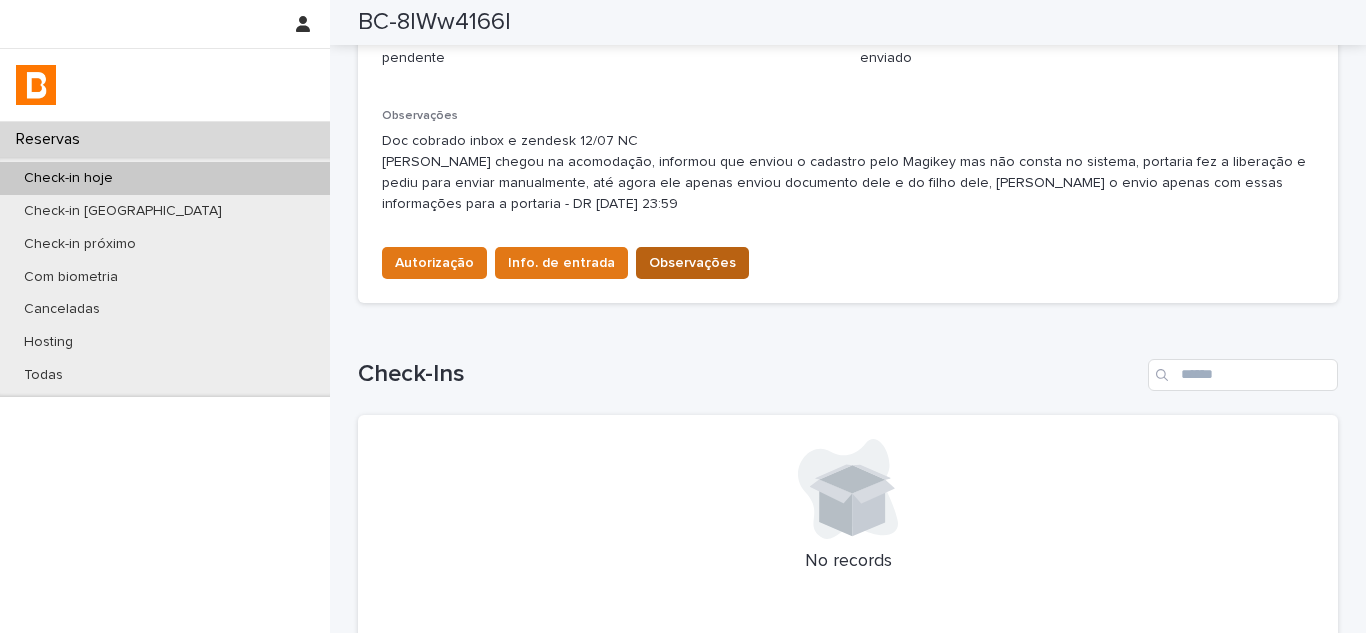 click on "Observações" at bounding box center [692, 263] 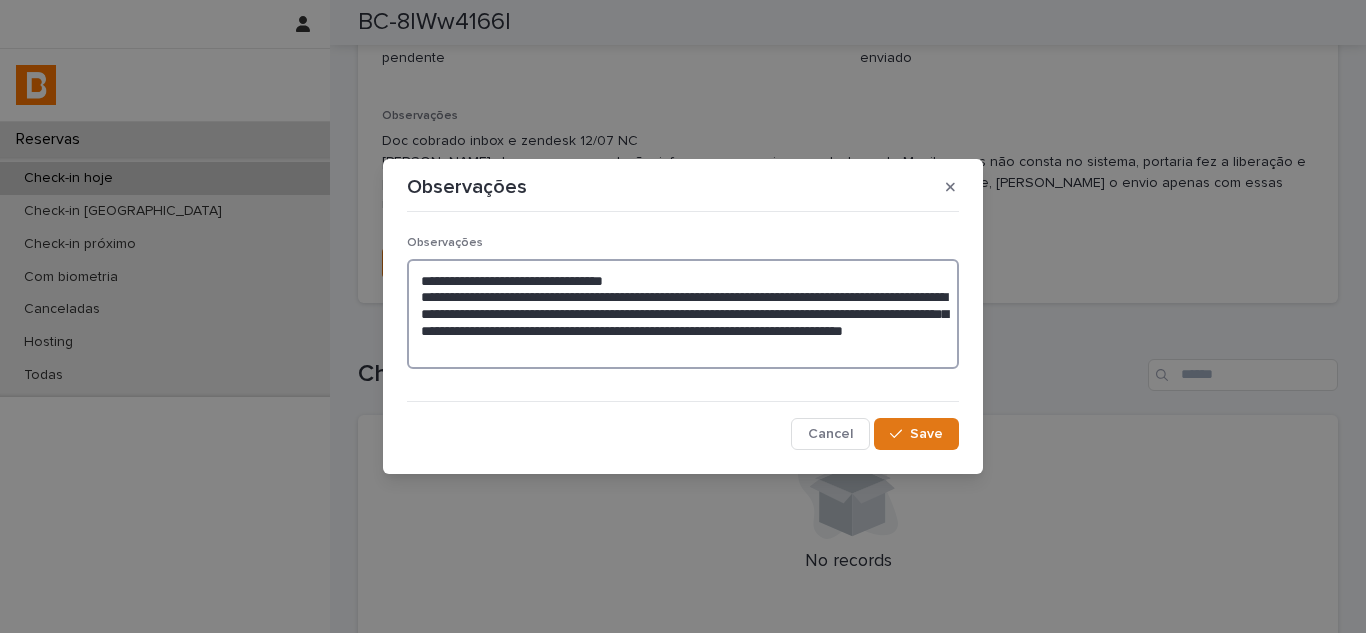click on "**********" at bounding box center [683, 314] 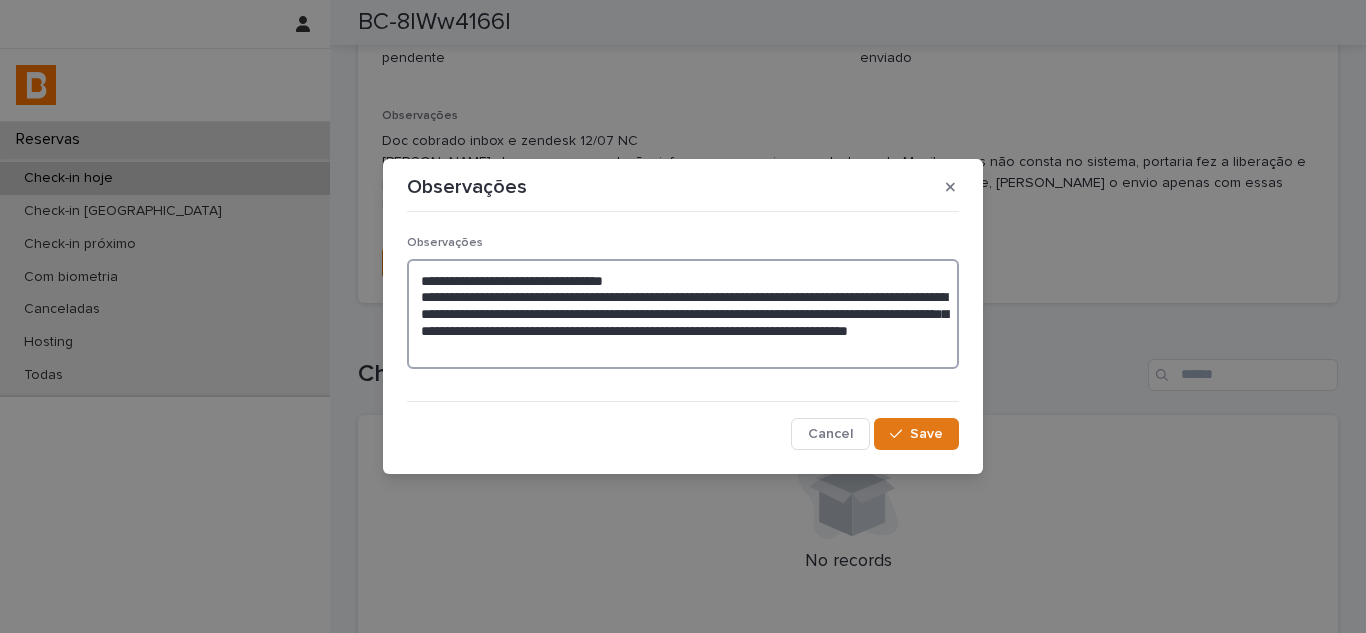 click on "**********" at bounding box center (683, 314) 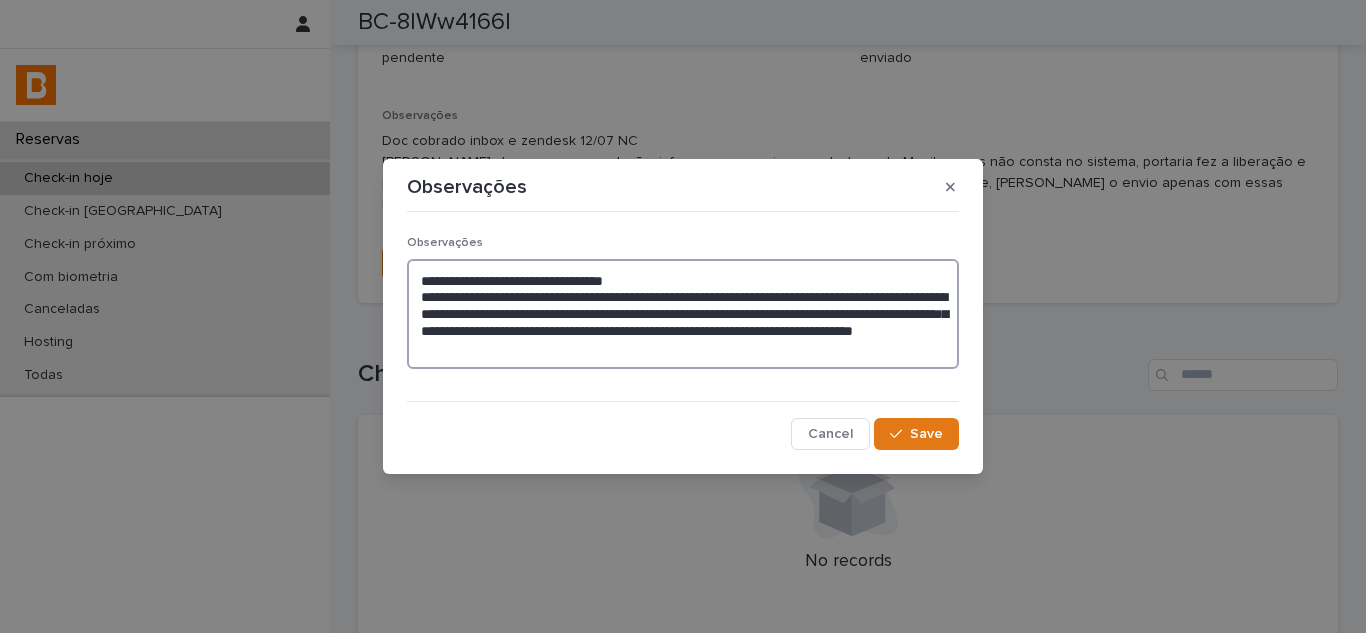 paste on "*******" 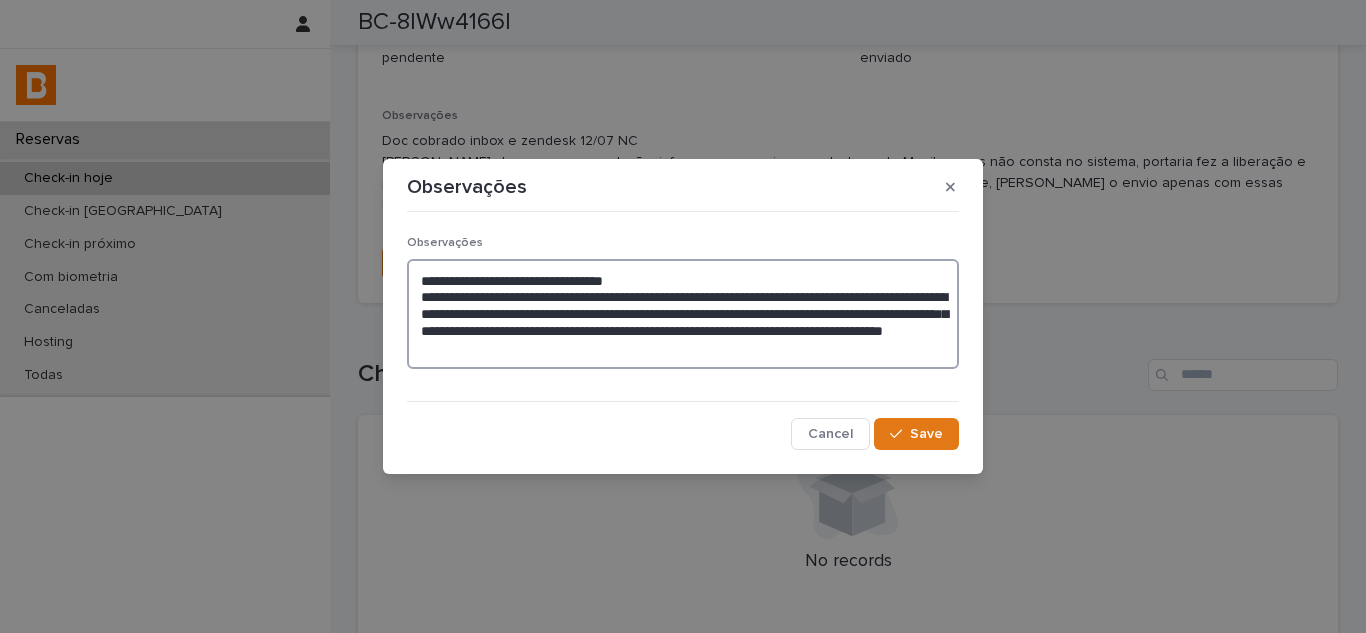 click on "**********" at bounding box center [683, 314] 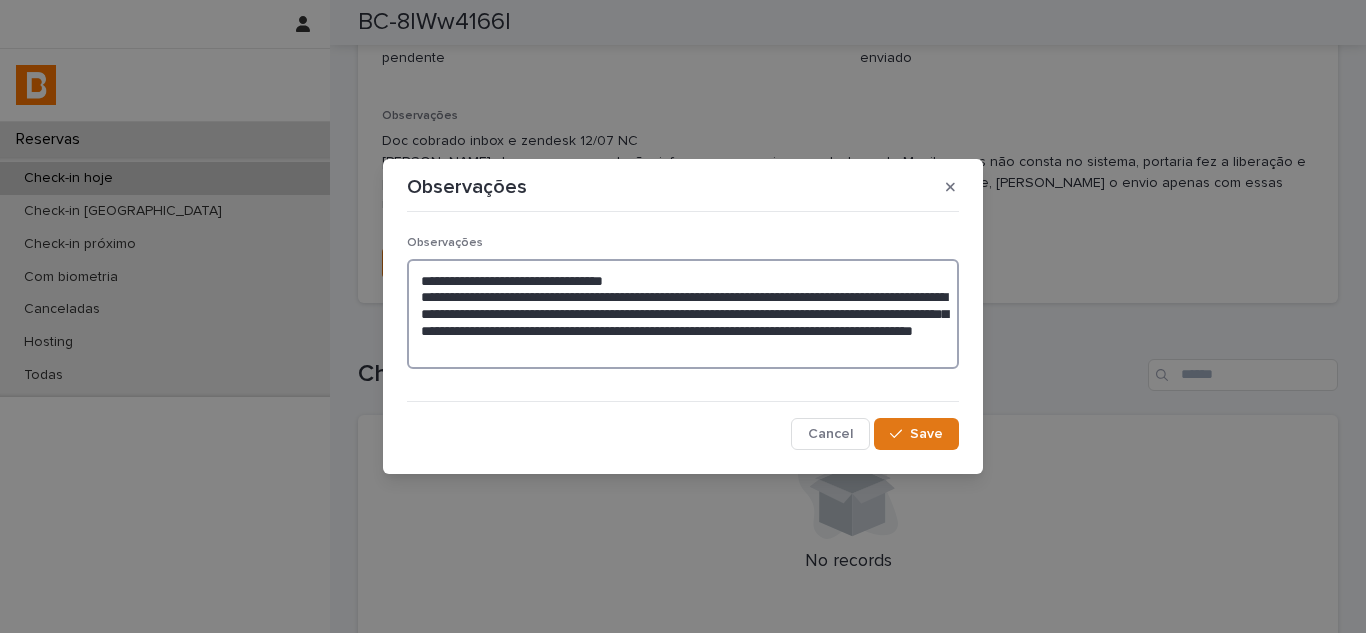 drag, startPoint x: 889, startPoint y: 348, endPoint x: 973, endPoint y: 339, distance: 84.48077 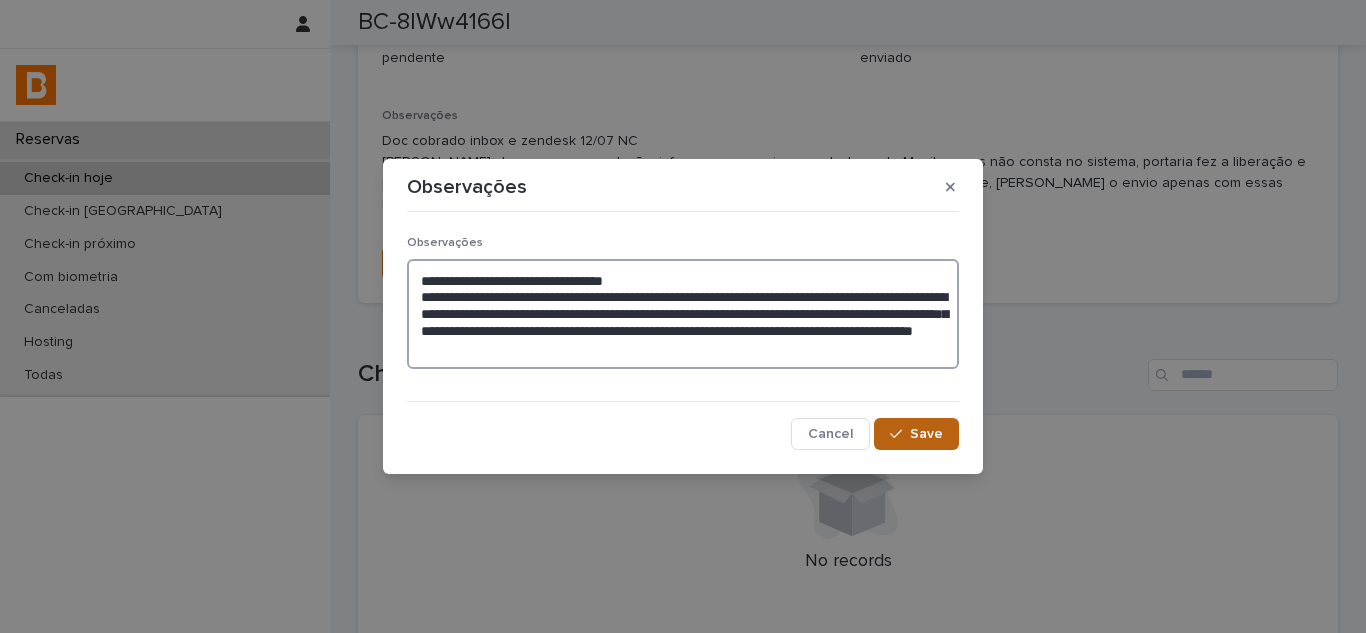type on "**********" 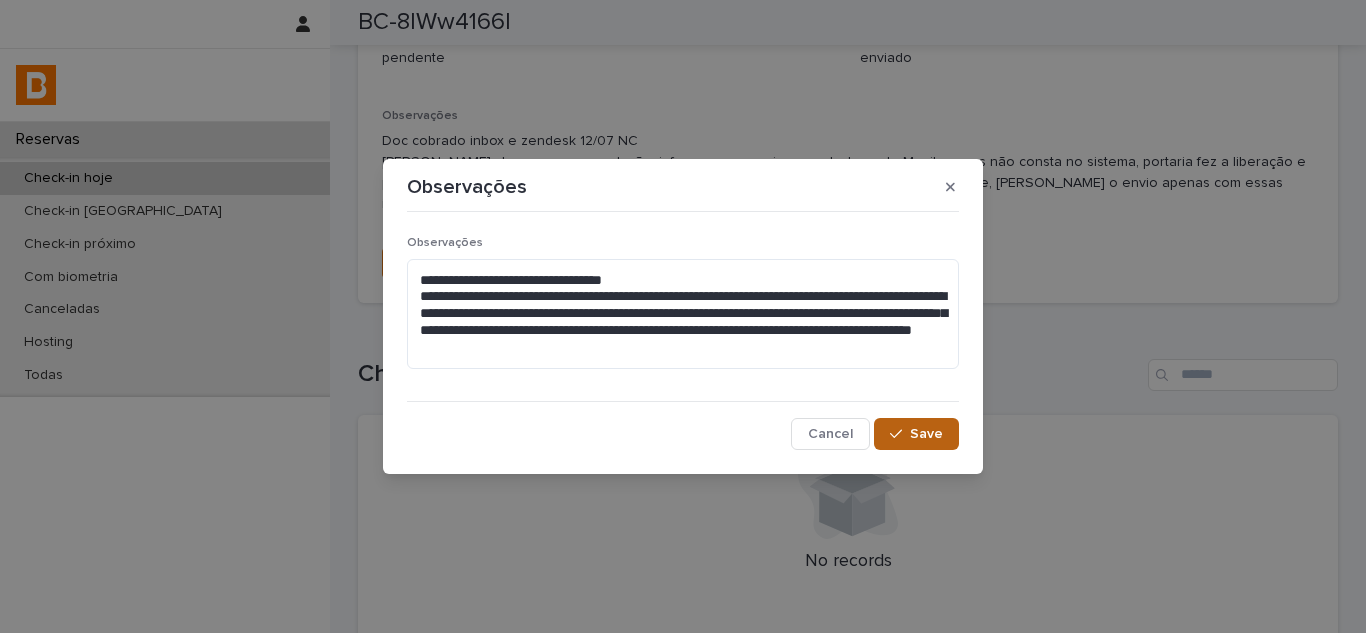 click 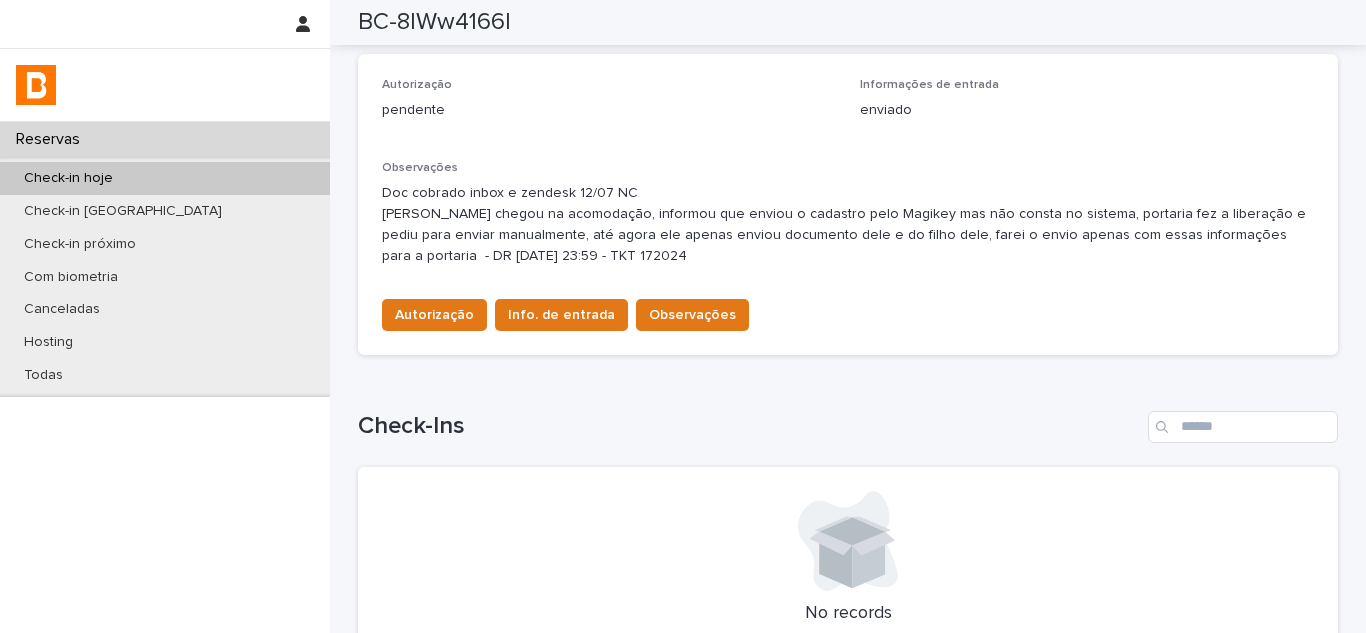 scroll, scrollTop: 400, scrollLeft: 0, axis: vertical 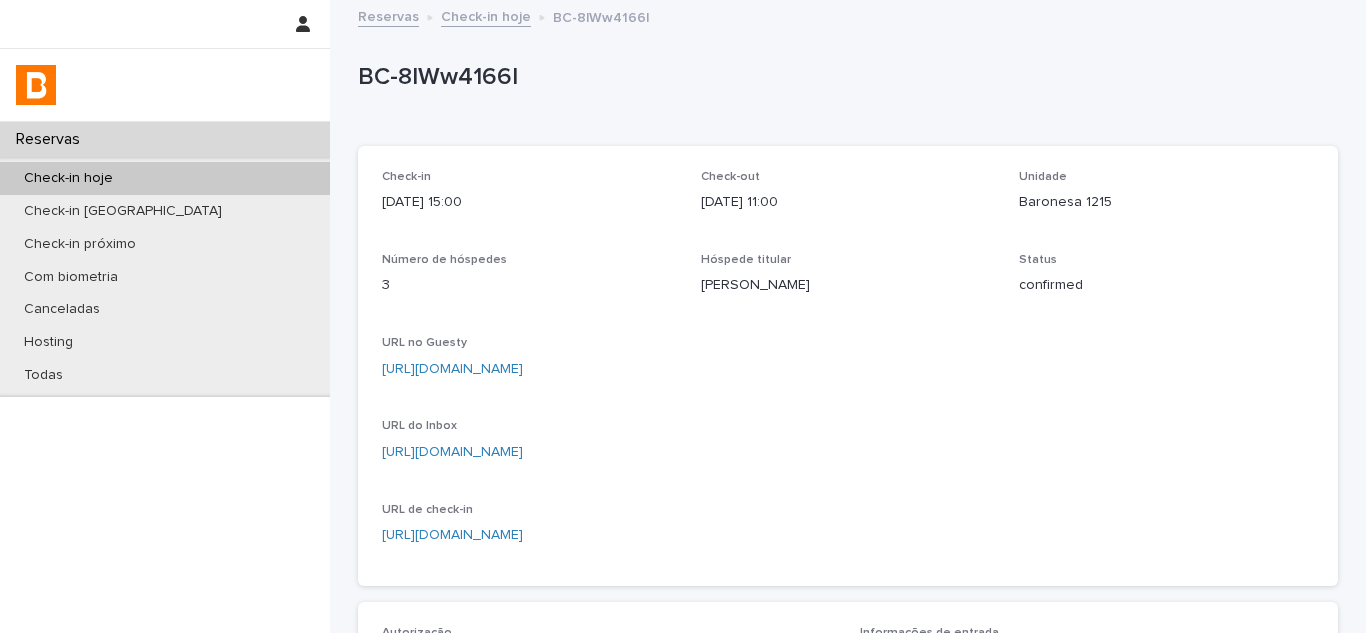 click on "Check-in hoje" at bounding box center [165, 178] 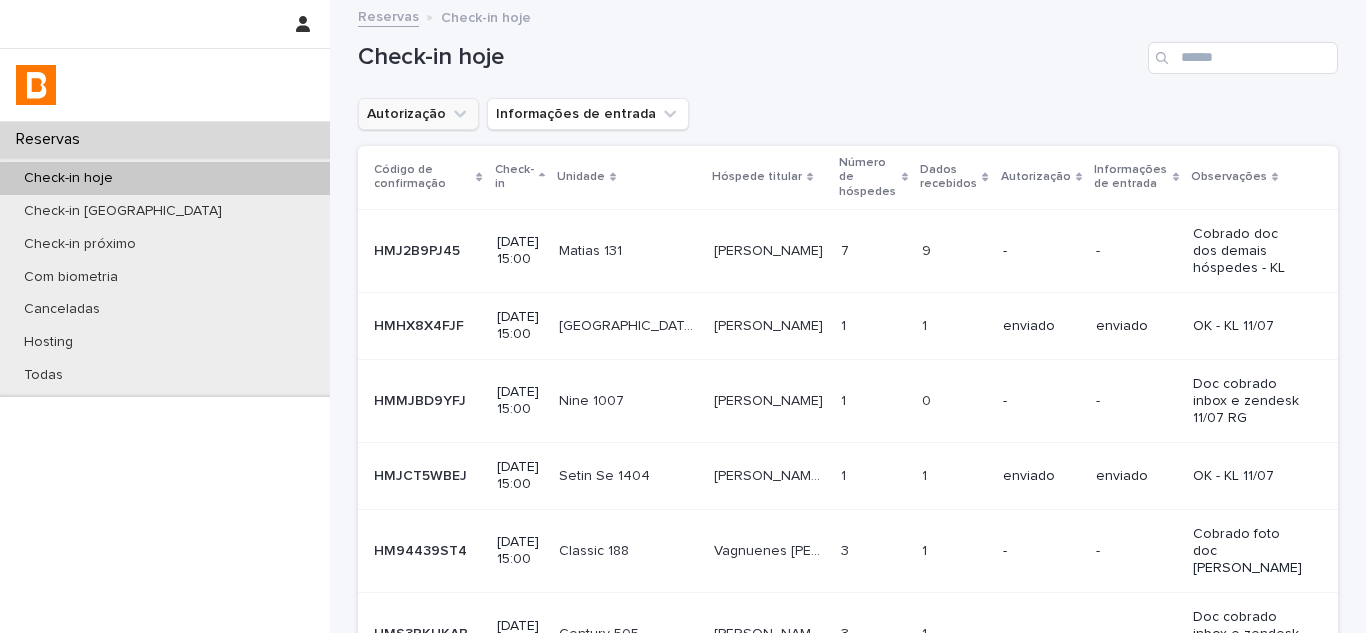 click on "Autorização" at bounding box center [418, 114] 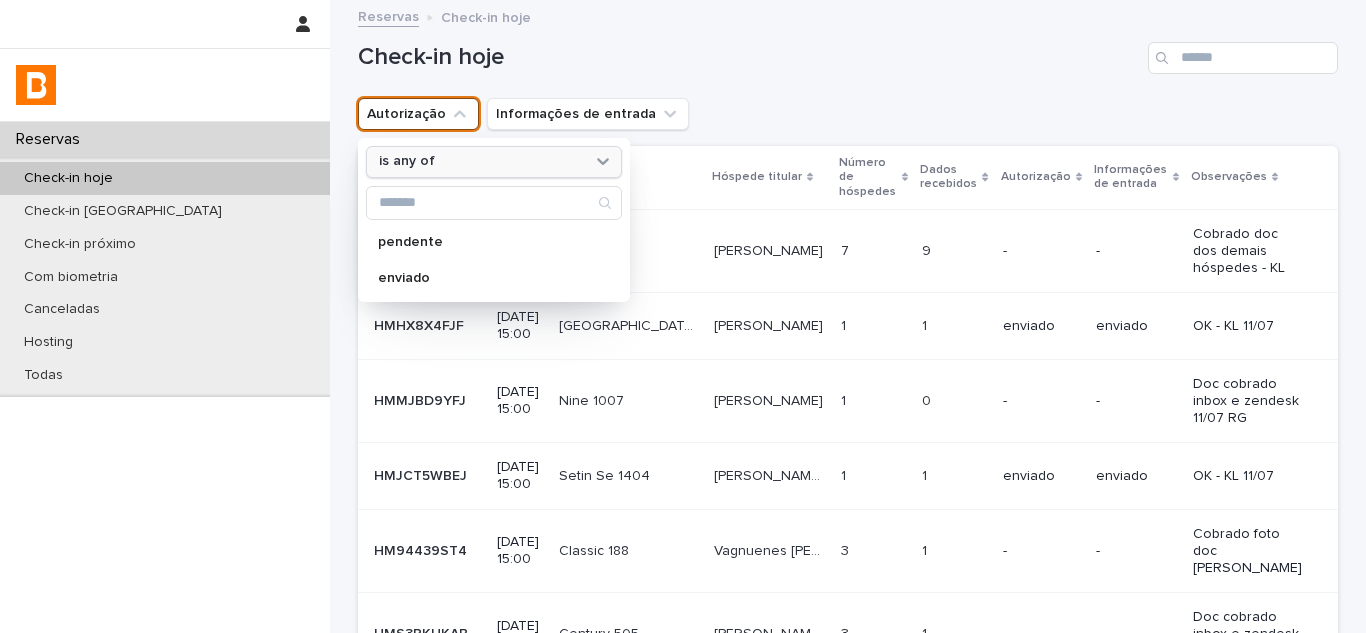 click on "is any of" at bounding box center [481, 161] 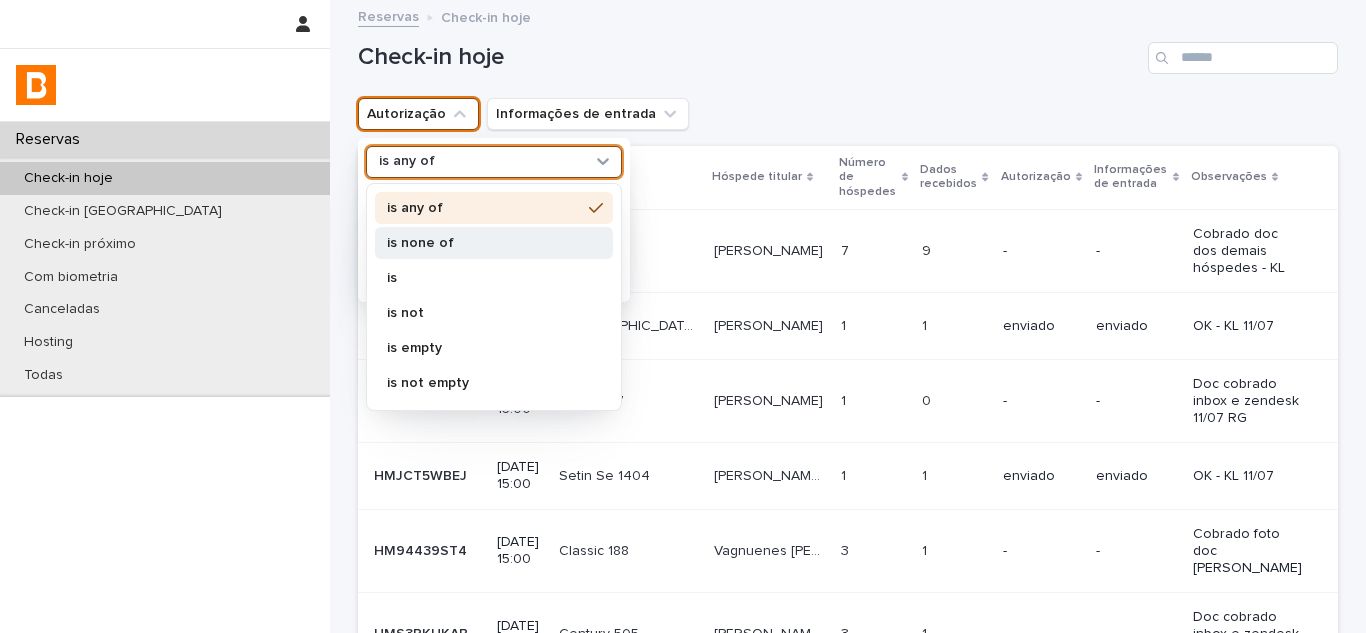 click on "is none of" at bounding box center (484, 243) 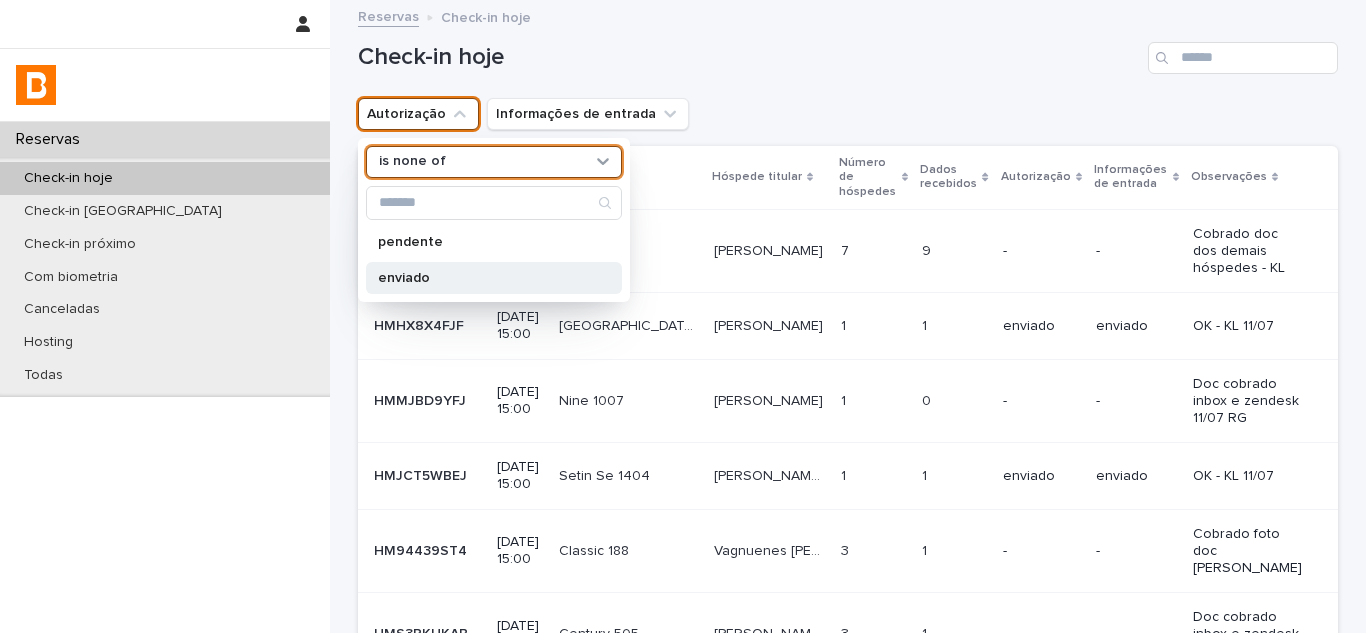 click on "enviado" at bounding box center [494, 278] 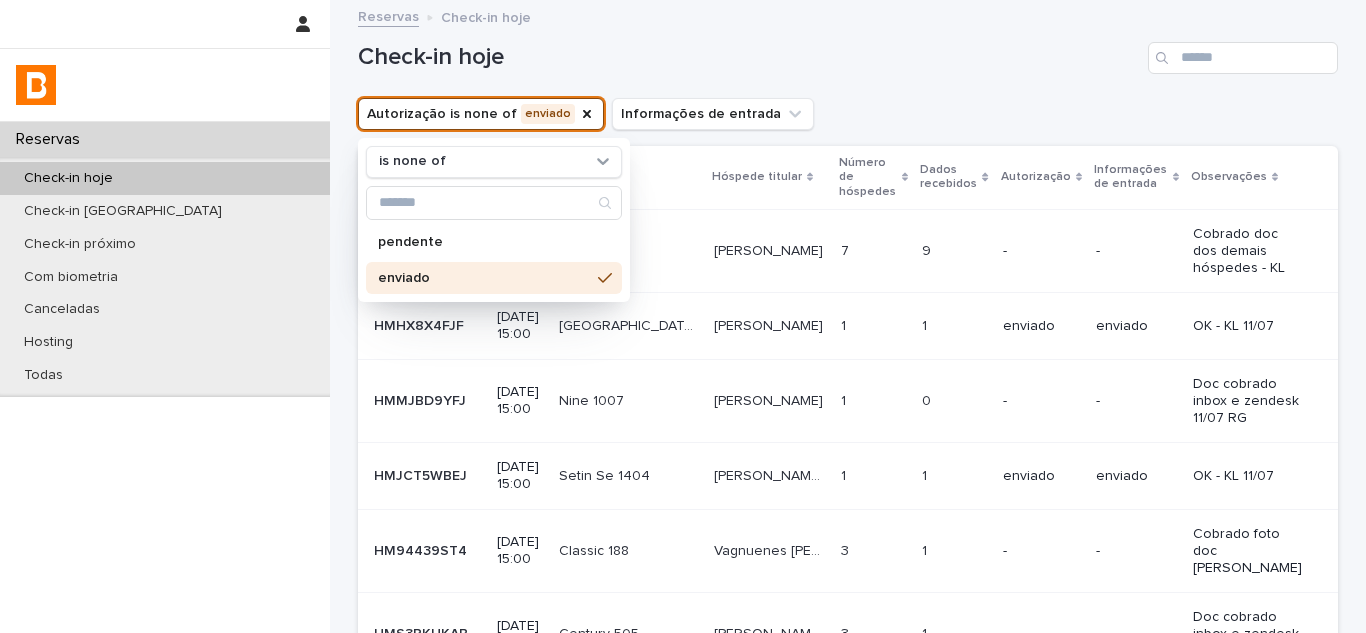click on "Check-in hoje" at bounding box center [848, 50] 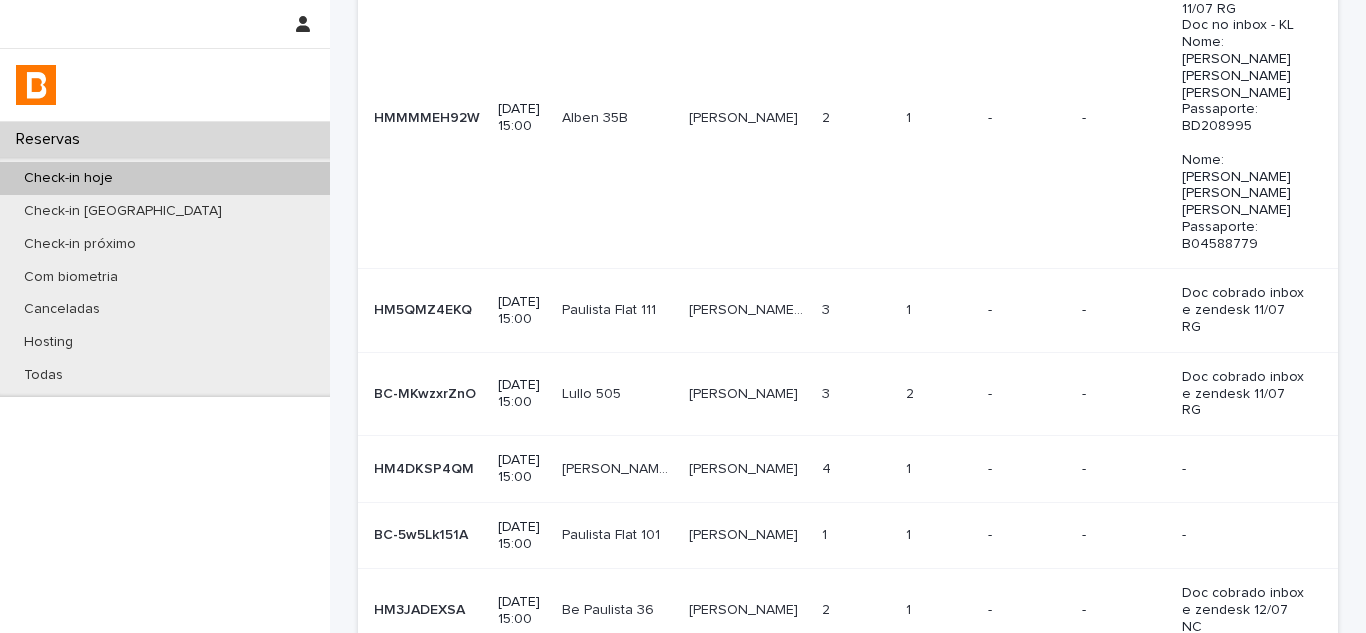scroll, scrollTop: 57, scrollLeft: 0, axis: vertical 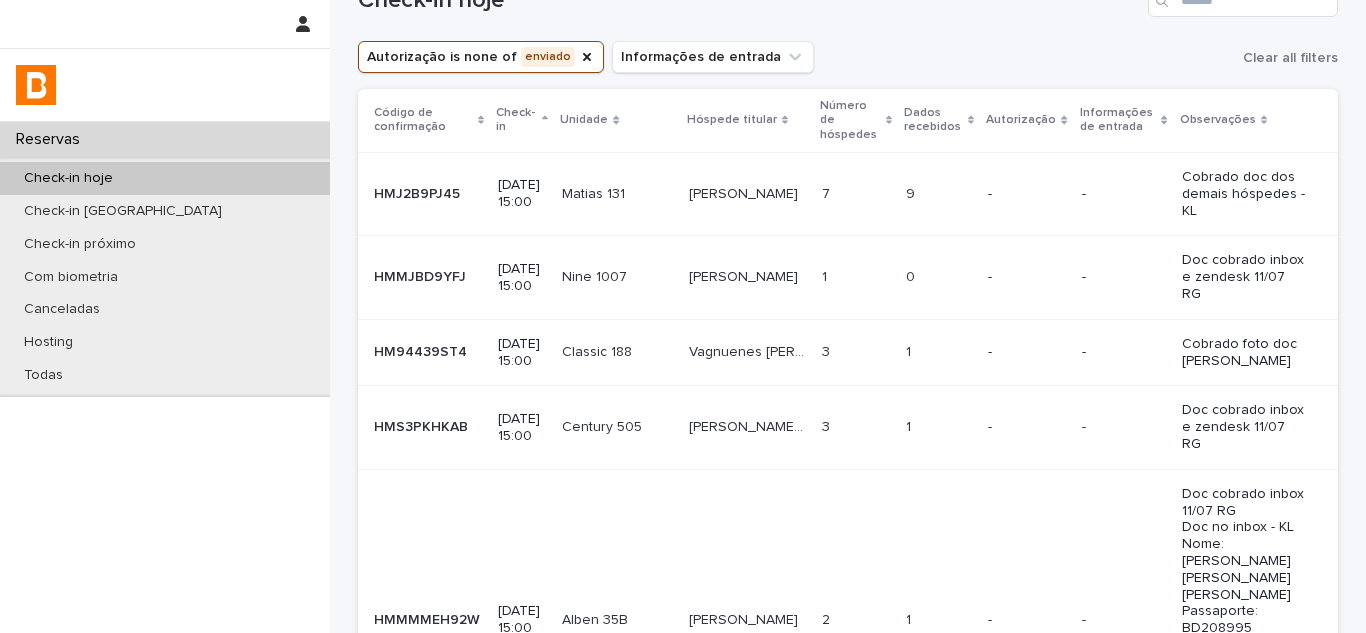 click on "Dados recebidos" at bounding box center [933, 120] 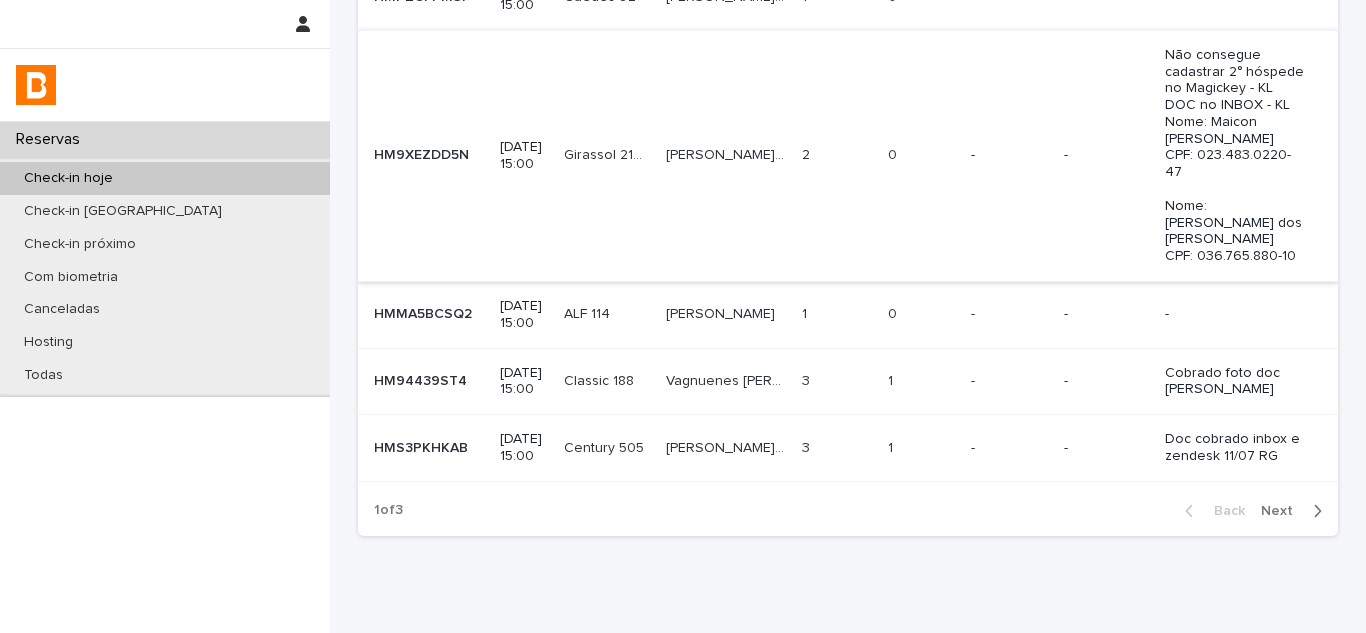 scroll, scrollTop: 758, scrollLeft: 0, axis: vertical 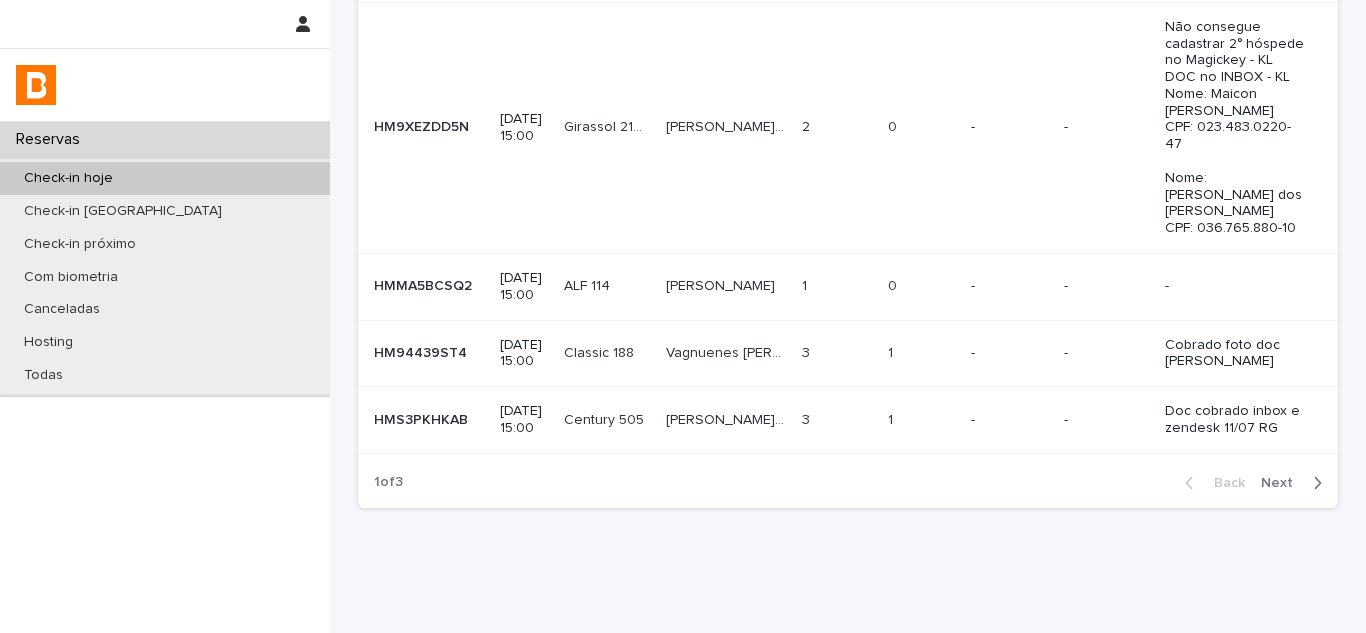 click on "Next" at bounding box center (1283, 483) 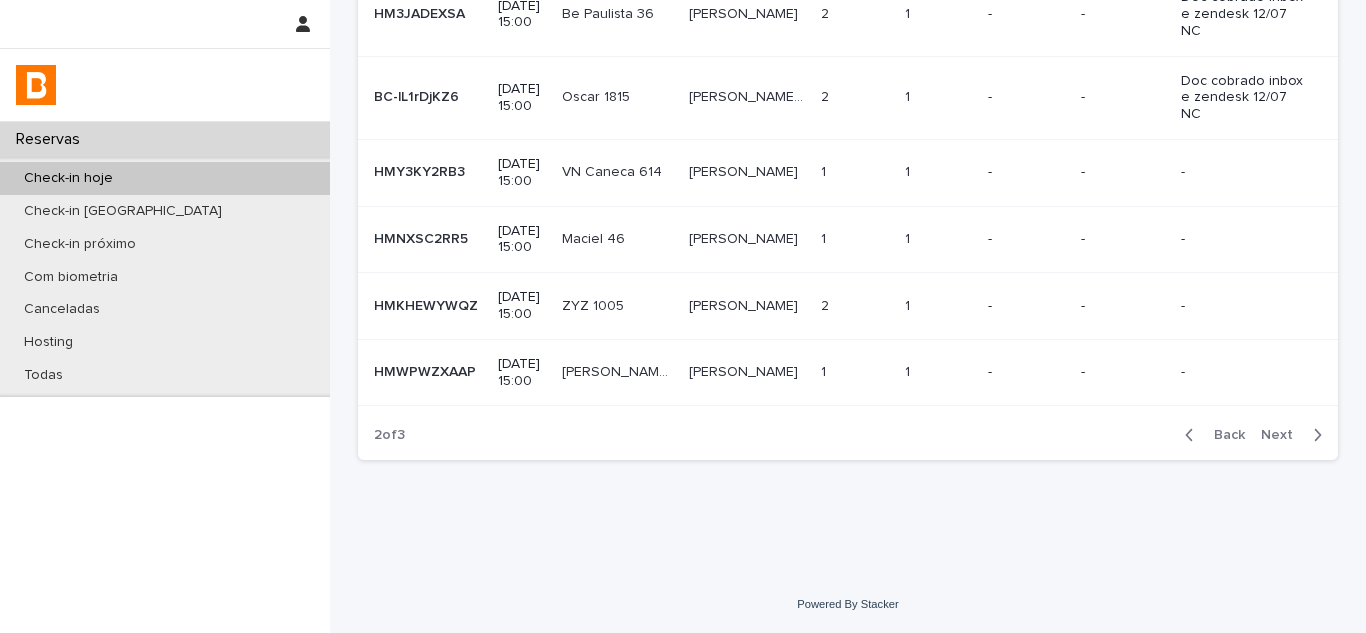 scroll, scrollTop: 690, scrollLeft: 0, axis: vertical 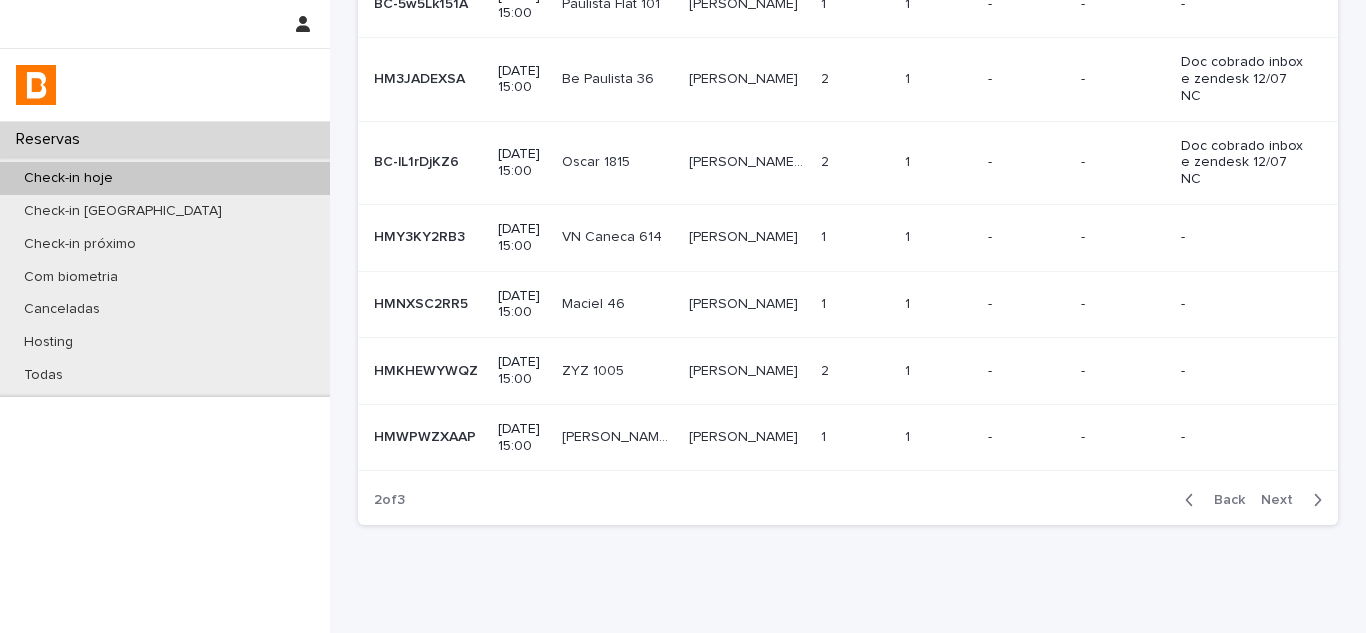 click on "Next" at bounding box center (1283, 500) 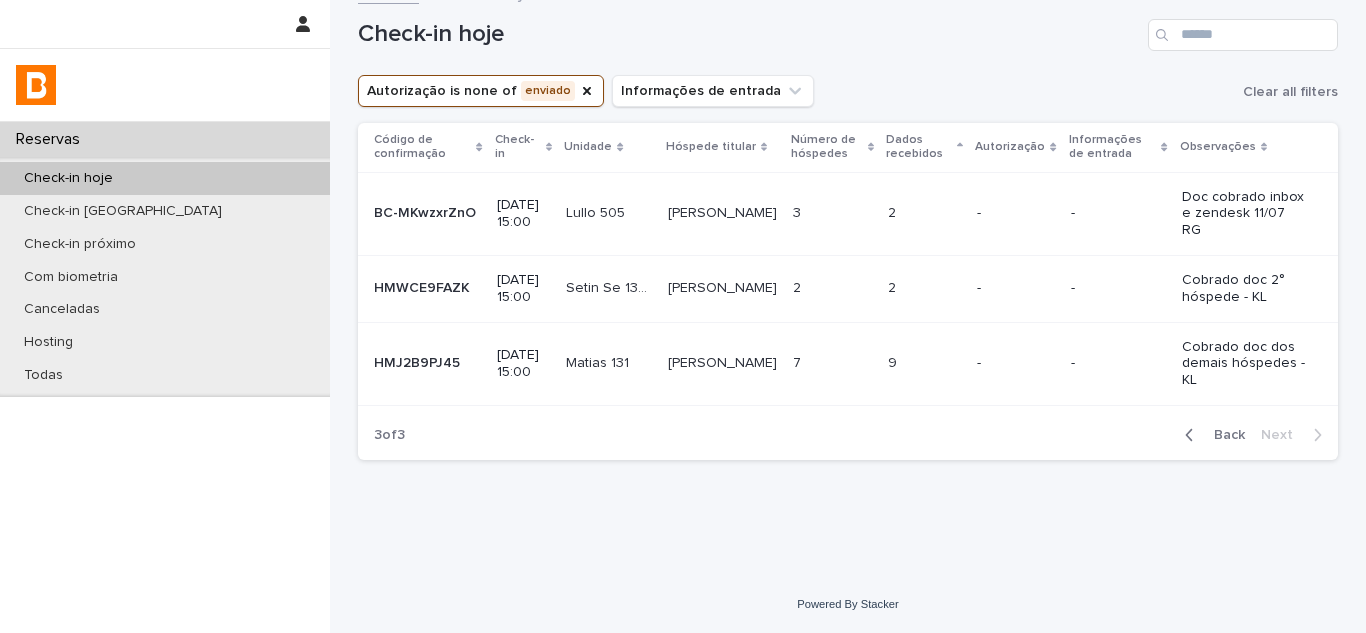 scroll, scrollTop: 0, scrollLeft: 0, axis: both 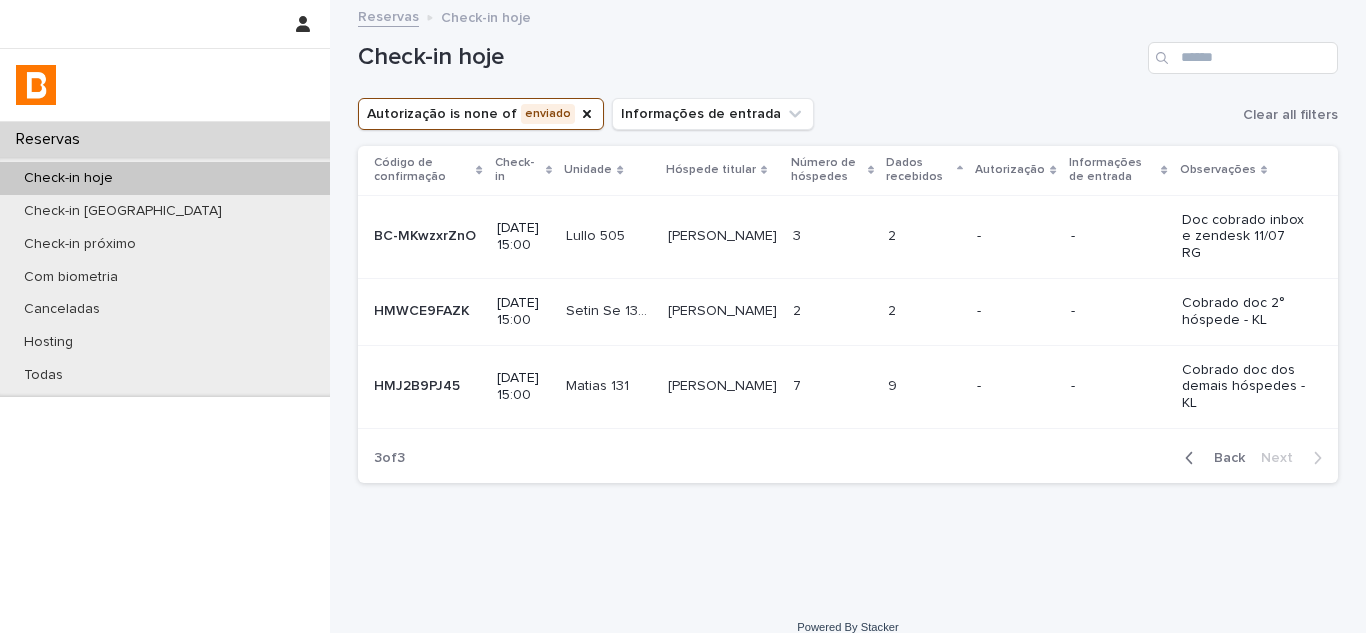 click on "Back" at bounding box center (1223, 458) 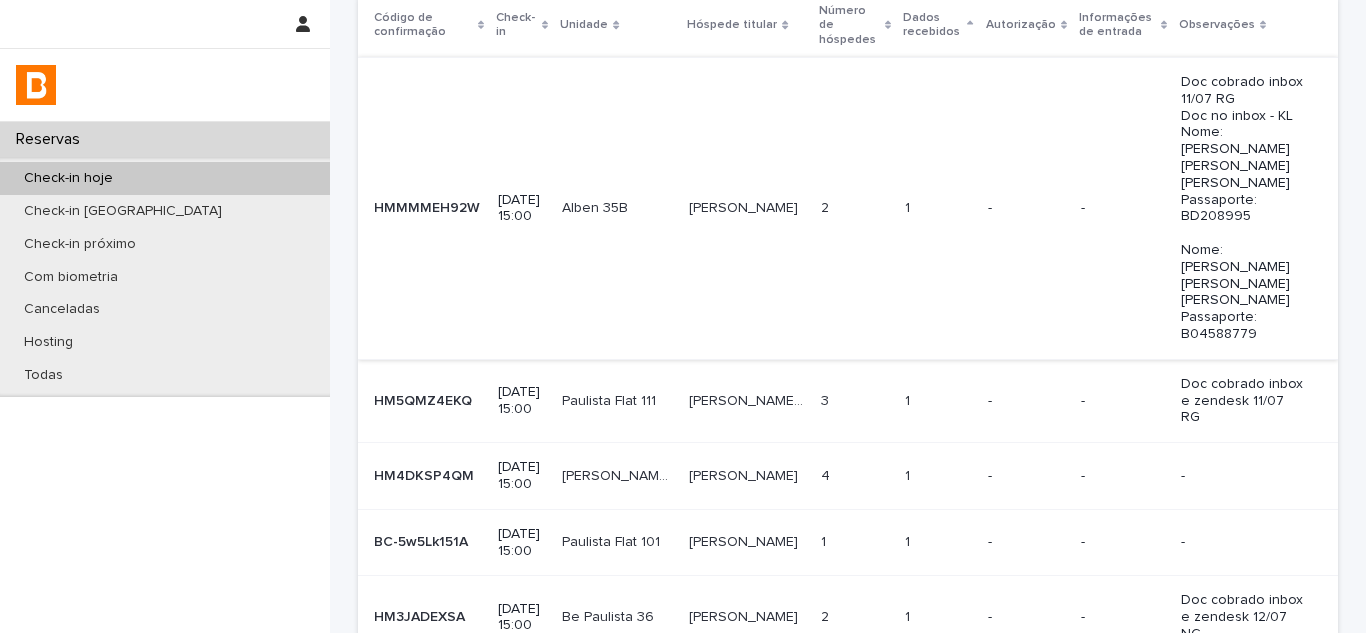scroll, scrollTop: 200, scrollLeft: 0, axis: vertical 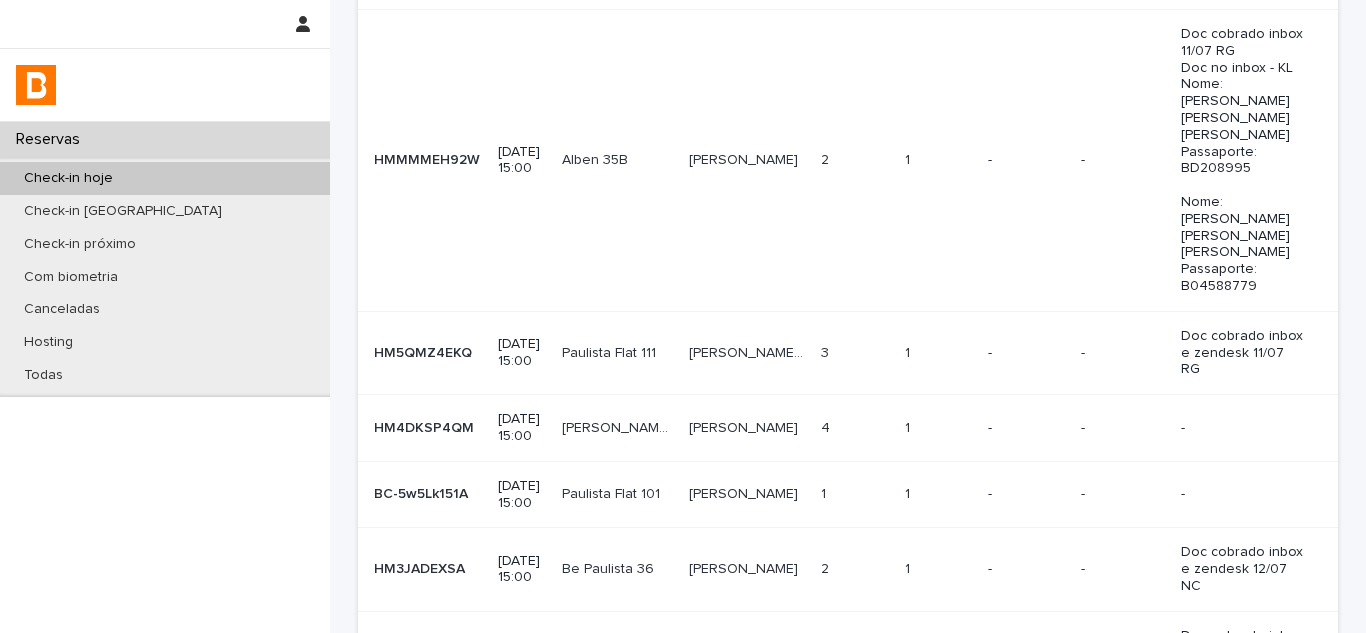 click on "[STREET_ADDRESS]" at bounding box center (617, 160) 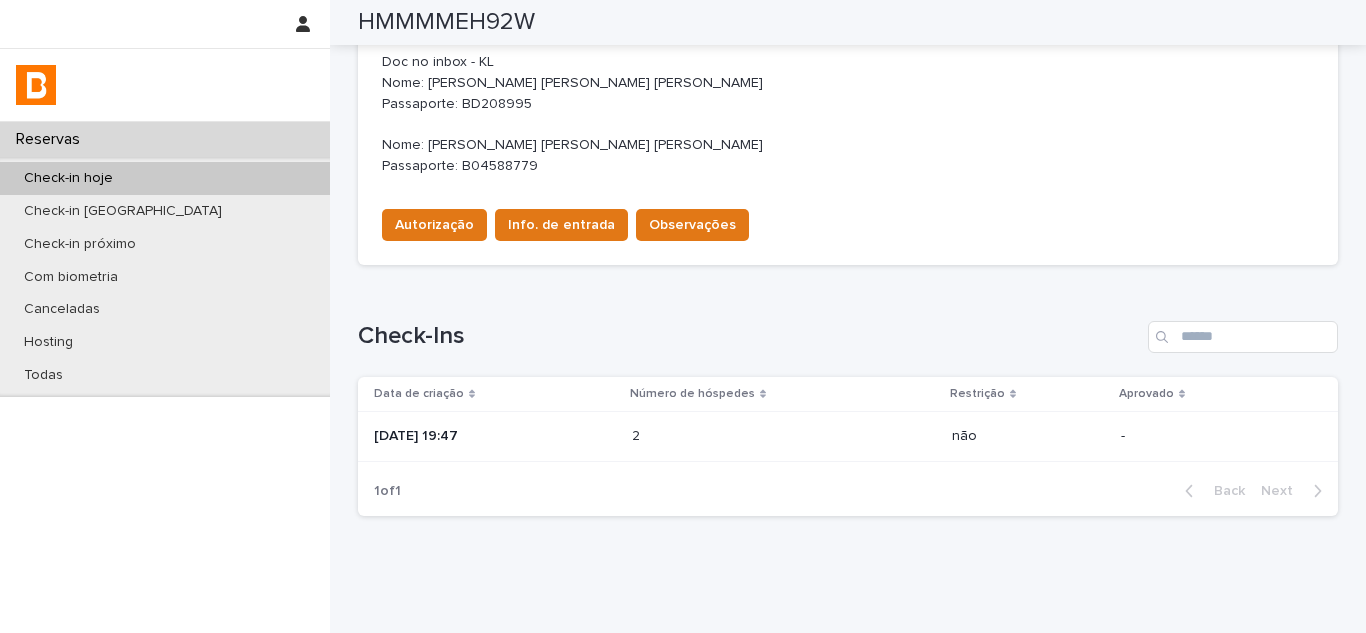 scroll, scrollTop: 756, scrollLeft: 0, axis: vertical 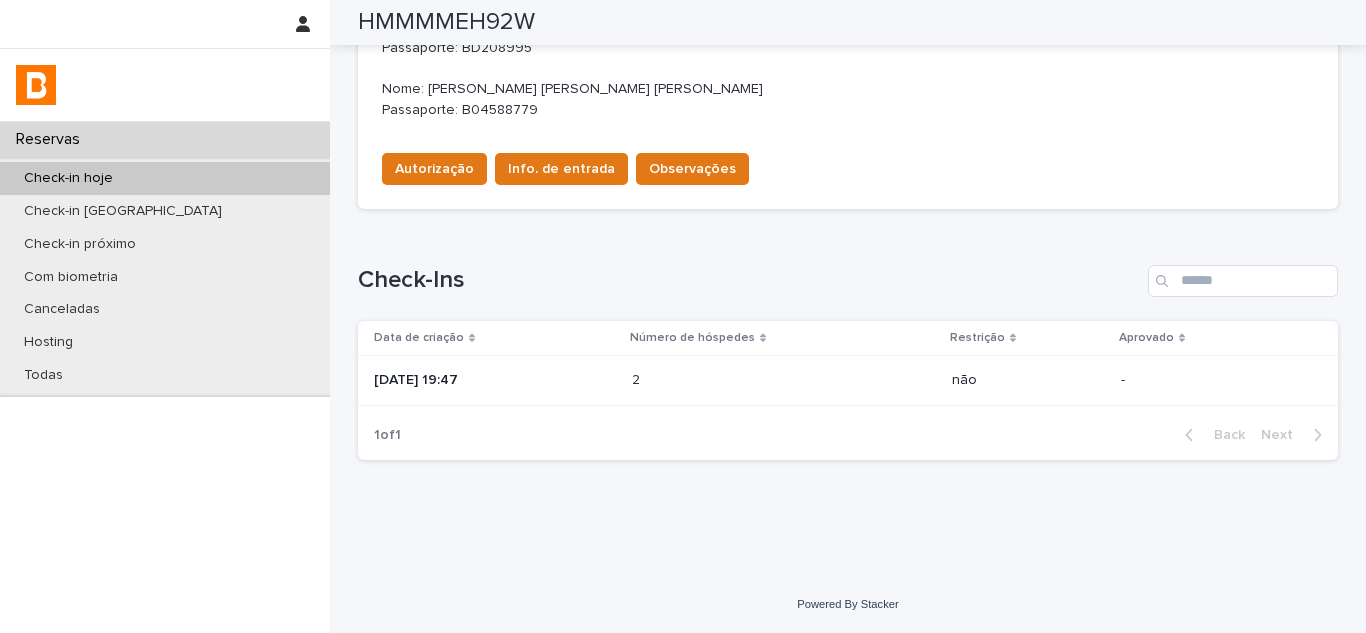 click on "[DATE] 19:47" at bounding box center (495, 380) 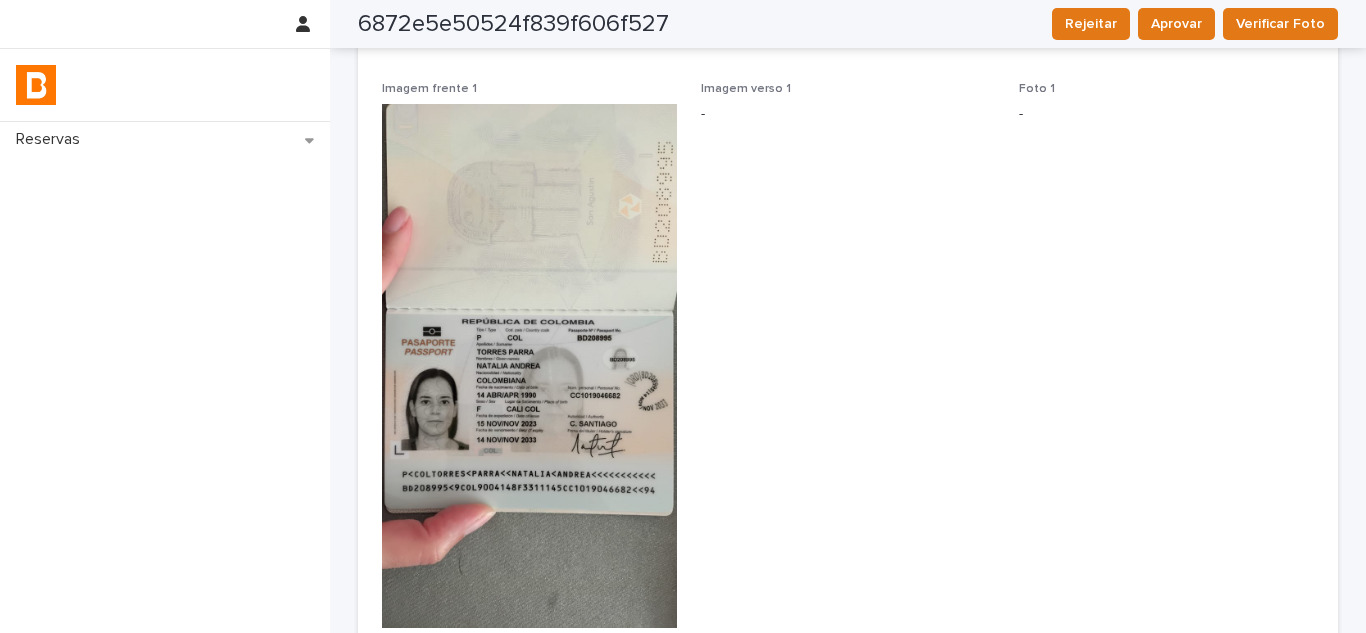 scroll, scrollTop: 500, scrollLeft: 0, axis: vertical 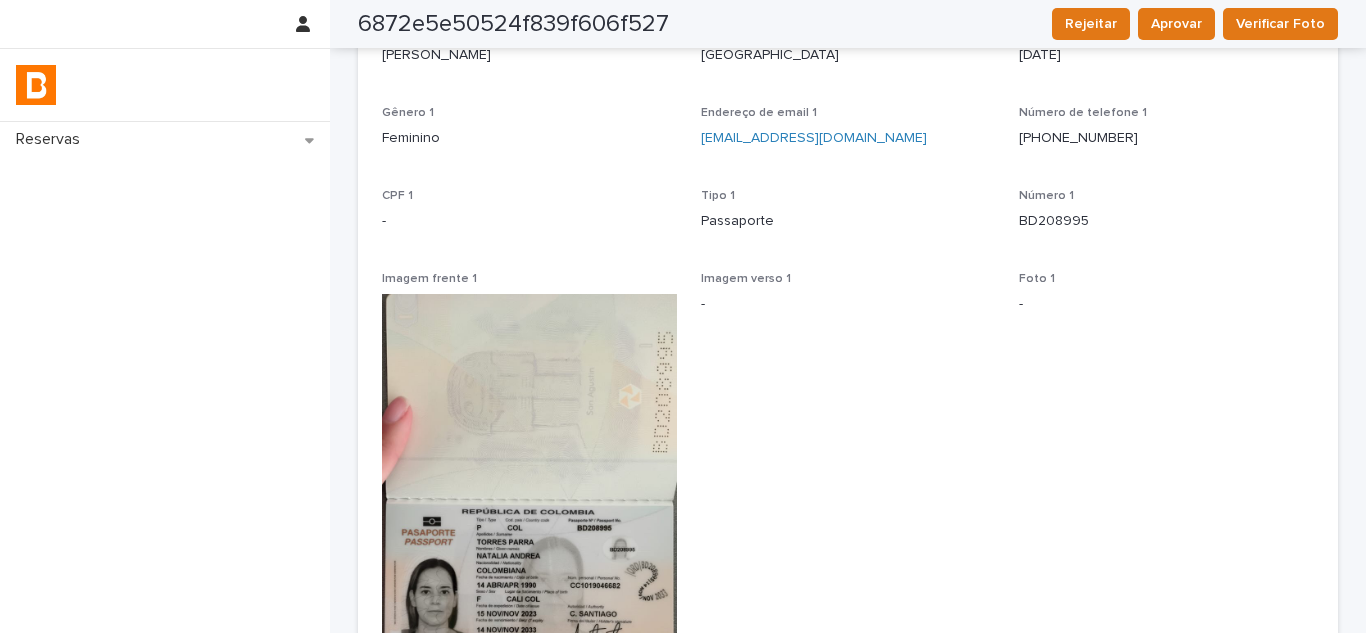 click on "Imagem verso 1 -" at bounding box center [848, 553] 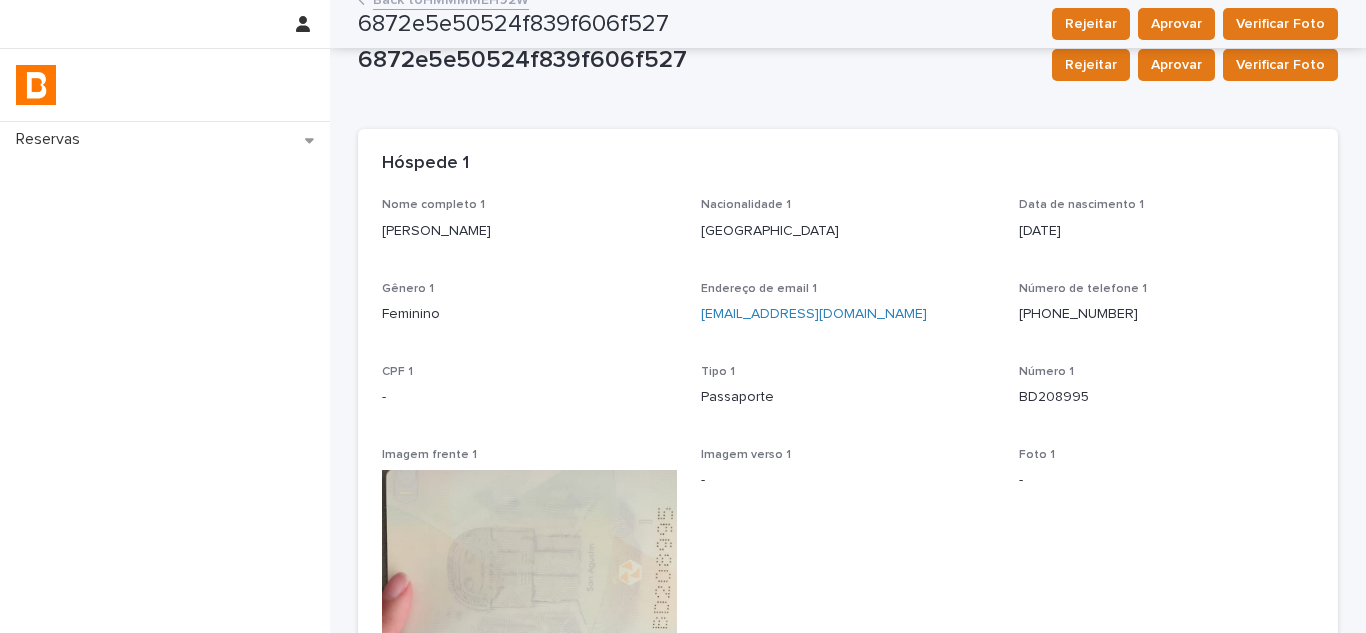 scroll, scrollTop: 0, scrollLeft: 0, axis: both 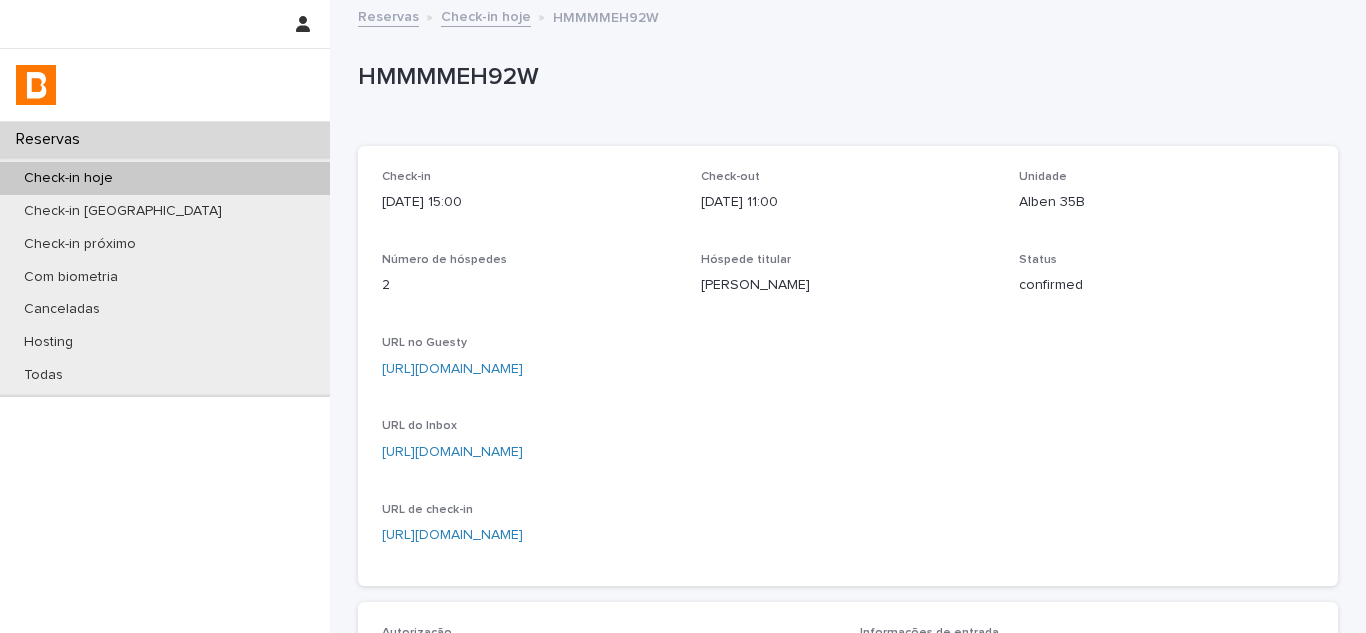 click on "Status confirmed" at bounding box center (1166, 282) 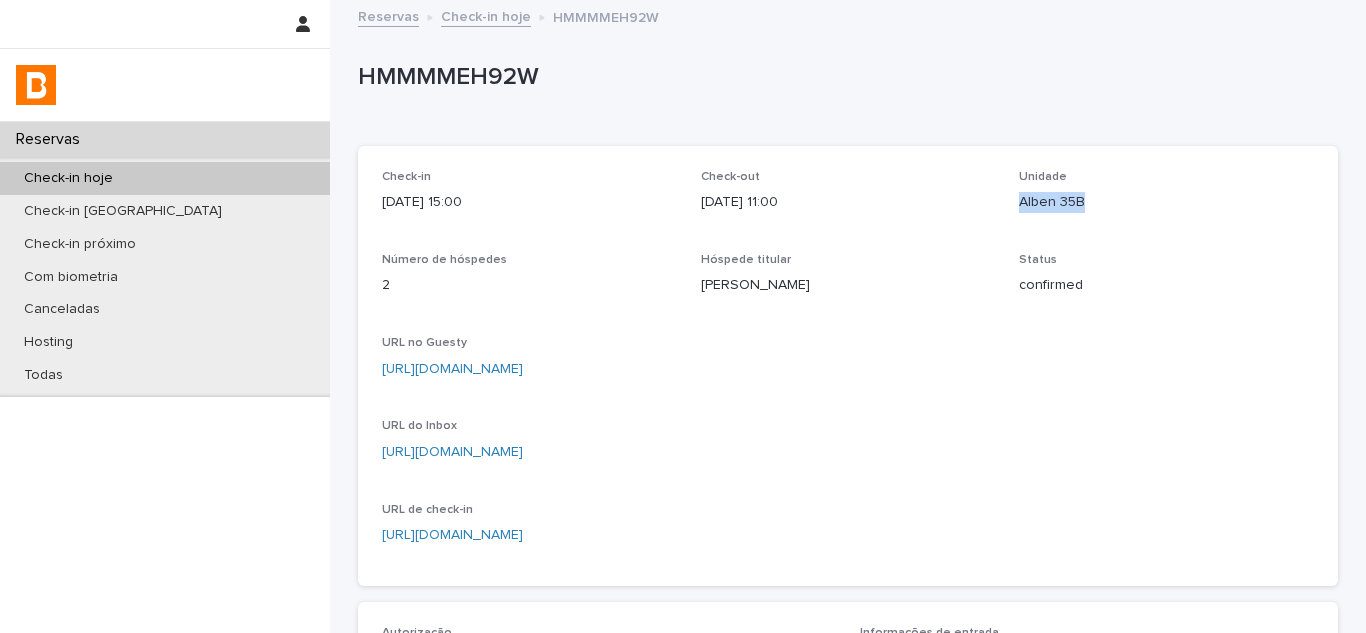 drag, startPoint x: 1015, startPoint y: 201, endPoint x: 1116, endPoint y: 206, distance: 101.12369 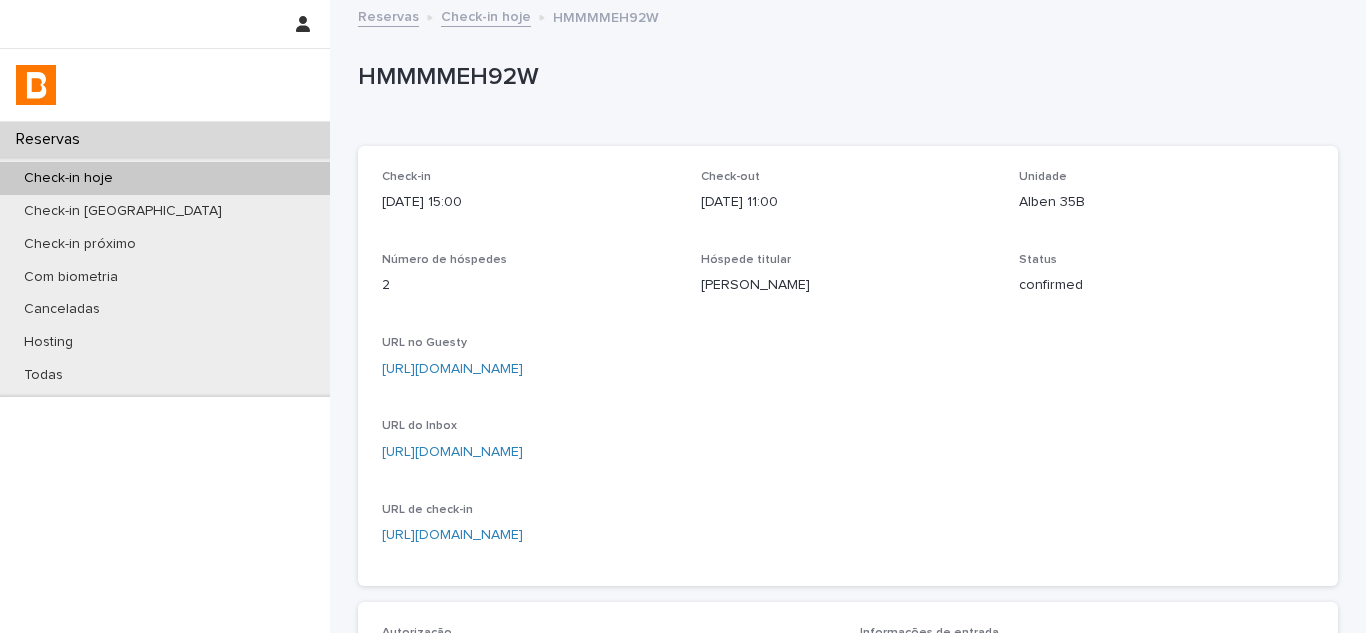 click on "[DATE] 11:00" at bounding box center (848, 202) 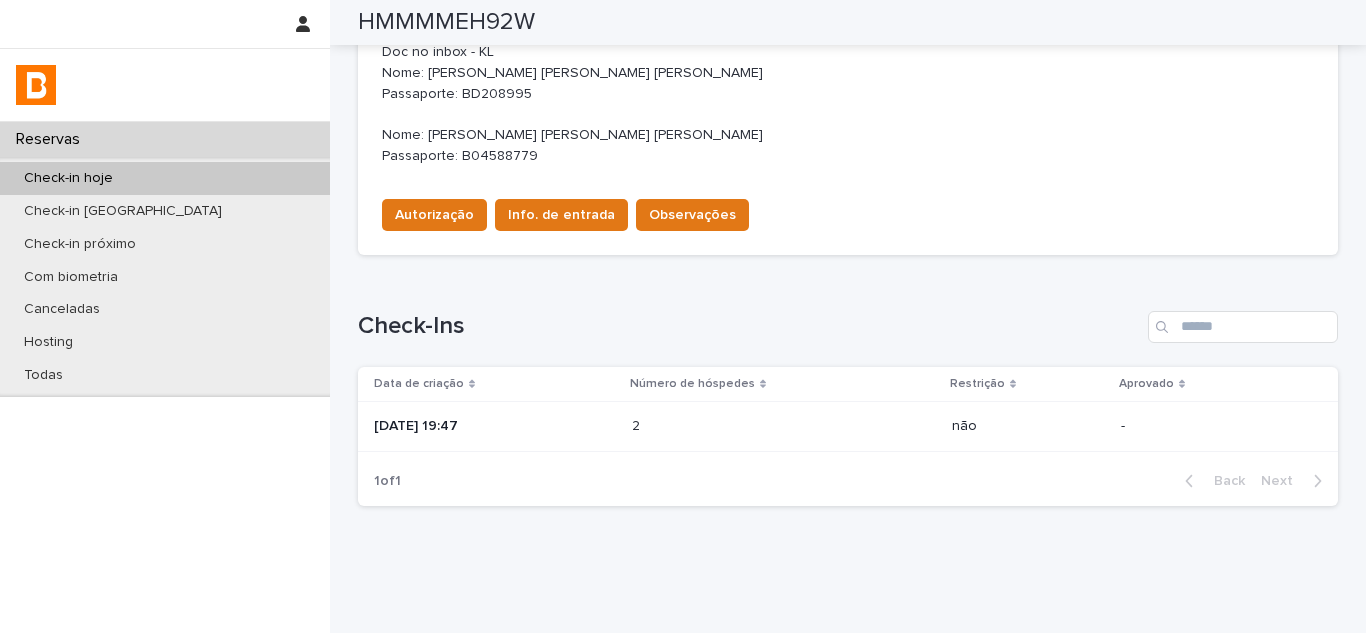 scroll, scrollTop: 756, scrollLeft: 0, axis: vertical 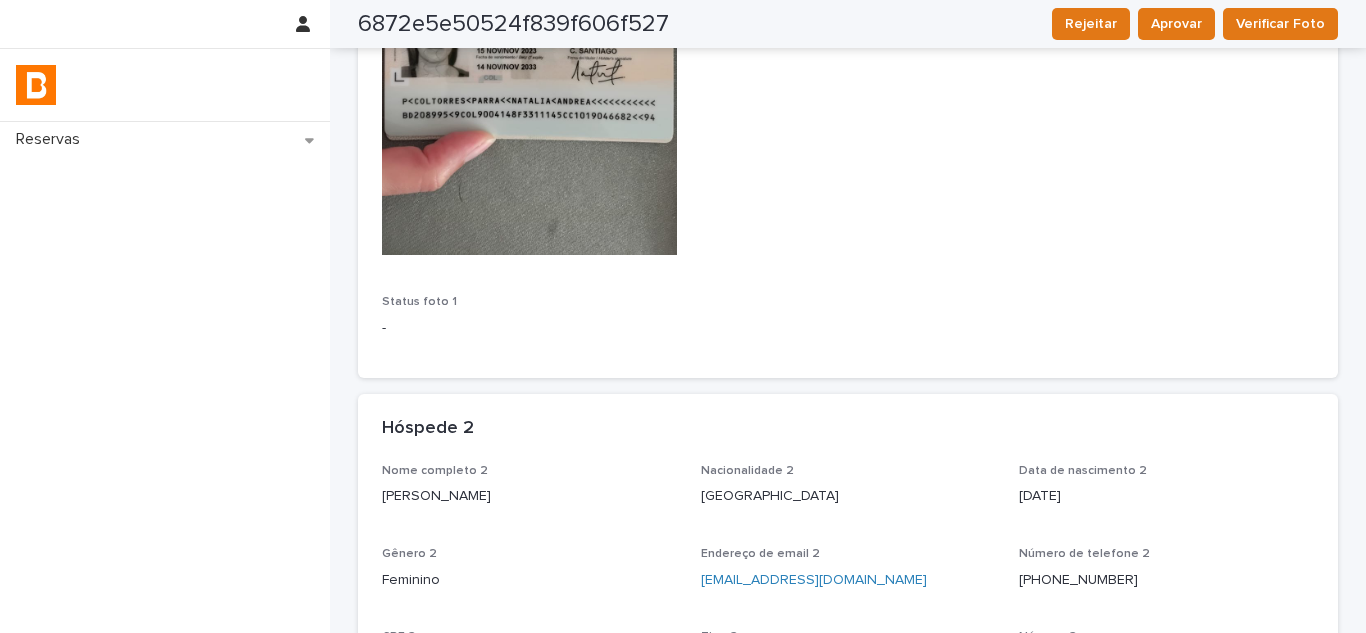 drag, startPoint x: 449, startPoint y: 290, endPoint x: 459, endPoint y: 341, distance: 51.971146 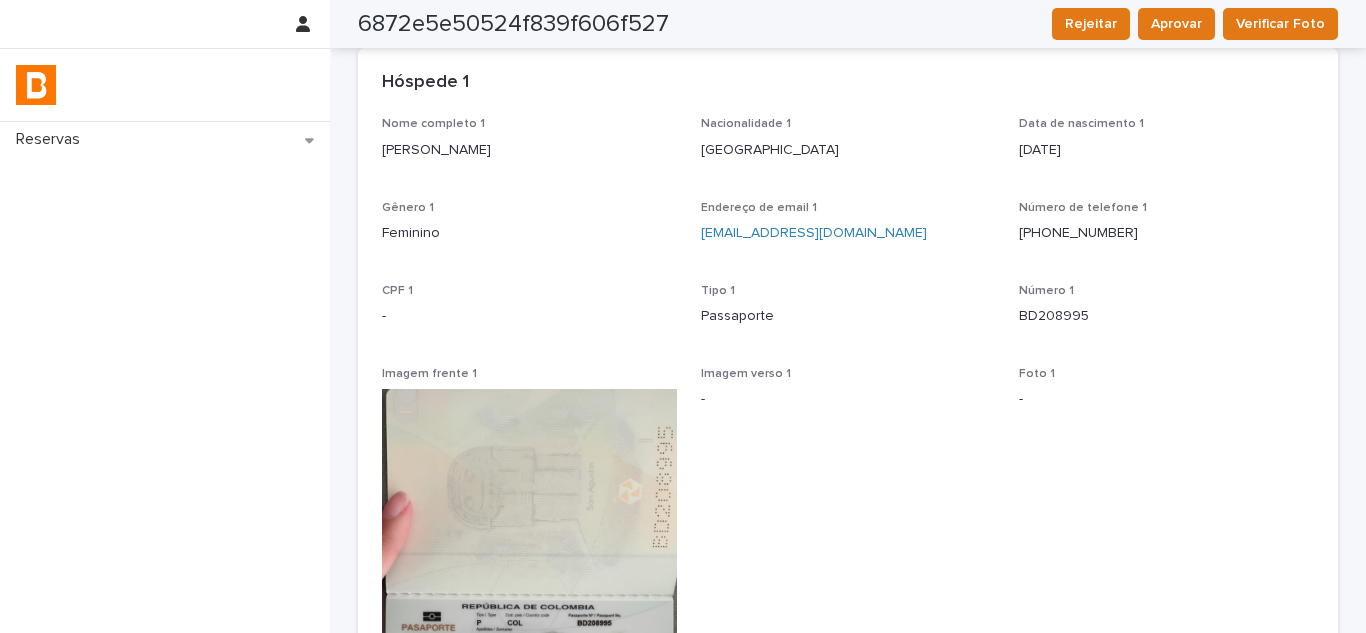 scroll, scrollTop: 56, scrollLeft: 0, axis: vertical 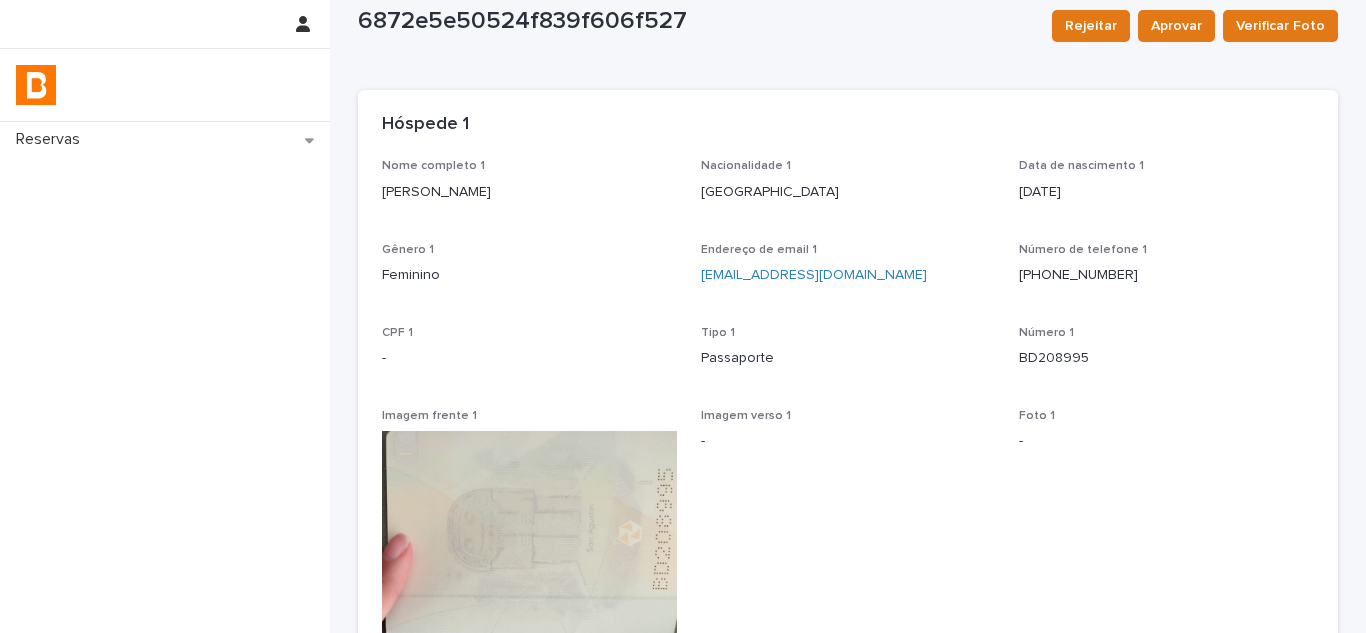 copy on "[PERSON_NAME]" 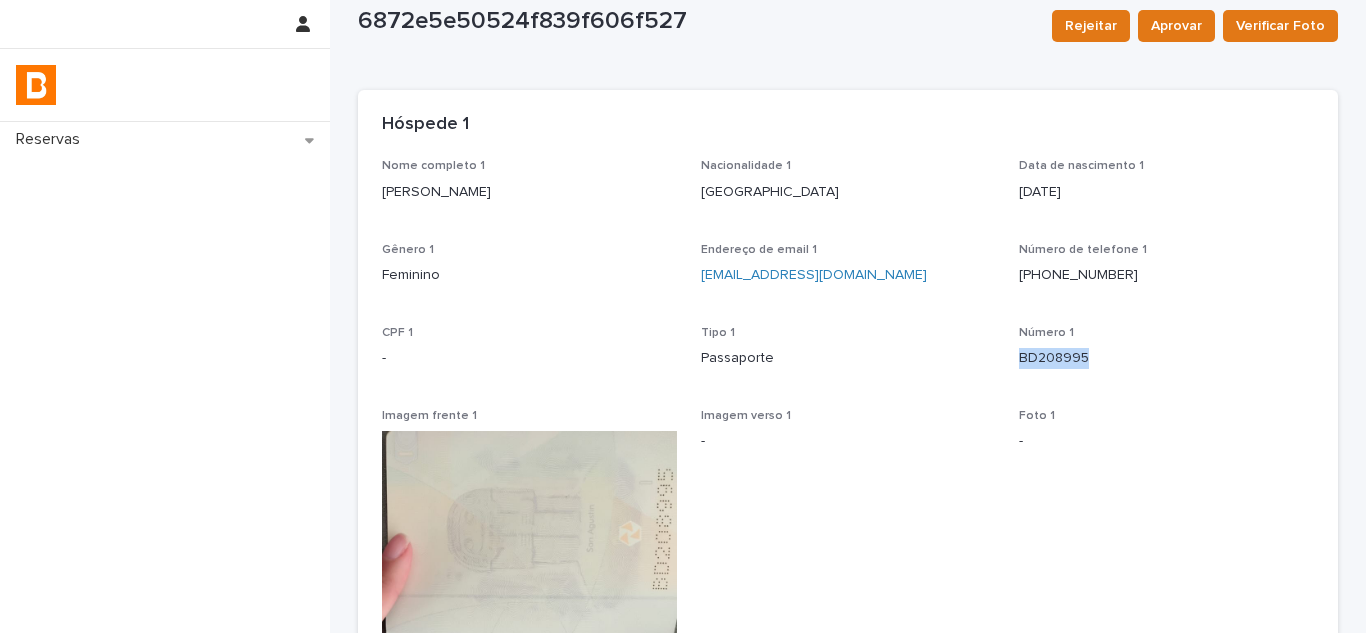 copy on "BD208995" 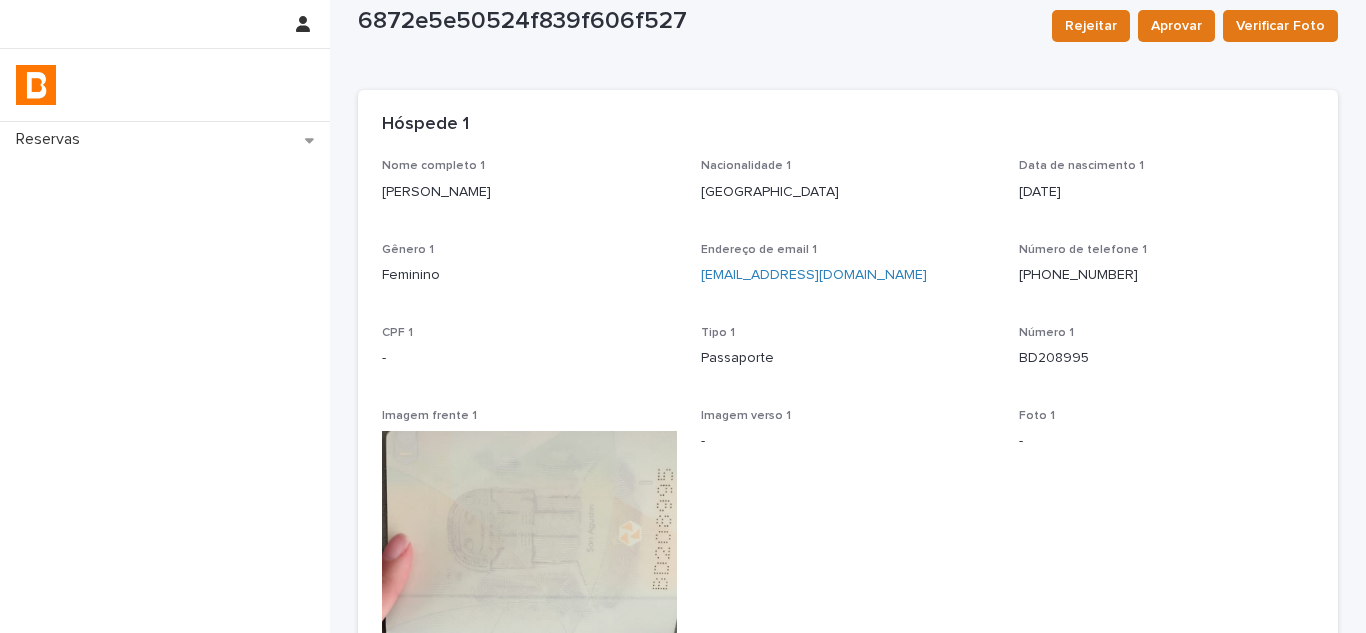 click on "-" at bounding box center (848, 441) 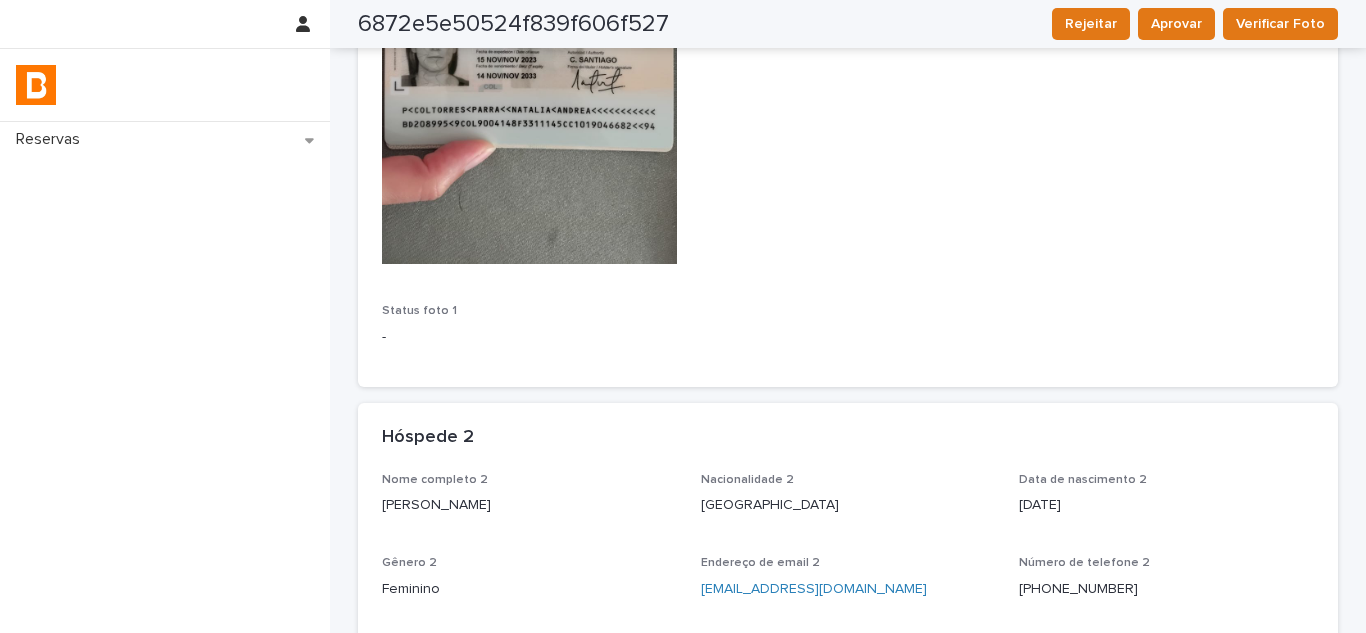 scroll, scrollTop: 1056, scrollLeft: 0, axis: vertical 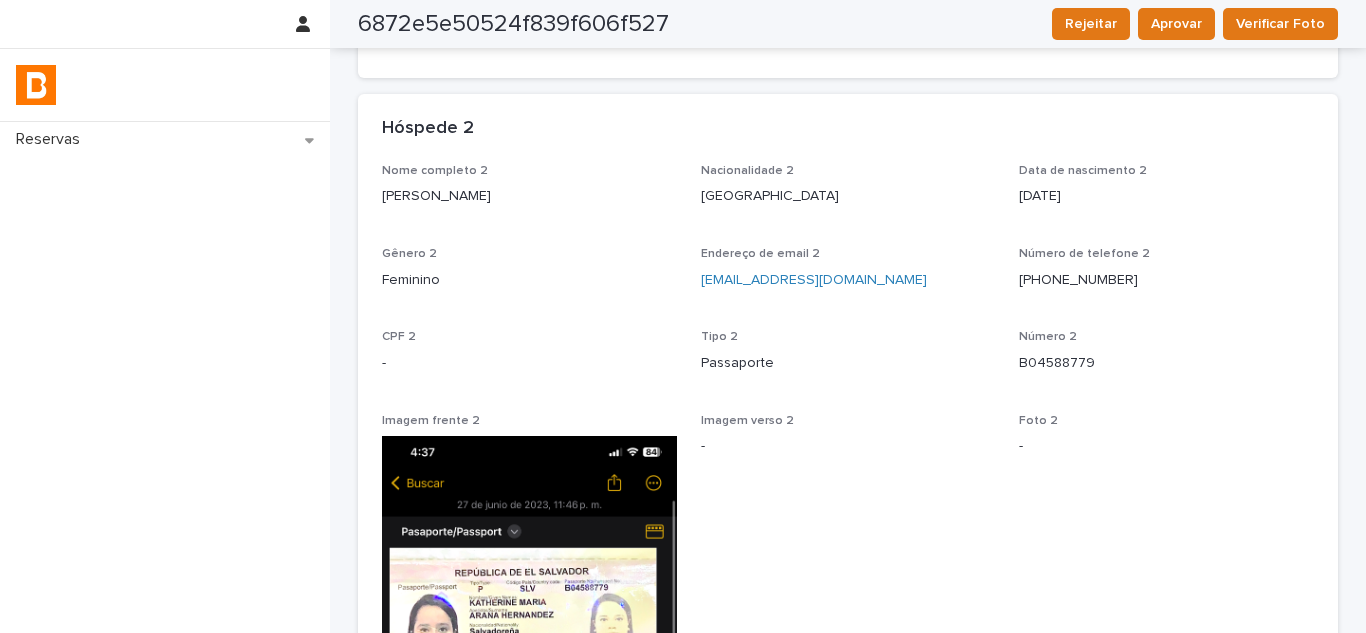 drag, startPoint x: 529, startPoint y: 193, endPoint x: 362, endPoint y: 201, distance: 167.19151 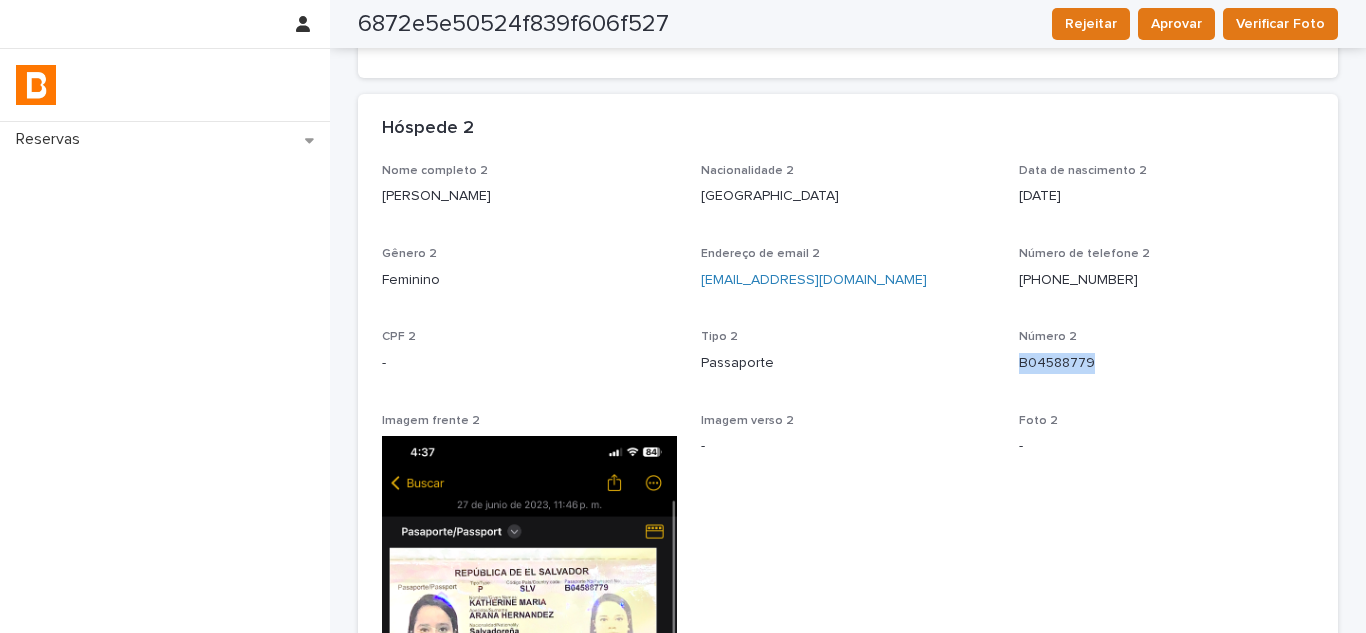 copy on "B04588779" 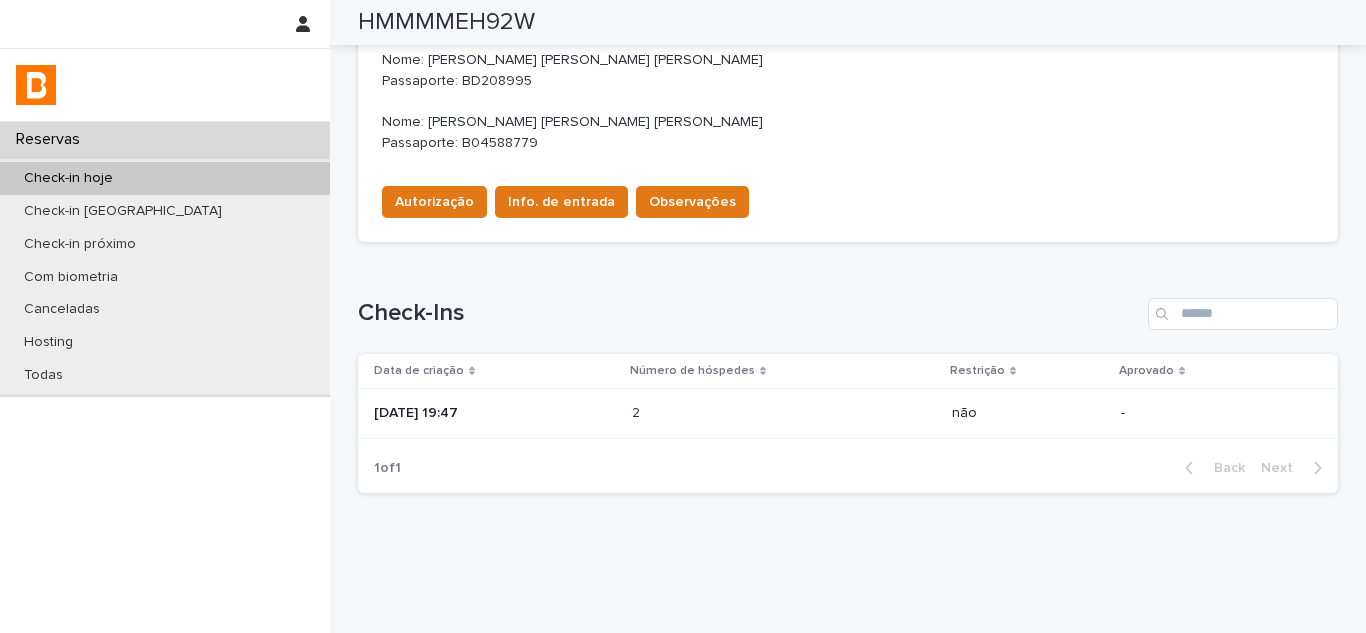 scroll, scrollTop: 756, scrollLeft: 0, axis: vertical 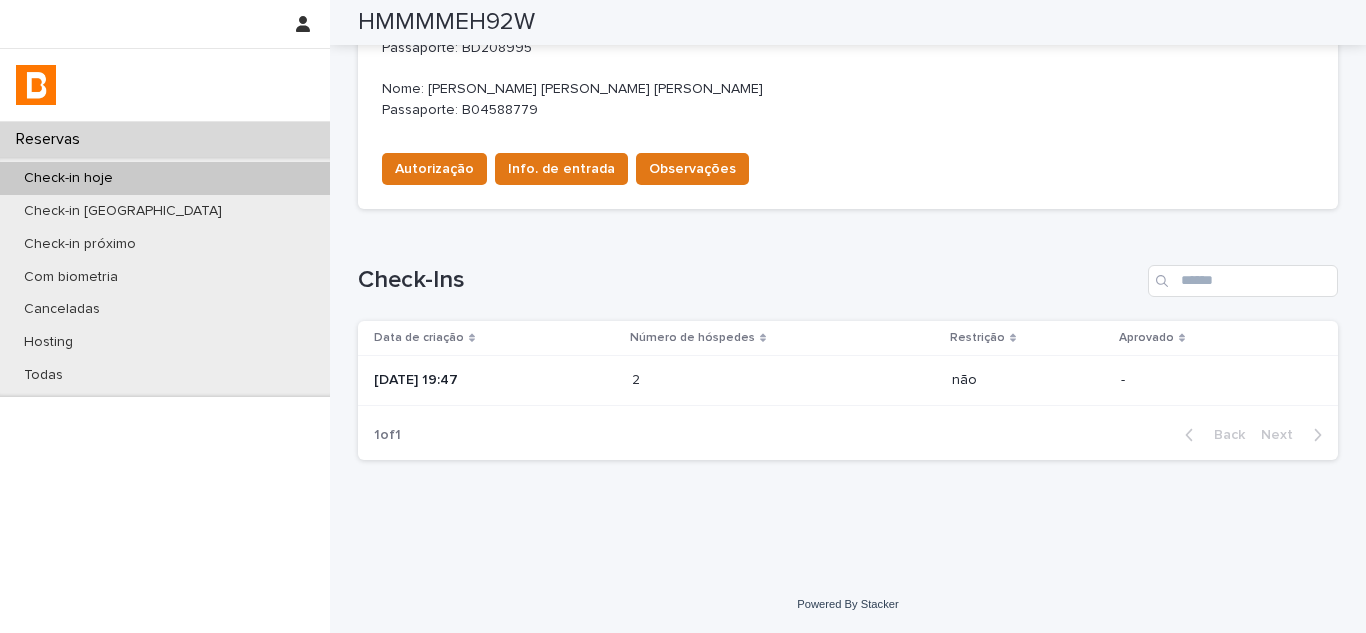 click on "[DATE] 19:47" at bounding box center [495, 380] 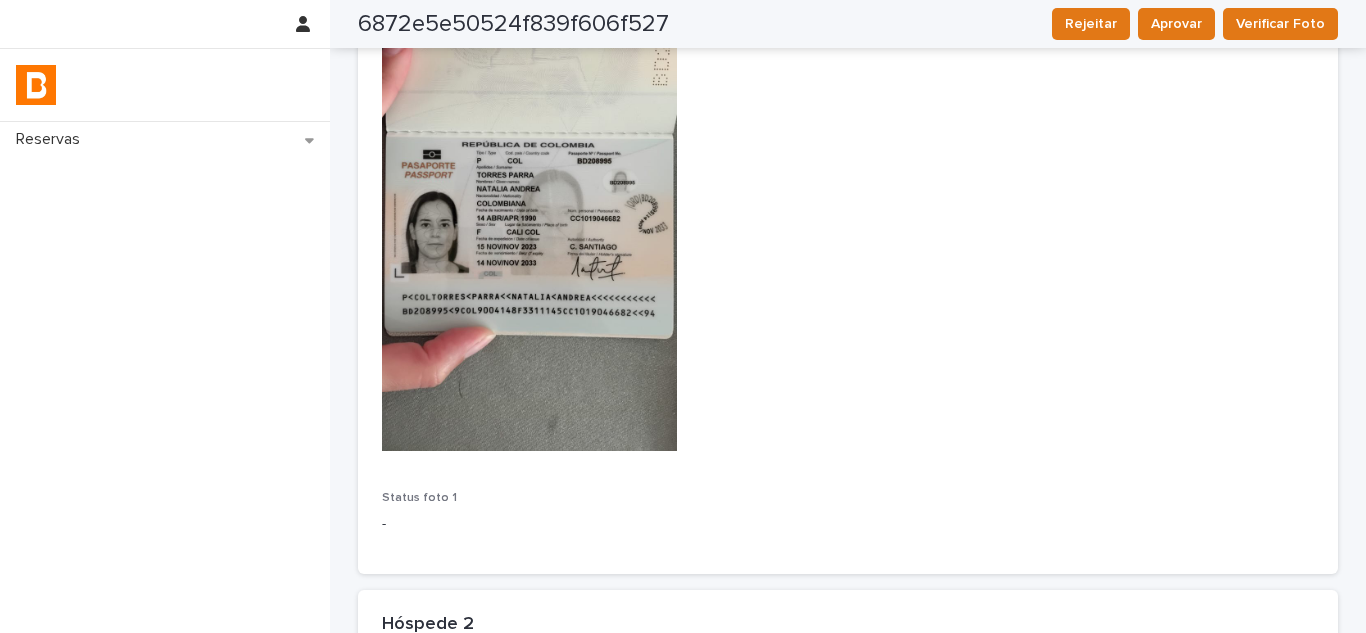 scroll, scrollTop: 558, scrollLeft: 0, axis: vertical 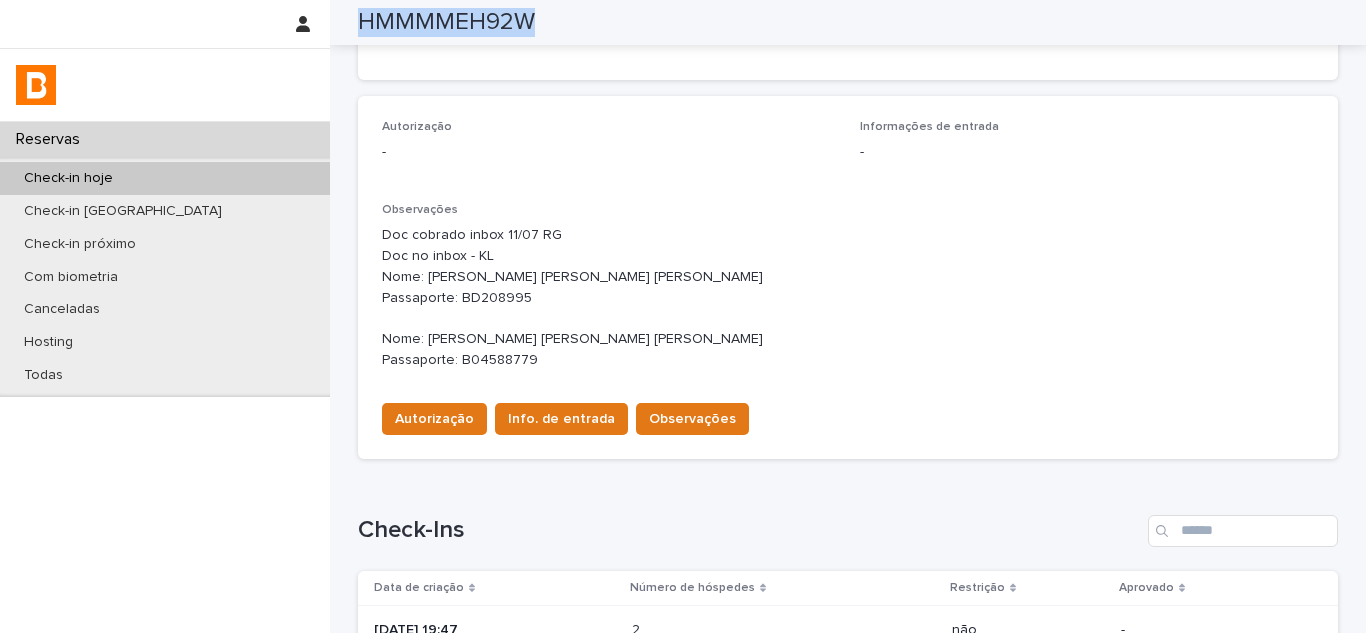 copy on "HMMMMEH92W" 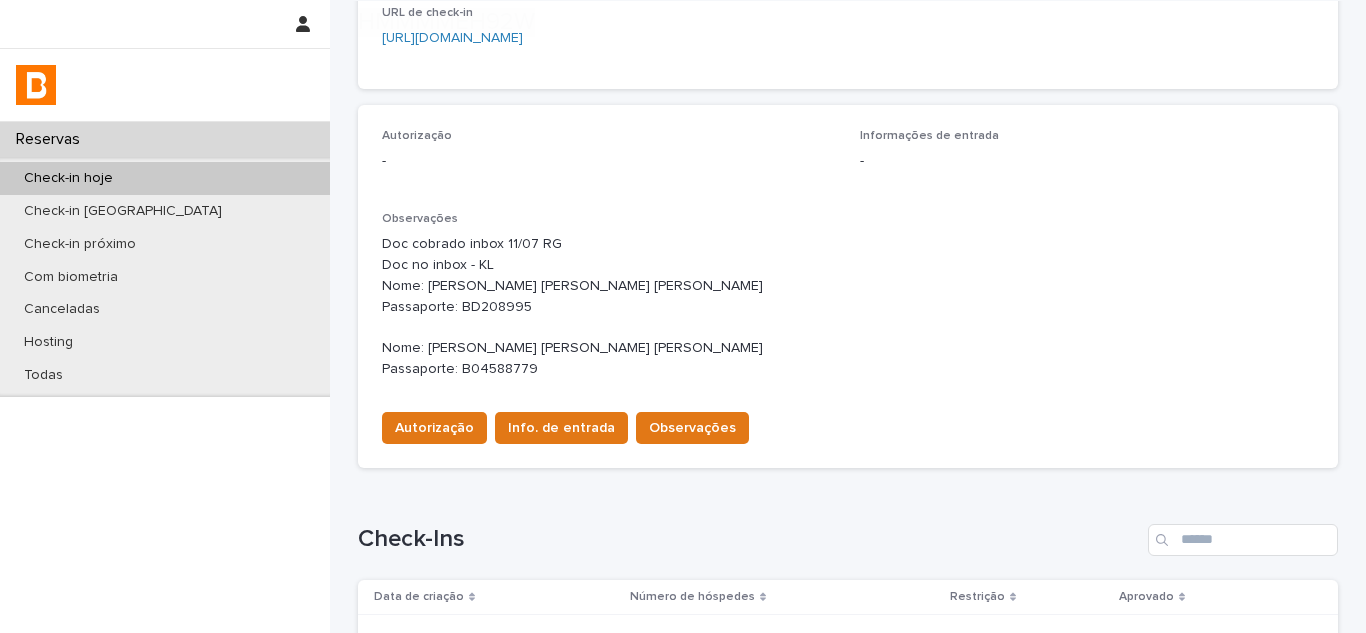 scroll, scrollTop: 500, scrollLeft: 0, axis: vertical 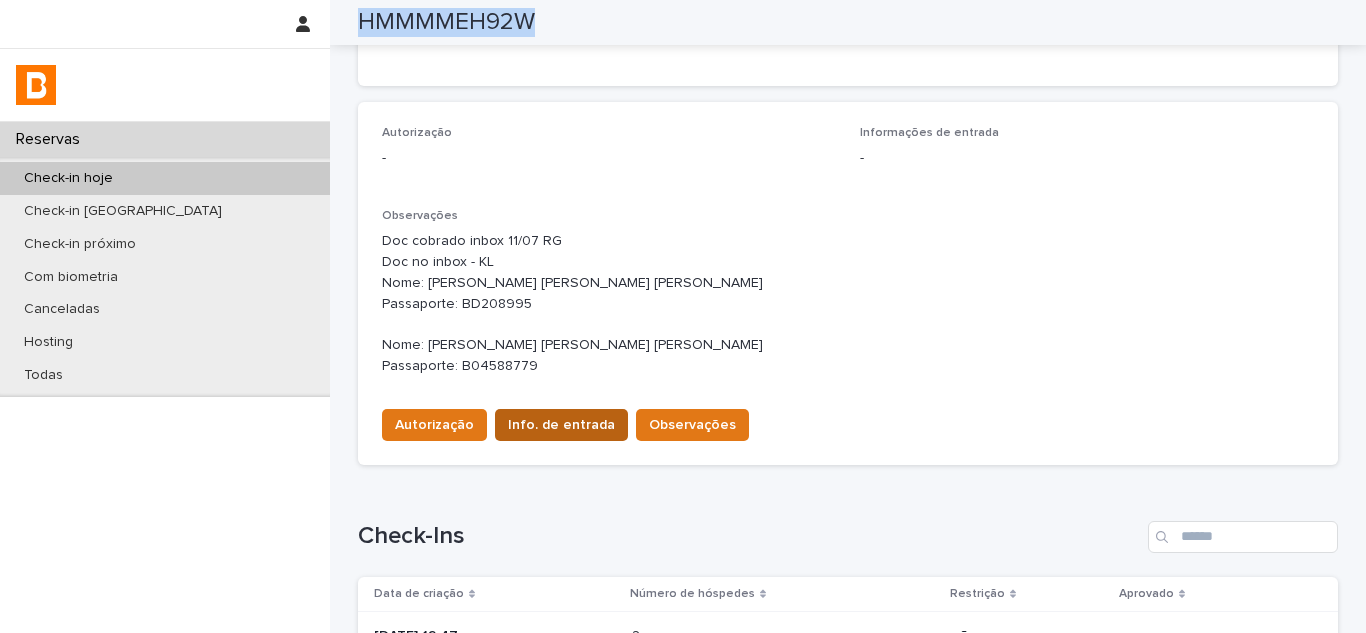 click on "Info. de entrada" at bounding box center [561, 425] 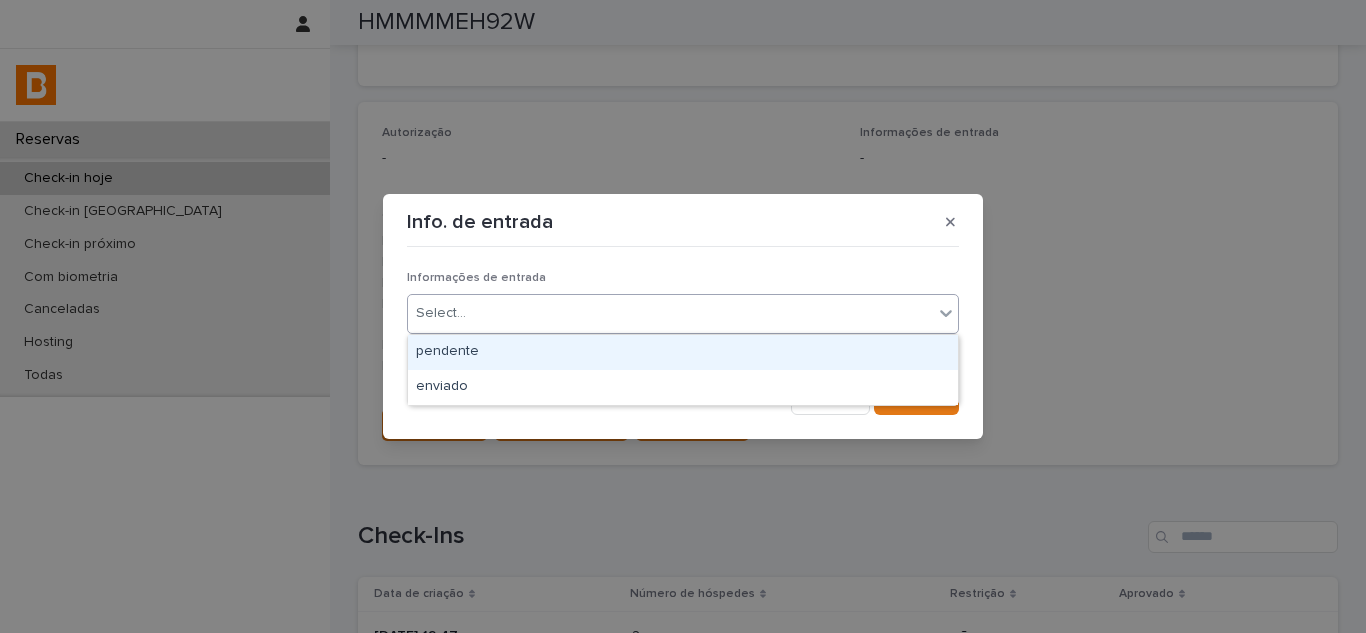 click on "Select..." at bounding box center [670, 313] 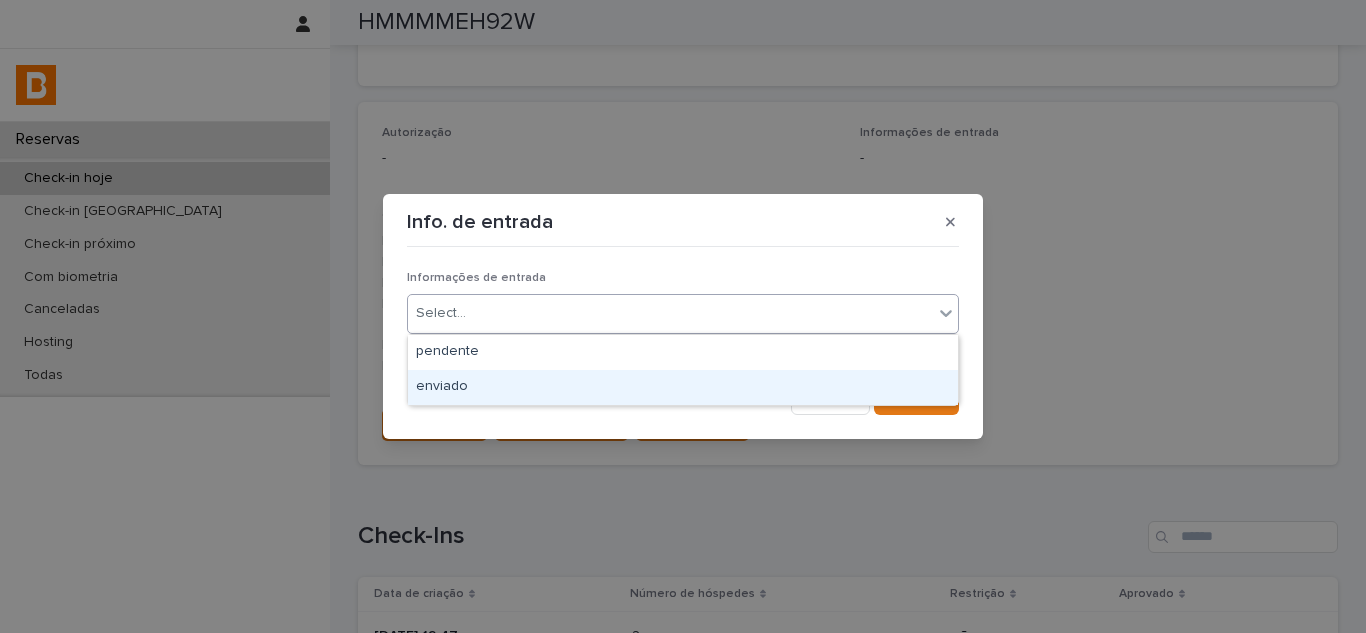 click on "enviado" at bounding box center [683, 387] 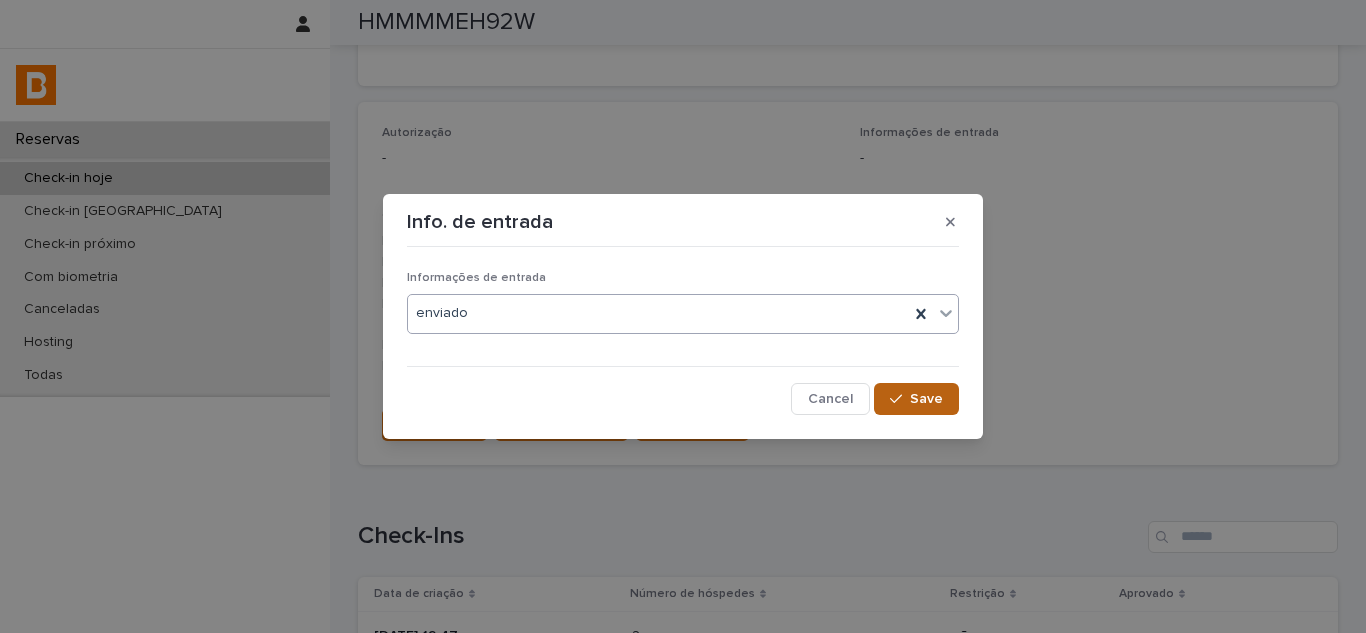 click on "Save" at bounding box center (926, 399) 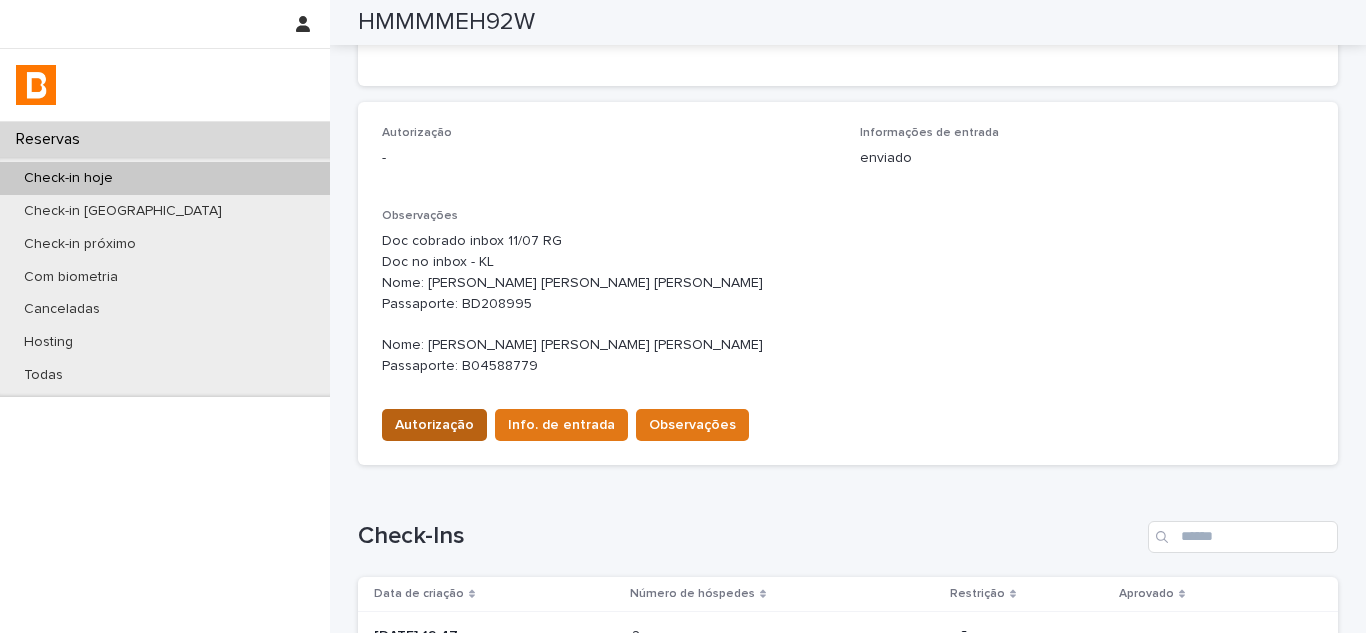 click on "Autorização" at bounding box center (434, 425) 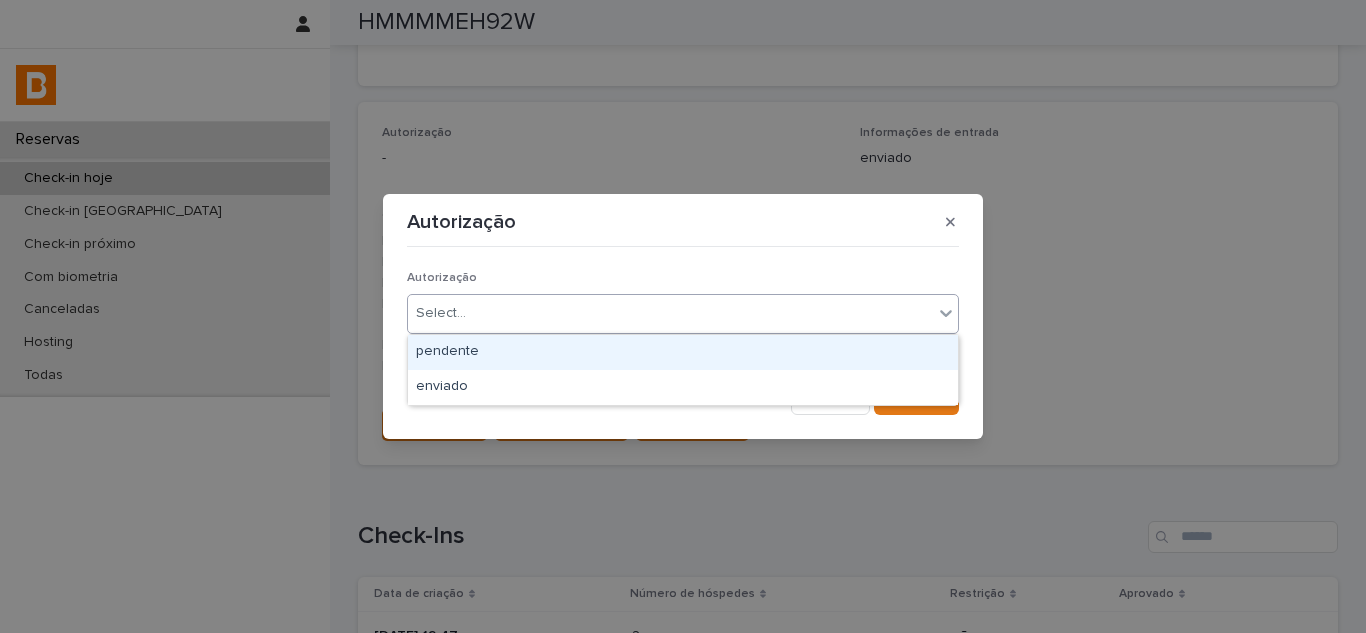 click on "Select..." at bounding box center [441, 313] 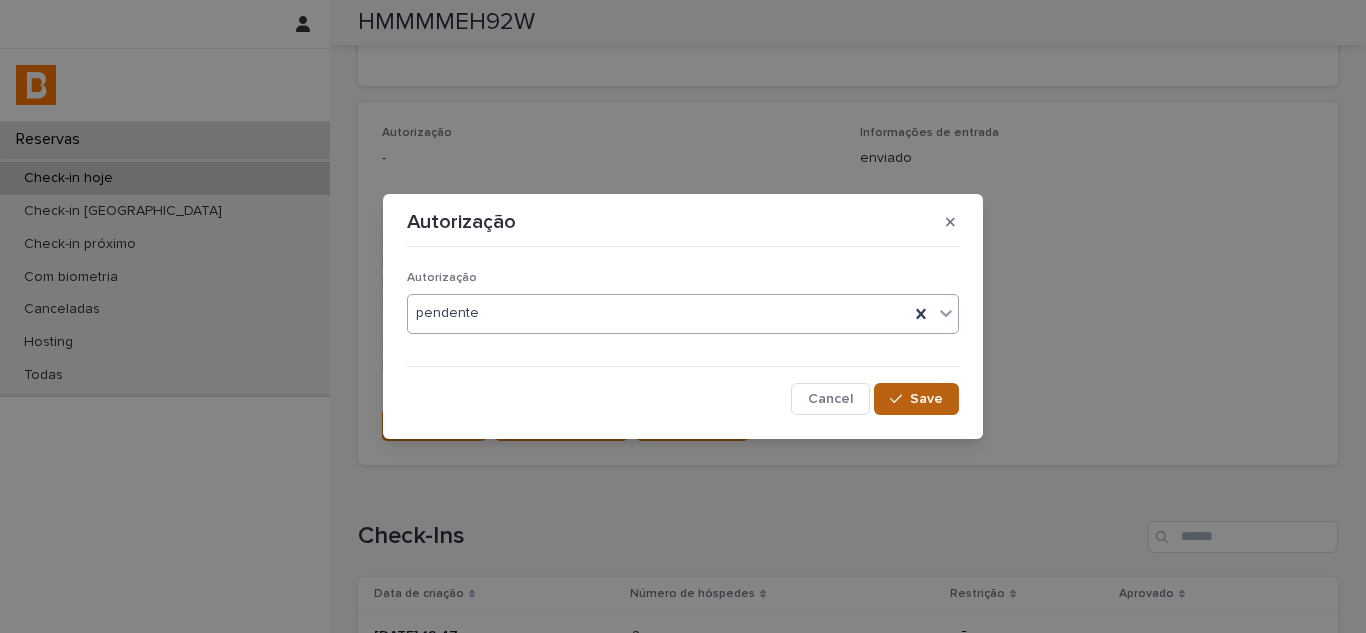 click on "Save" at bounding box center (916, 399) 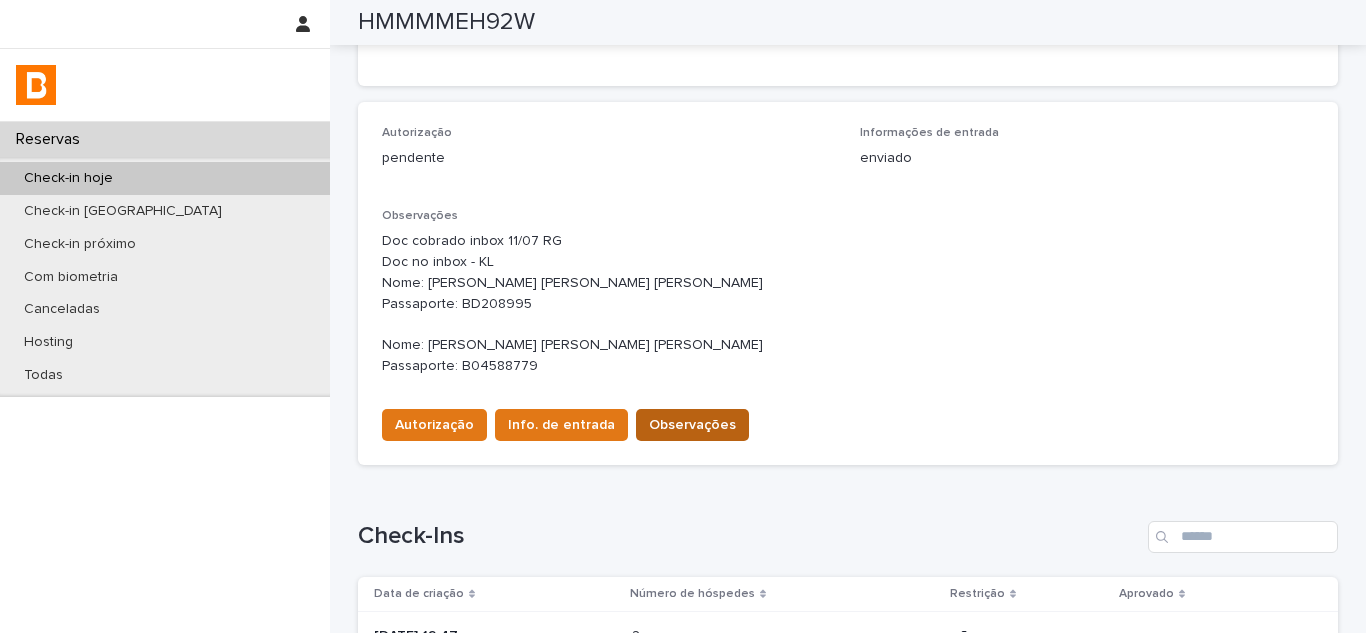 click on "Observações" at bounding box center [692, 425] 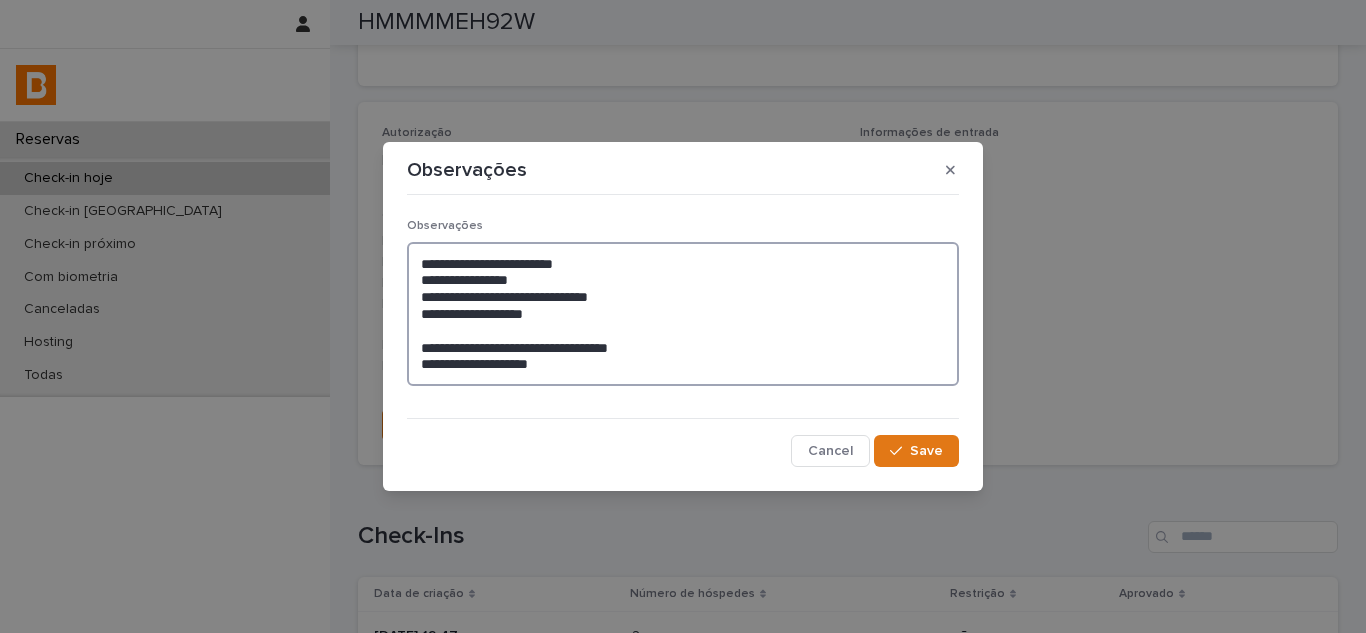 click on "**********" at bounding box center (683, 314) 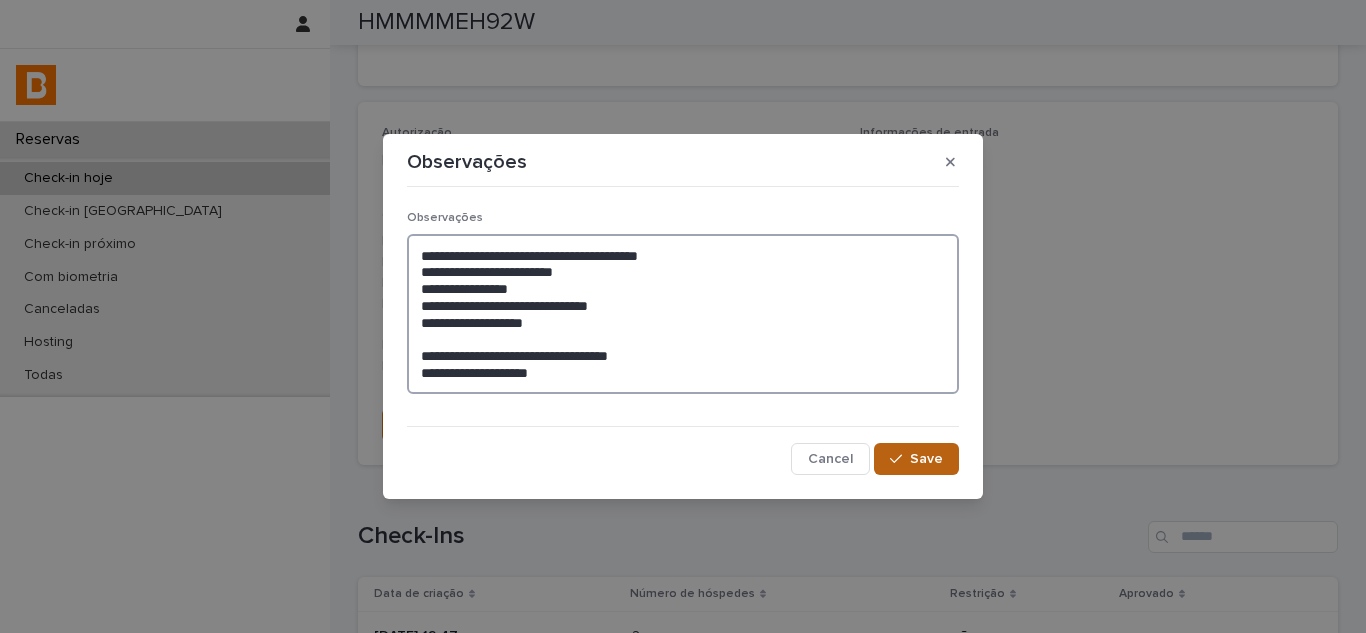 type on "**********" 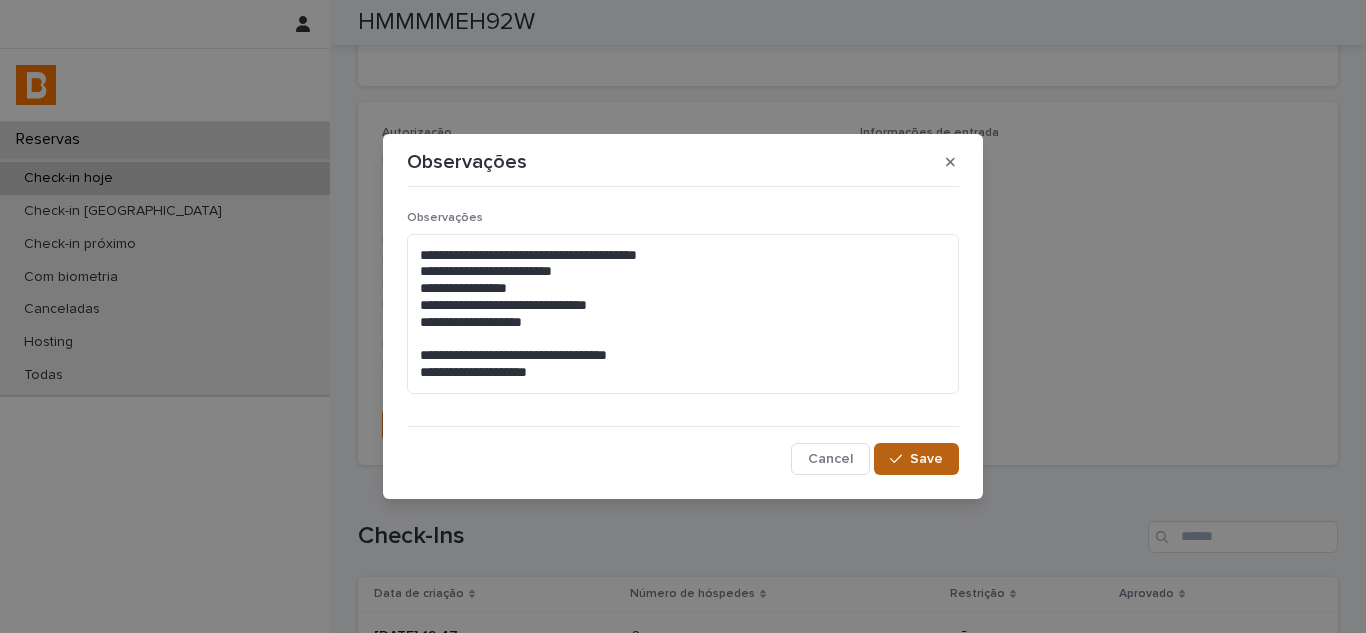 click on "Save" at bounding box center (916, 459) 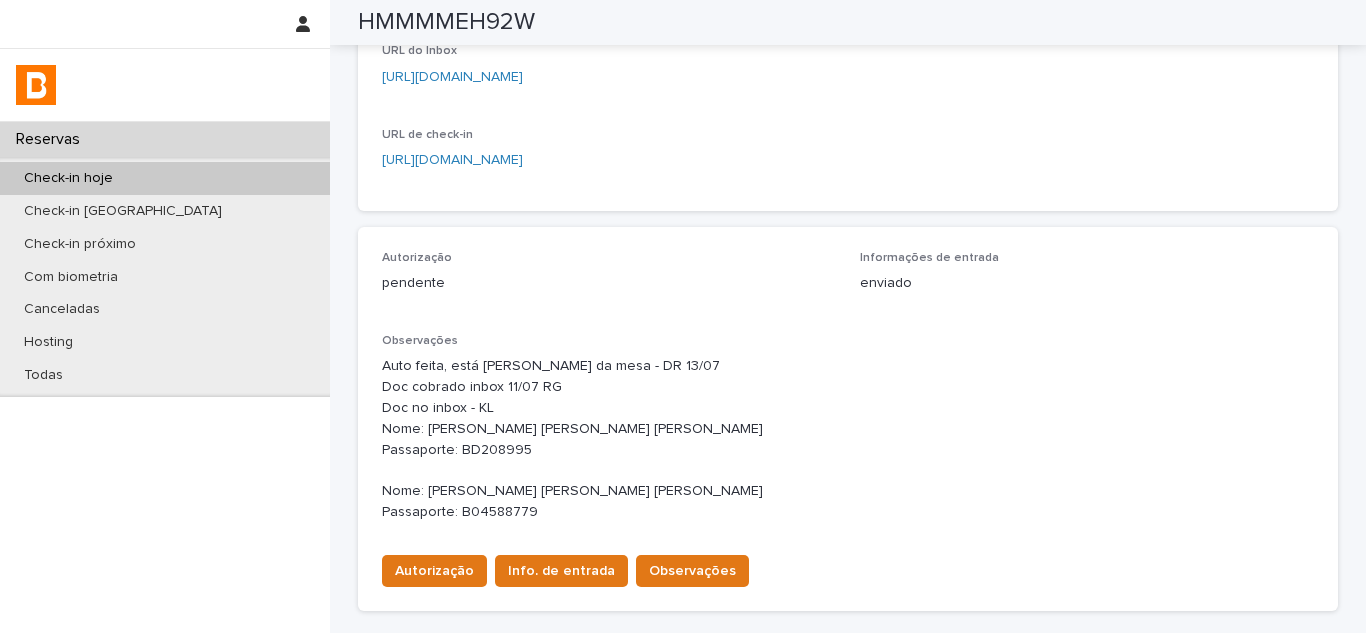 scroll, scrollTop: 0, scrollLeft: 0, axis: both 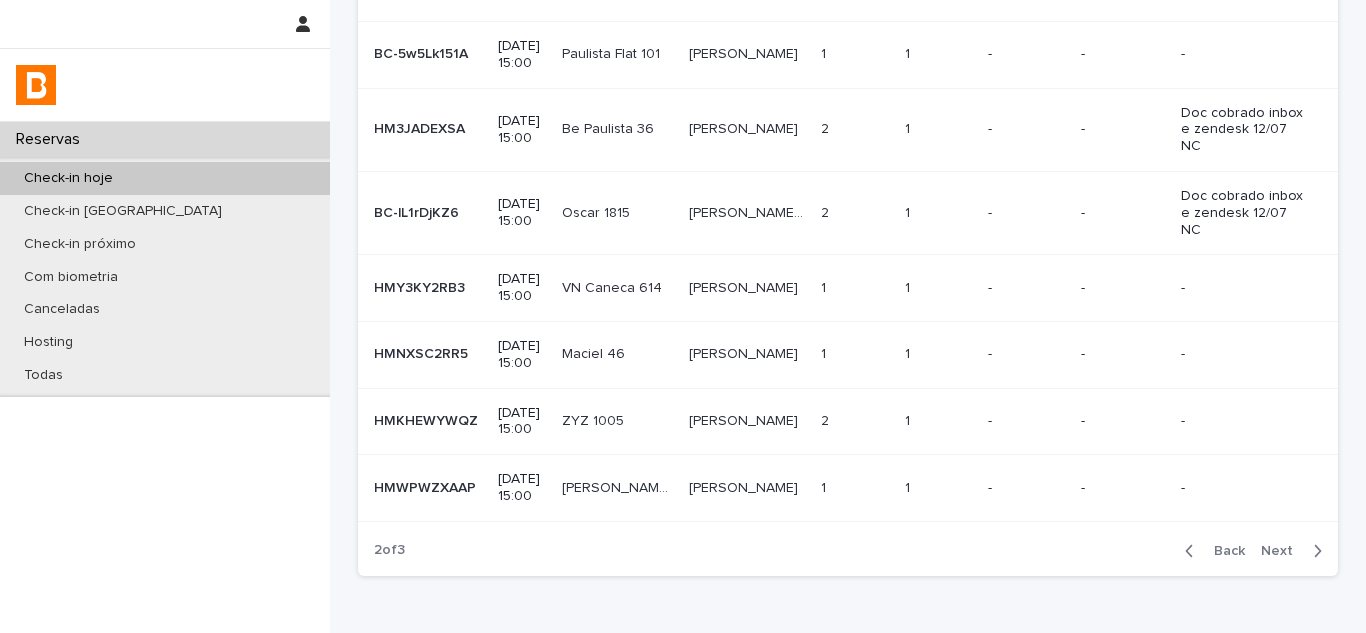 click on "Back" at bounding box center [1223, 551] 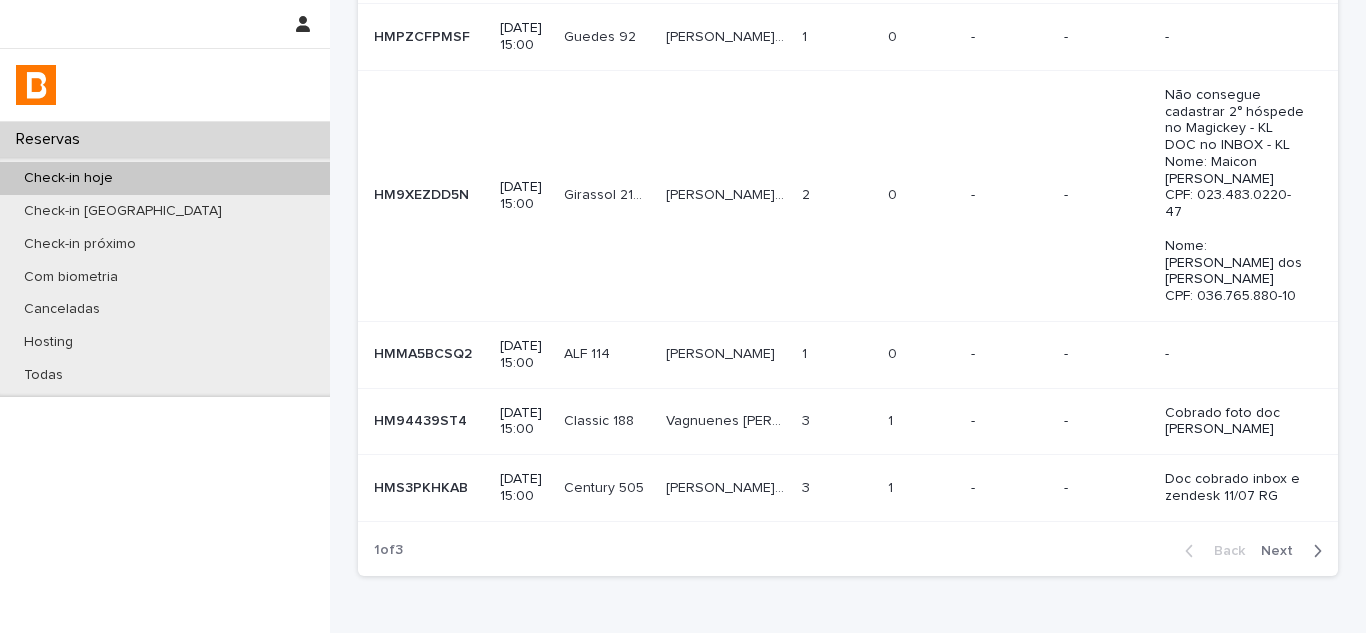 click on "Next" at bounding box center [1283, 551] 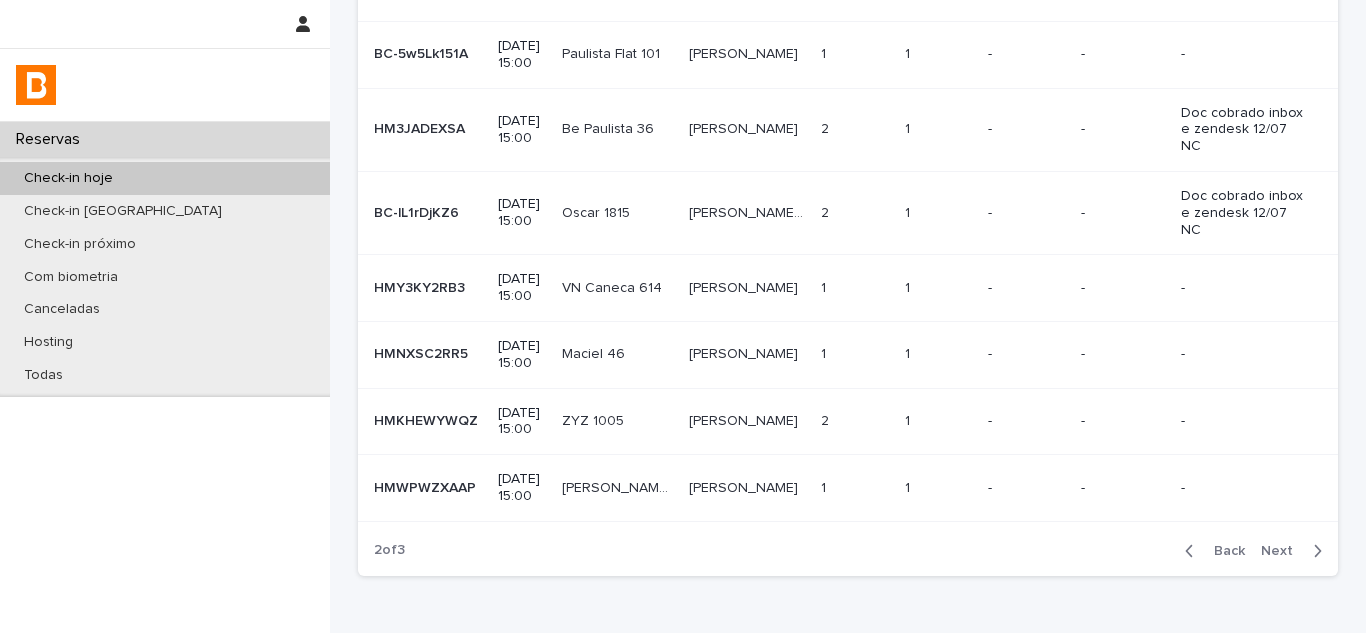 click on "Next" at bounding box center (1283, 551) 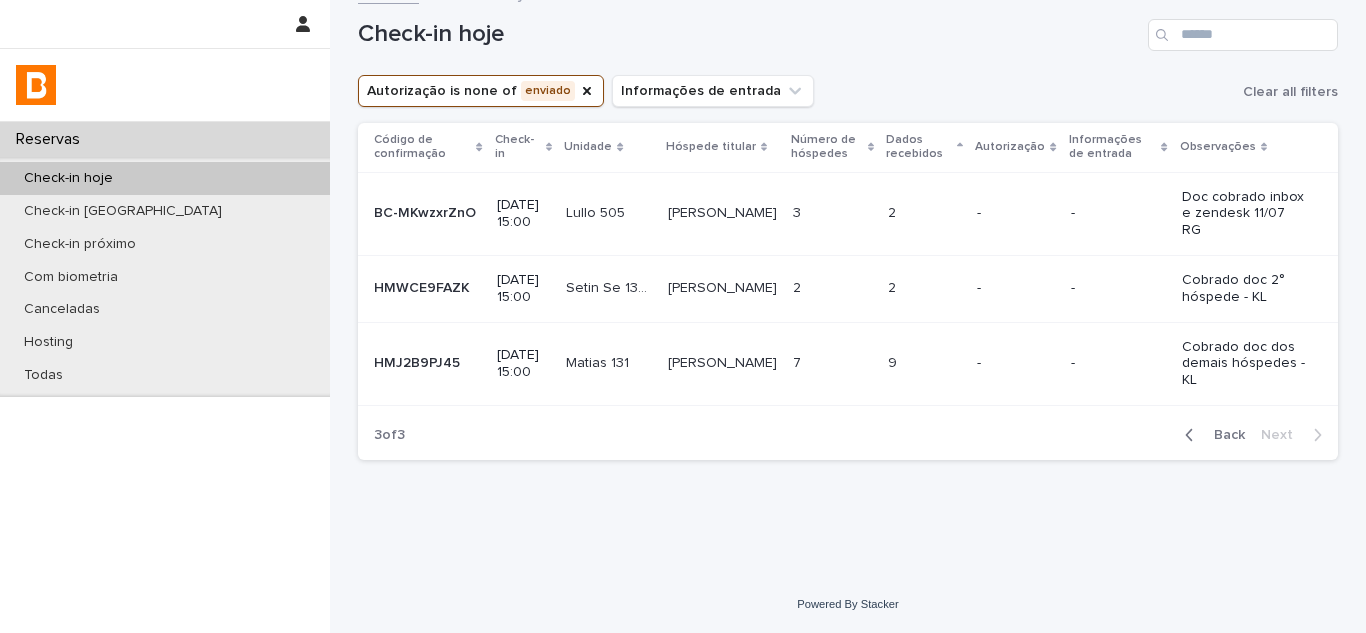 scroll, scrollTop: 0, scrollLeft: 0, axis: both 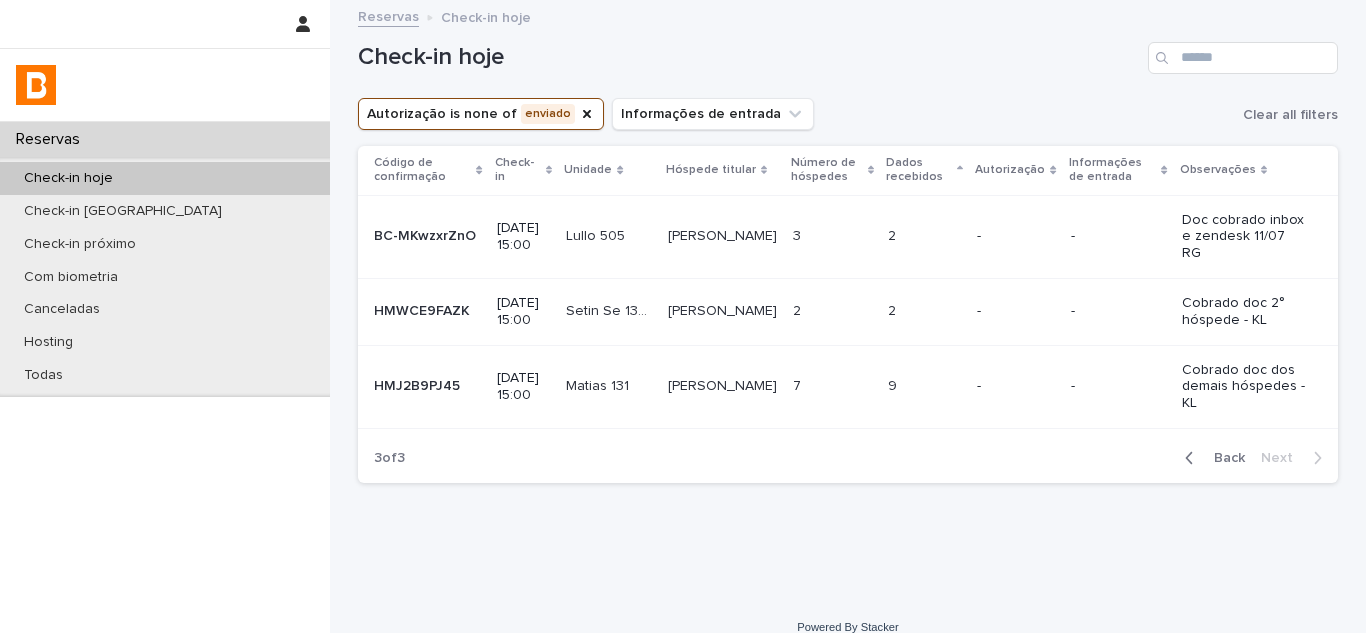 click on "2 2" at bounding box center [924, 236] 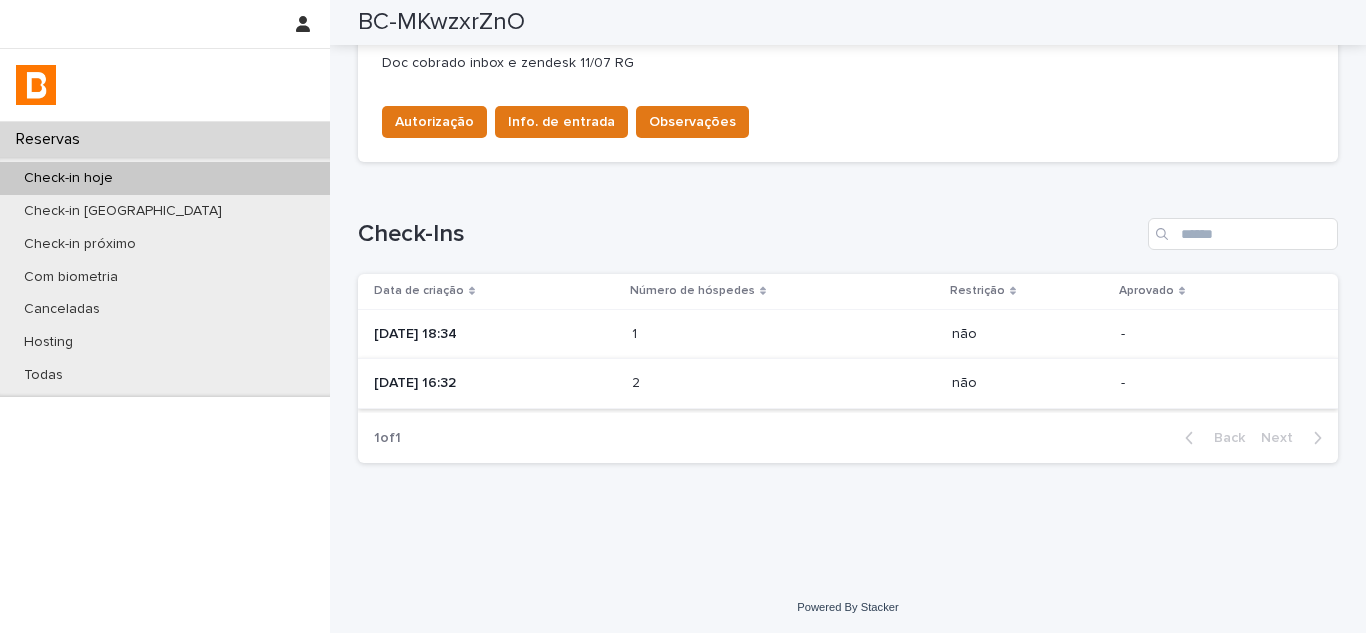 scroll, scrollTop: 681, scrollLeft: 0, axis: vertical 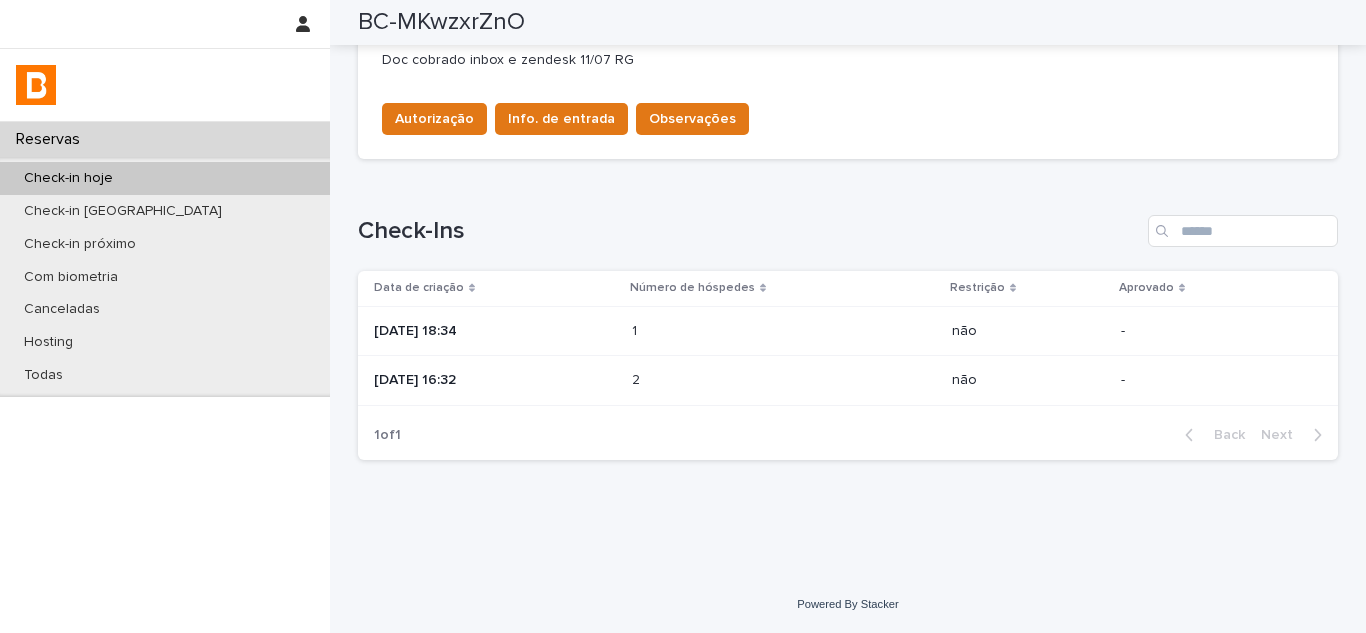 click at bounding box center [719, 380] 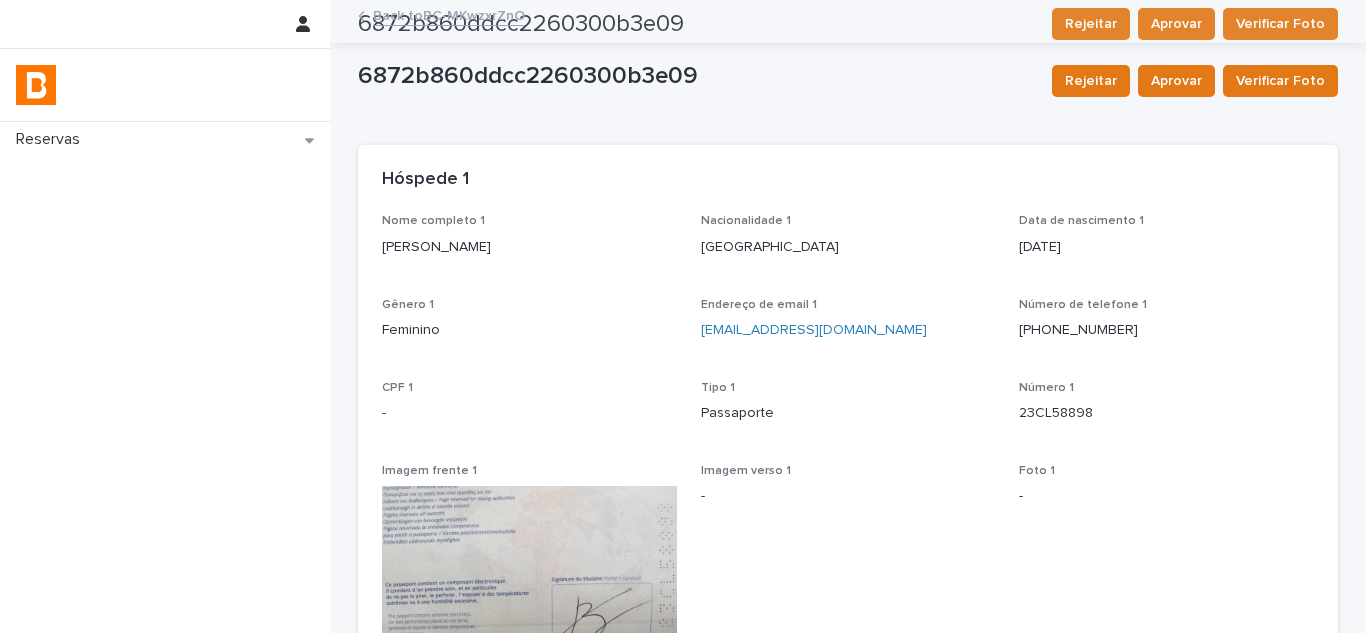 scroll, scrollTop: 0, scrollLeft: 0, axis: both 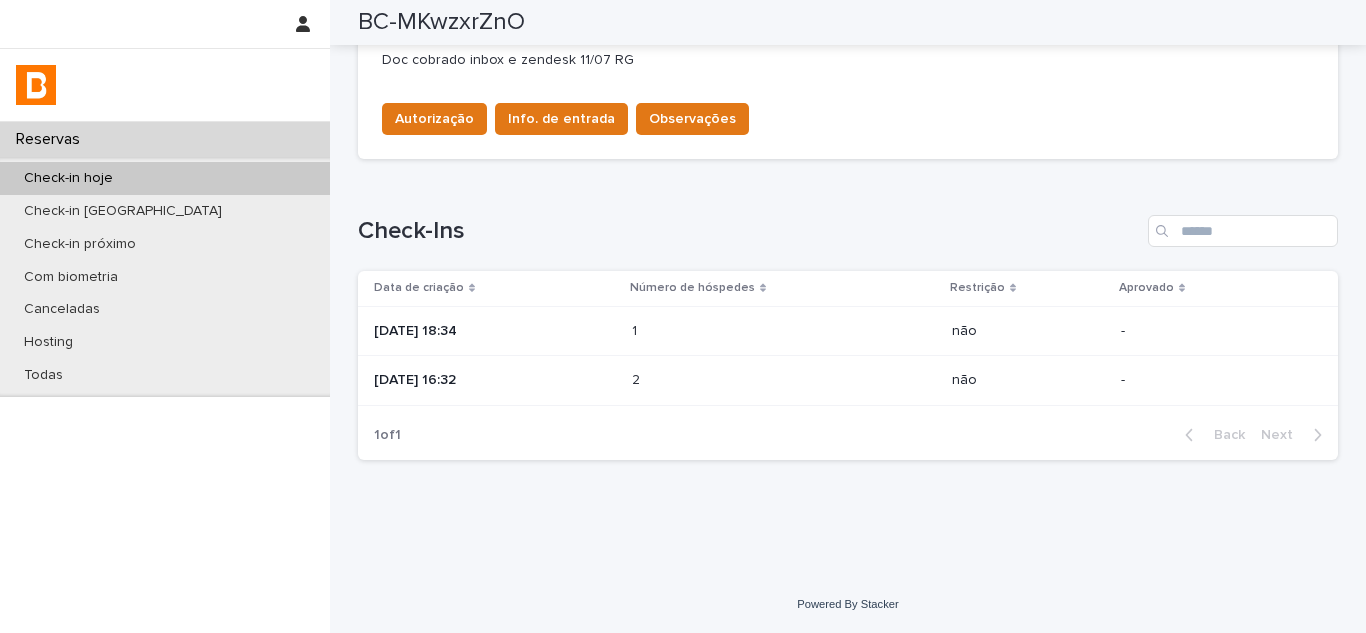 click on "1" at bounding box center [636, 329] 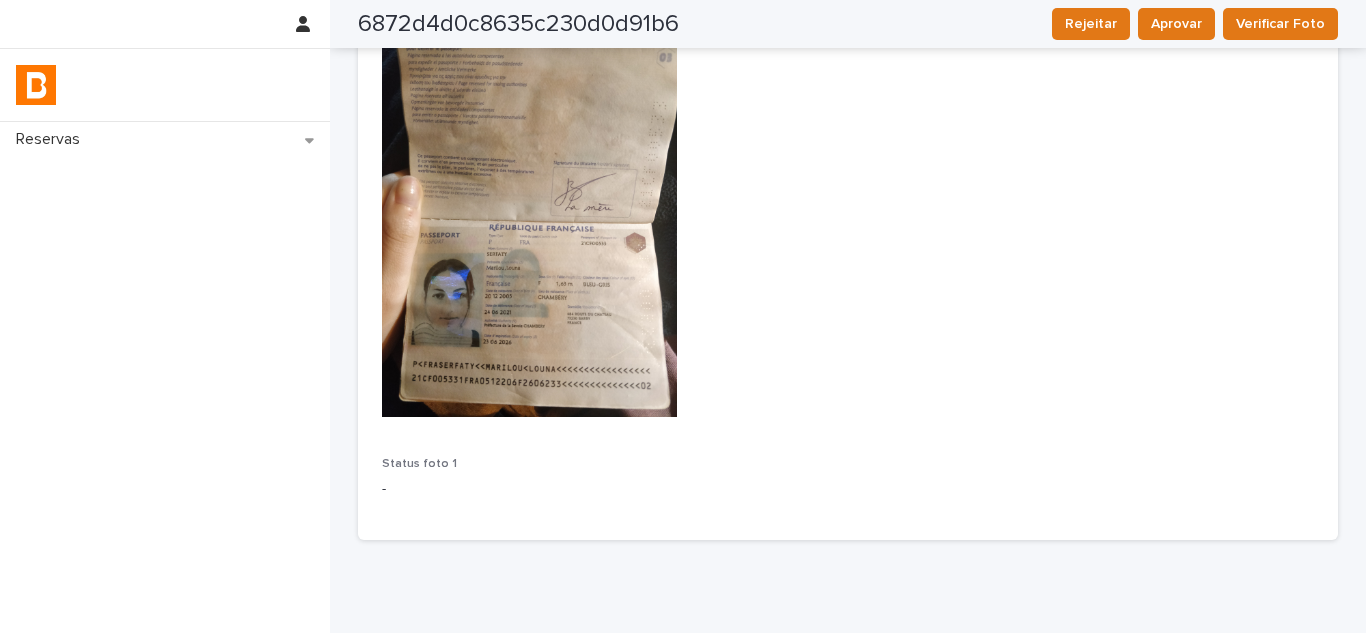 scroll, scrollTop: 486, scrollLeft: 0, axis: vertical 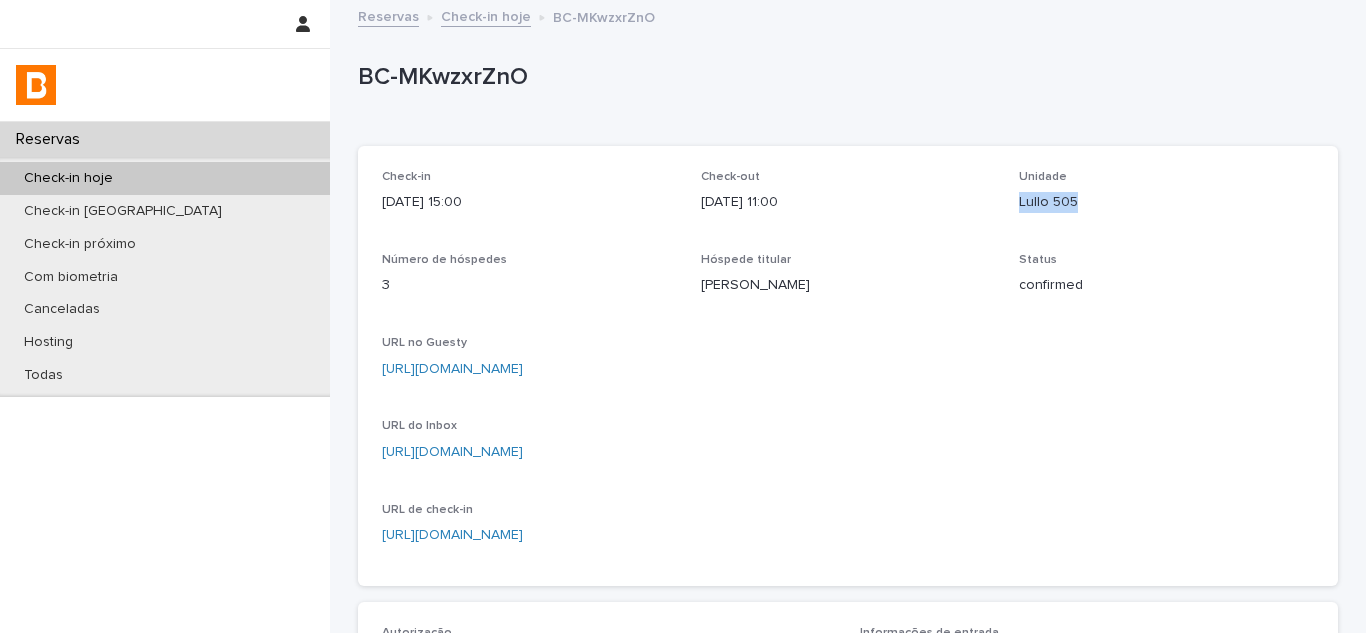 drag, startPoint x: 1005, startPoint y: 201, endPoint x: 1137, endPoint y: 200, distance: 132.00378 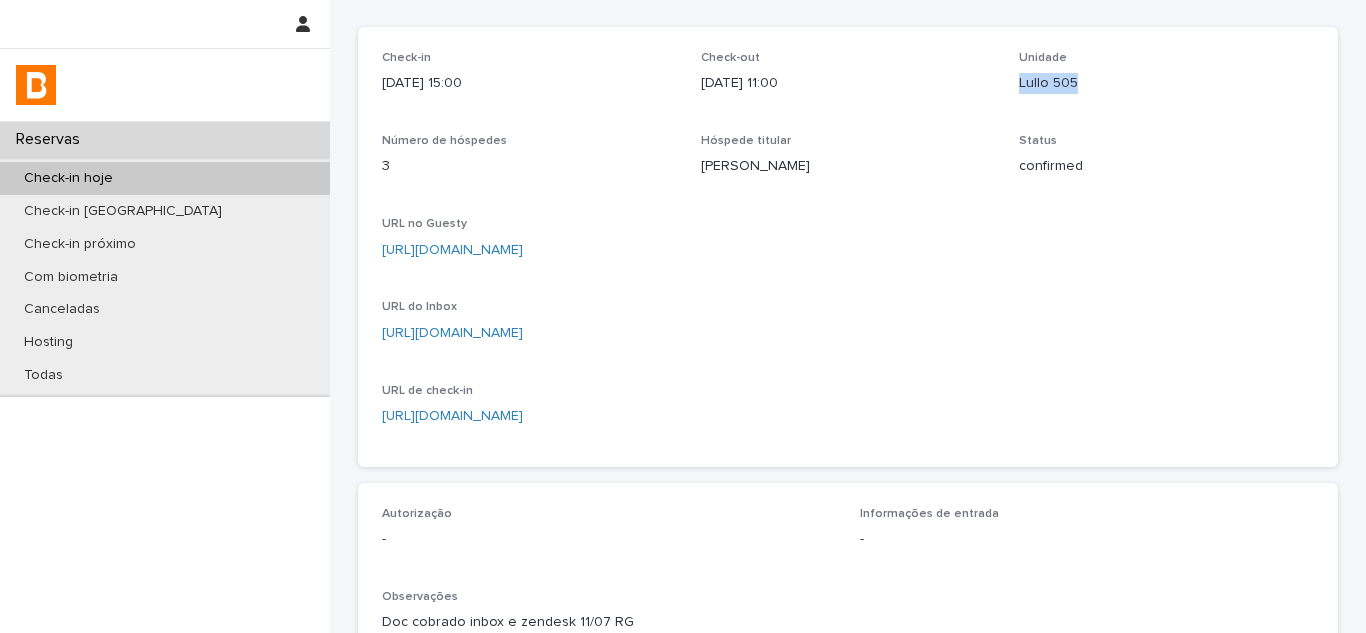 scroll, scrollTop: 400, scrollLeft: 0, axis: vertical 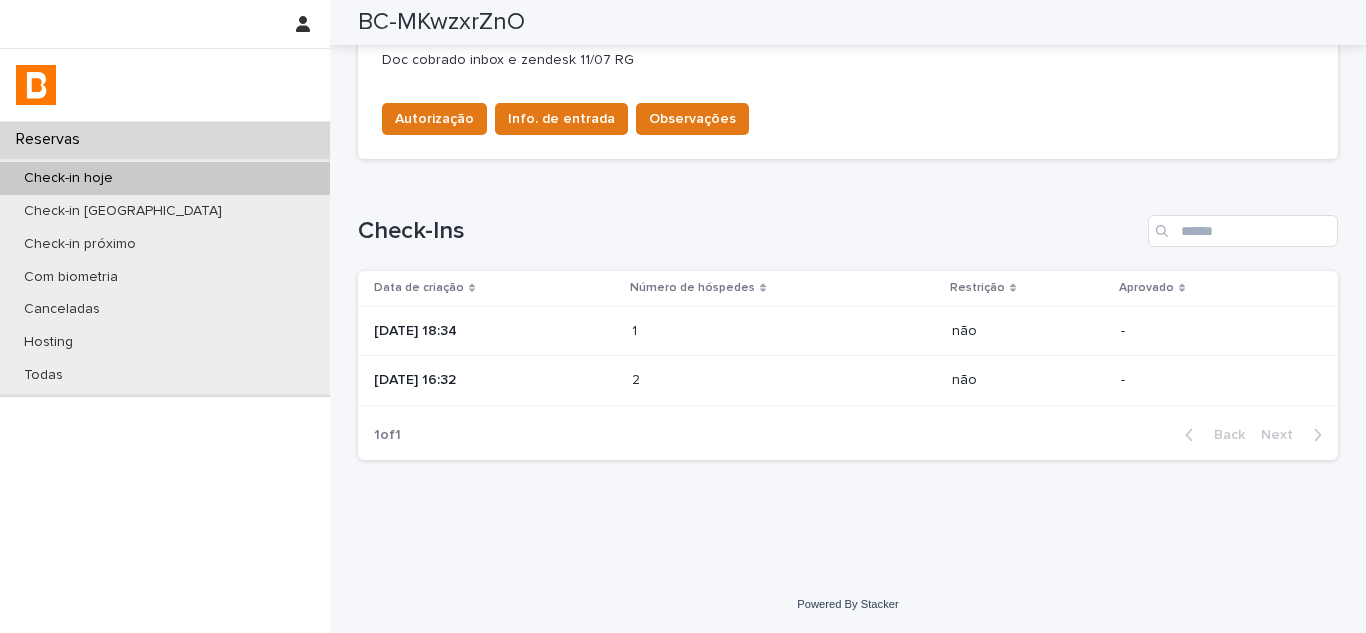 click on "[DATE] 16:32" at bounding box center (495, 380) 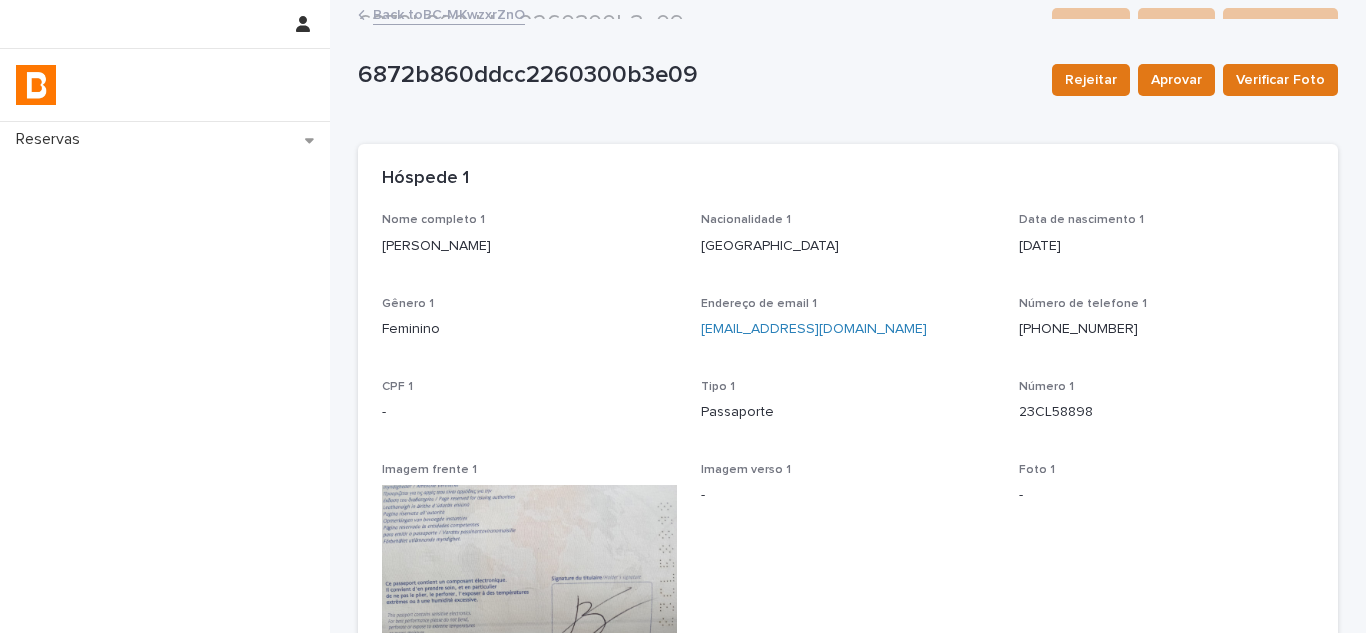 scroll, scrollTop: 0, scrollLeft: 0, axis: both 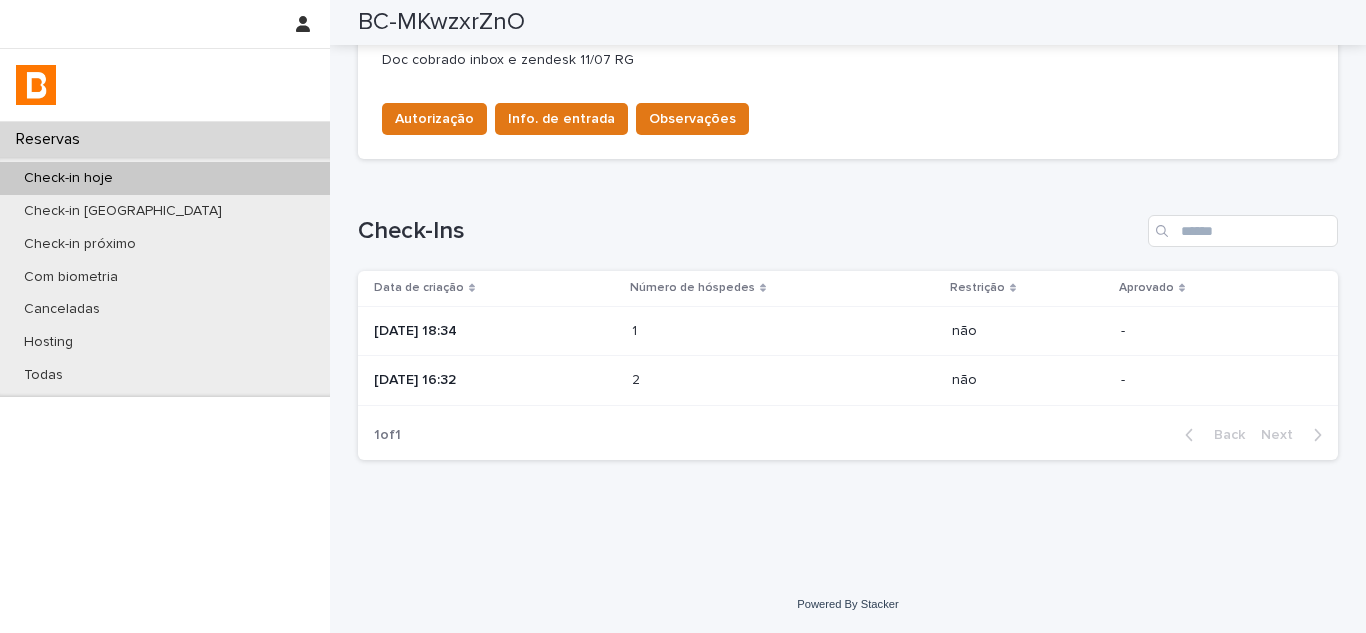 click on "[DATE] 16:32" at bounding box center (495, 380) 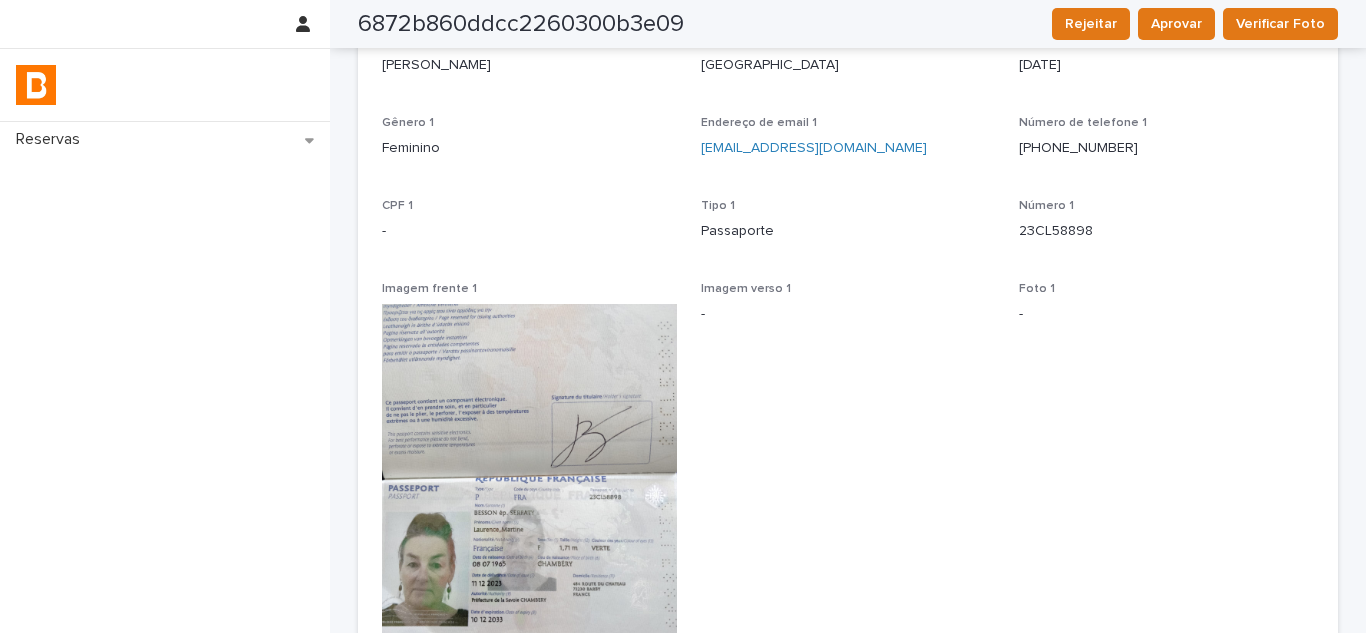 scroll, scrollTop: 83, scrollLeft: 0, axis: vertical 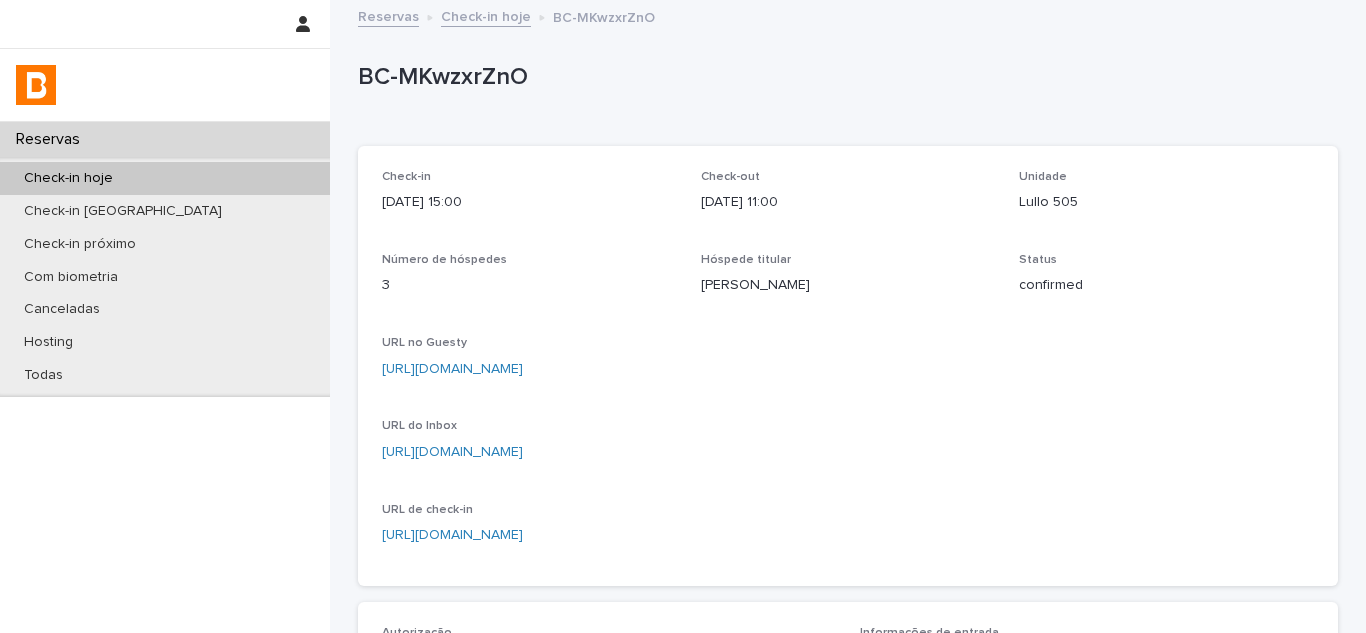 click on "Check-in [DATE] 15:00 Check-out [DATE] 11:00 Unidade [PERSON_NAME] 505 Número de hóspedes 3 Hóspede titular [PERSON_NAME] Status confirmed URL no Guesty [URL][DOMAIN_NAME] URL do Inbox [URL][DOMAIN_NAME] URL de check-in [URL][DOMAIN_NAME]" at bounding box center [848, 366] 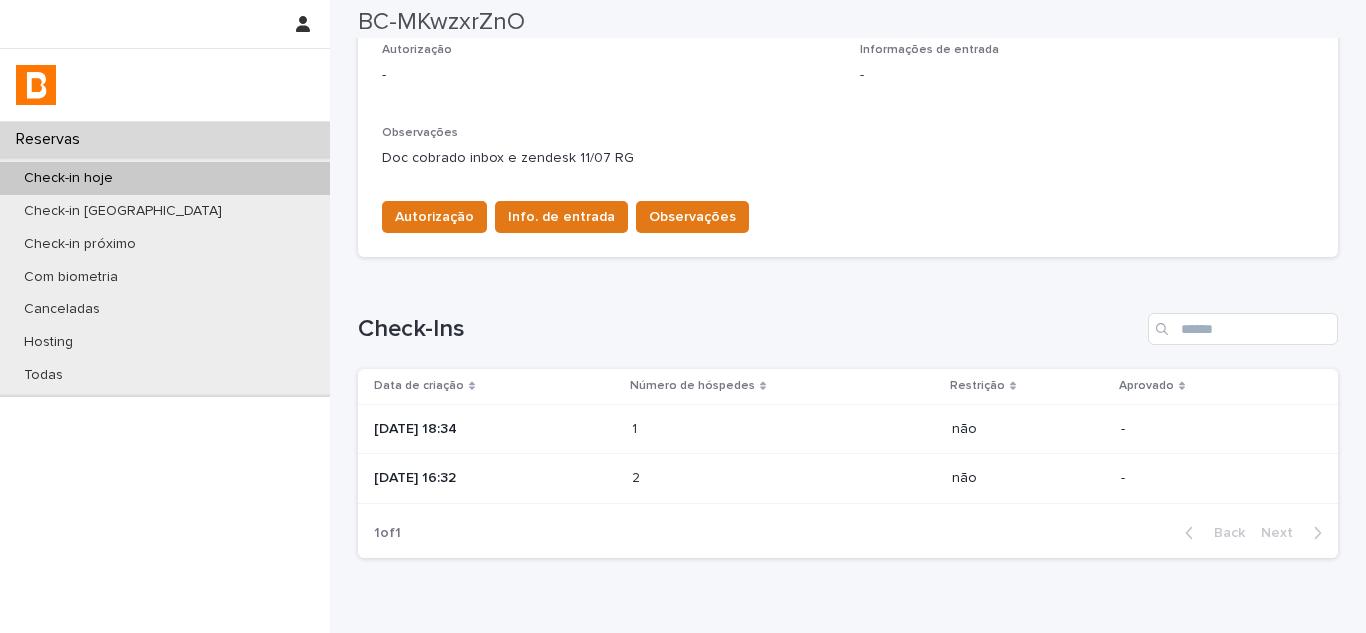 scroll, scrollTop: 600, scrollLeft: 0, axis: vertical 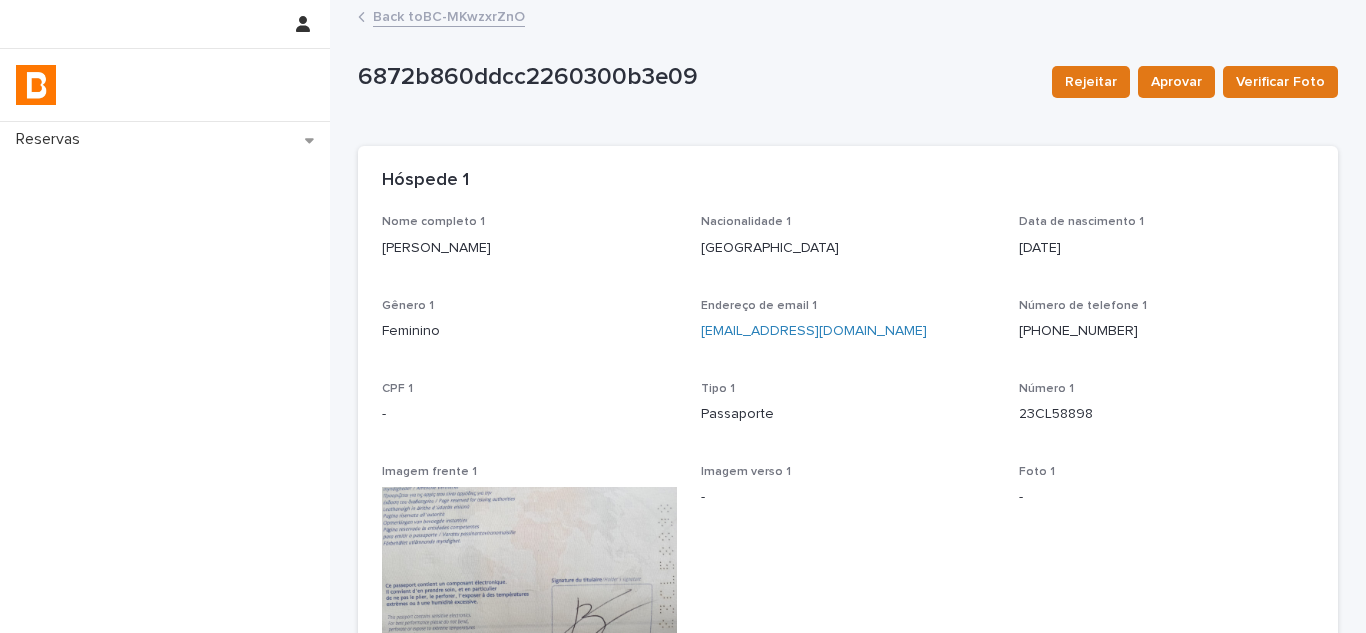 drag, startPoint x: 539, startPoint y: 245, endPoint x: 366, endPoint y: 253, distance: 173.18488 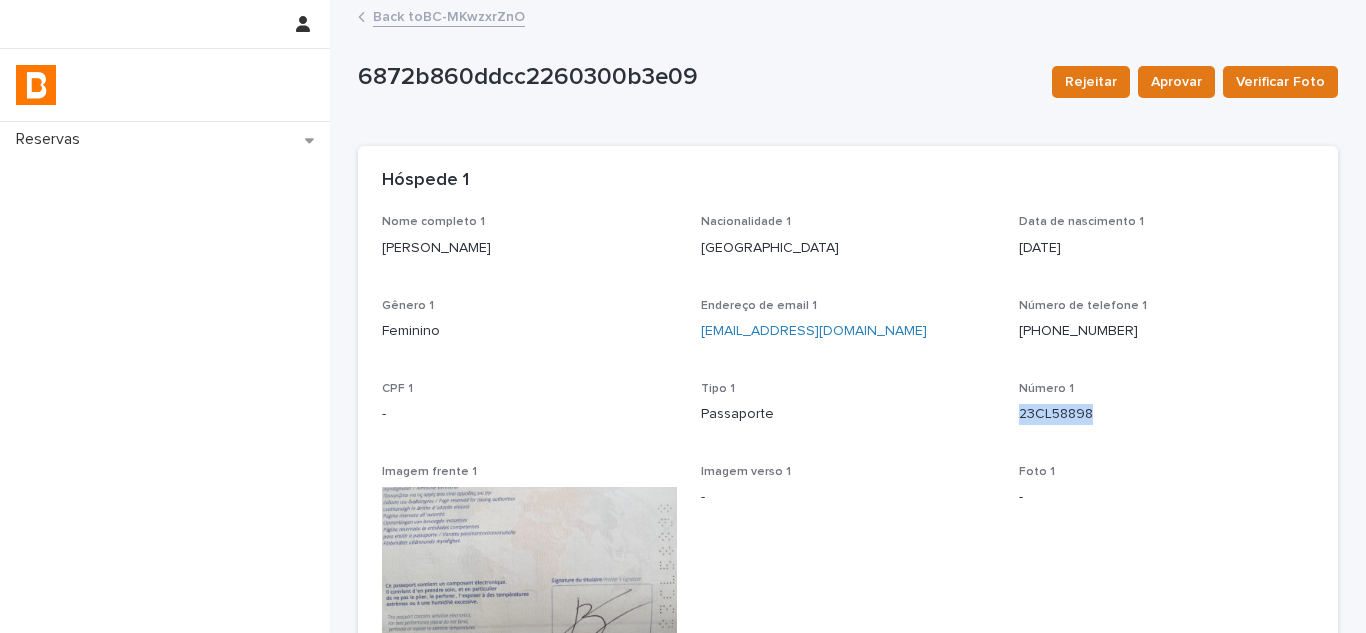 drag, startPoint x: 1105, startPoint y: 414, endPoint x: 1000, endPoint y: 414, distance: 105 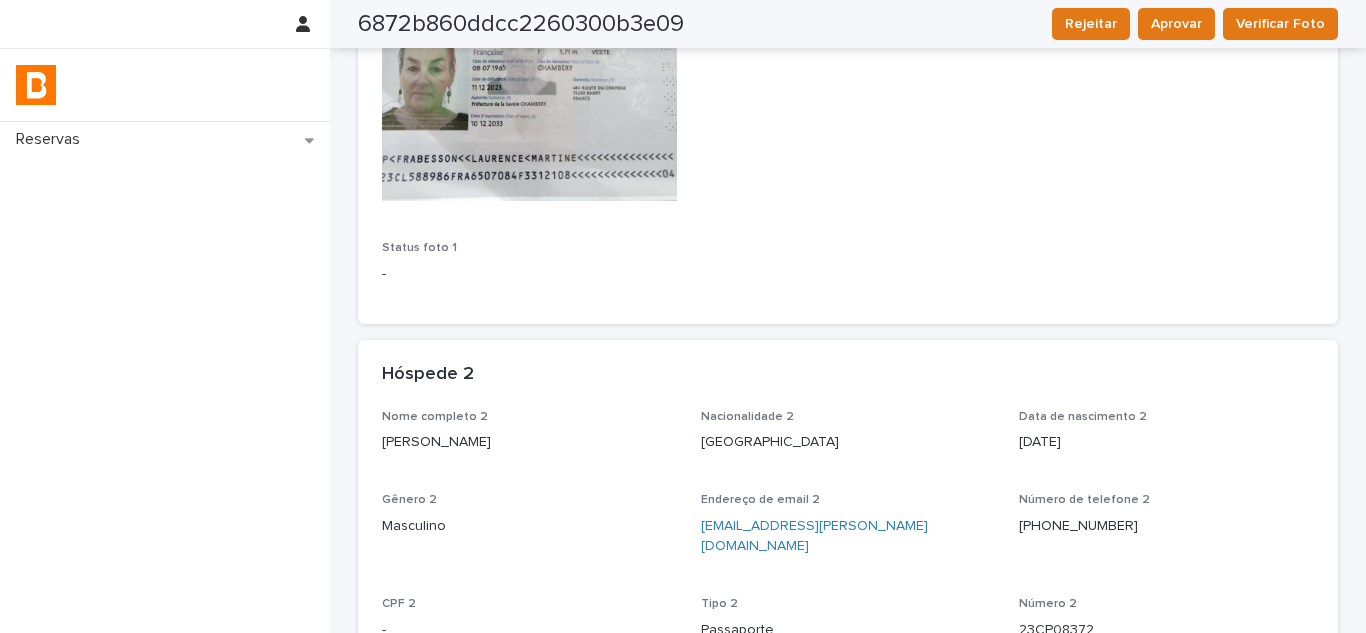 scroll, scrollTop: 800, scrollLeft: 0, axis: vertical 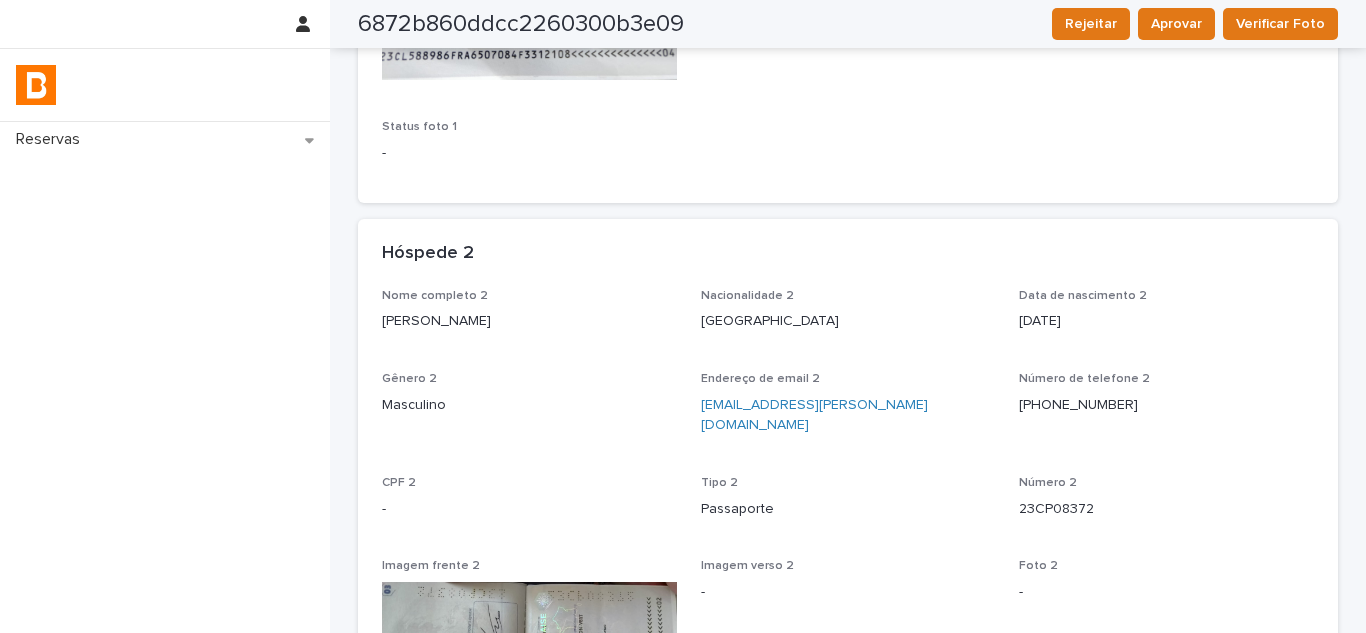 drag, startPoint x: 398, startPoint y: 319, endPoint x: 354, endPoint y: 314, distance: 44.28318 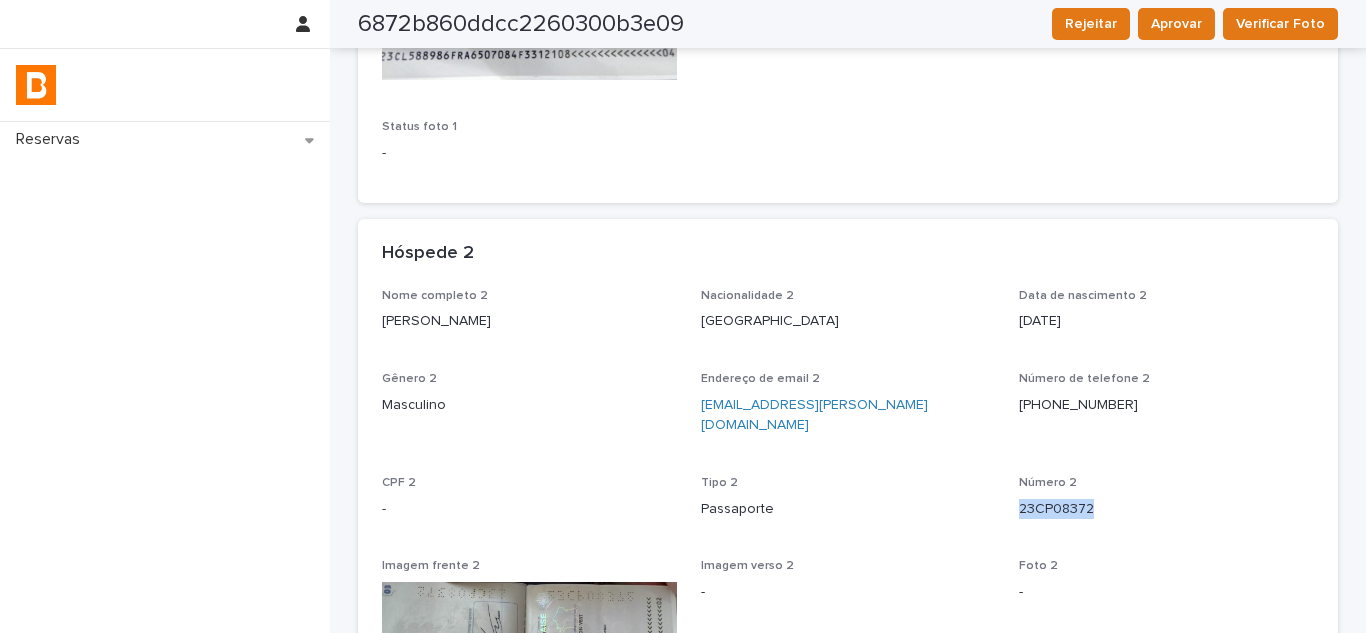 drag, startPoint x: 1103, startPoint y: 490, endPoint x: 1006, endPoint y: 489, distance: 97.00516 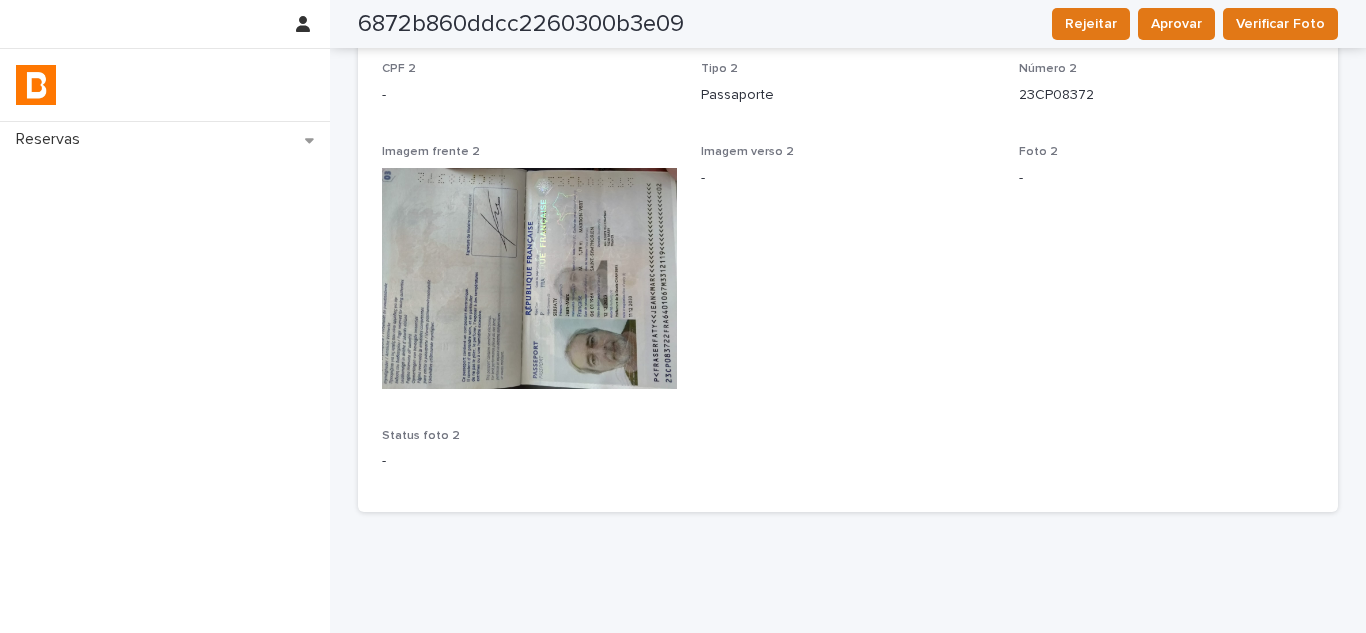 scroll, scrollTop: 1245, scrollLeft: 0, axis: vertical 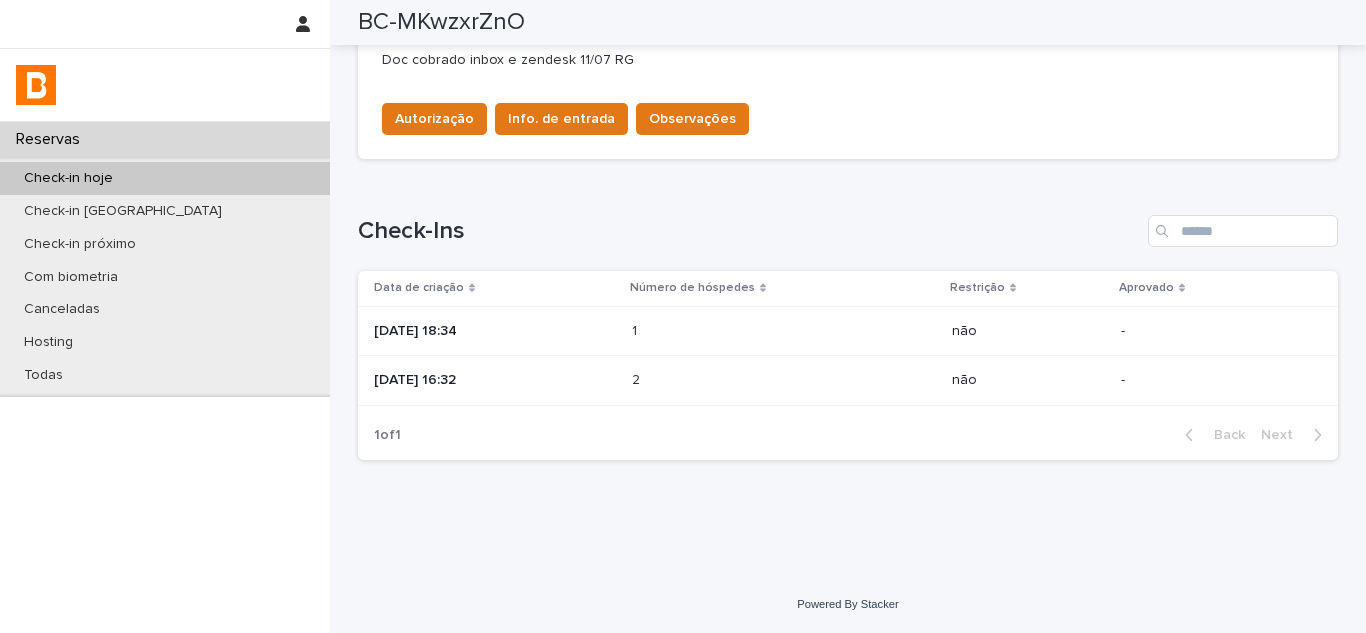 click at bounding box center (719, 331) 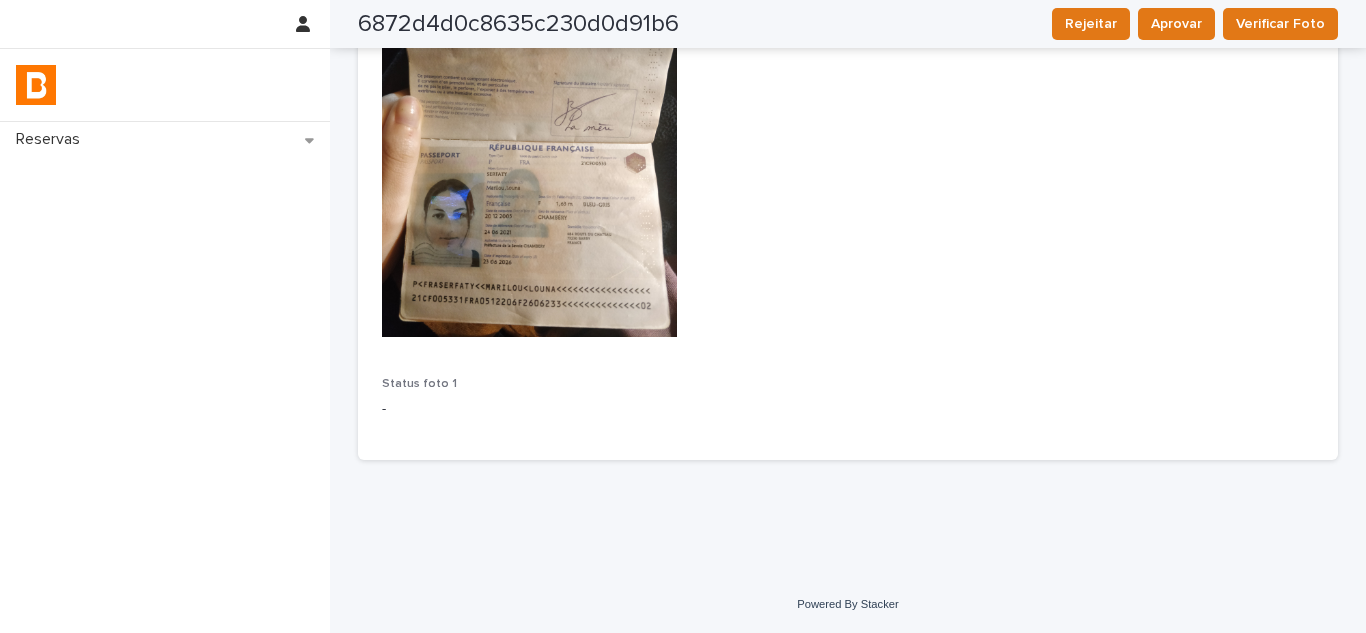 scroll, scrollTop: 0, scrollLeft: 0, axis: both 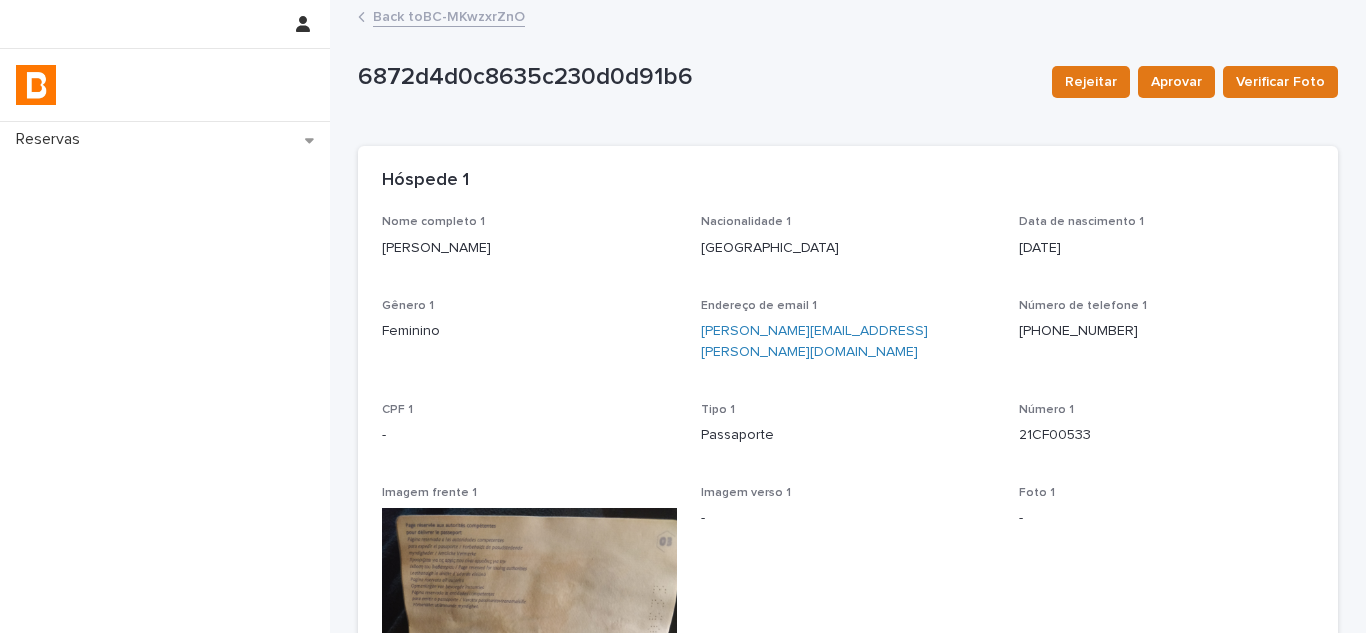 drag, startPoint x: 530, startPoint y: 248, endPoint x: 372, endPoint y: 252, distance: 158.05063 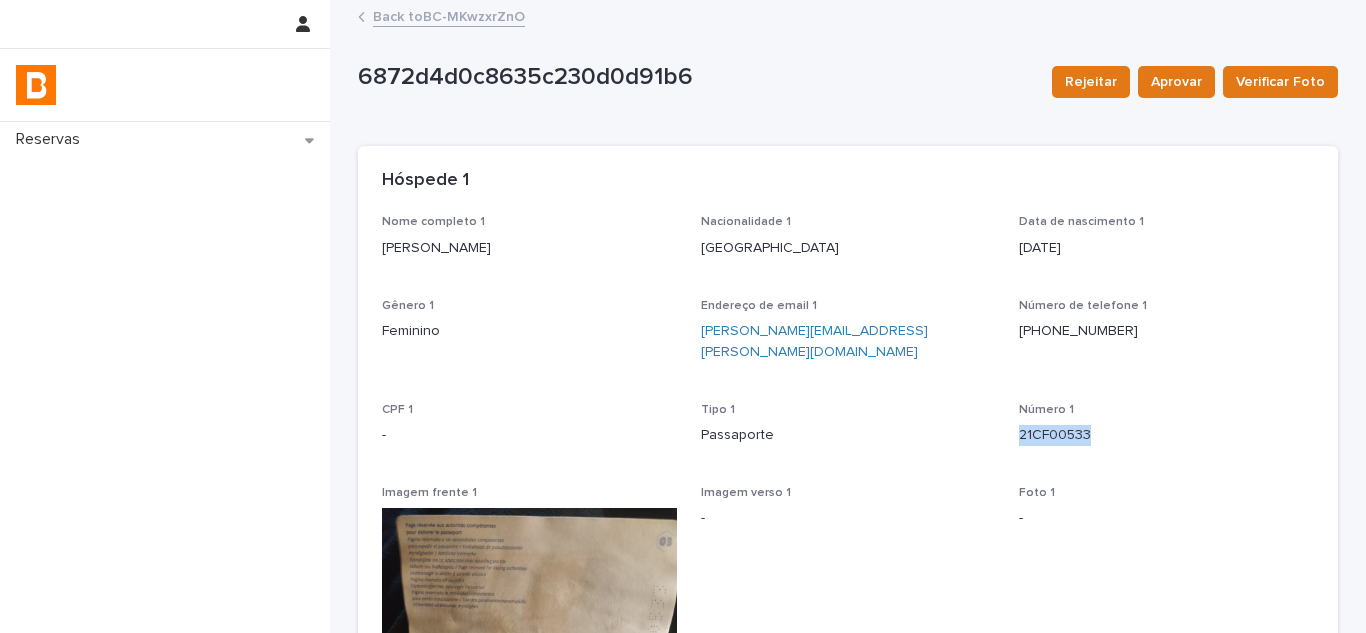 drag, startPoint x: 1102, startPoint y: 411, endPoint x: 1013, endPoint y: 420, distance: 89.453896 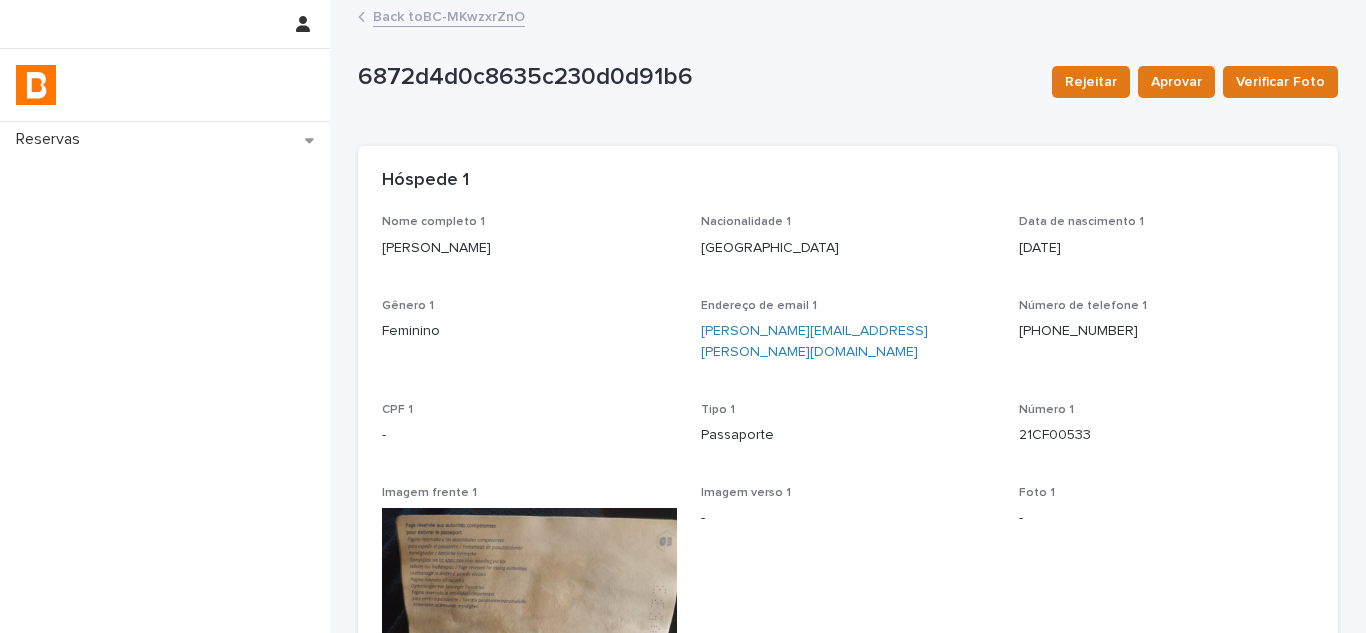 click on "[PHONE_NUMBER]" at bounding box center [1166, 331] 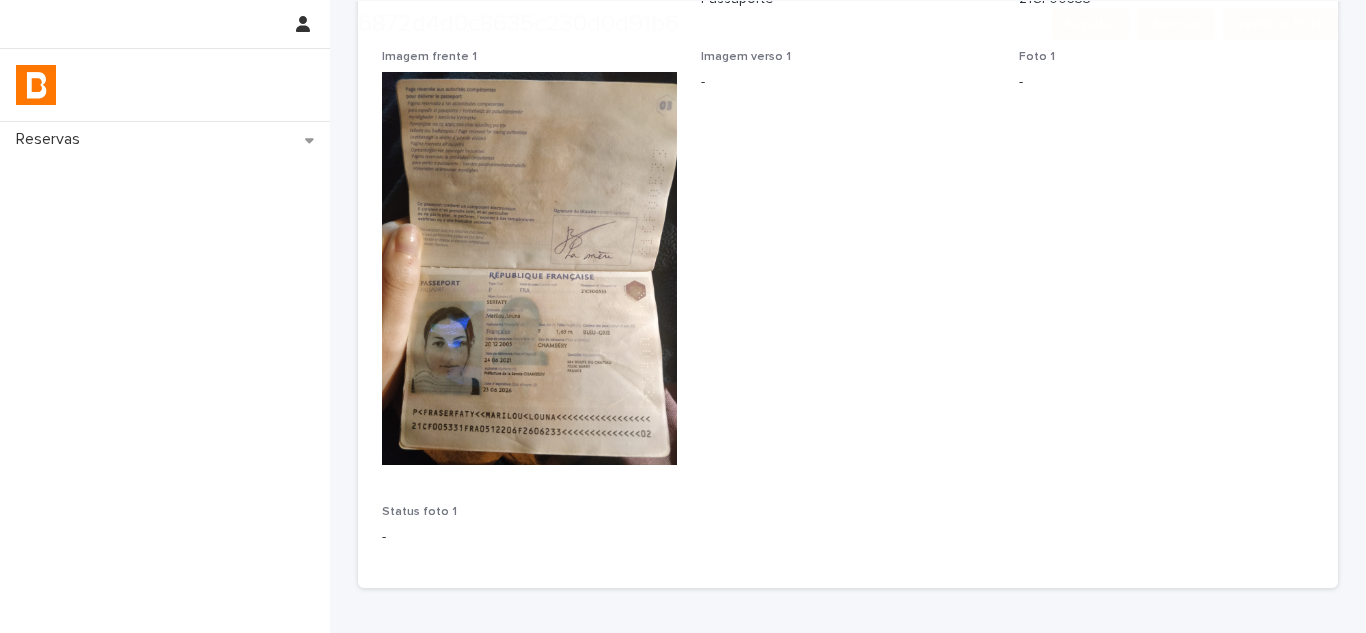 scroll, scrollTop: 543, scrollLeft: 0, axis: vertical 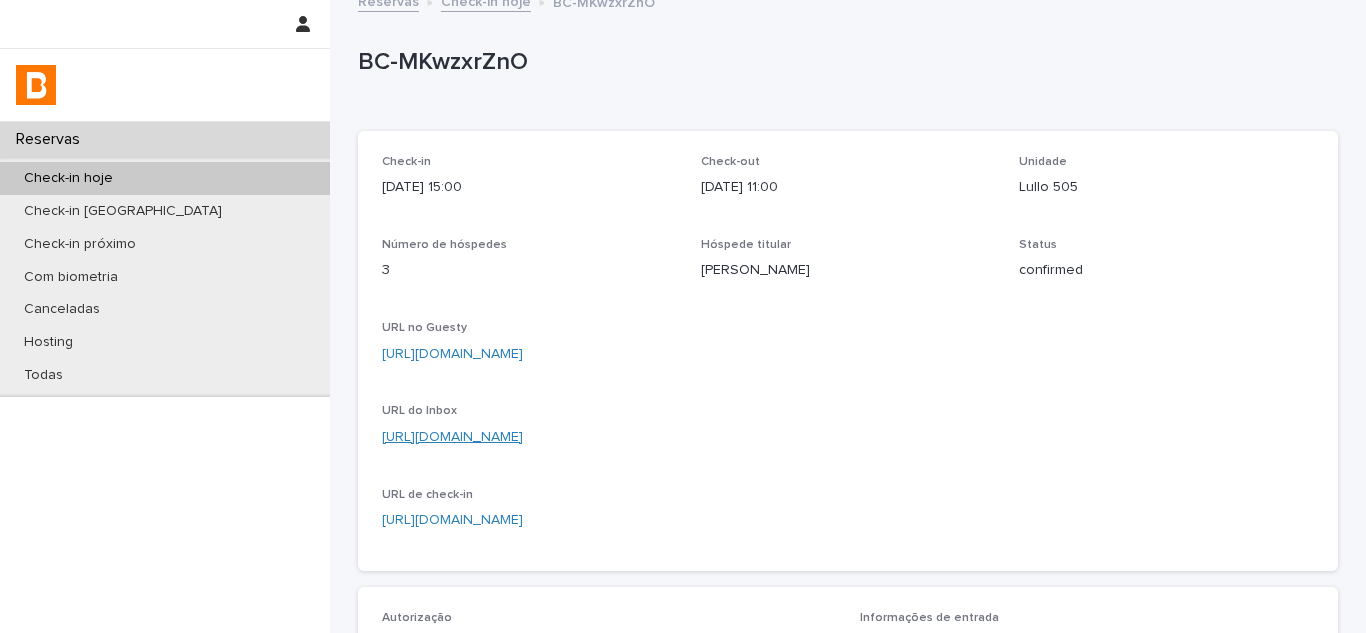 click on "[URL][DOMAIN_NAME]" at bounding box center (452, 437) 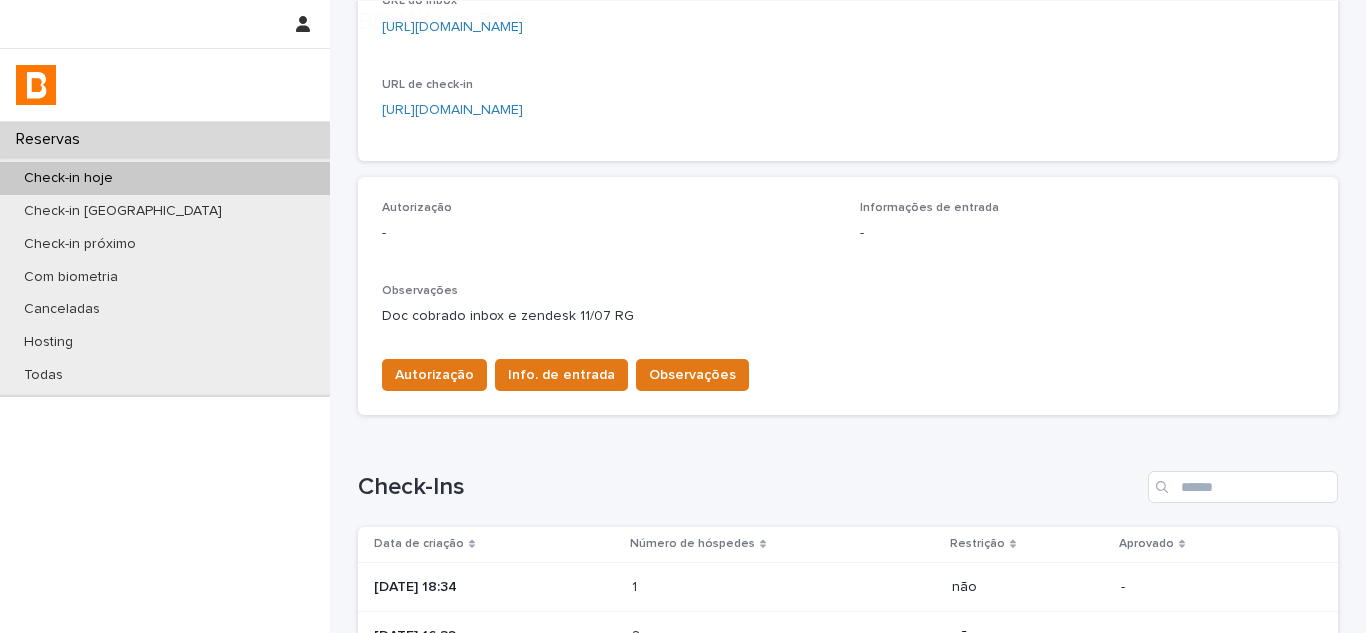 scroll, scrollTop: 515, scrollLeft: 0, axis: vertical 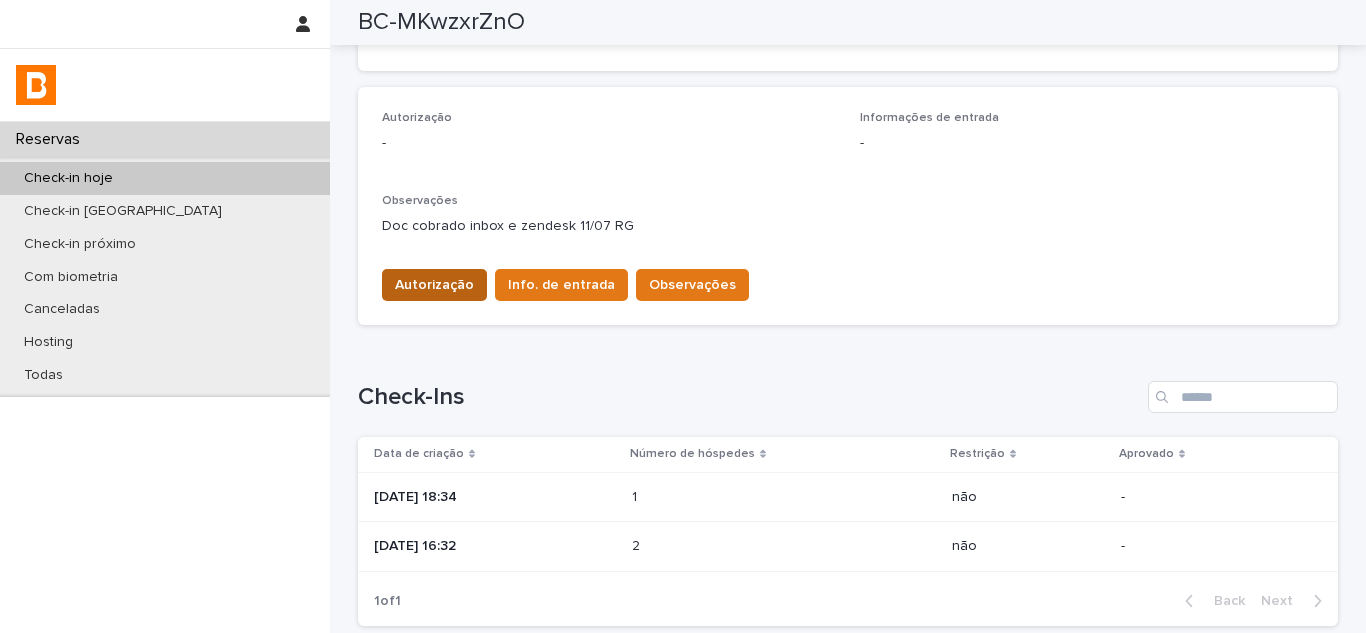 click on "Autorização" at bounding box center (434, 285) 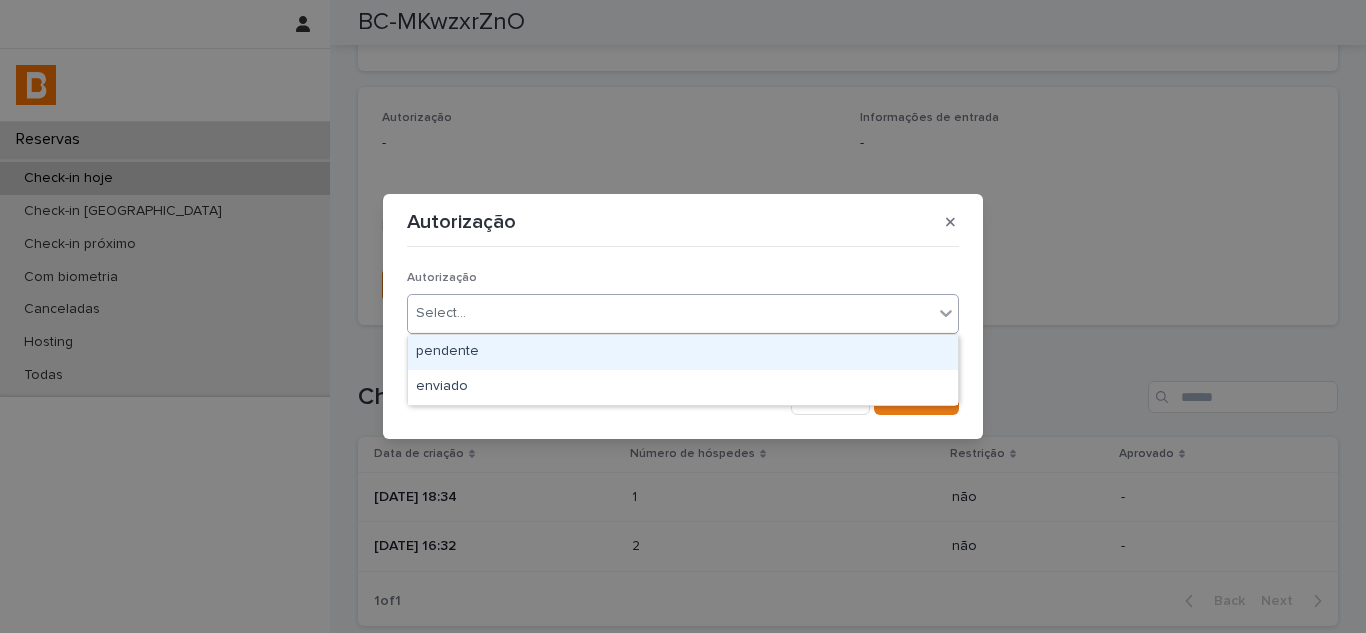 click on "Select..." at bounding box center [670, 313] 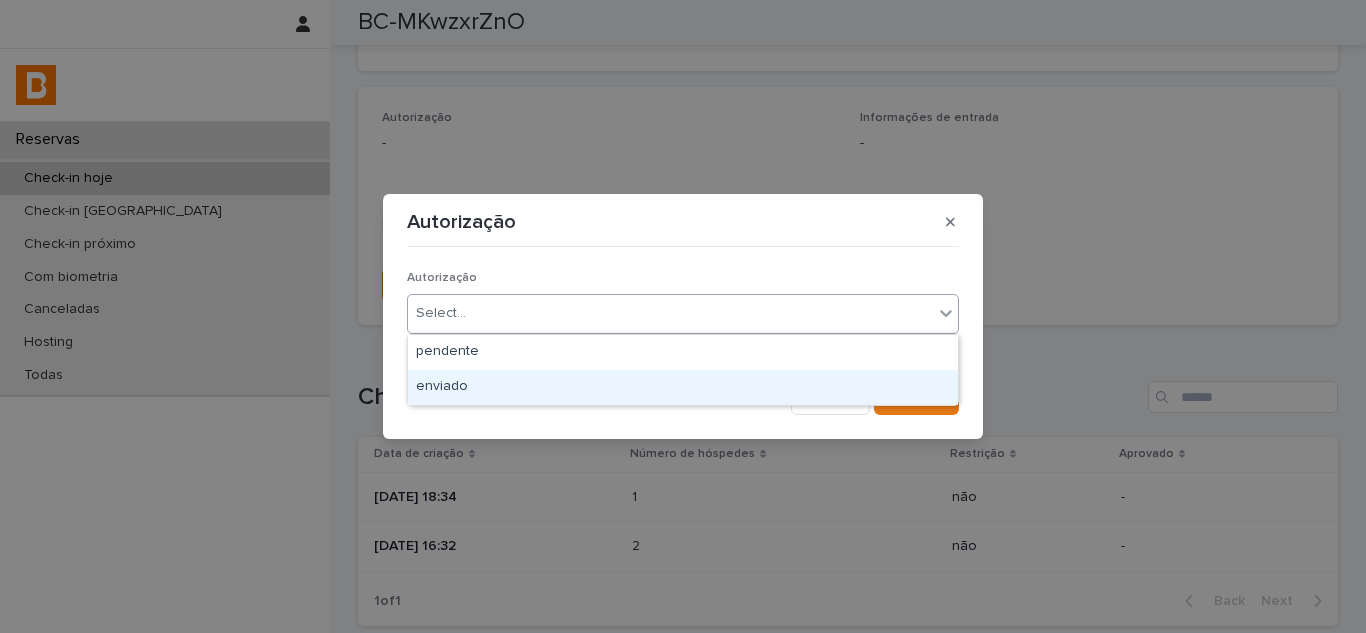 click on "enviado" at bounding box center [683, 387] 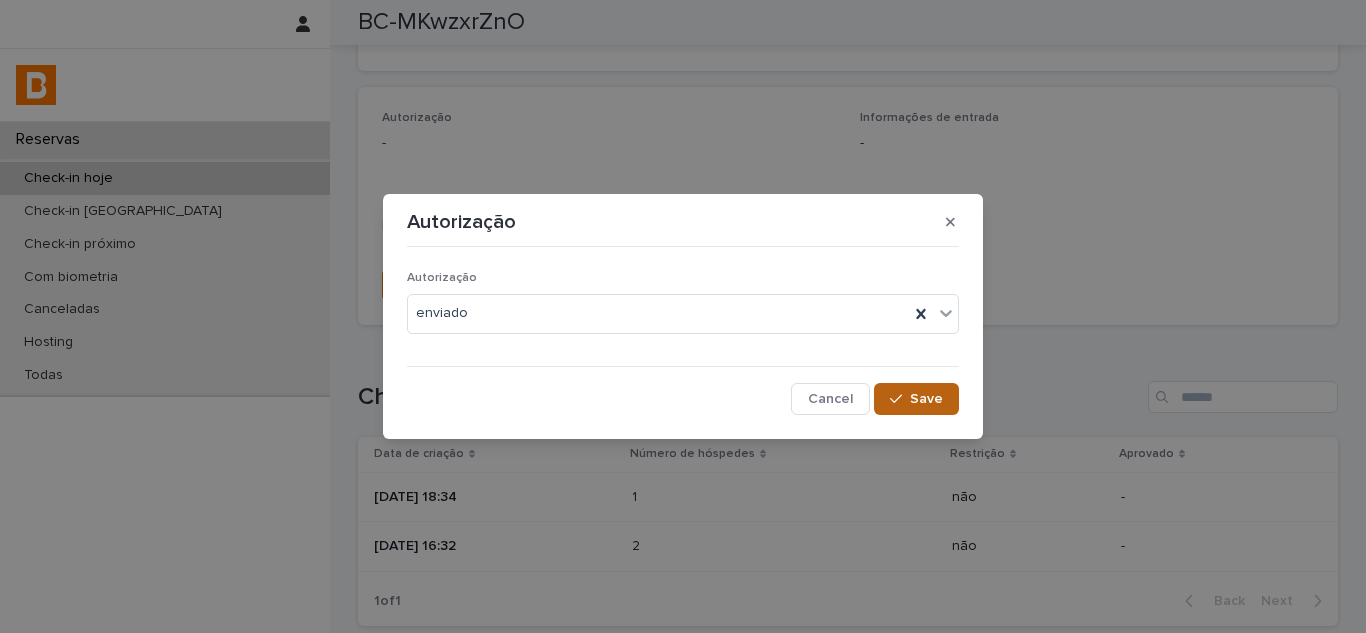 click on "Save" at bounding box center (916, 399) 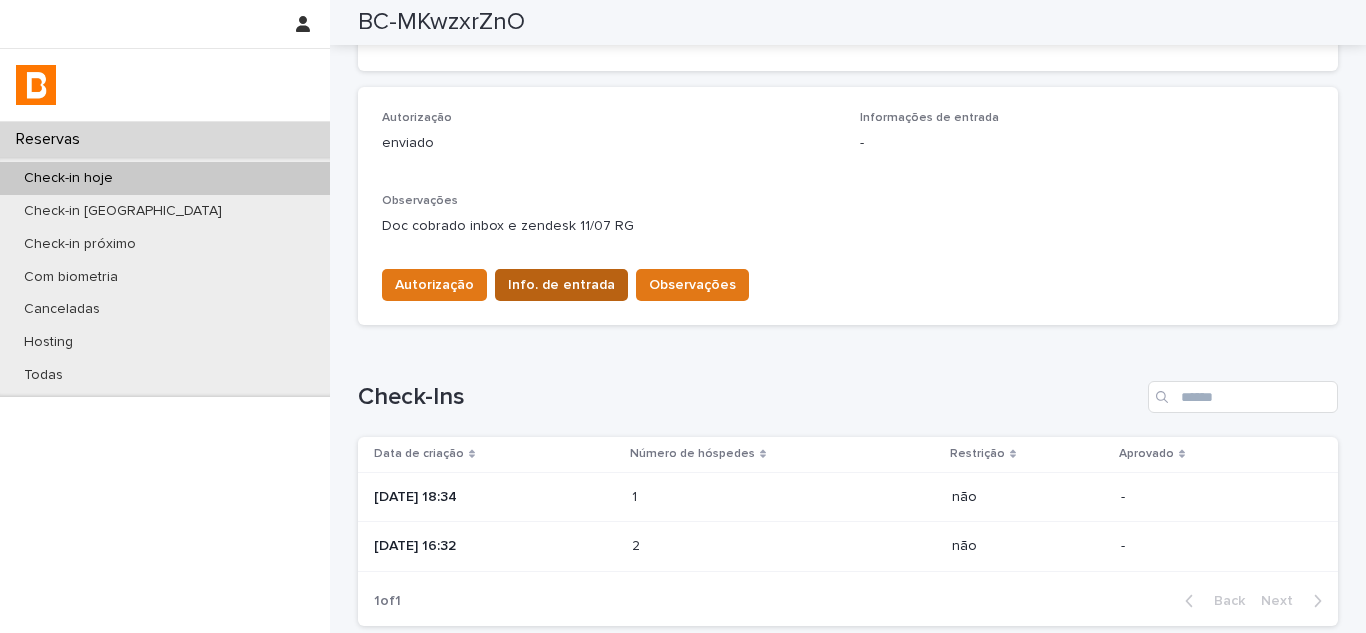 click on "Info. de entrada" at bounding box center (561, 285) 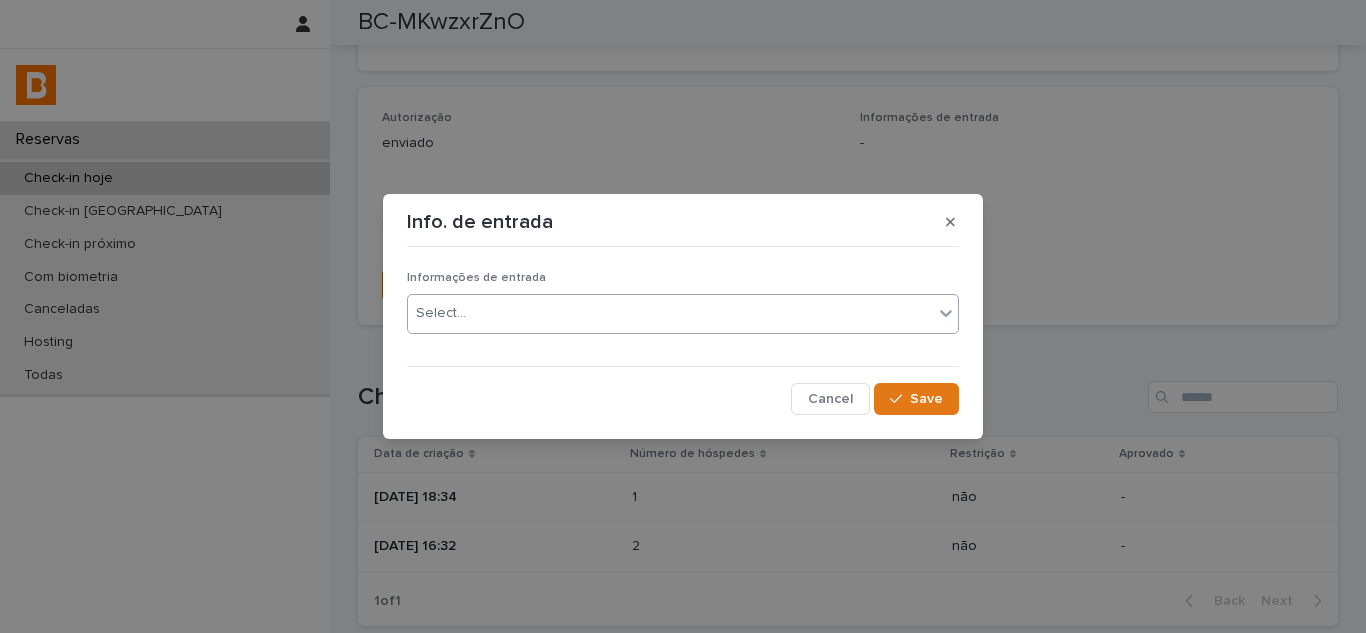 click on "Select..." at bounding box center [670, 313] 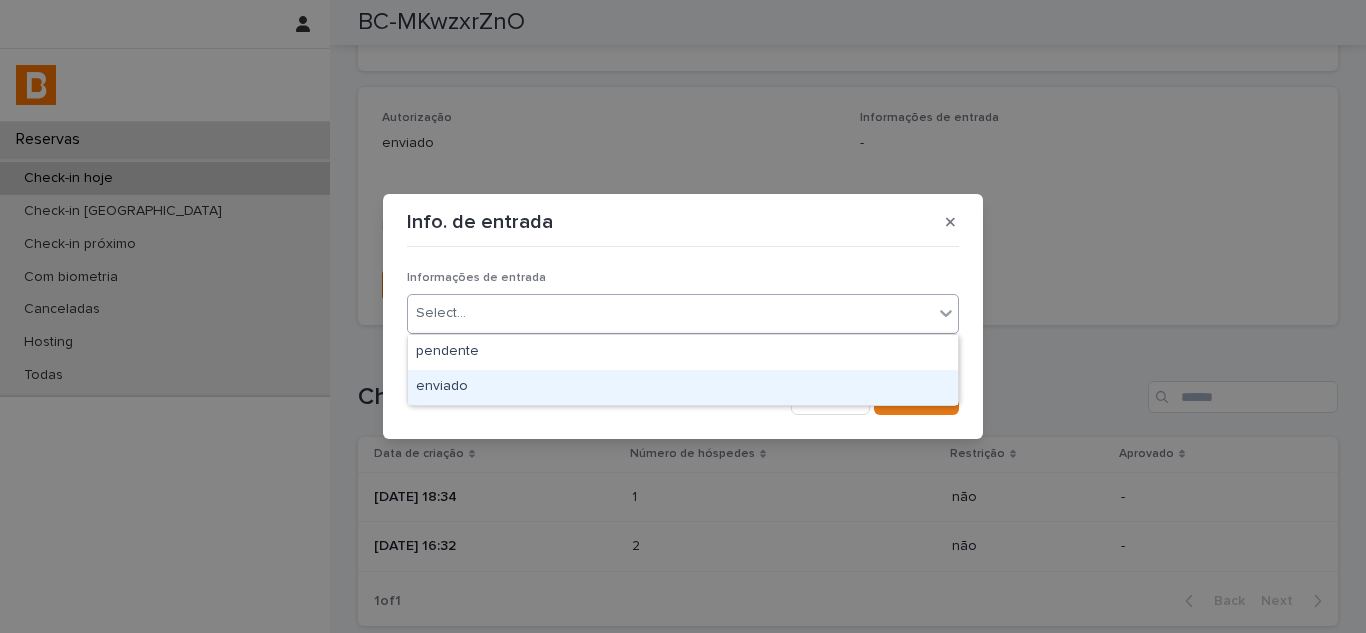 drag, startPoint x: 485, startPoint y: 365, endPoint x: 565, endPoint y: 373, distance: 80.399 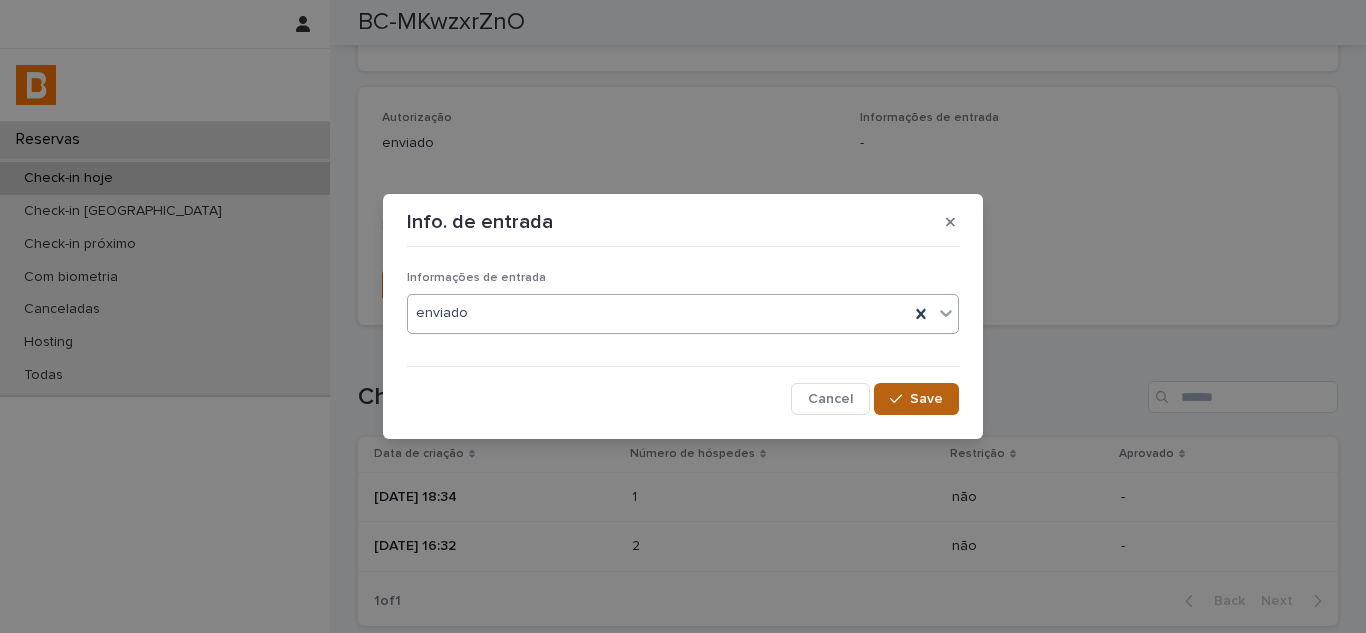 click on "Save" at bounding box center (916, 399) 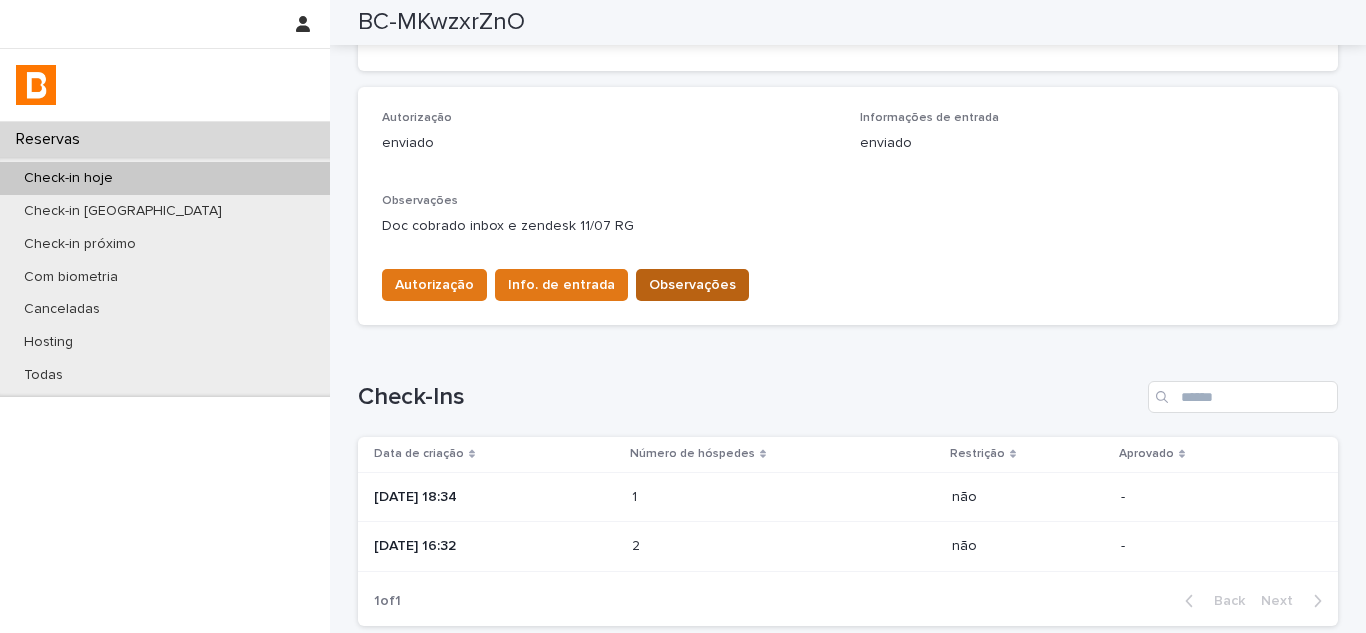 click on "Observações" at bounding box center (692, 285) 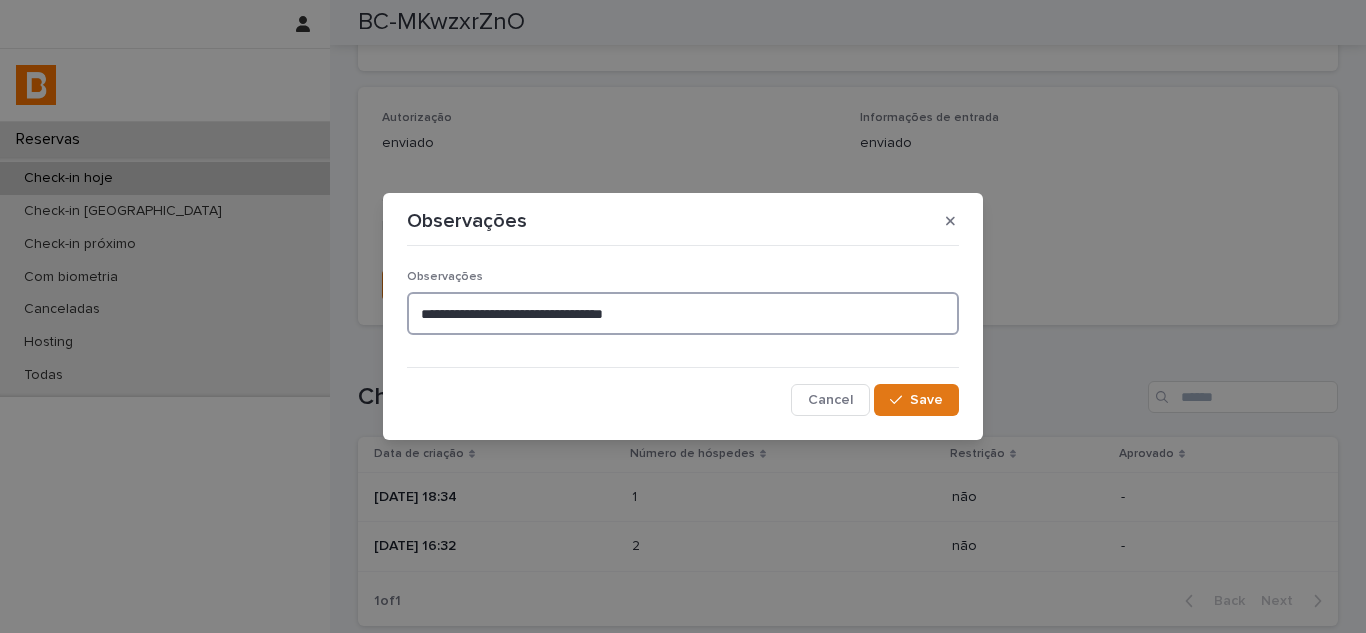 click on "**********" at bounding box center [683, 313] 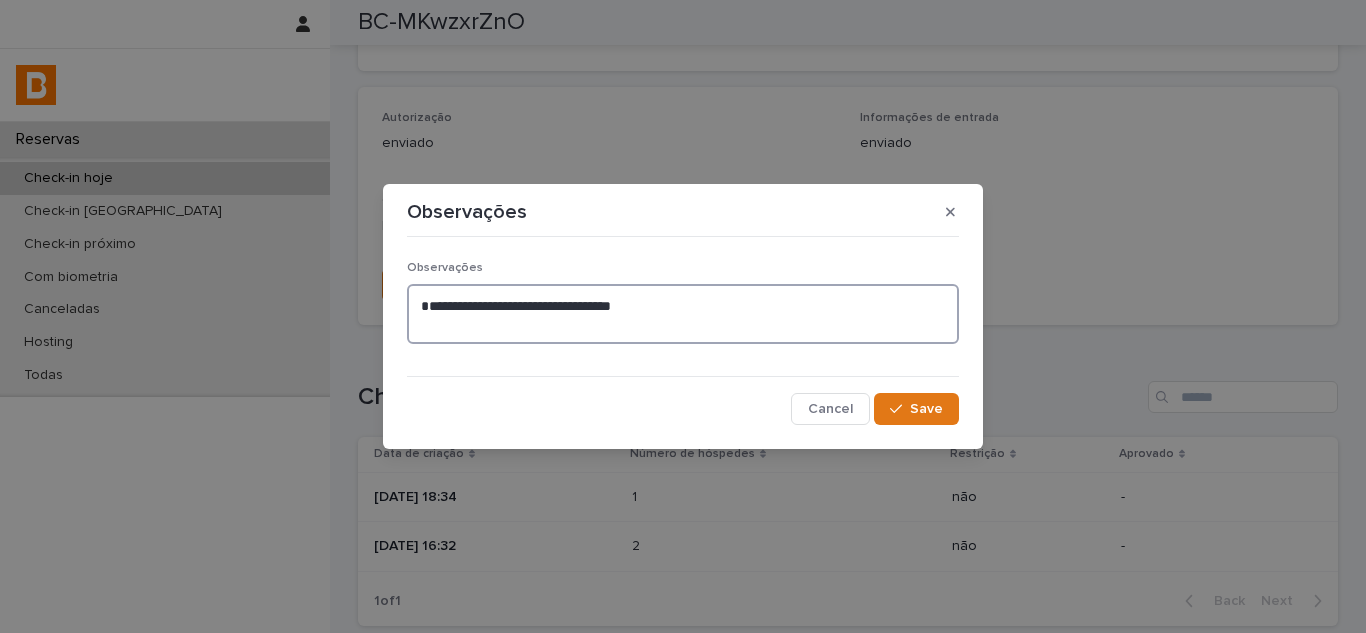 paste on "**********" 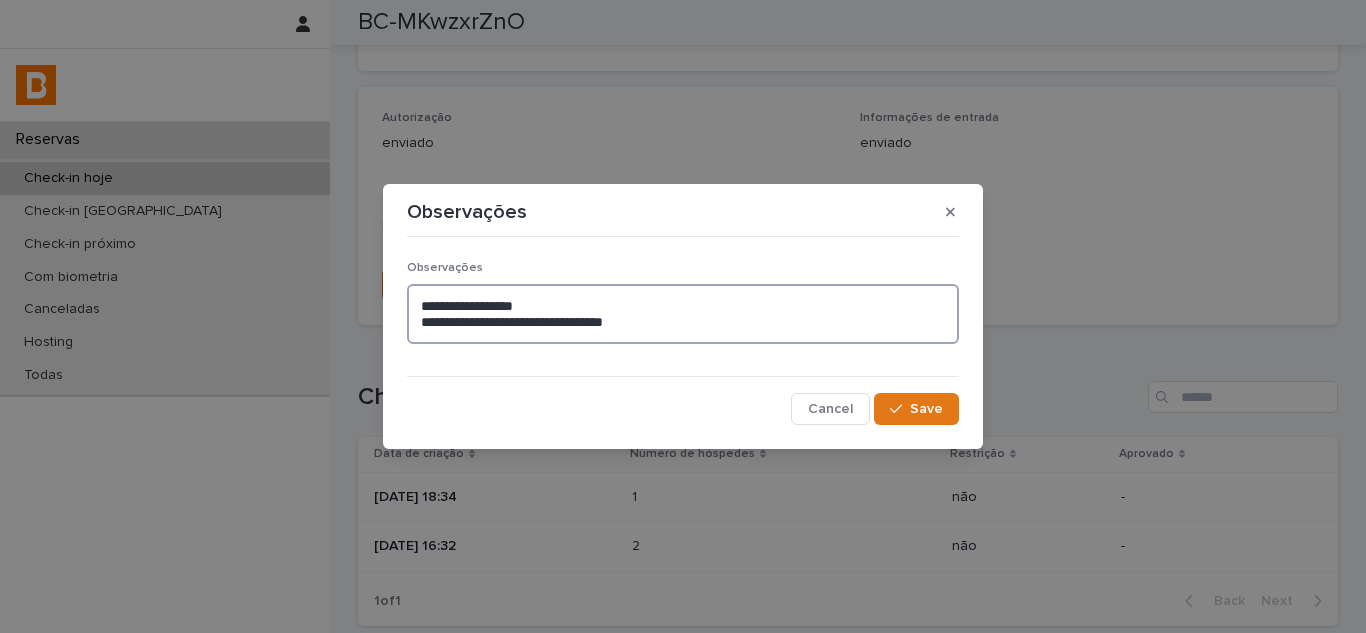 click on "**********" at bounding box center [683, 314] 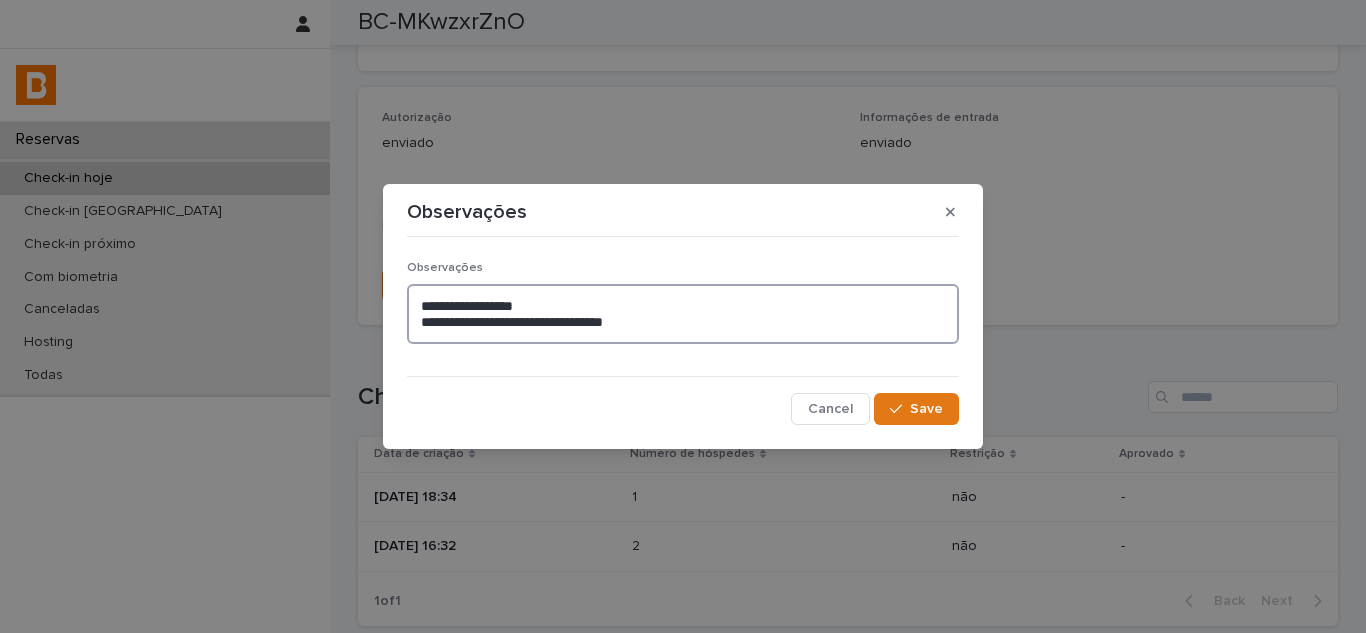 drag, startPoint x: 514, startPoint y: 307, endPoint x: 408, endPoint y: 304, distance: 106.04244 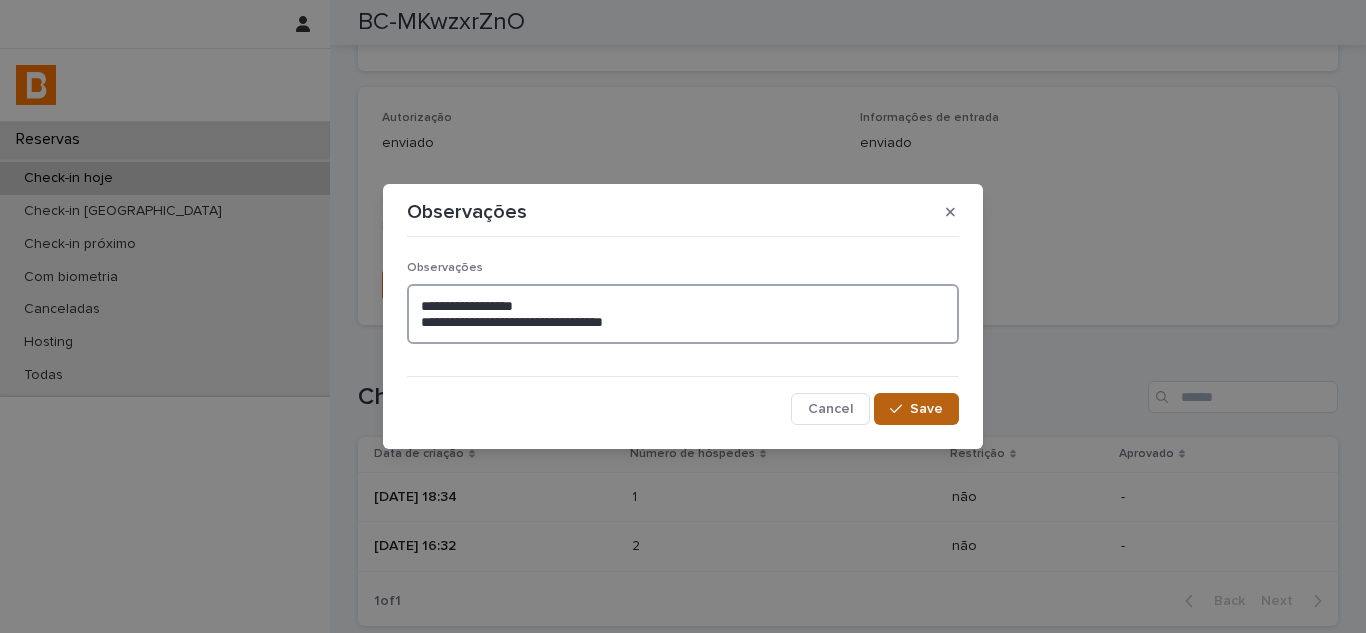 type on "**********" 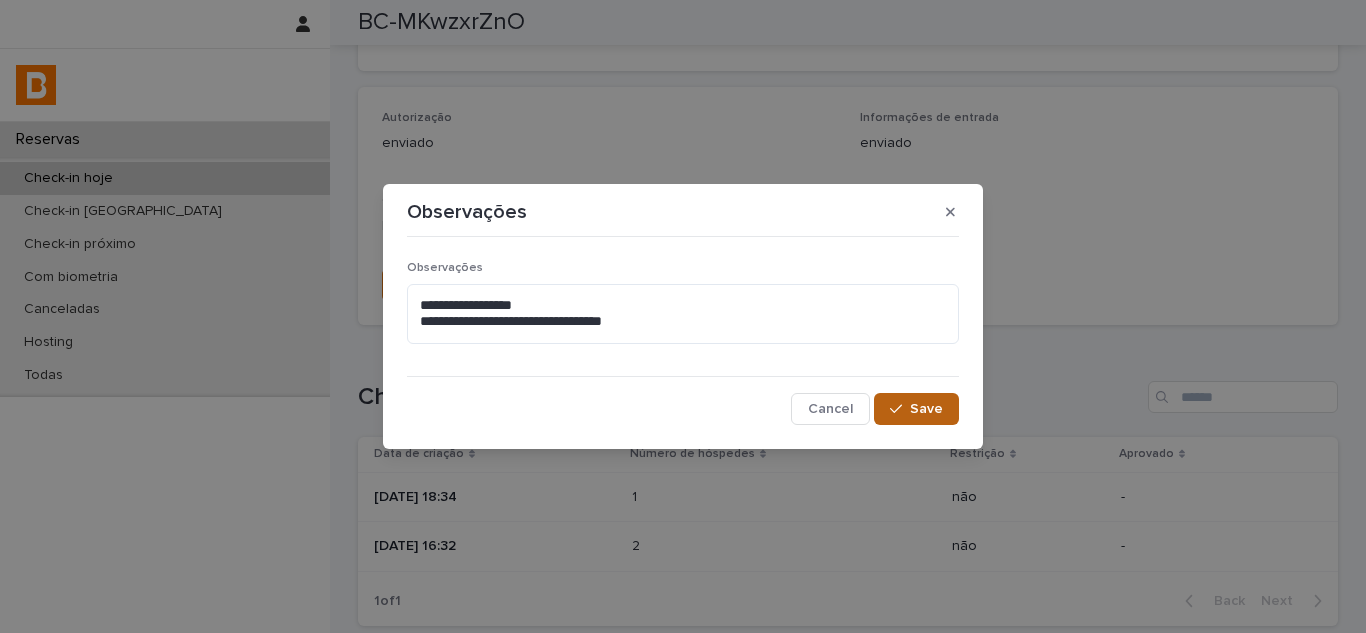 click on "Save" at bounding box center [916, 409] 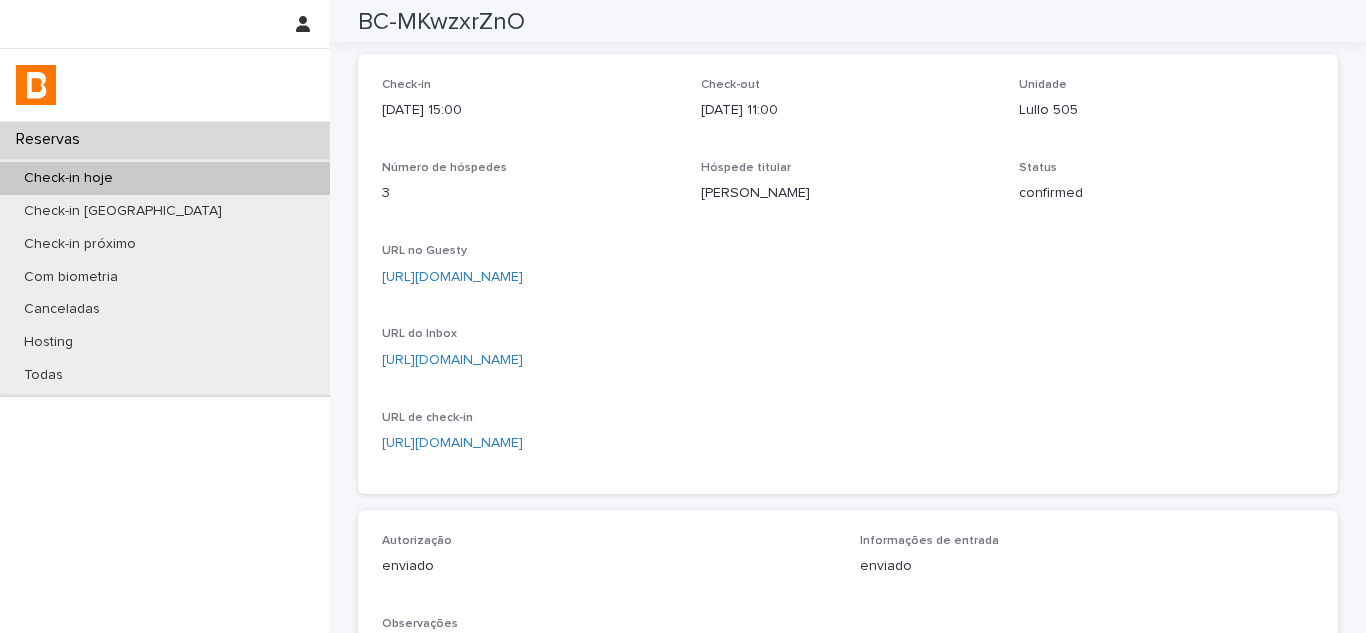 scroll, scrollTop: 0, scrollLeft: 0, axis: both 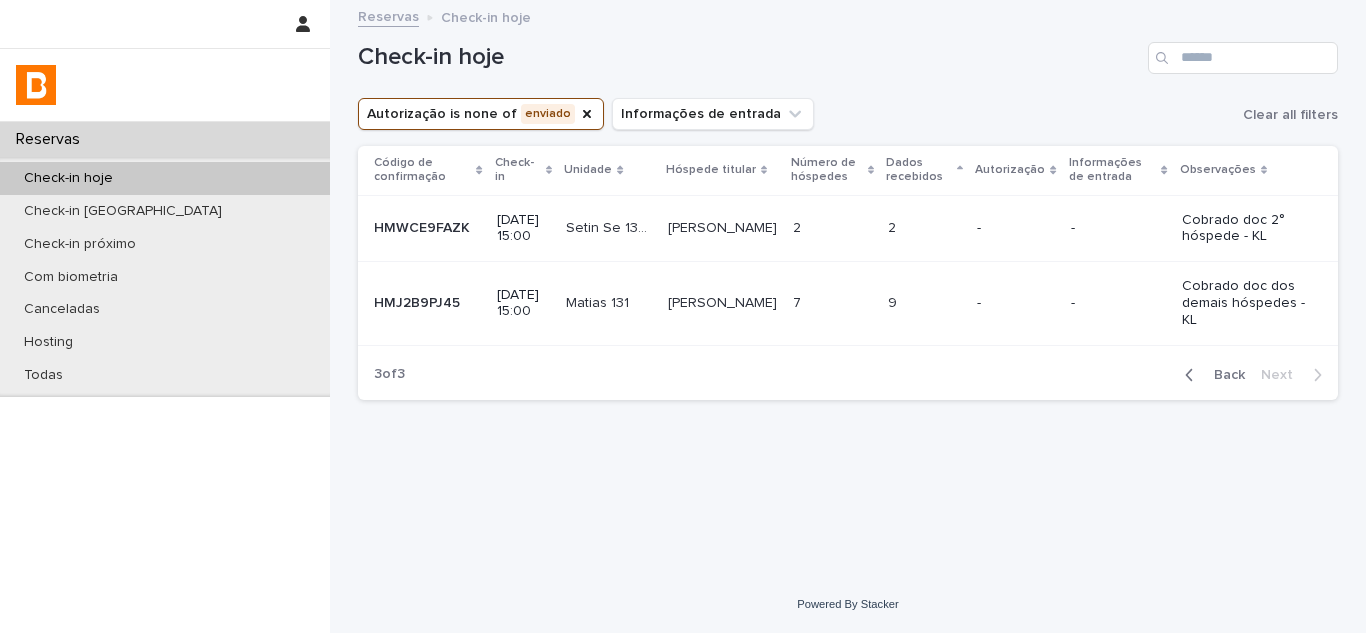click at bounding box center [924, 228] 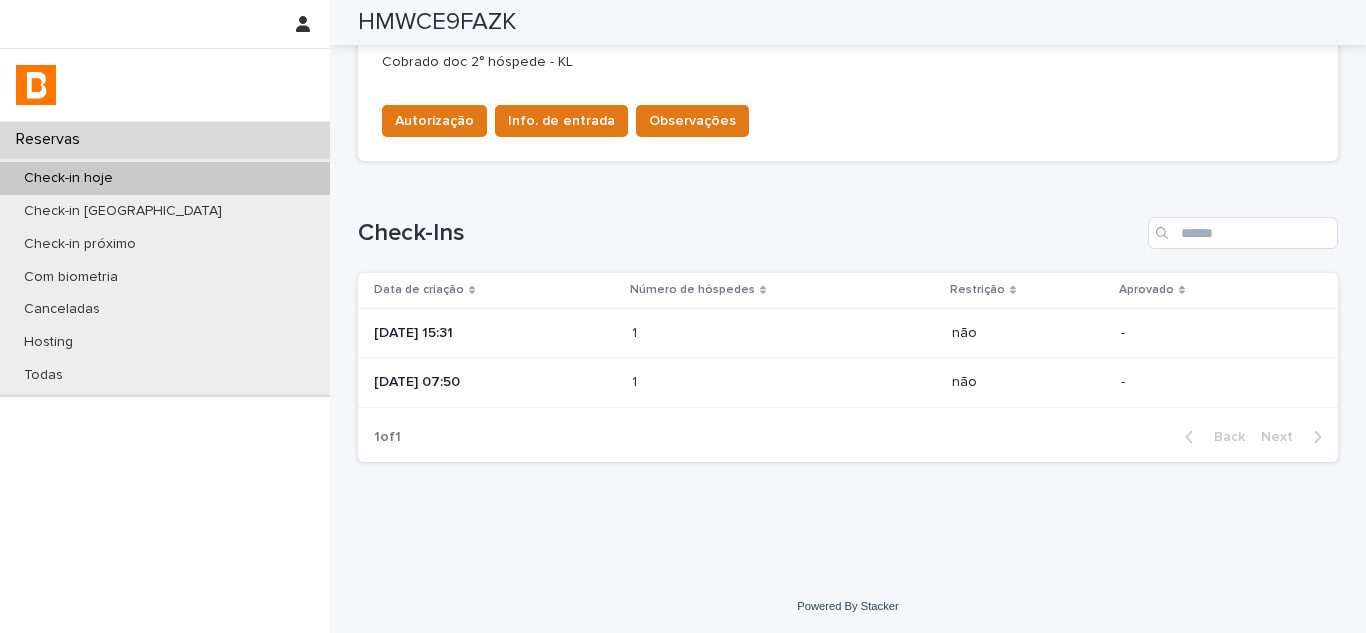 scroll, scrollTop: 681, scrollLeft: 0, axis: vertical 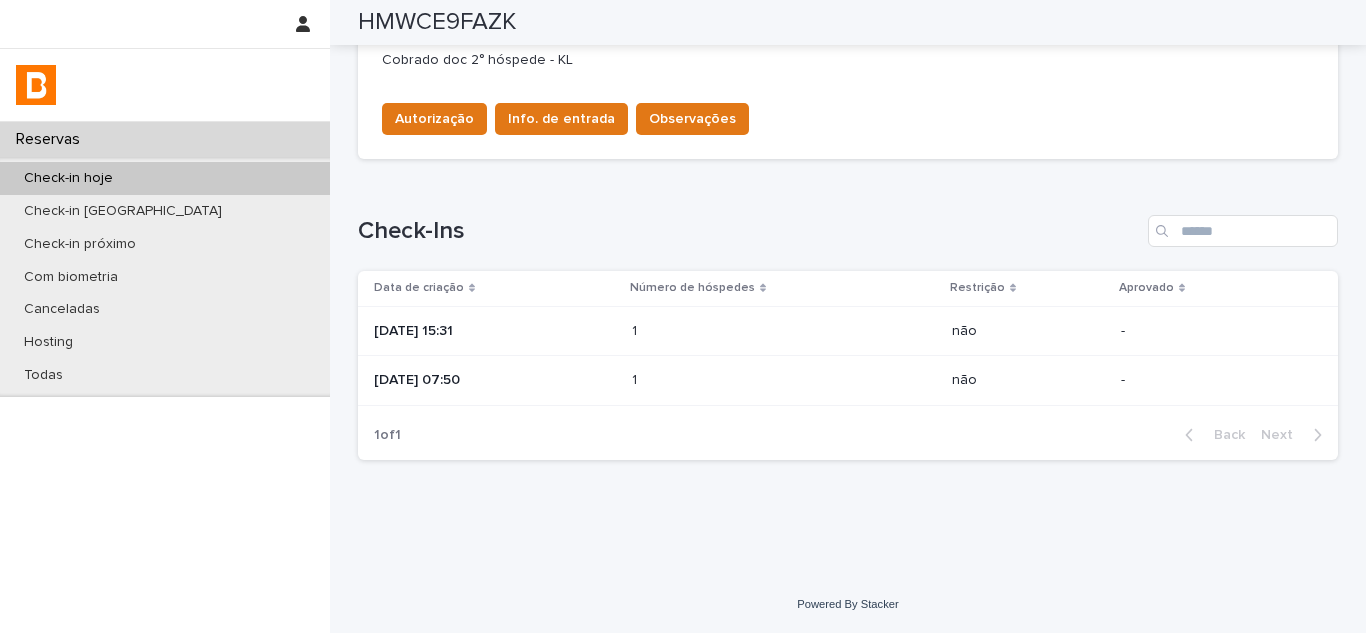 click on "1 1" at bounding box center (784, 380) 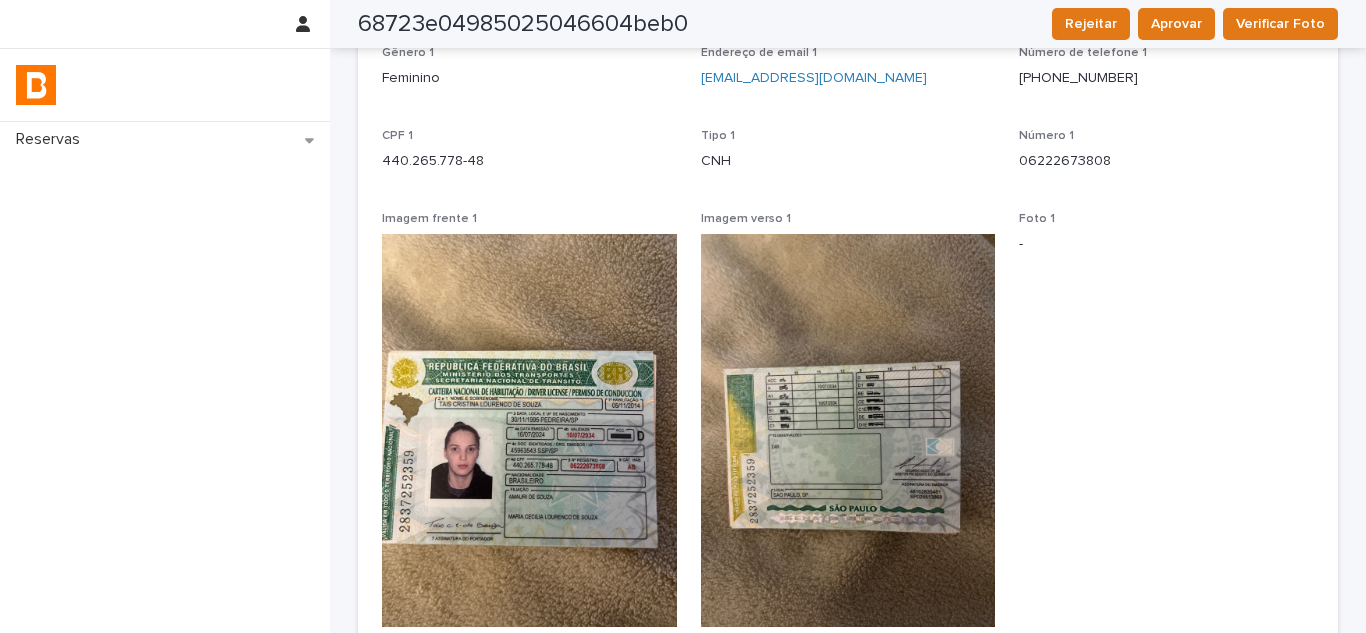 scroll, scrollTop: 157, scrollLeft: 0, axis: vertical 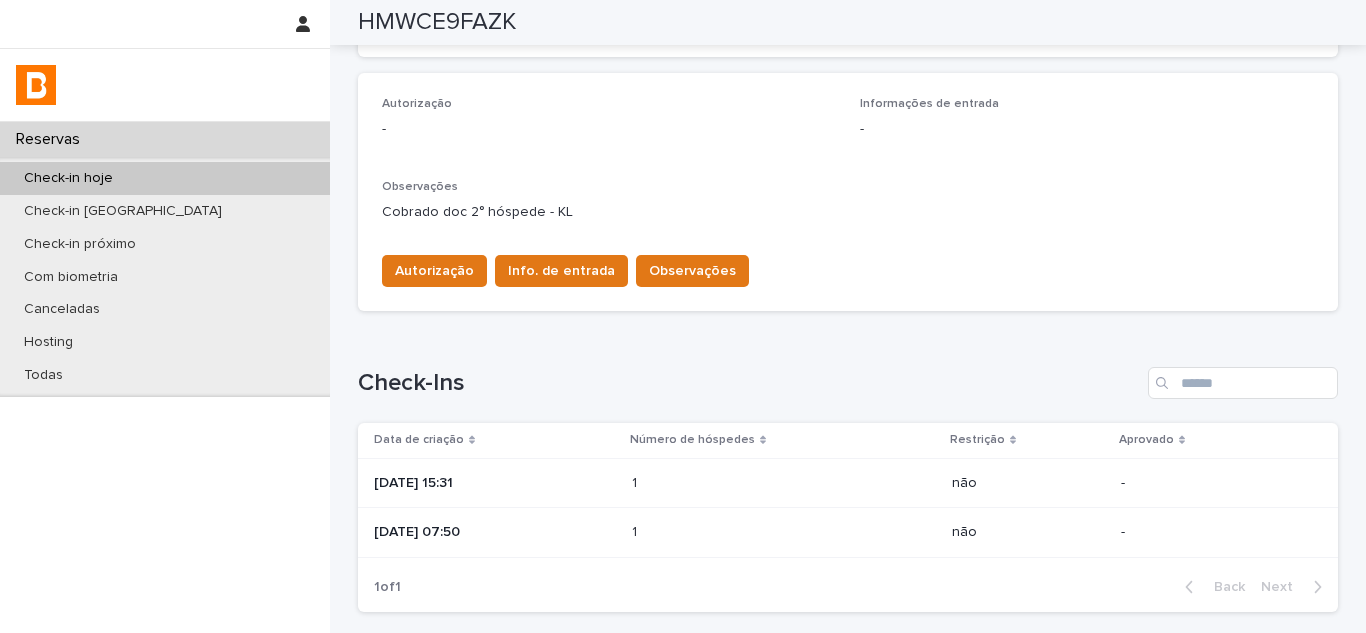 click on "1 1" at bounding box center [784, 483] 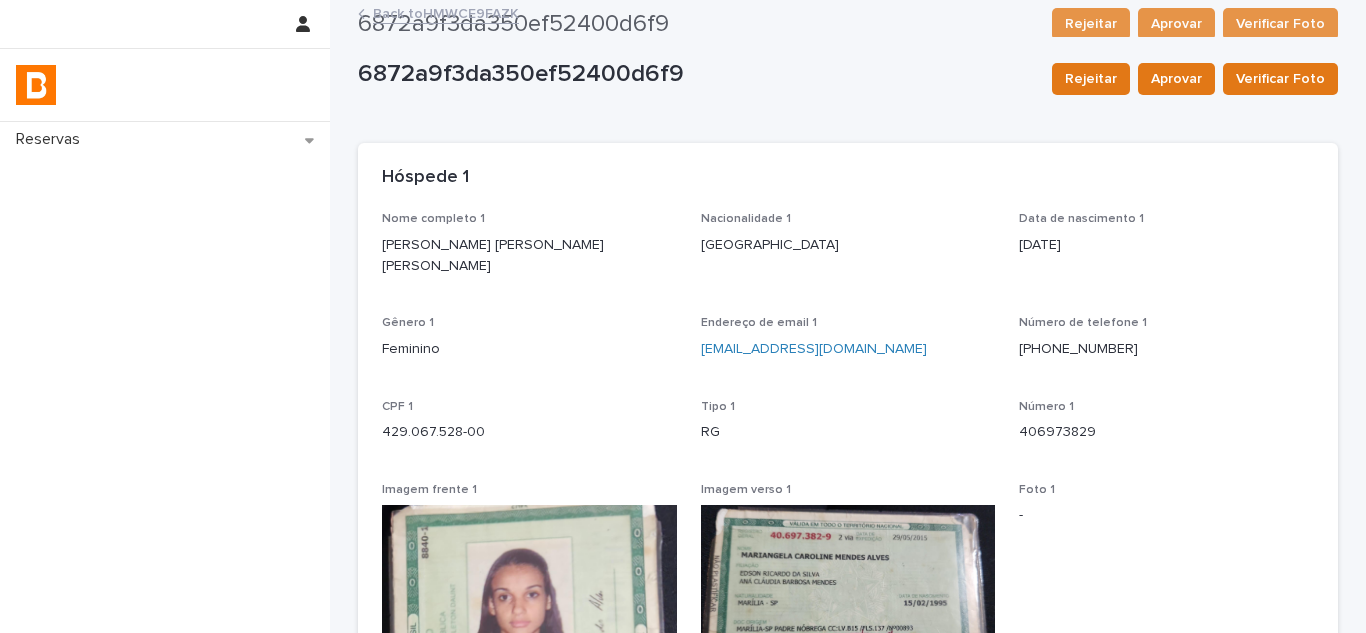 scroll, scrollTop: 0, scrollLeft: 0, axis: both 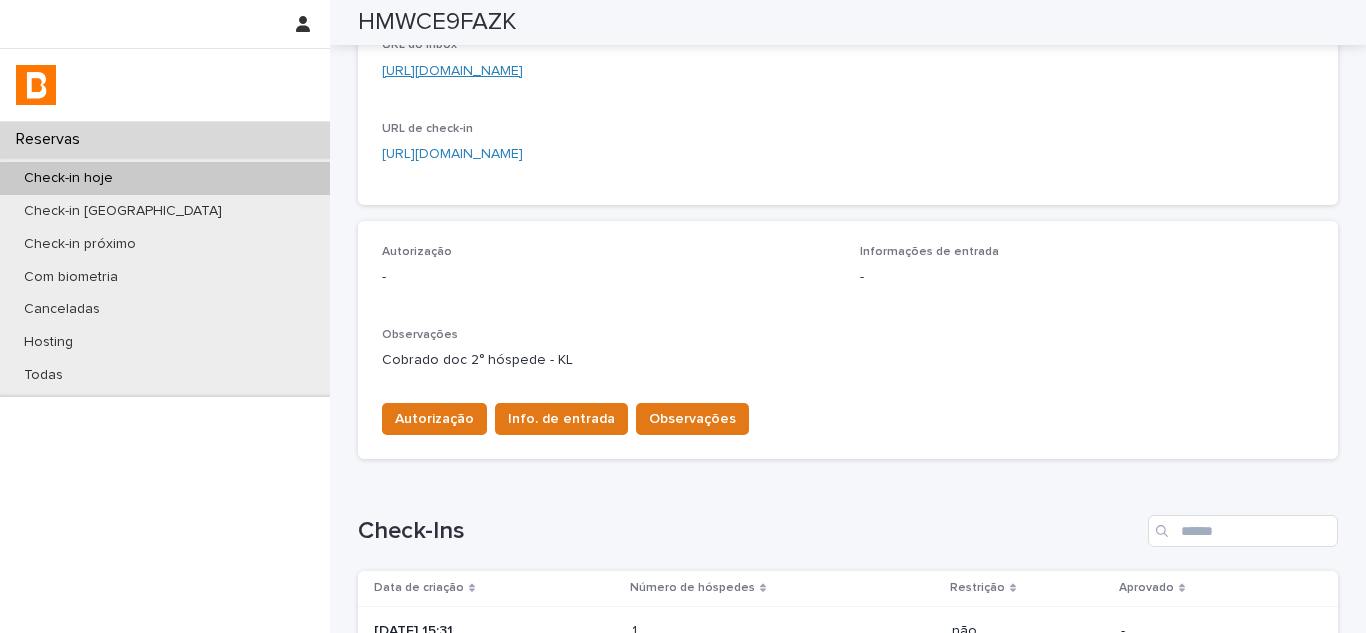 click on "[URL][DOMAIN_NAME]" at bounding box center [452, 71] 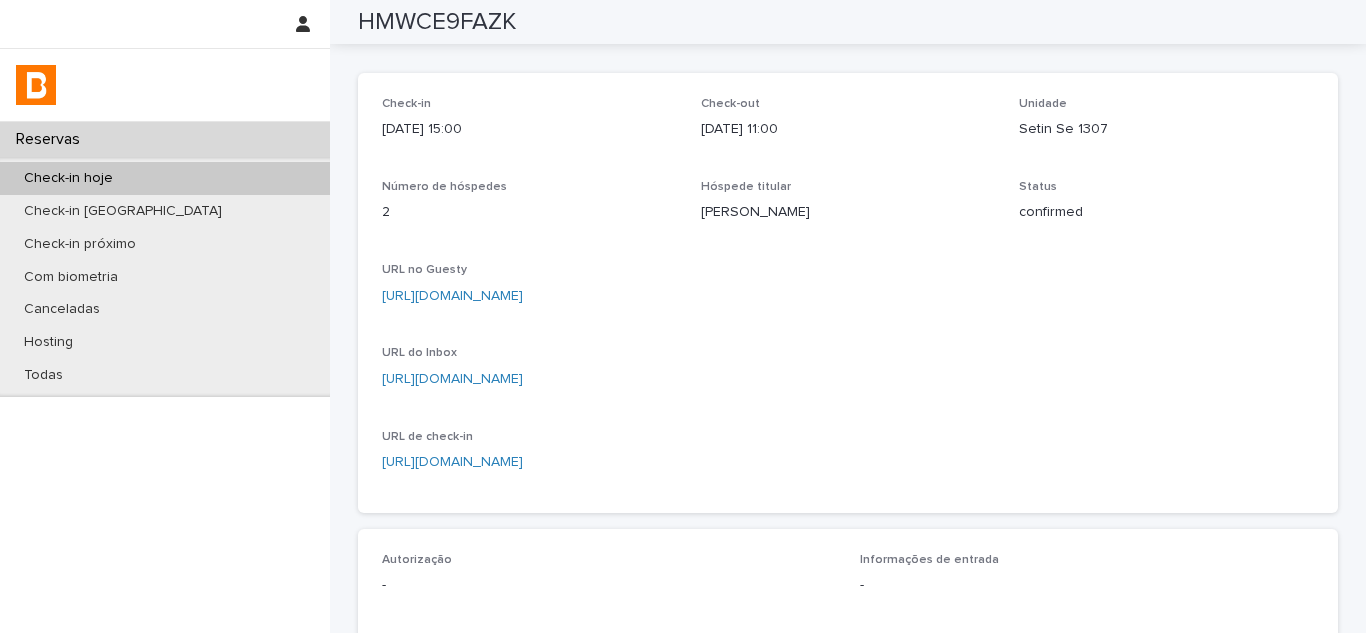 scroll, scrollTop: 0, scrollLeft: 0, axis: both 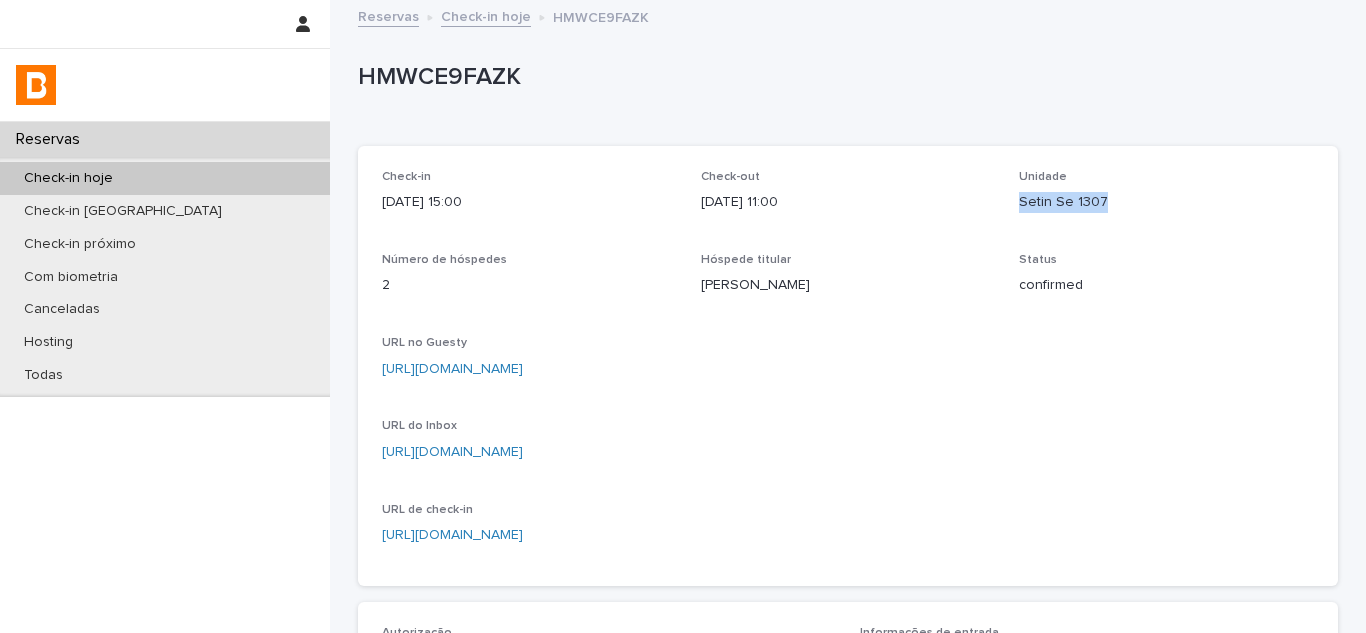 drag, startPoint x: 1011, startPoint y: 199, endPoint x: 1127, endPoint y: 199, distance: 116 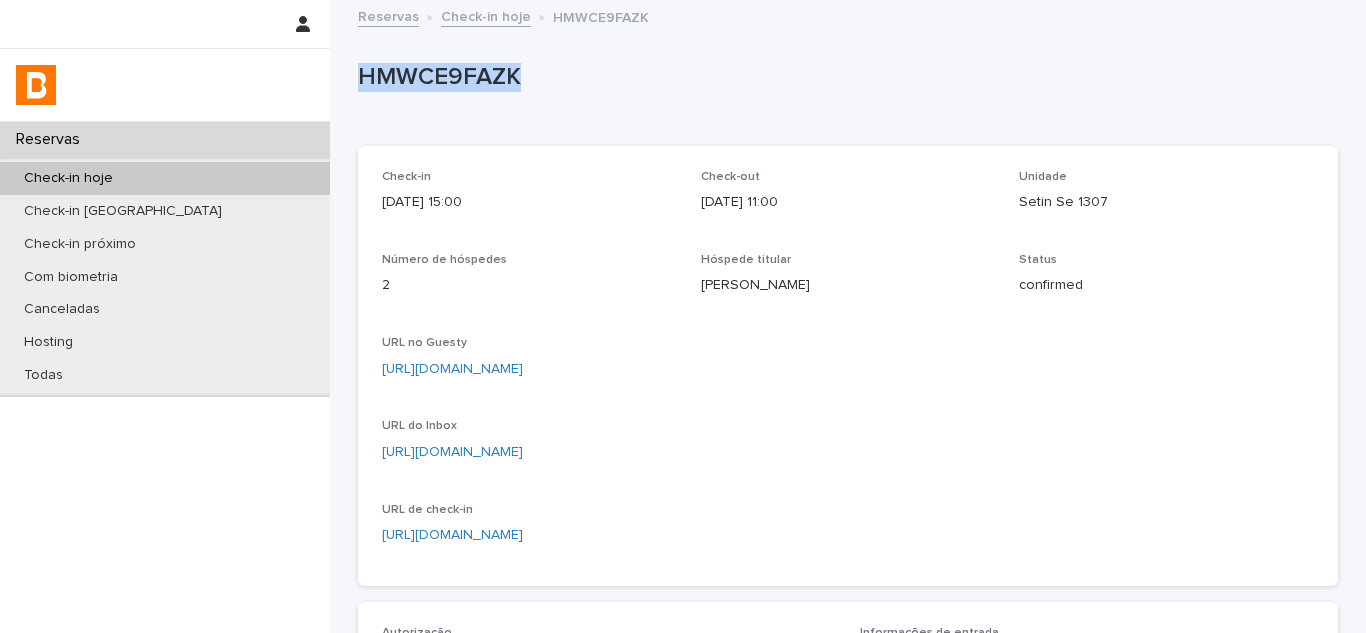 drag, startPoint x: 357, startPoint y: 77, endPoint x: 578, endPoint y: 82, distance: 221.05655 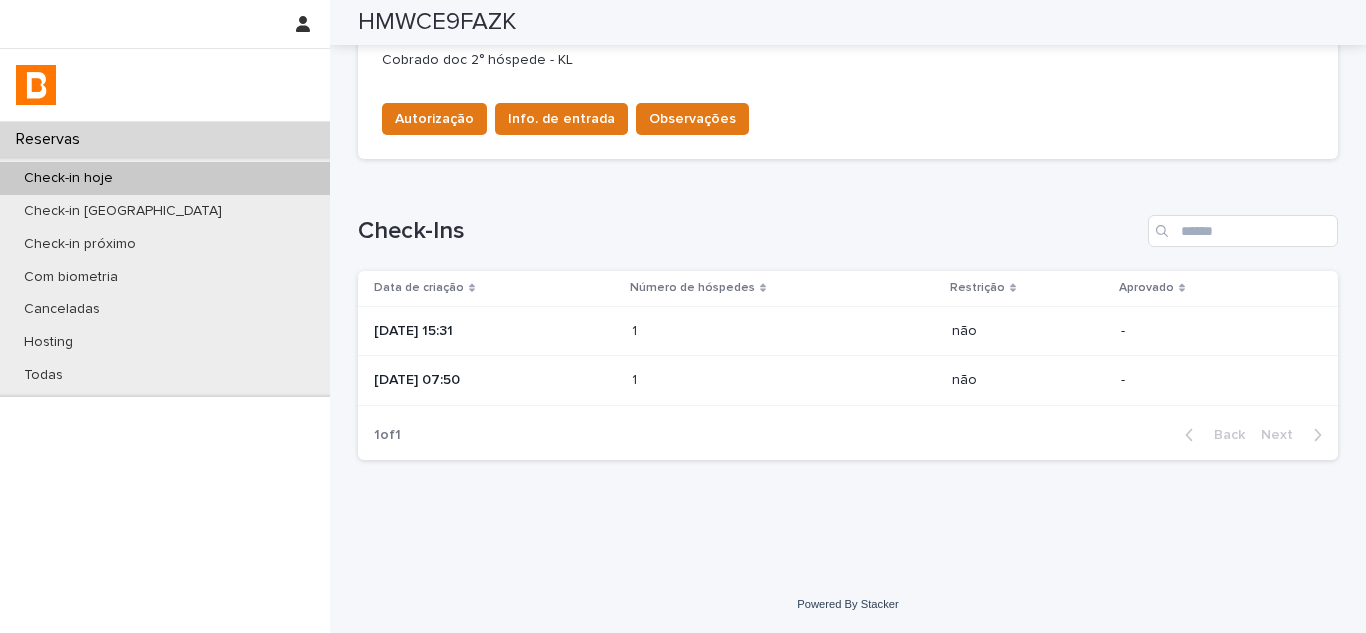 click on "[DATE] 07:50" at bounding box center (495, 380) 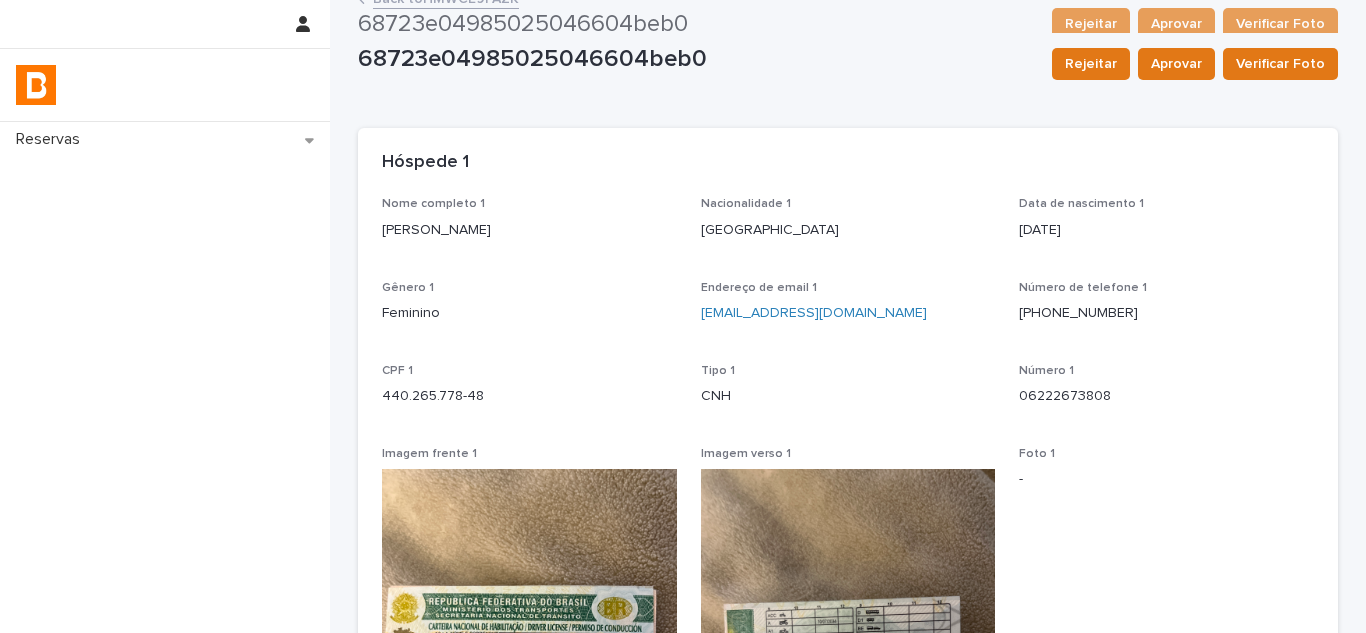 scroll, scrollTop: 0, scrollLeft: 0, axis: both 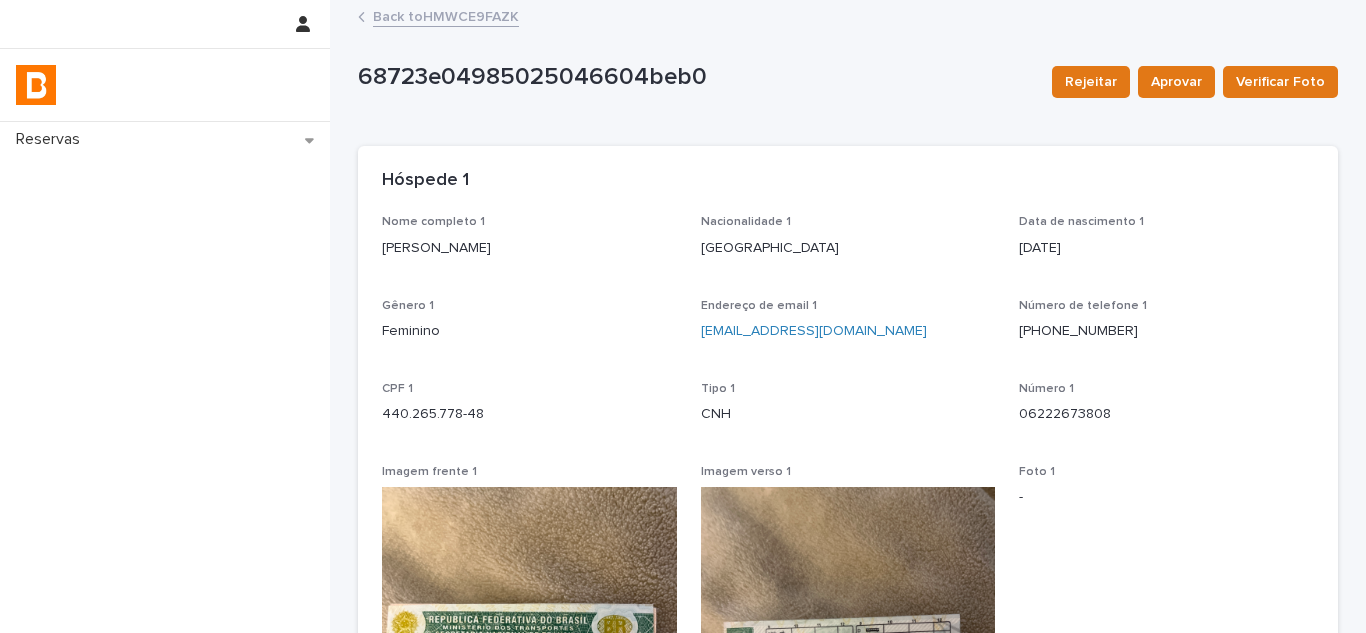 drag, startPoint x: 369, startPoint y: 246, endPoint x: 591, endPoint y: 247, distance: 222.00226 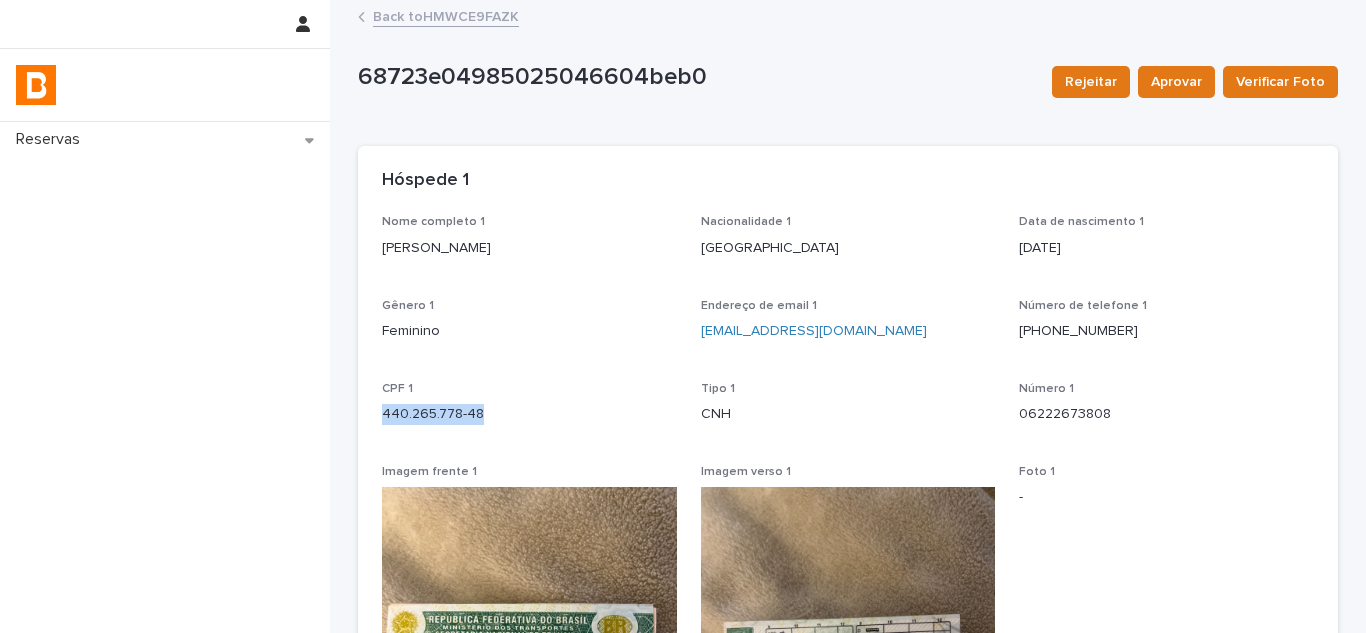 drag, startPoint x: 486, startPoint y: 413, endPoint x: 366, endPoint y: 416, distance: 120.03749 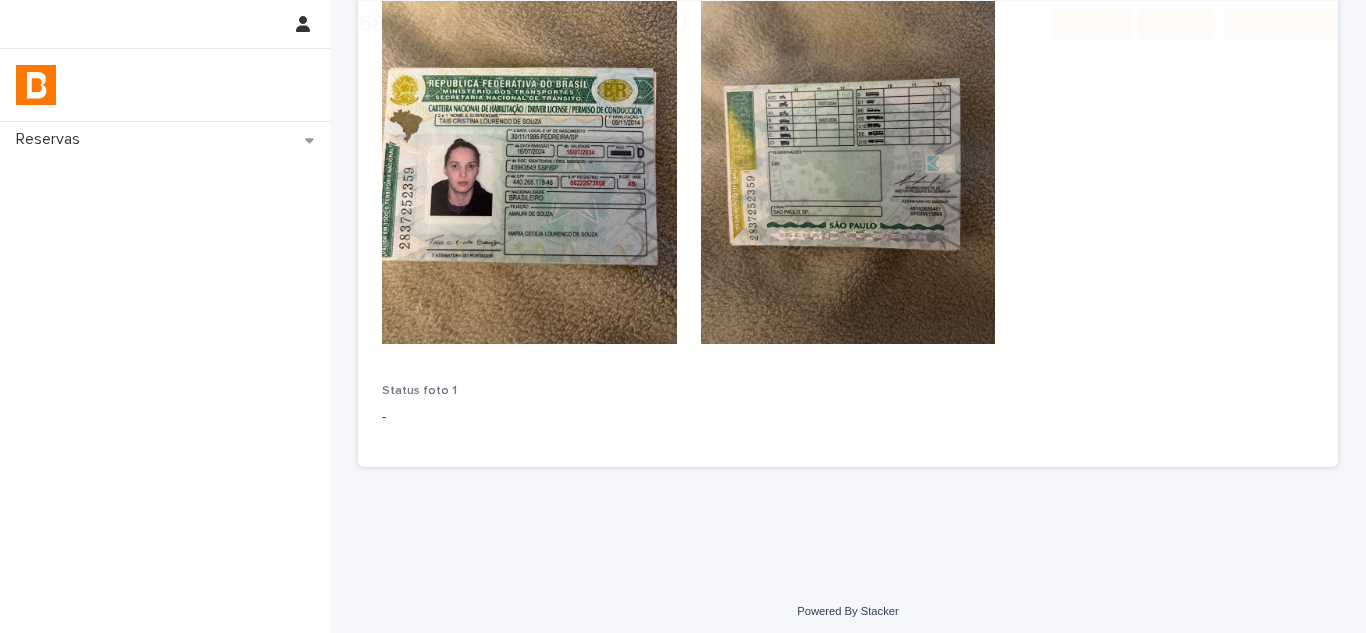 scroll, scrollTop: 543, scrollLeft: 0, axis: vertical 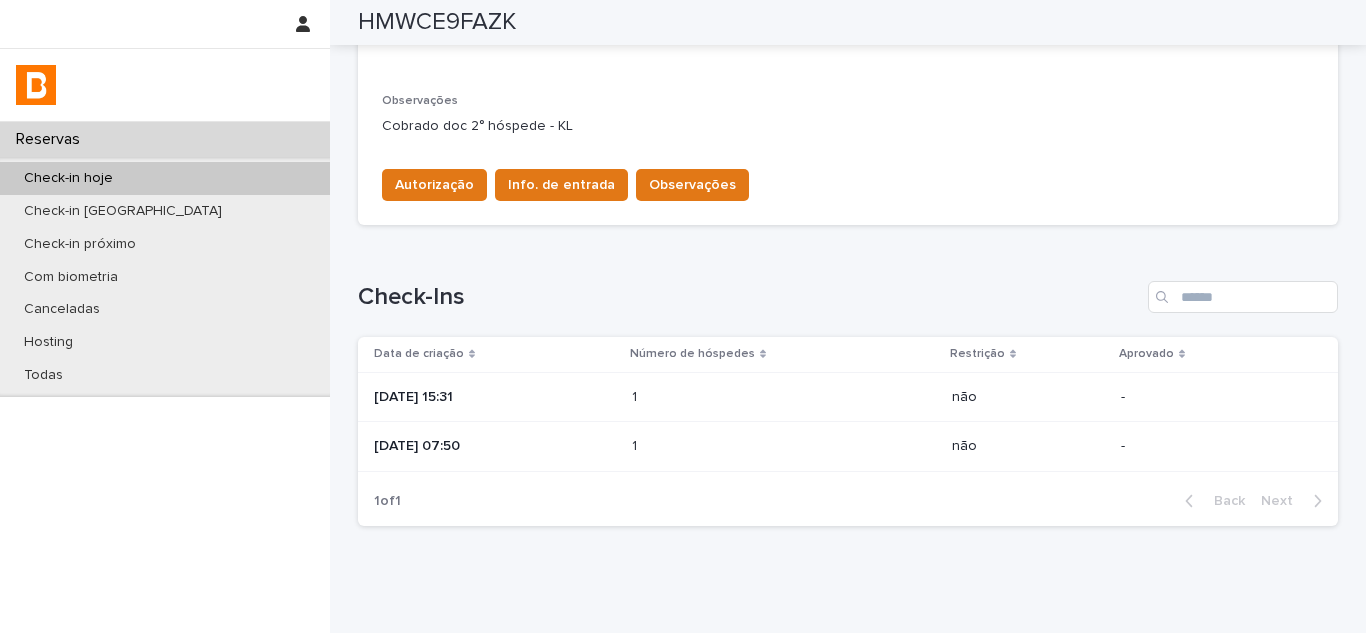 click on "[DATE] 15:31" at bounding box center [495, 397] 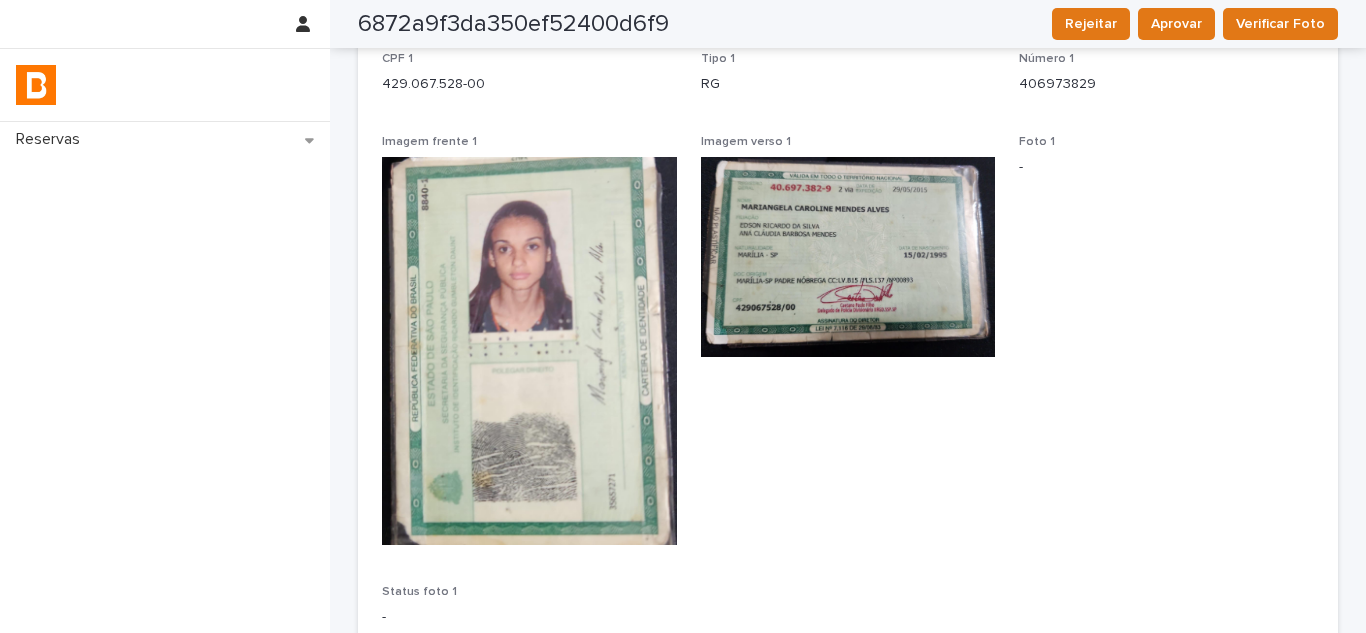 scroll, scrollTop: 0, scrollLeft: 0, axis: both 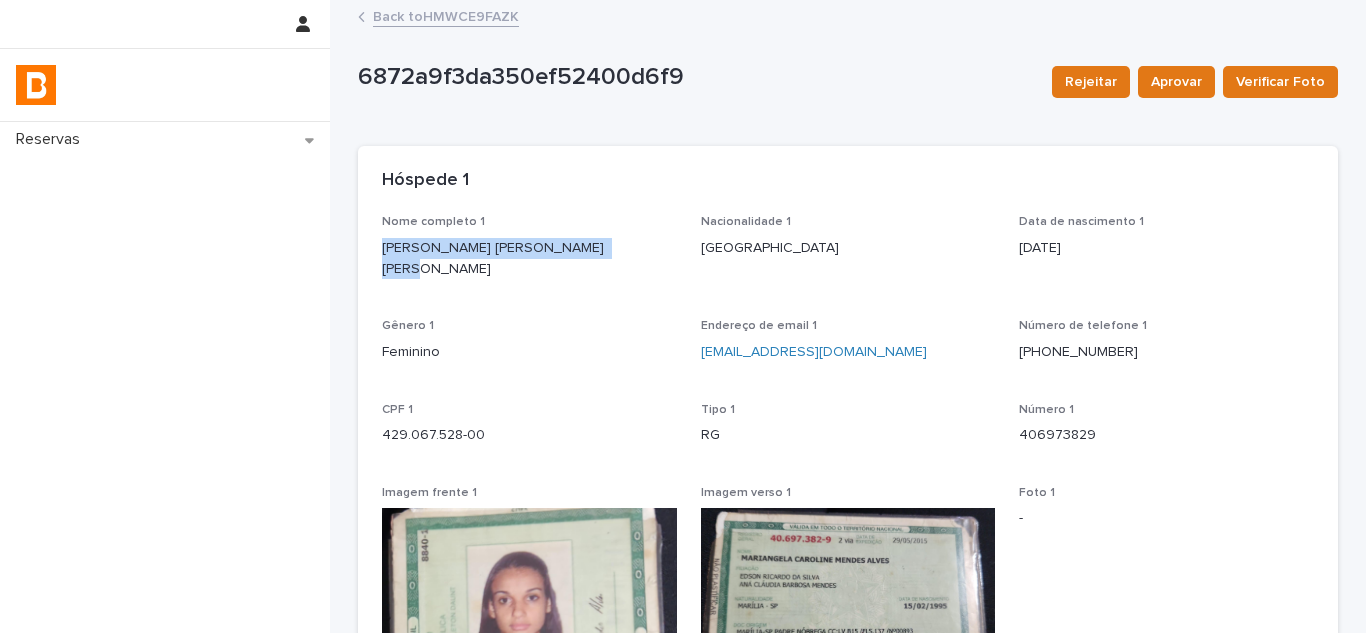 drag, startPoint x: 374, startPoint y: 243, endPoint x: 638, endPoint y: 258, distance: 264.42578 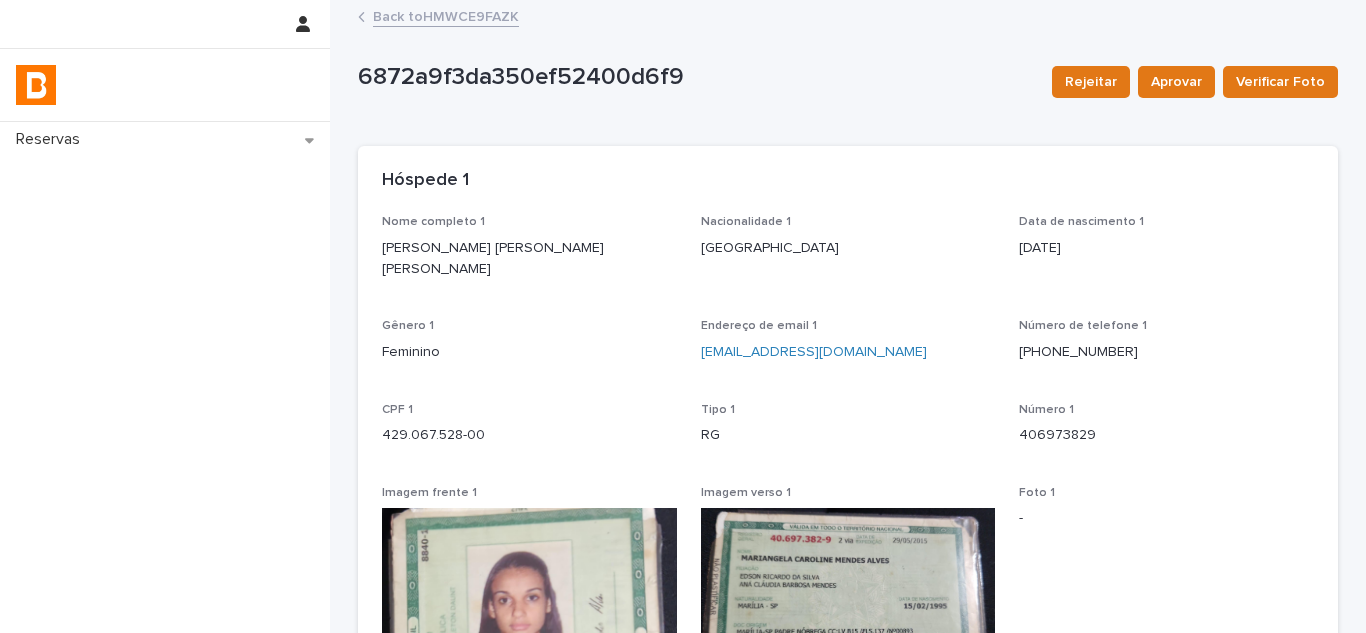 drag, startPoint x: 520, startPoint y: 426, endPoint x: 514, endPoint y: 417, distance: 10.816654 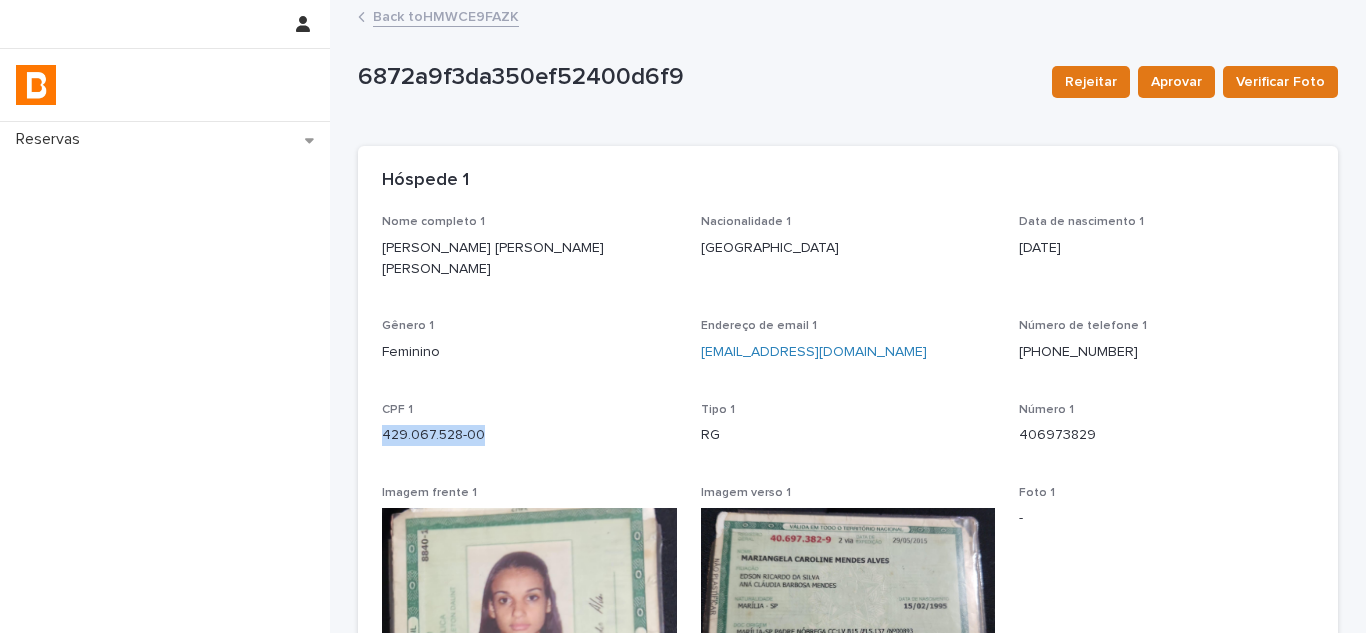 drag, startPoint x: 501, startPoint y: 416, endPoint x: 342, endPoint y: 420, distance: 159.05031 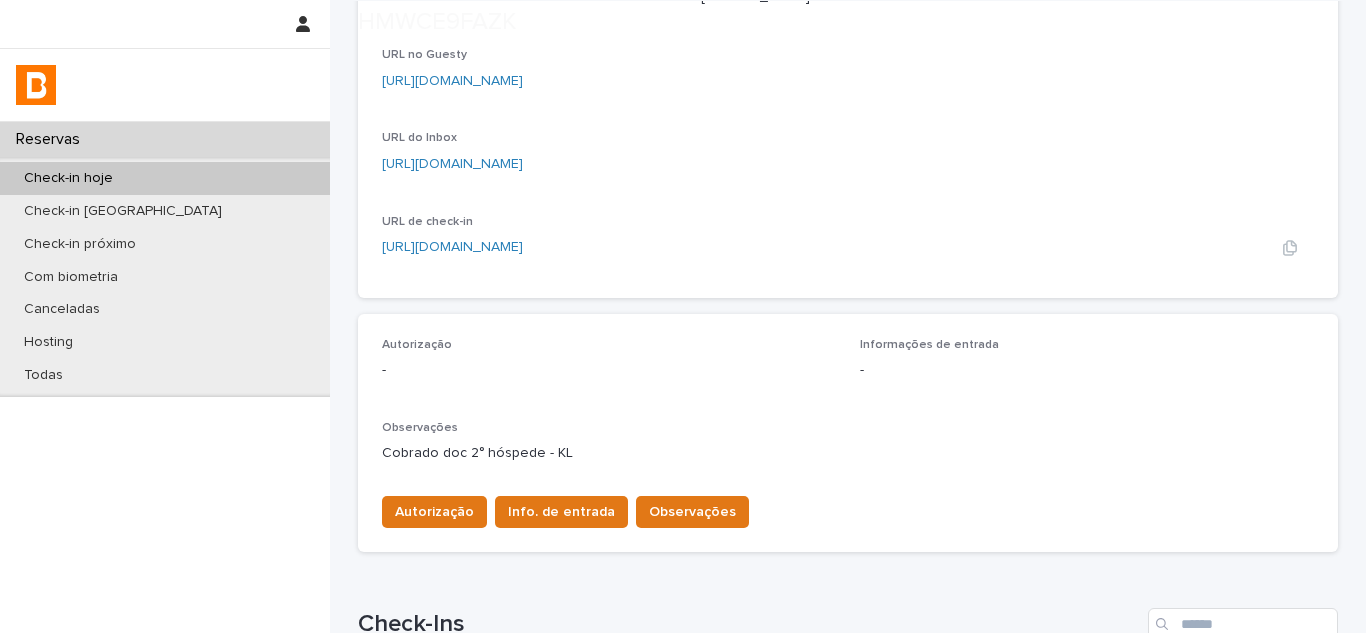 scroll, scrollTop: 300, scrollLeft: 0, axis: vertical 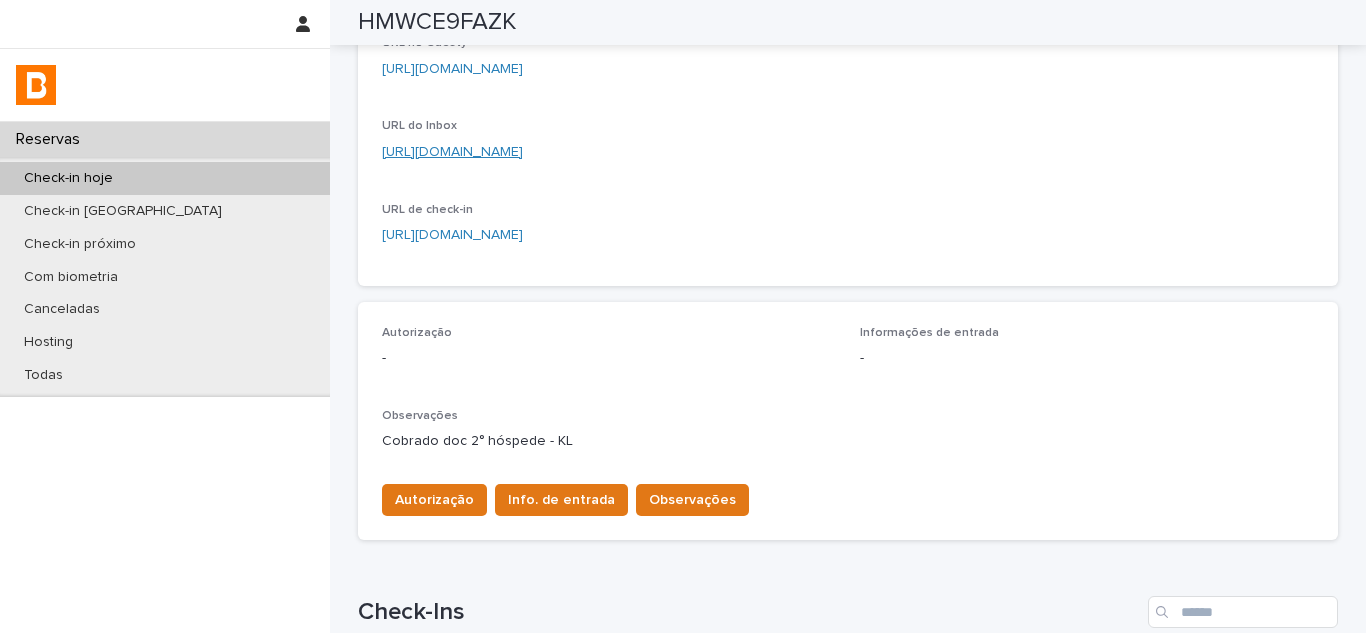 click on "[URL][DOMAIN_NAME]" at bounding box center [452, 152] 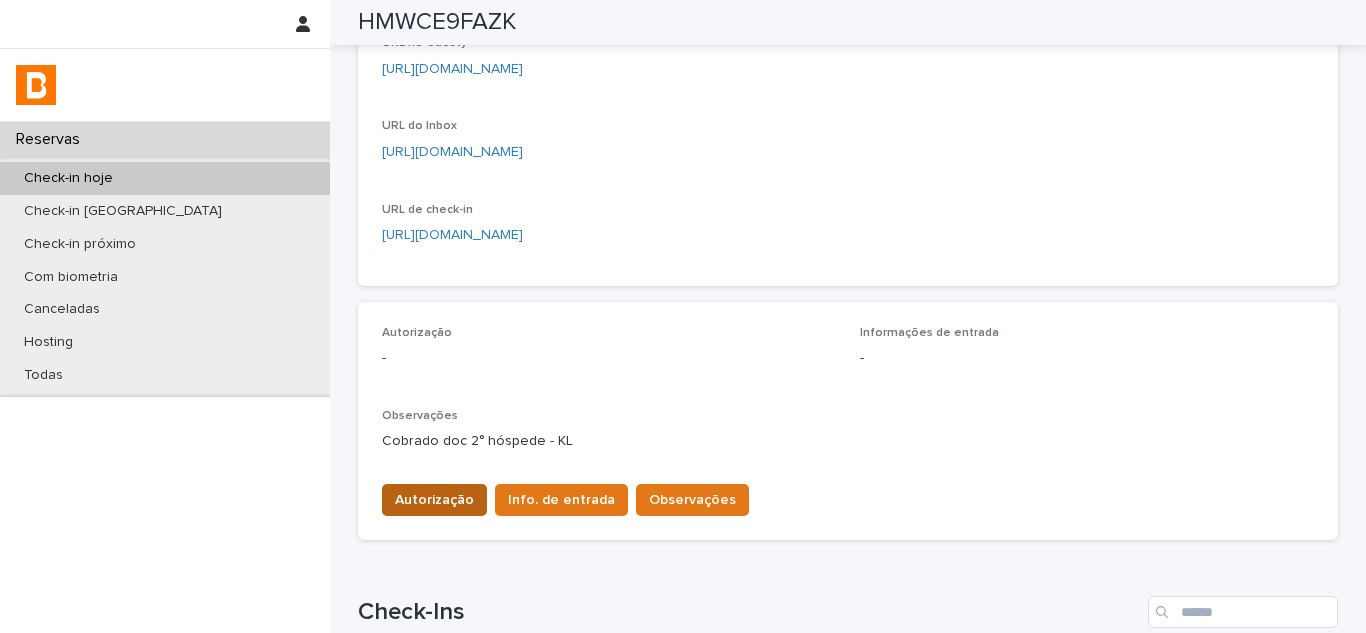click on "Autorização" at bounding box center (434, 500) 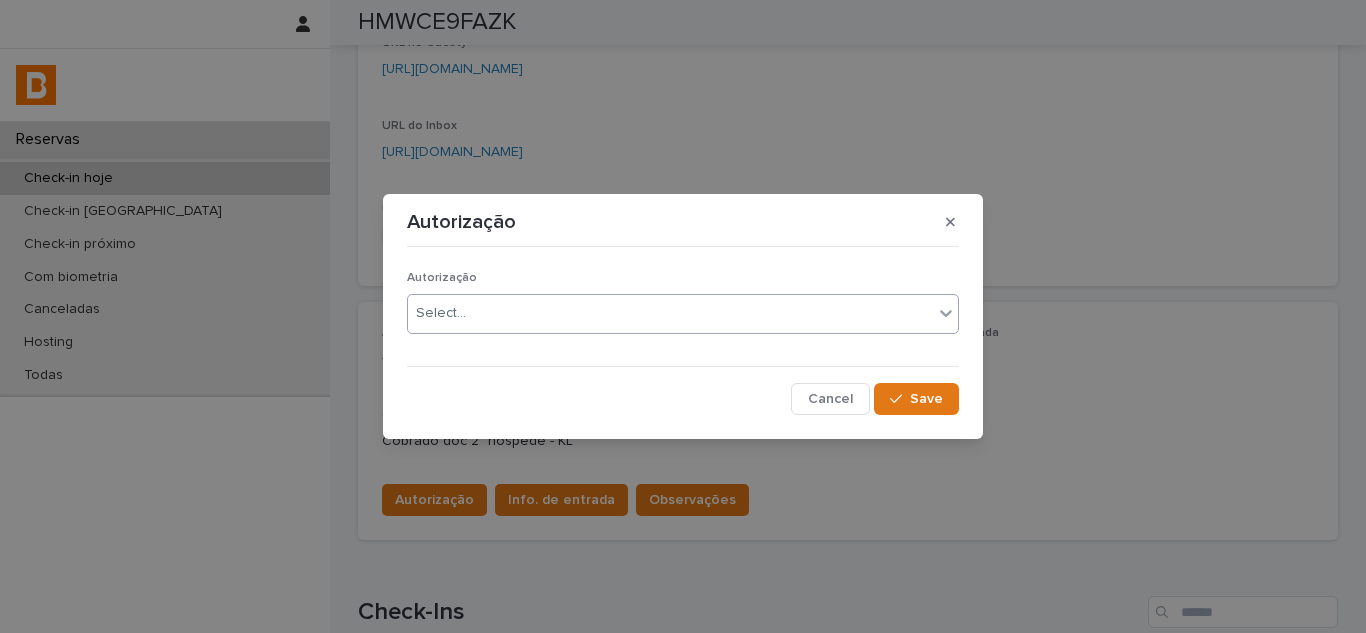 click on "Select..." at bounding box center (670, 313) 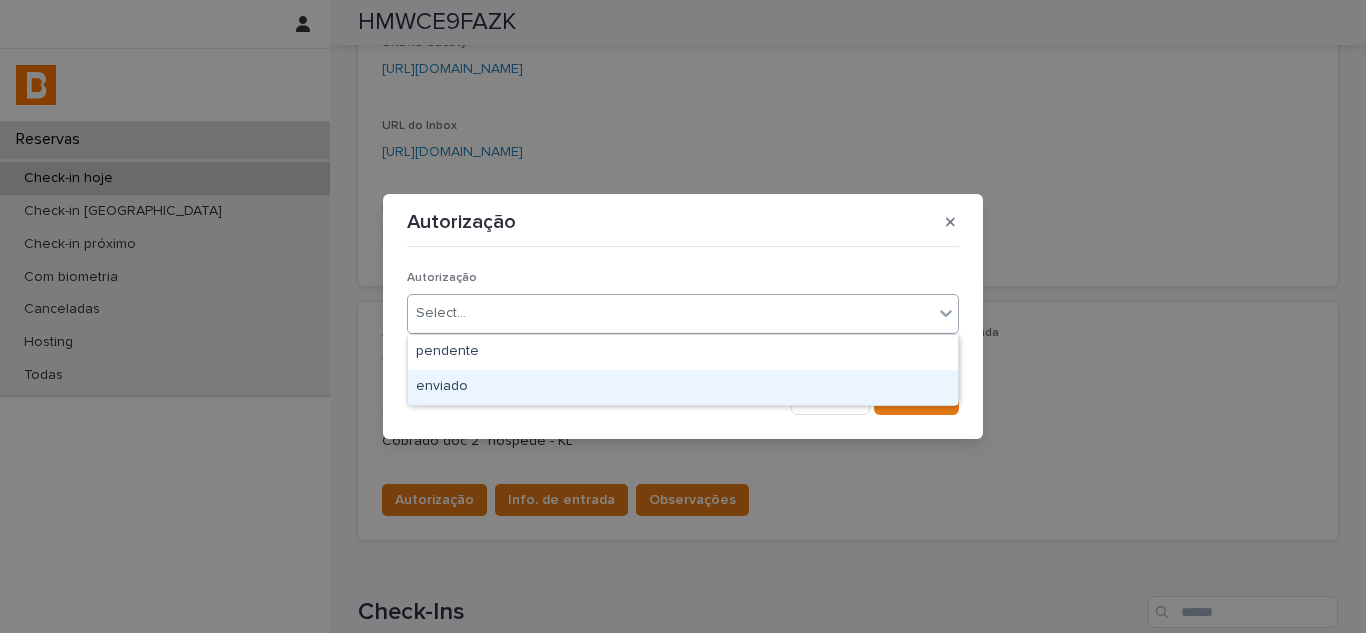 click on "enviado" at bounding box center (683, 387) 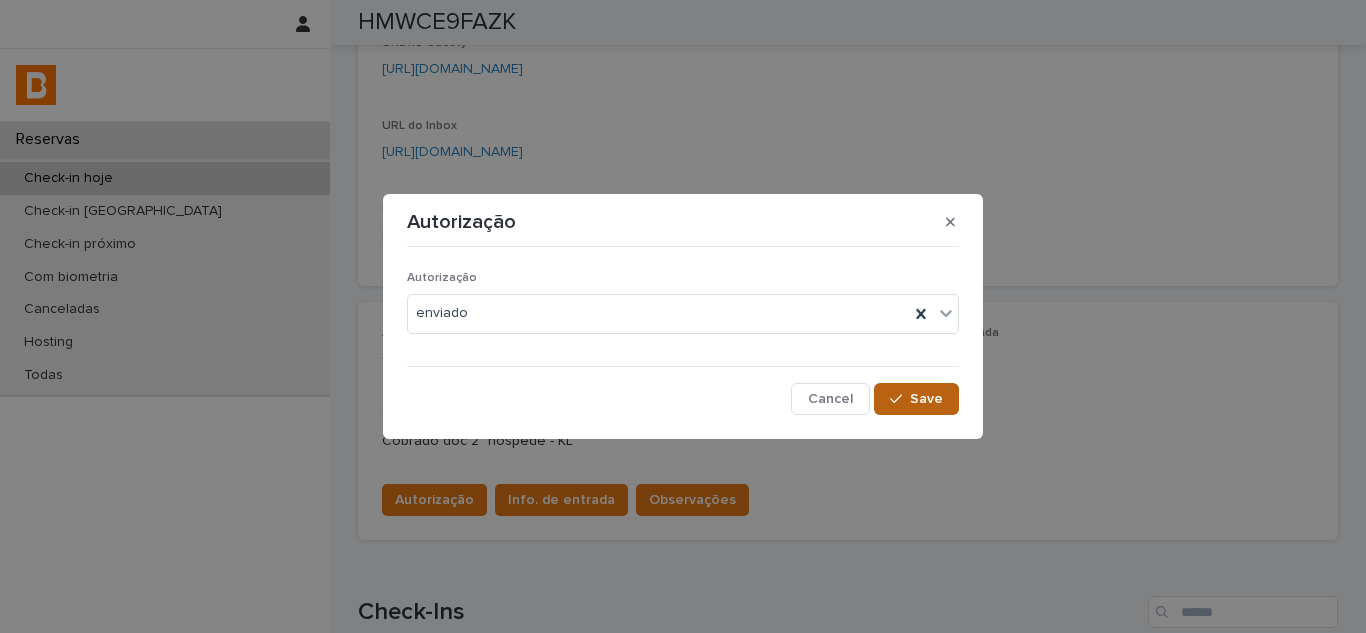 click on "Autorização enviado Cancel Save" at bounding box center [683, 334] 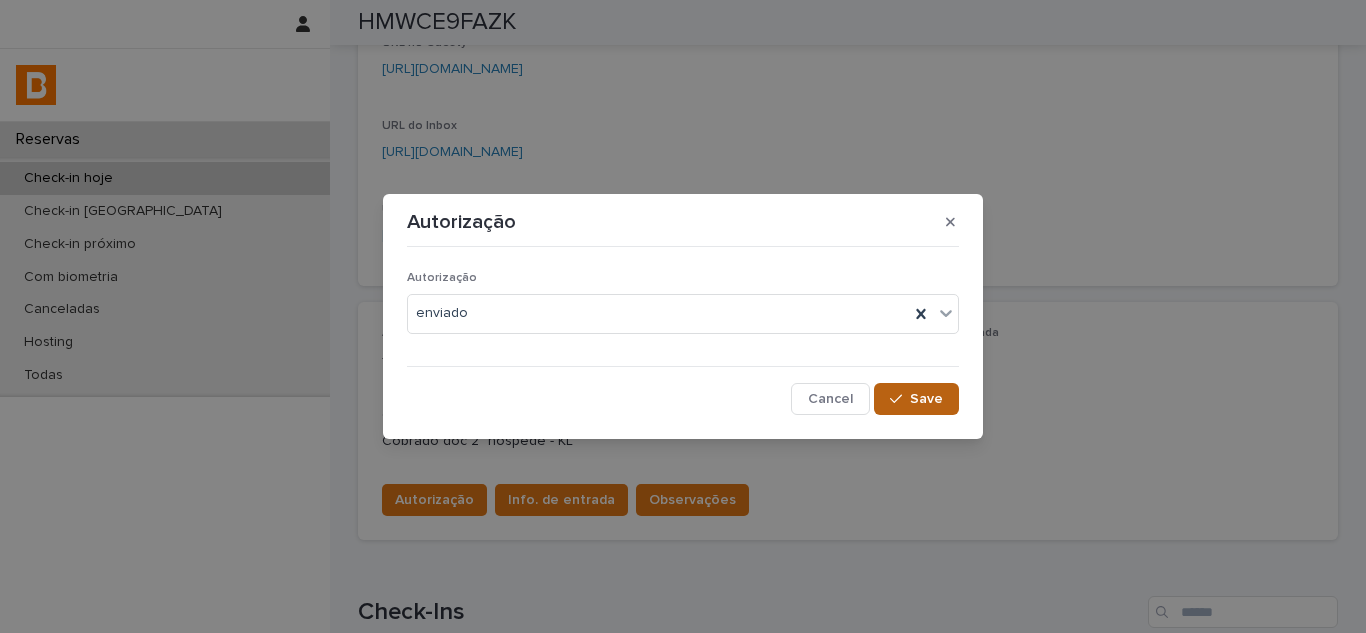 click on "Save" at bounding box center (926, 399) 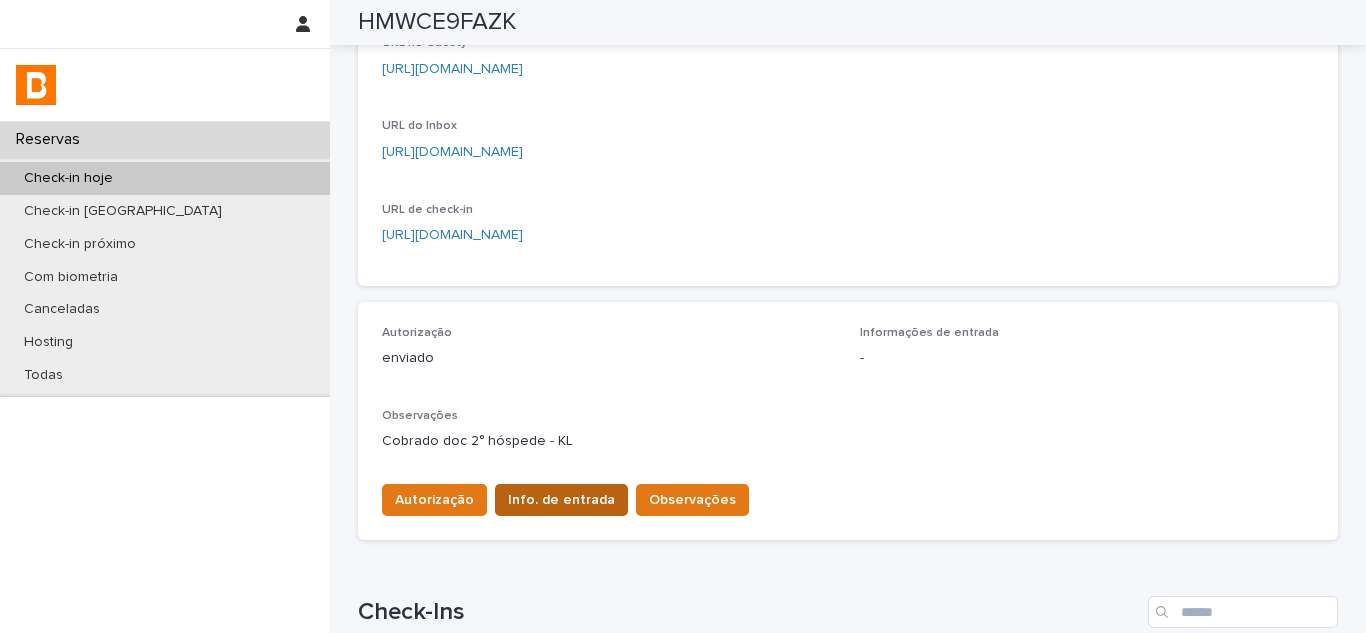 click on "Info. de entrada" at bounding box center (561, 500) 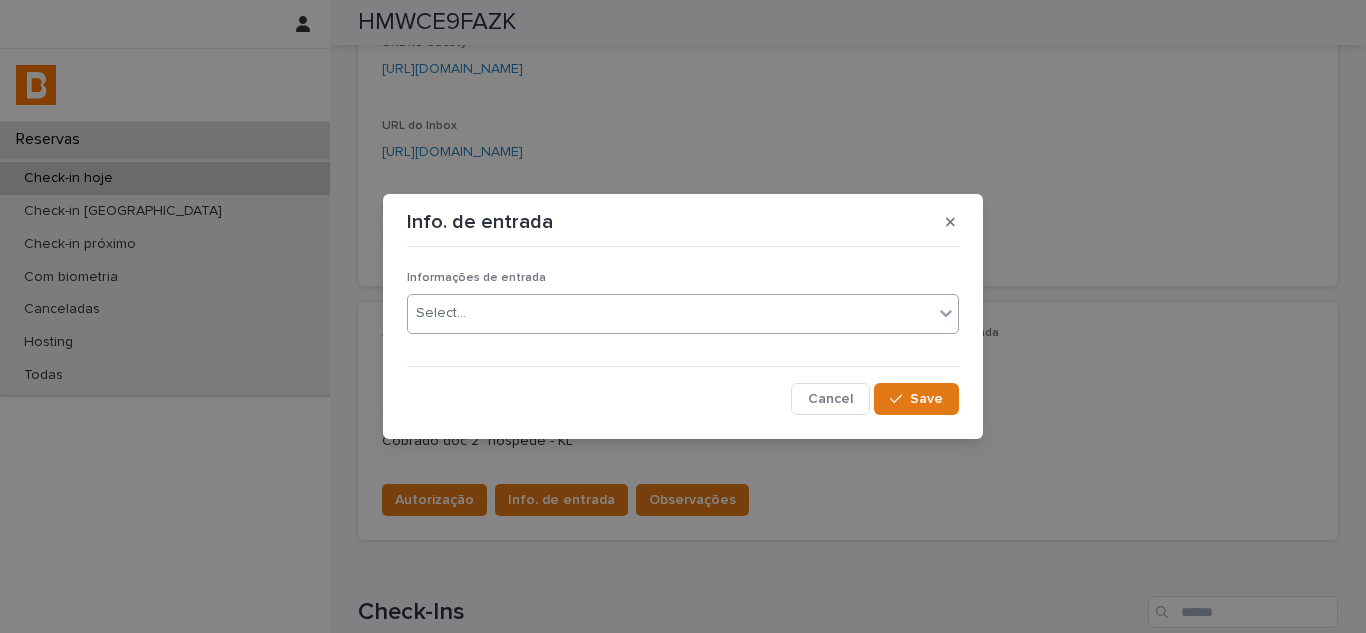 click on "Select..." at bounding box center [670, 313] 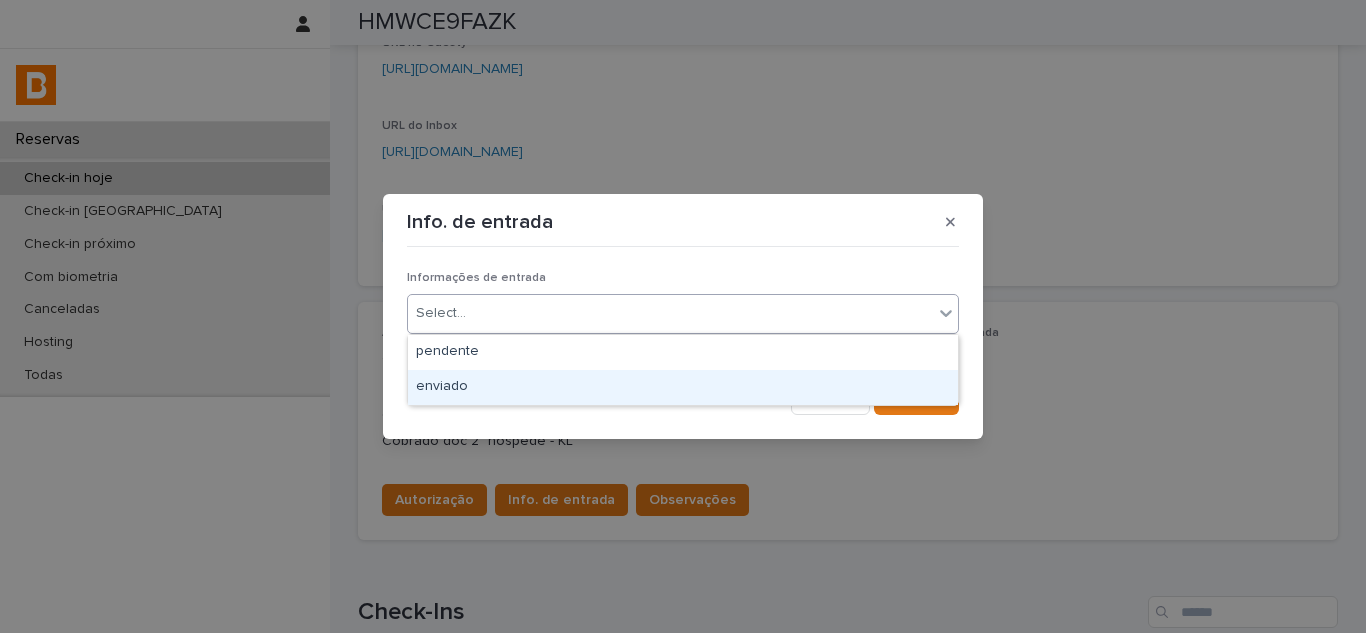 drag, startPoint x: 467, startPoint y: 392, endPoint x: 549, endPoint y: 363, distance: 86.977005 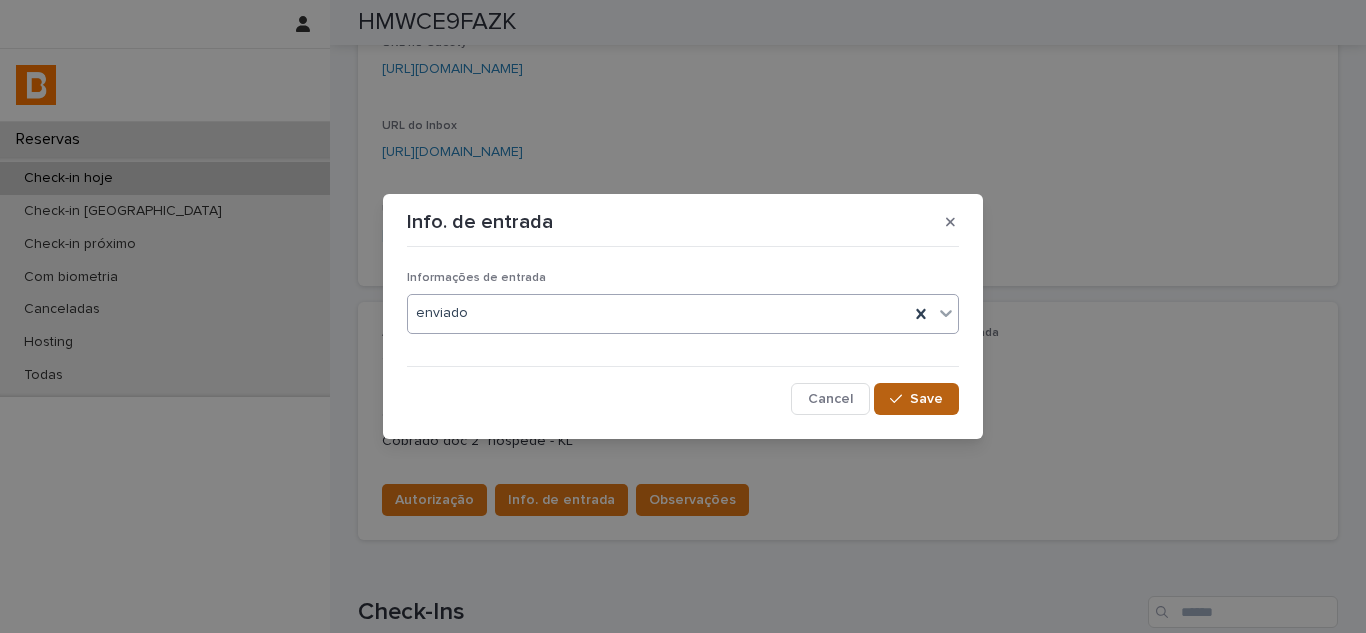 click at bounding box center (900, 399) 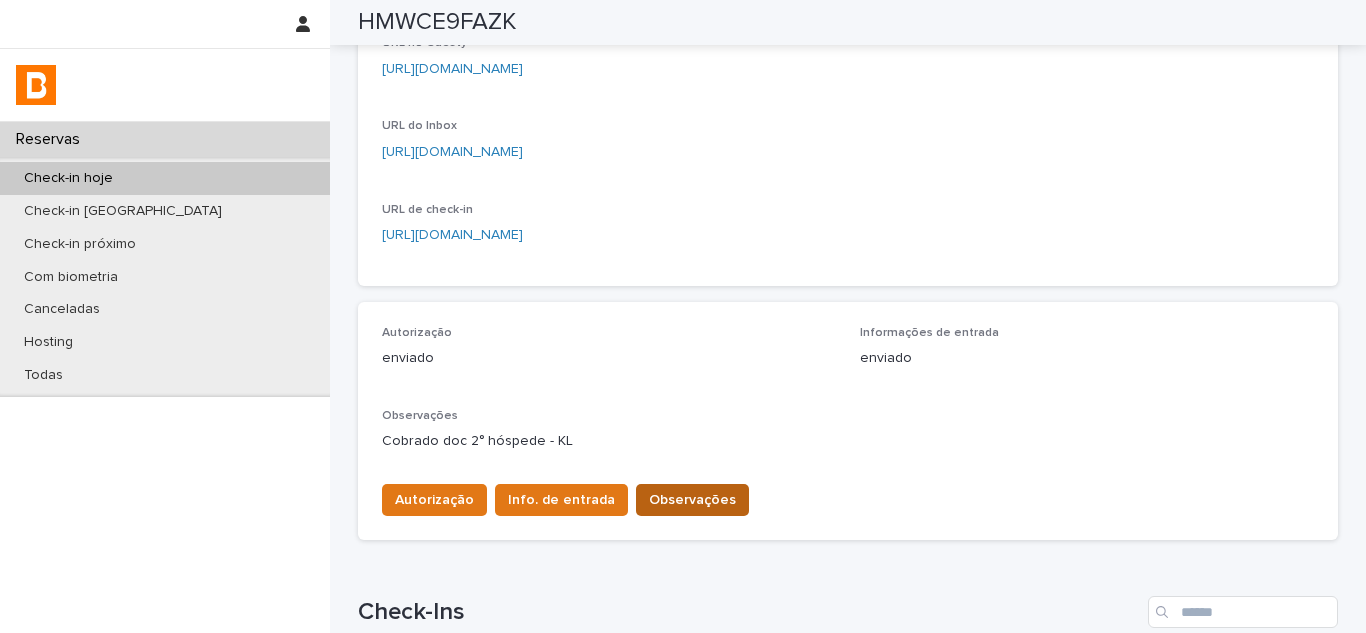 click on "Observações" at bounding box center (692, 500) 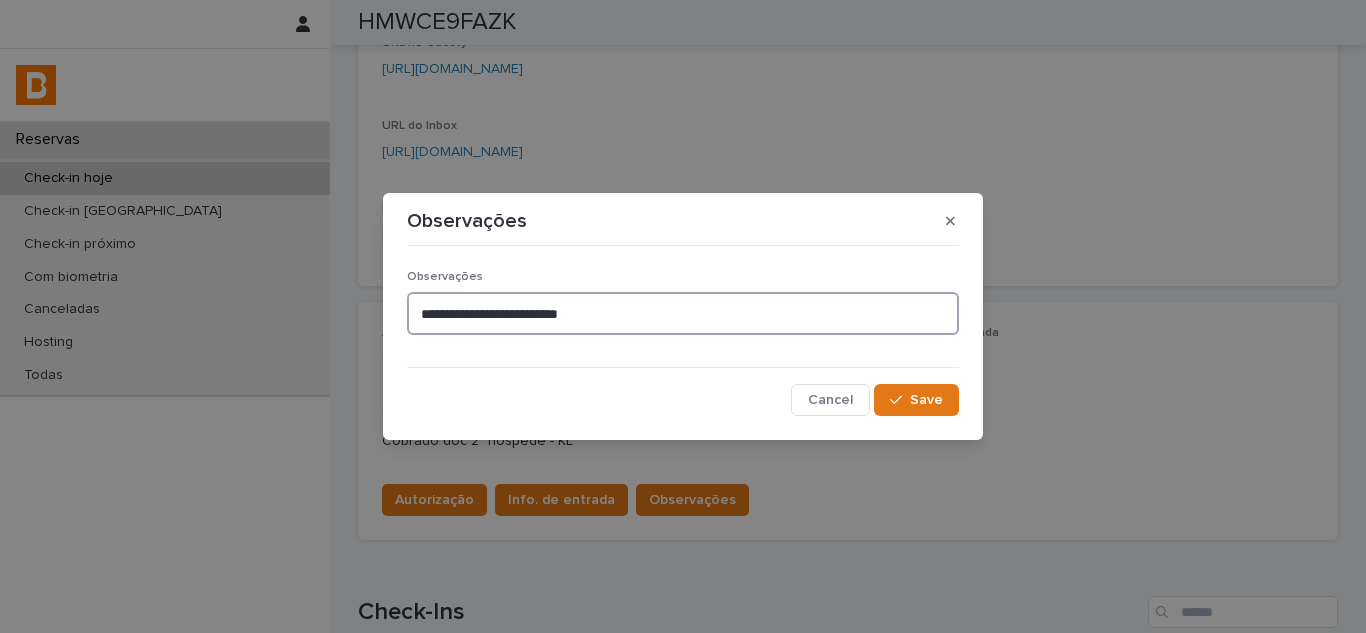 click on "**********" at bounding box center (683, 313) 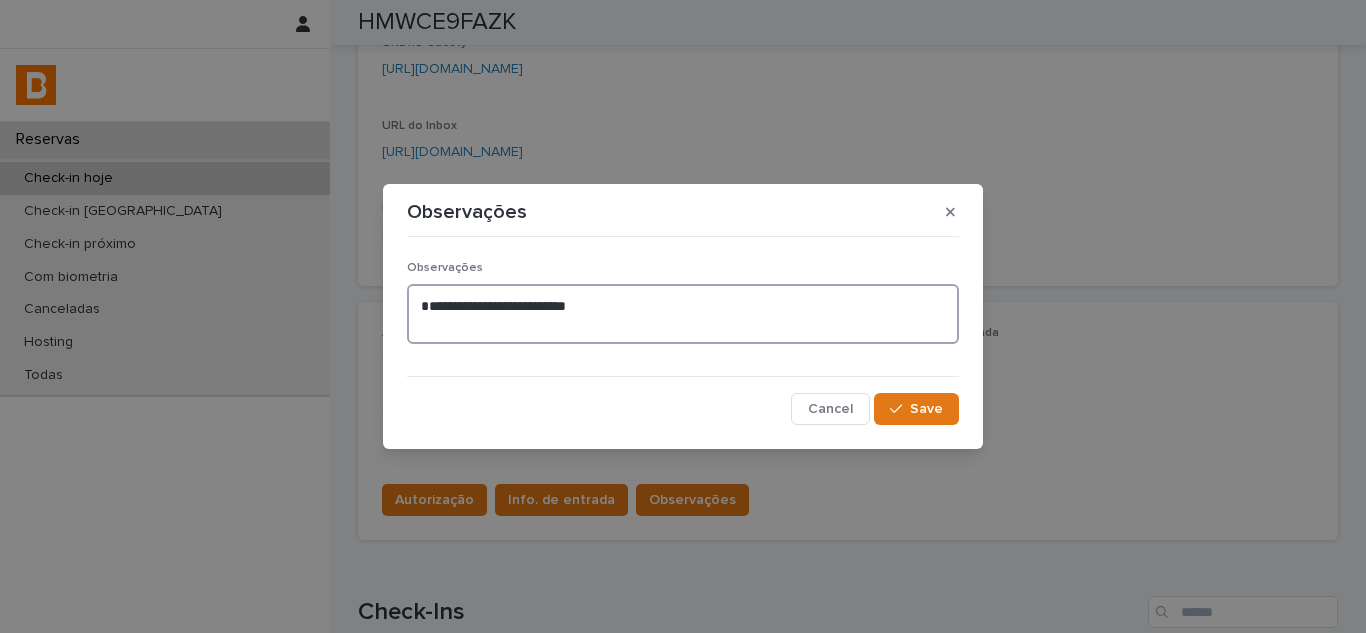 paste on "**********" 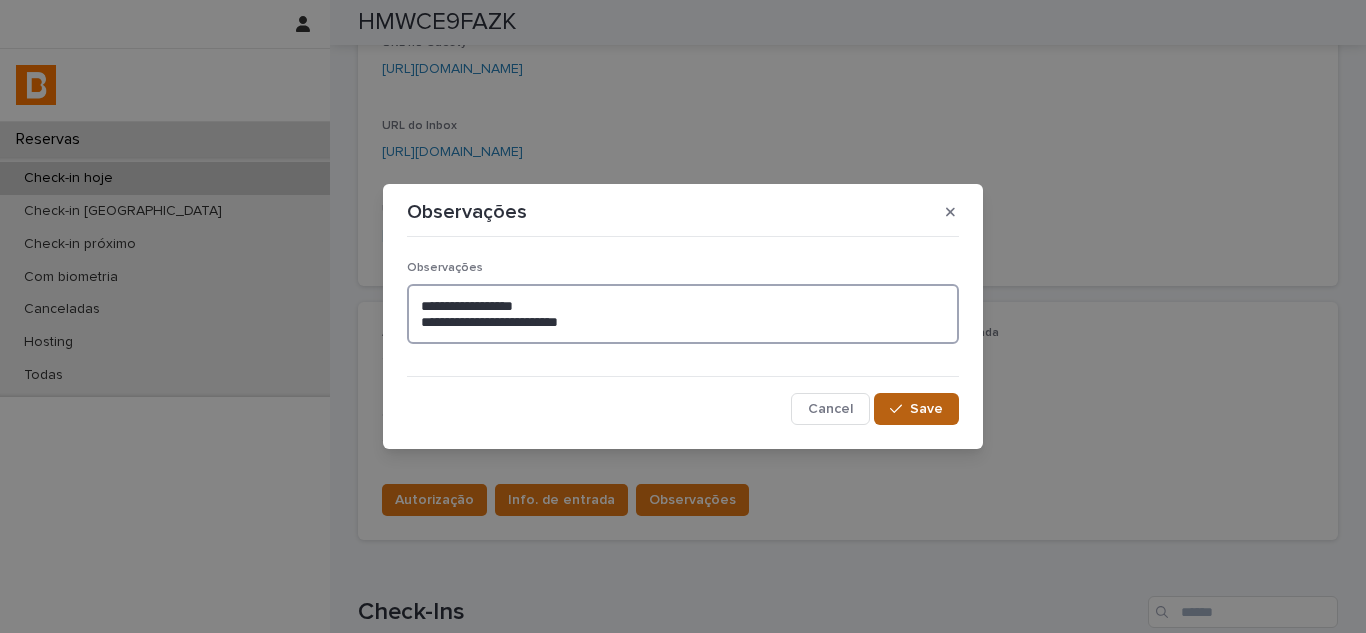 type on "**********" 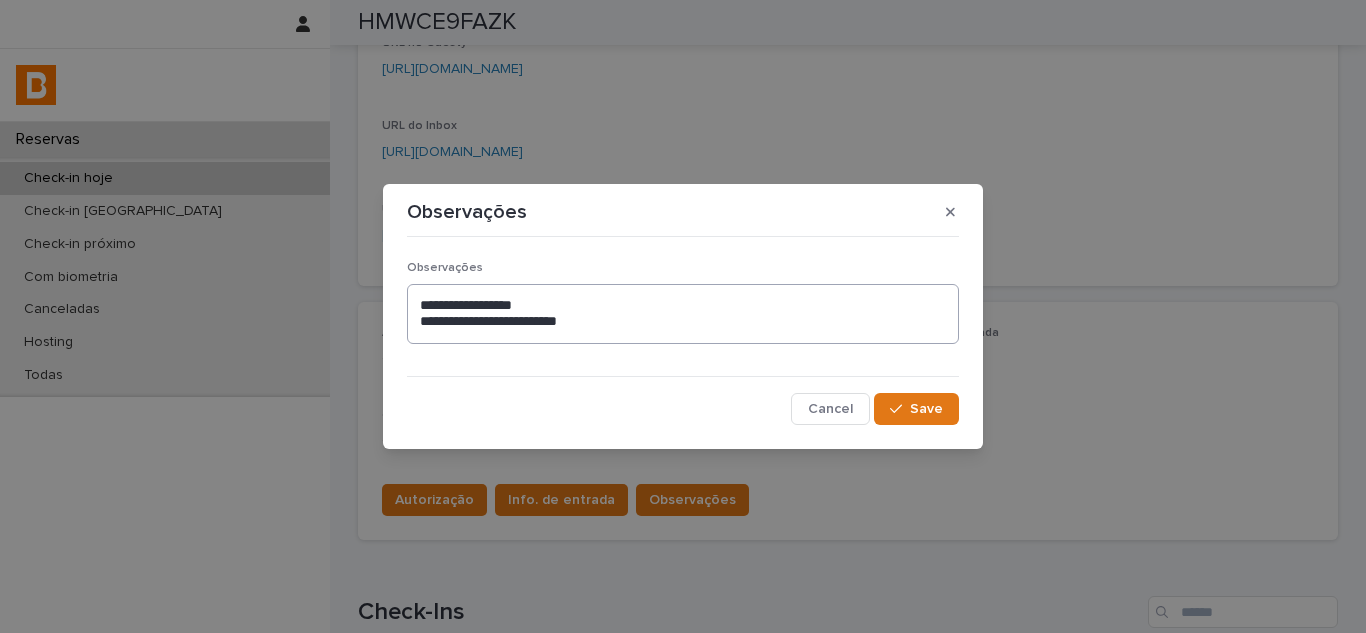 drag, startPoint x: 902, startPoint y: 405, endPoint x: 854, endPoint y: 297, distance: 118.186295 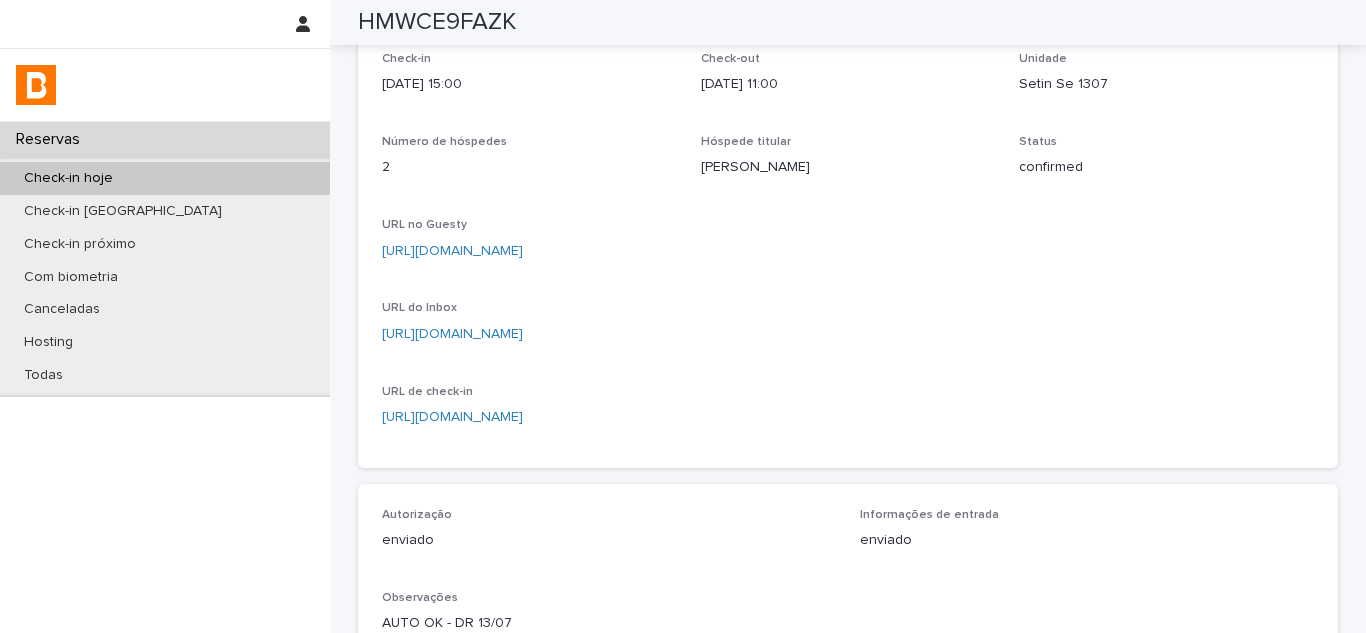 scroll, scrollTop: 0, scrollLeft: 0, axis: both 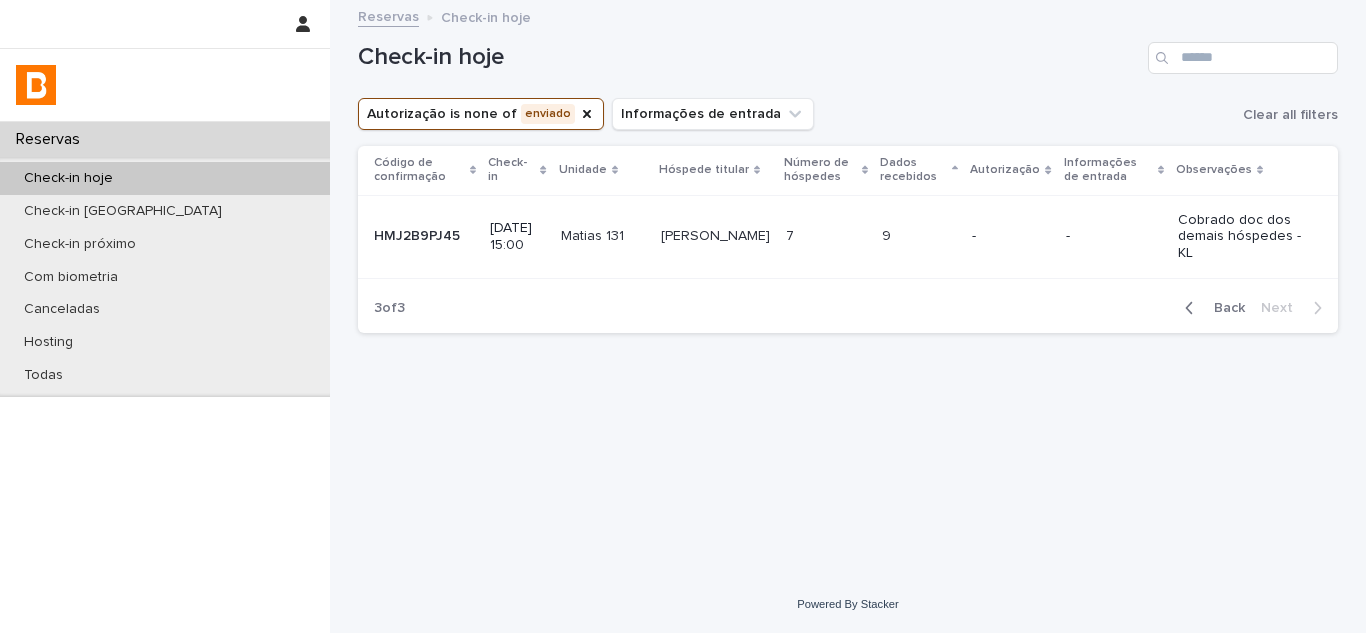 click on "Back" at bounding box center [1223, 308] 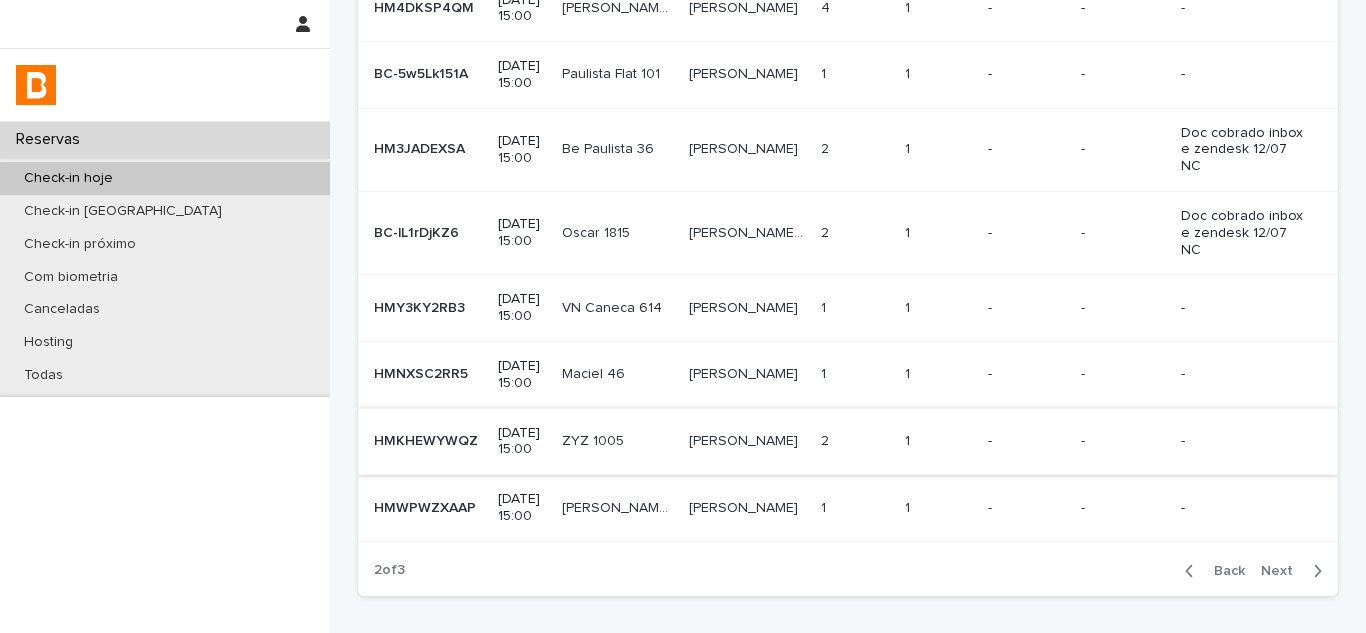 scroll, scrollTop: 690, scrollLeft: 0, axis: vertical 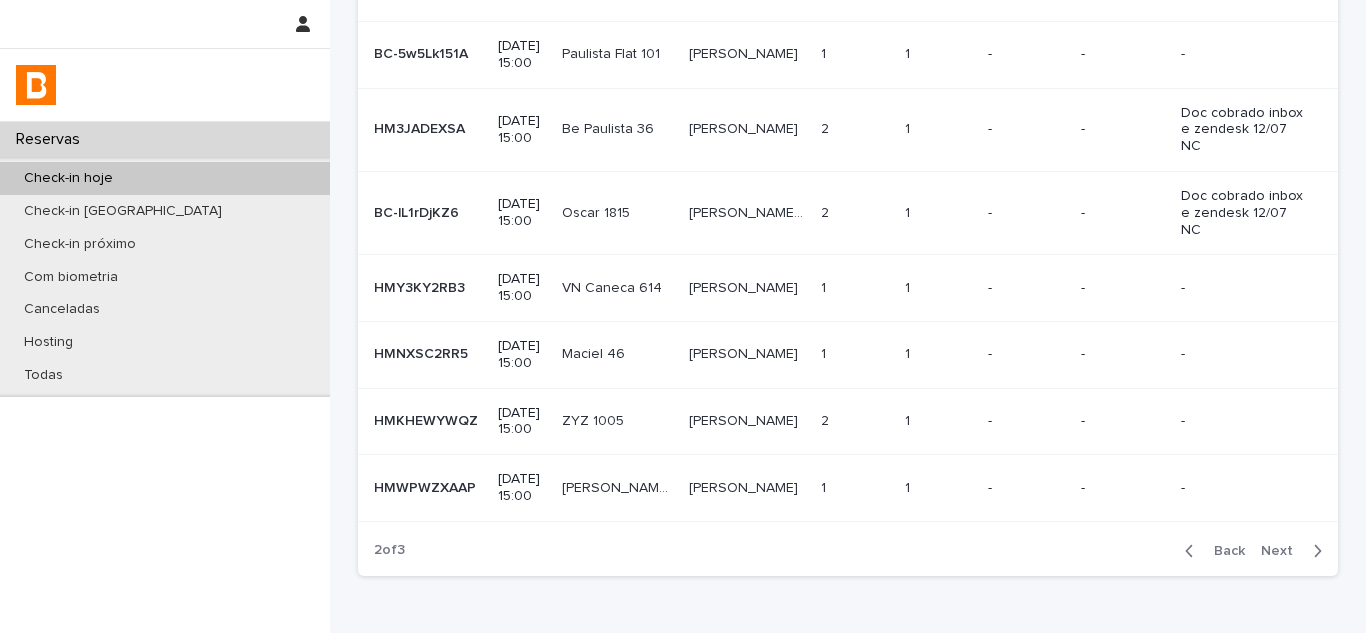 click at bounding box center (855, 488) 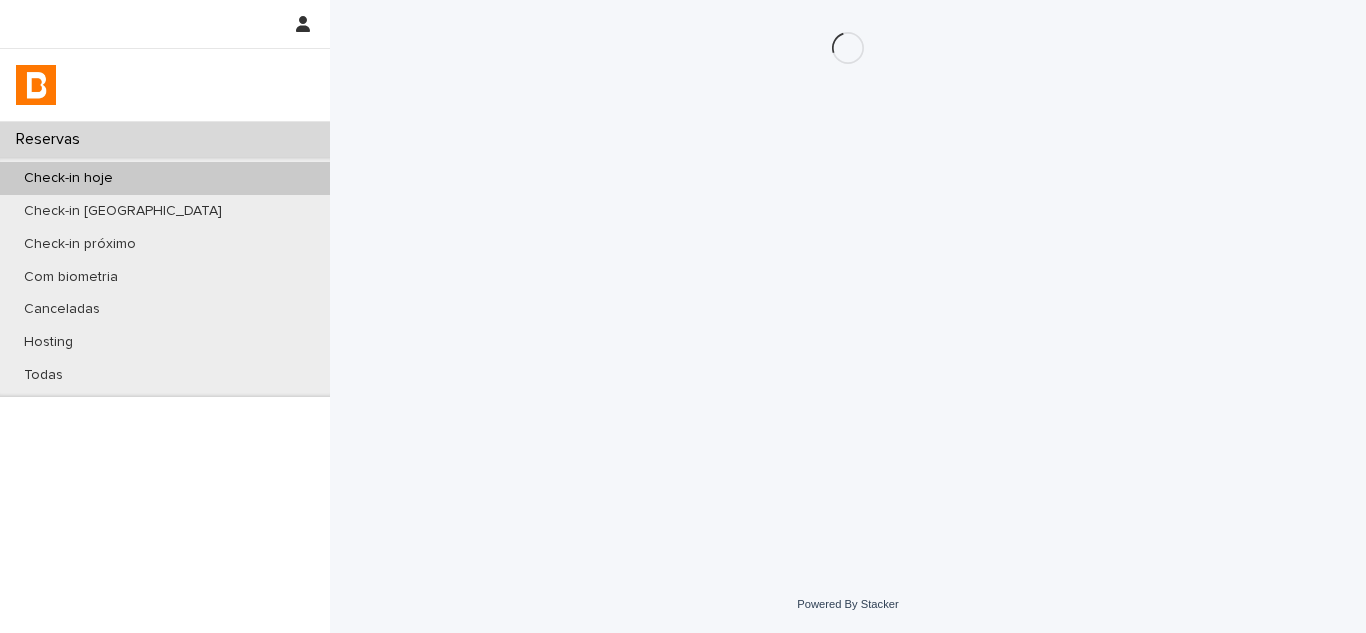scroll, scrollTop: 0, scrollLeft: 0, axis: both 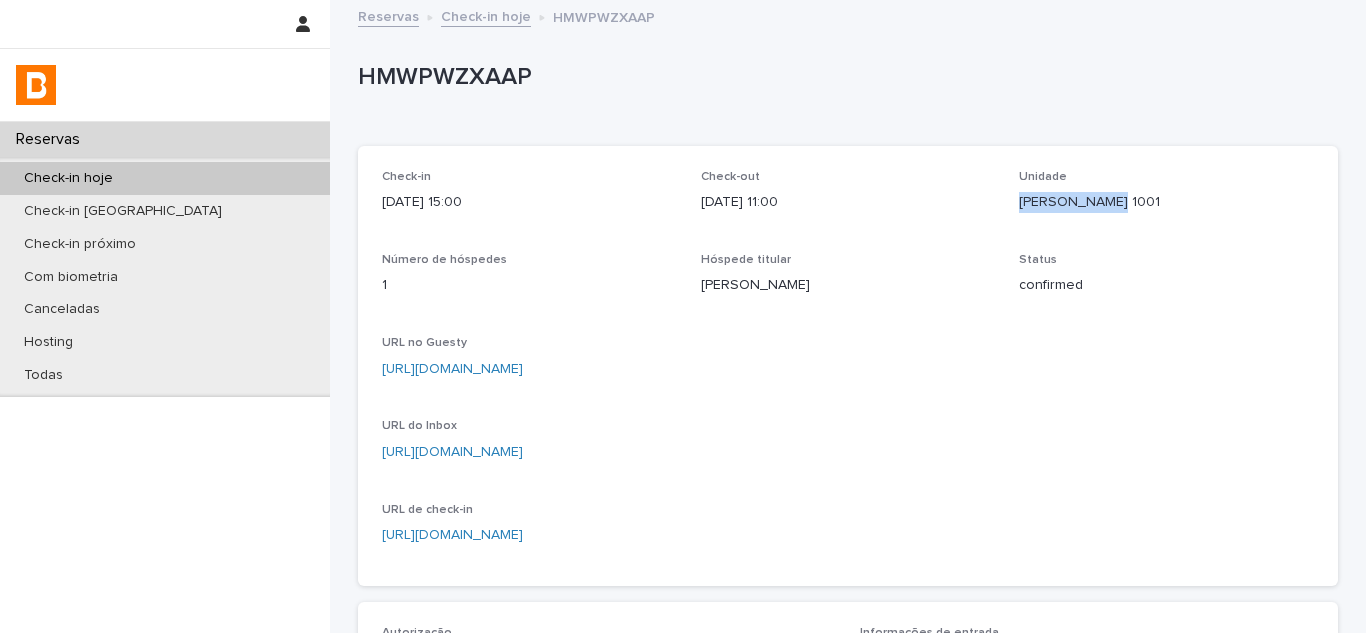 drag, startPoint x: 1015, startPoint y: 199, endPoint x: 1196, endPoint y: 207, distance: 181.17671 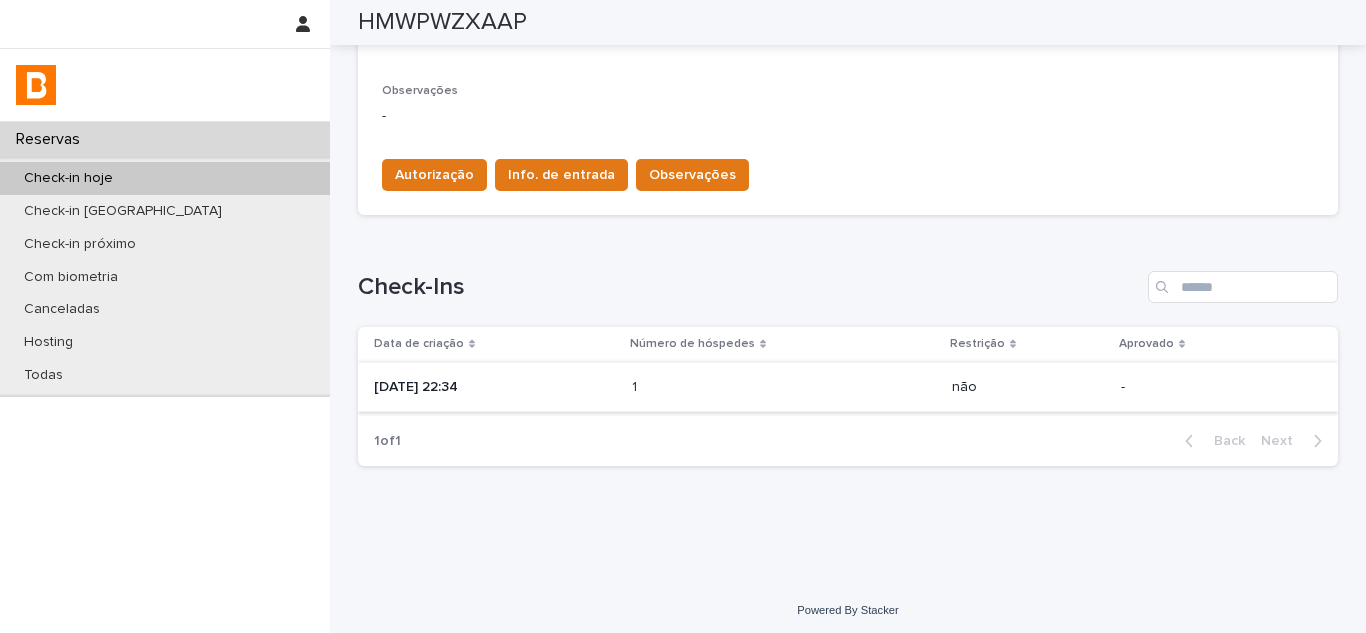 scroll, scrollTop: 631, scrollLeft: 0, axis: vertical 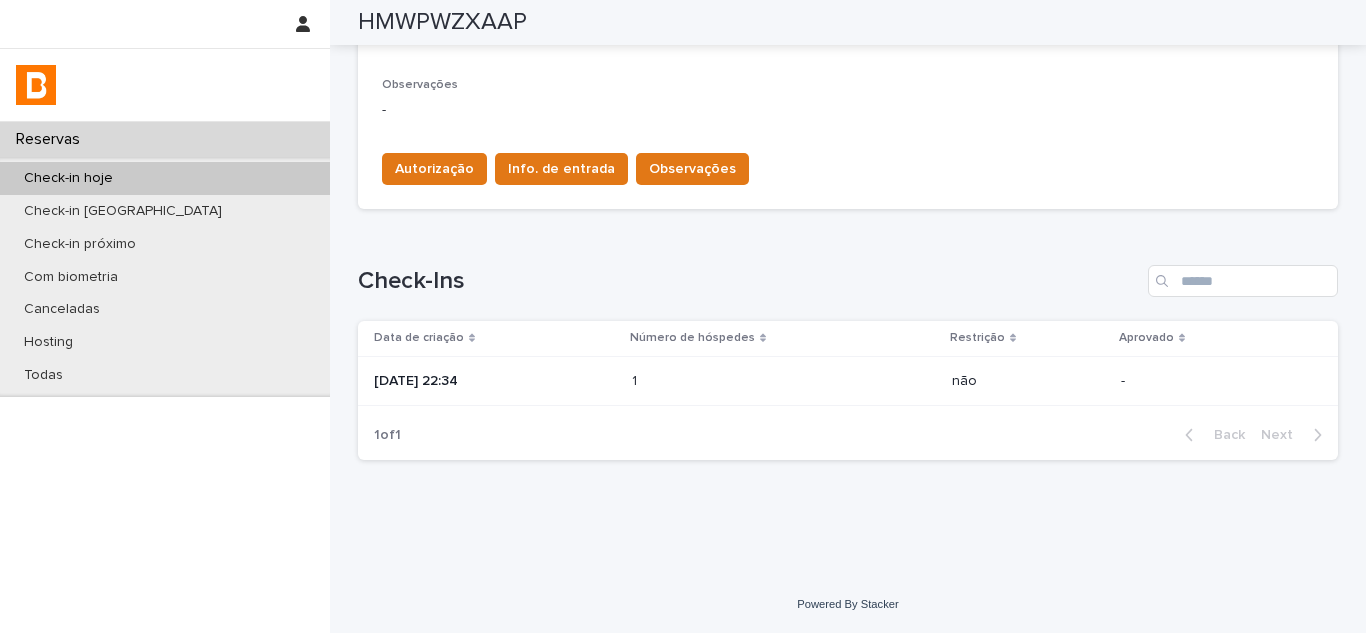 click on "[DATE] 22:34" at bounding box center [495, 381] 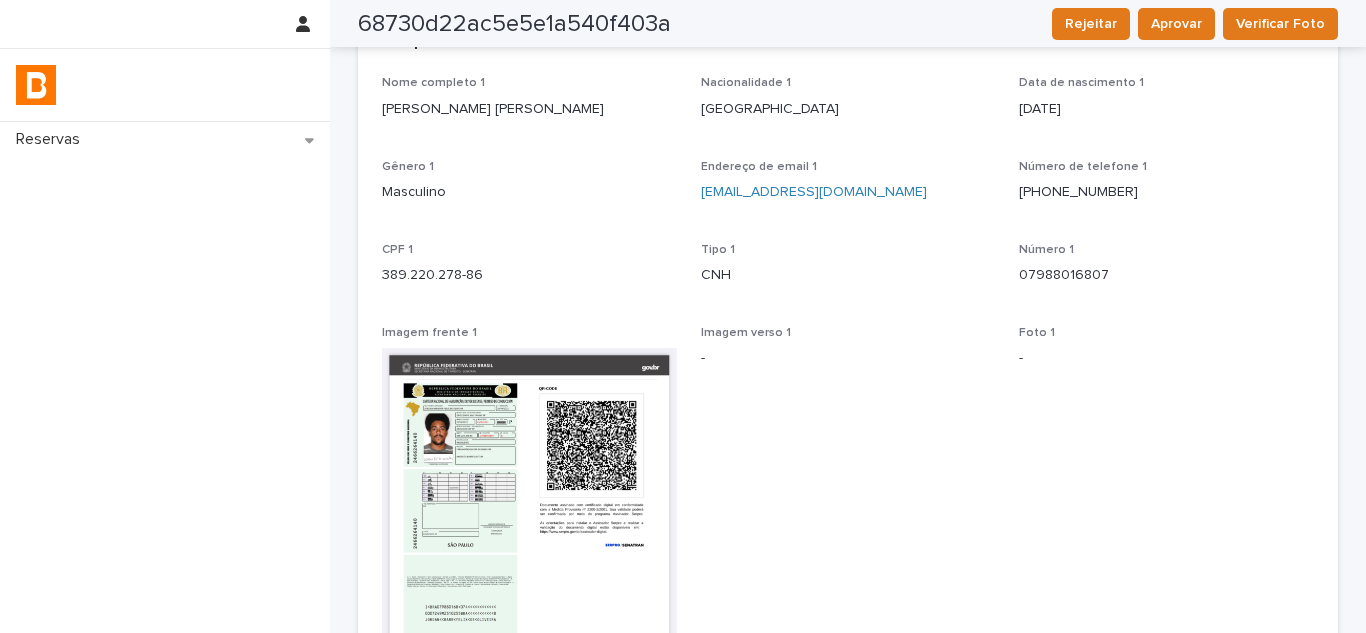 scroll, scrollTop: 0, scrollLeft: 0, axis: both 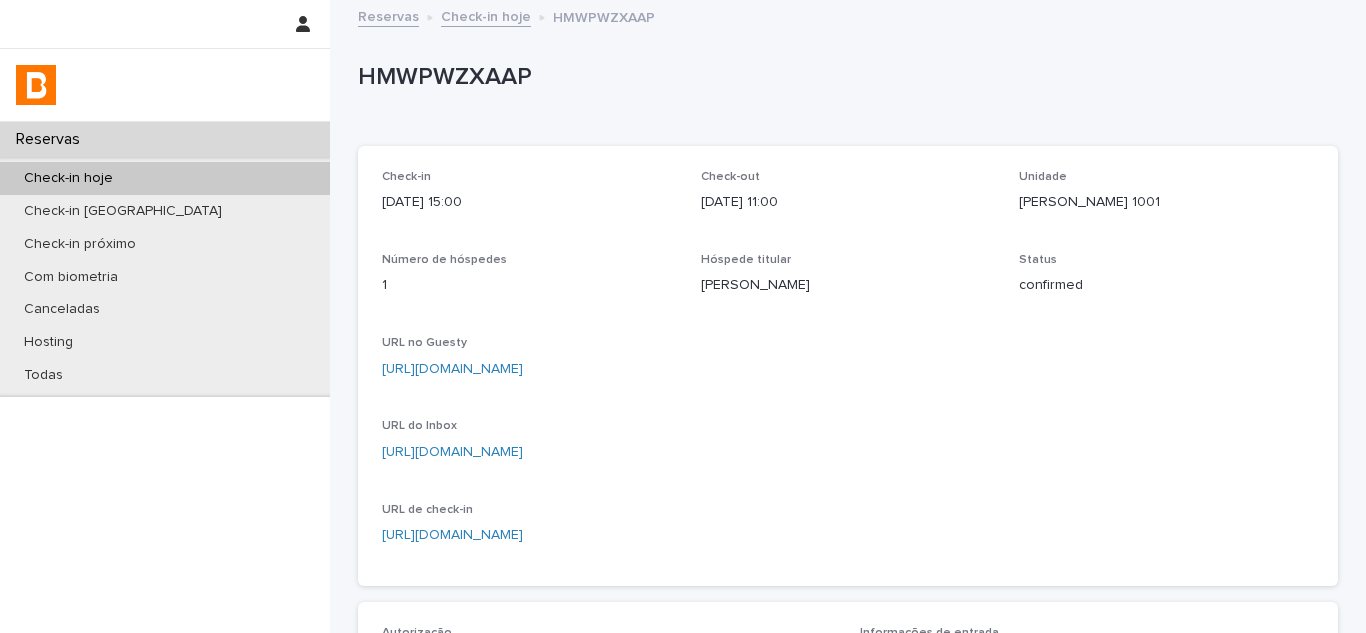 drag, startPoint x: 1068, startPoint y: 201, endPoint x: 1139, endPoint y: 218, distance: 73.00685 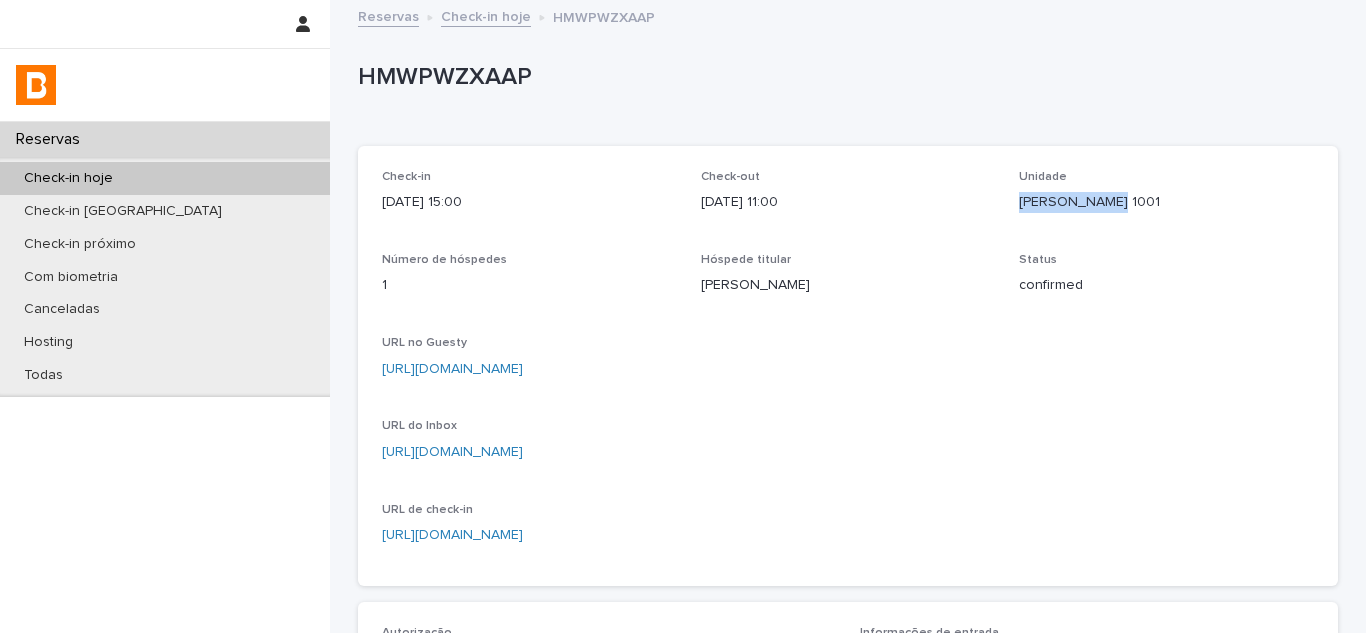drag, startPoint x: 1007, startPoint y: 197, endPoint x: 1124, endPoint y: 204, distance: 117.20921 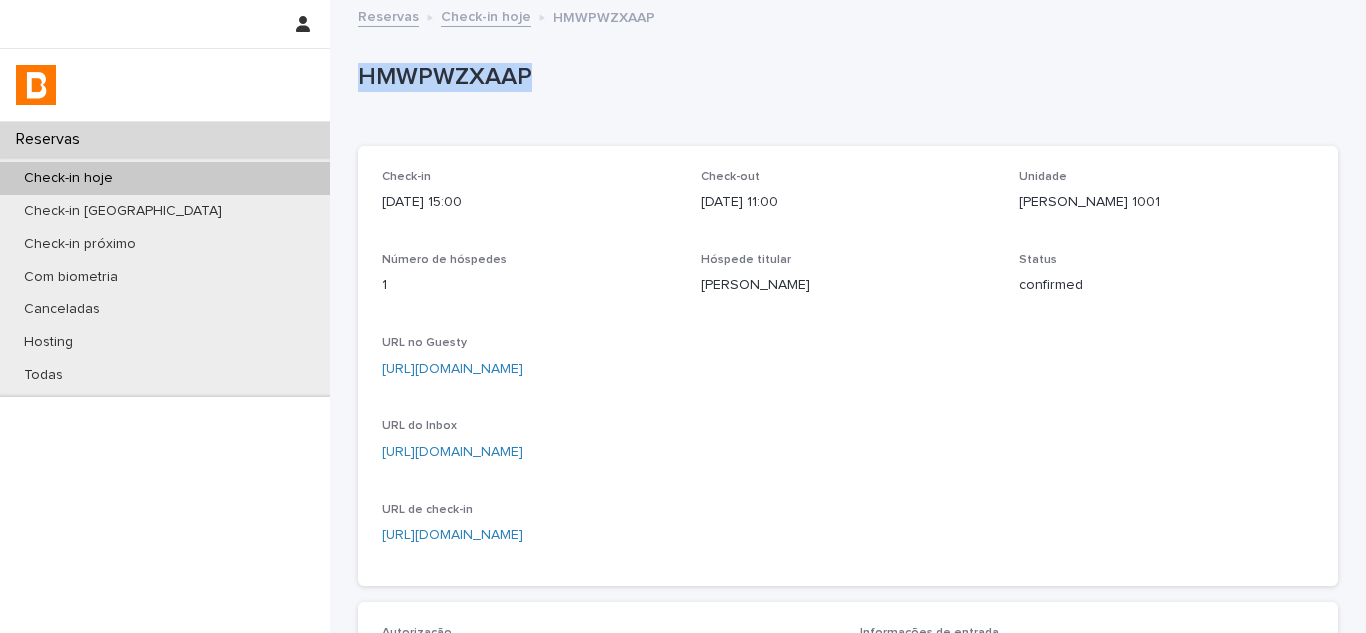 drag, startPoint x: 359, startPoint y: 70, endPoint x: 575, endPoint y: 68, distance: 216.00926 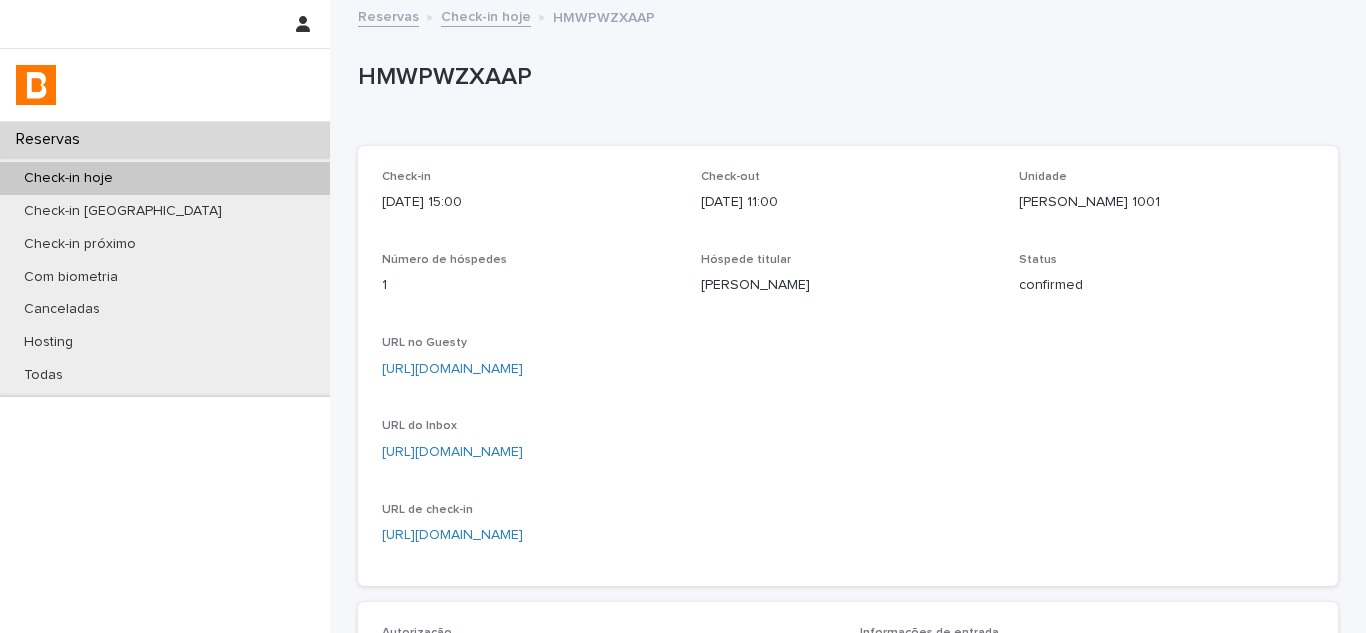 click on "Número de hóspedes 1" at bounding box center (529, 282) 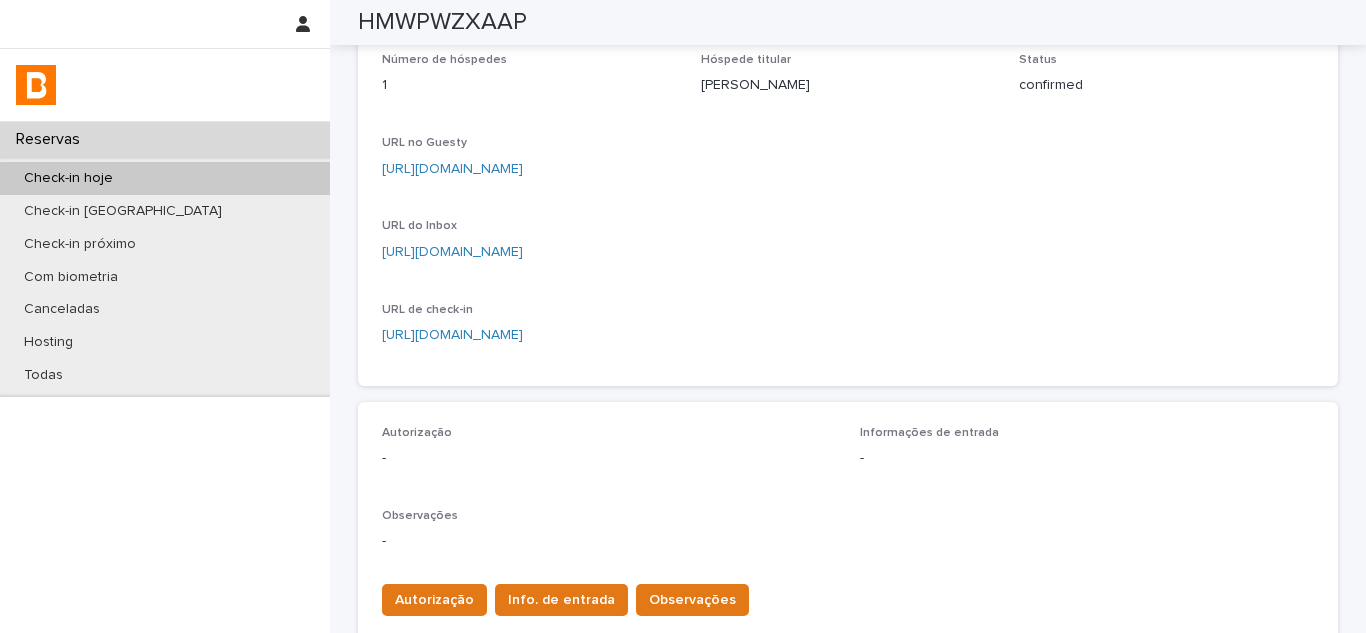 scroll, scrollTop: 100, scrollLeft: 0, axis: vertical 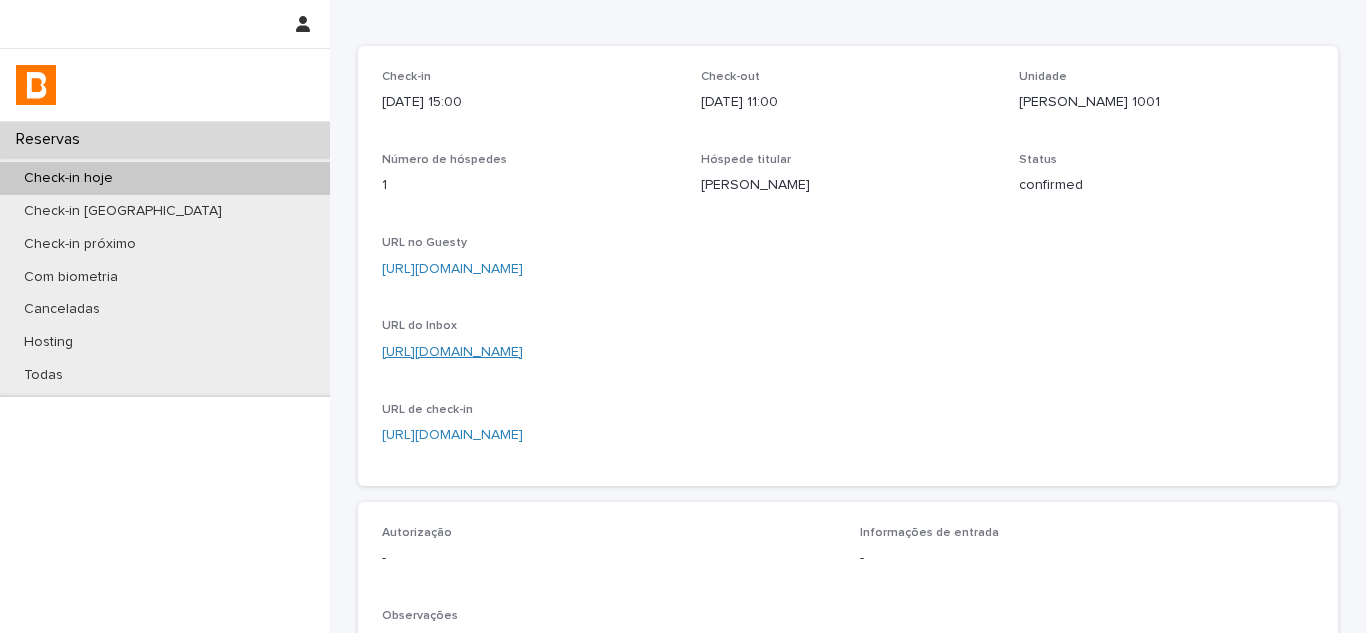 click on "[URL][DOMAIN_NAME]" at bounding box center (452, 352) 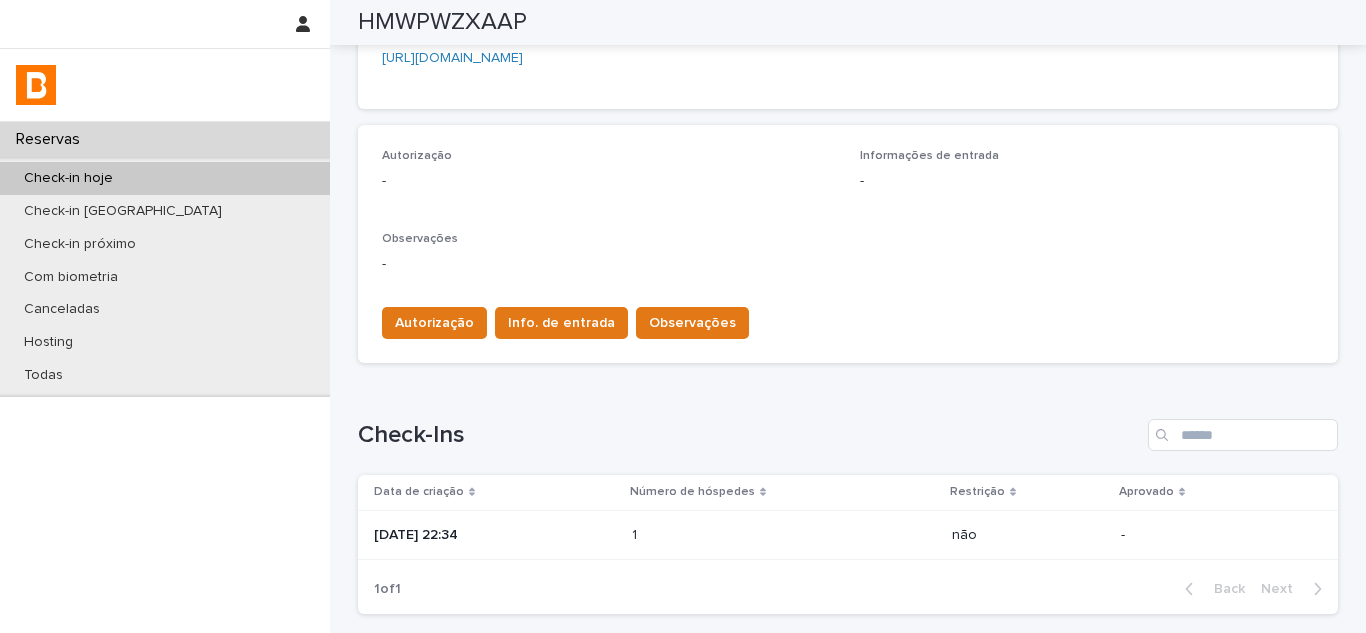 scroll, scrollTop: 300, scrollLeft: 0, axis: vertical 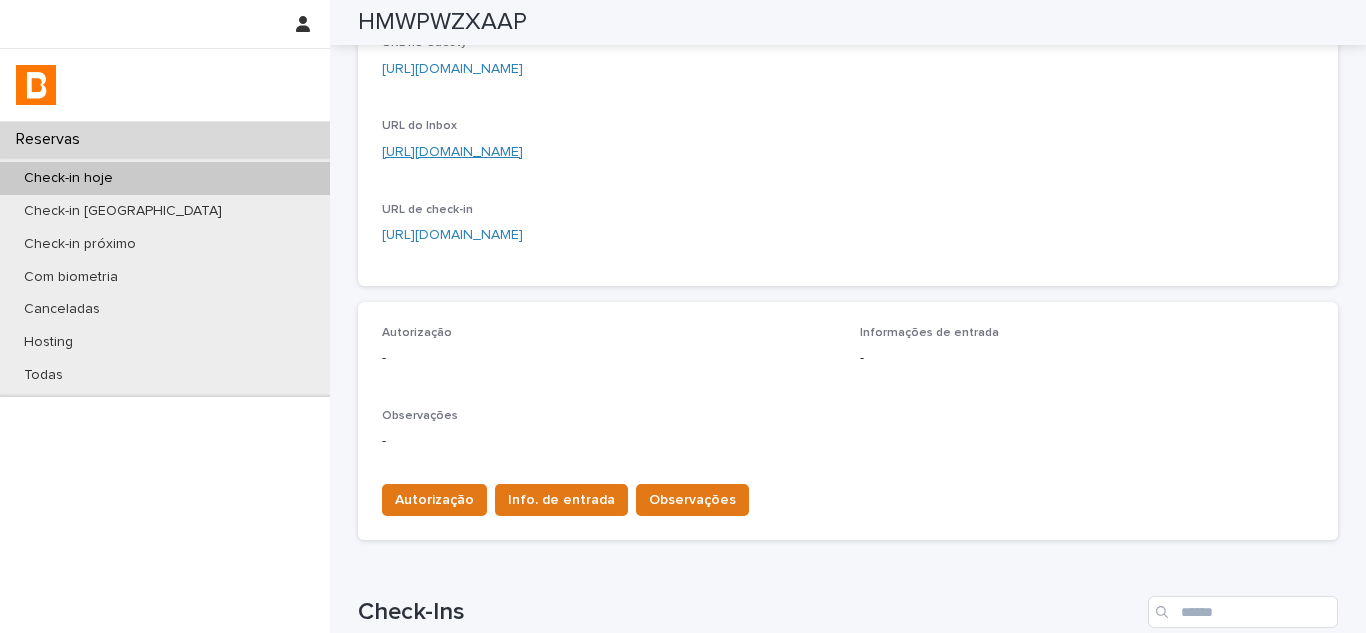 click on "[URL][DOMAIN_NAME]" at bounding box center (452, 152) 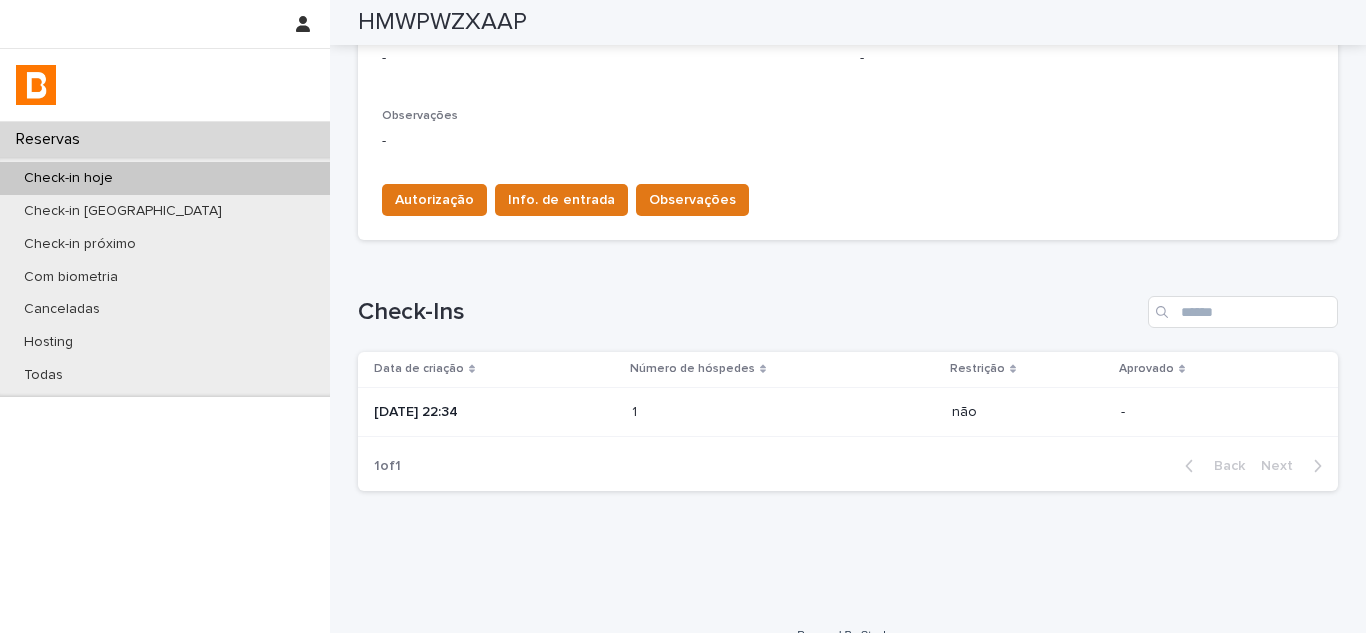 scroll, scrollTop: 631, scrollLeft: 0, axis: vertical 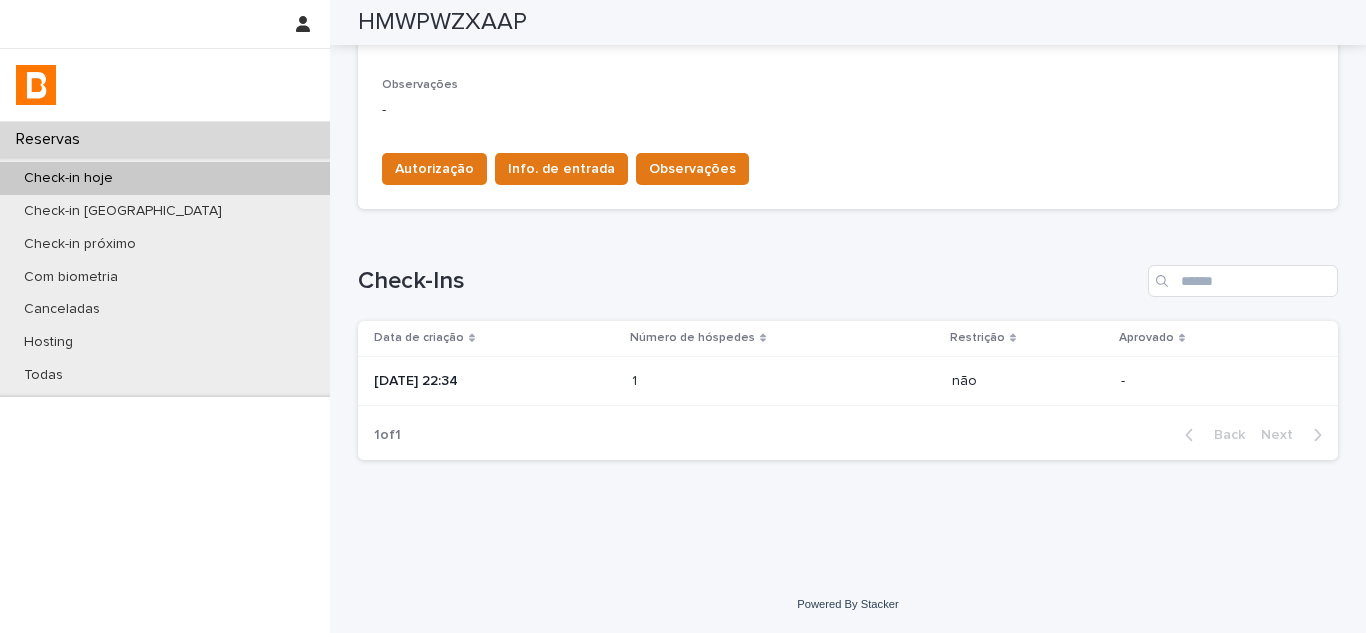 click on "[DATE] 22:34" at bounding box center (495, 381) 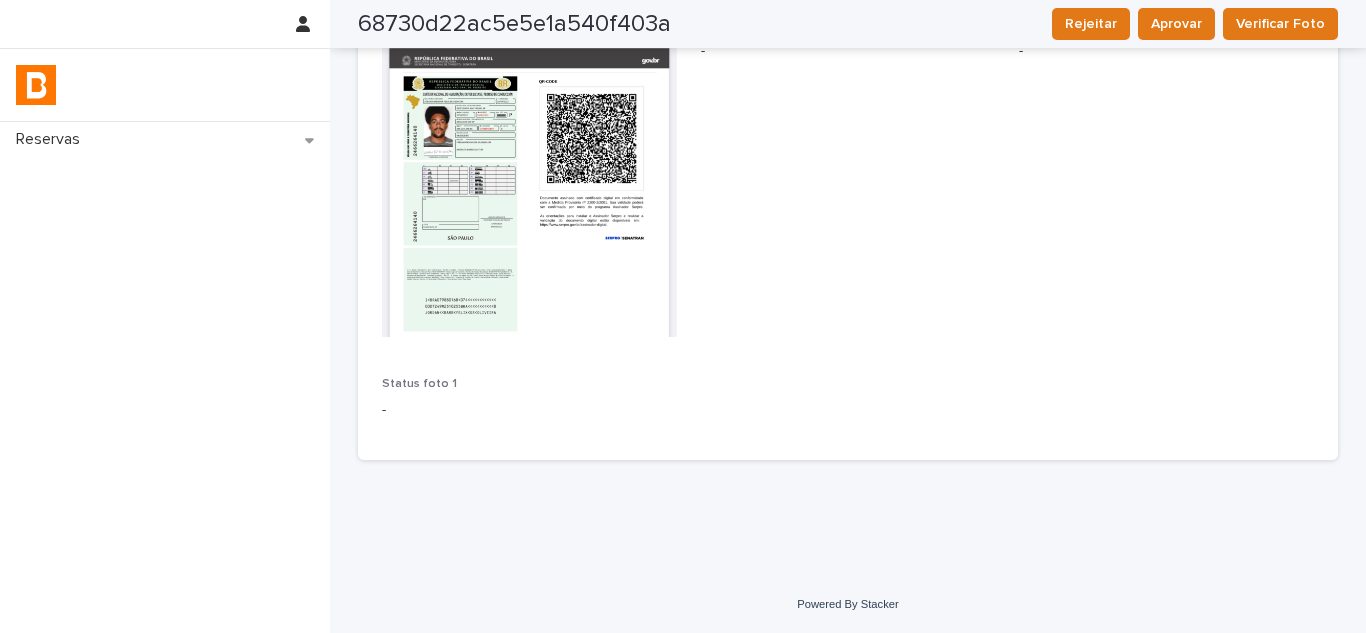 scroll, scrollTop: 0, scrollLeft: 0, axis: both 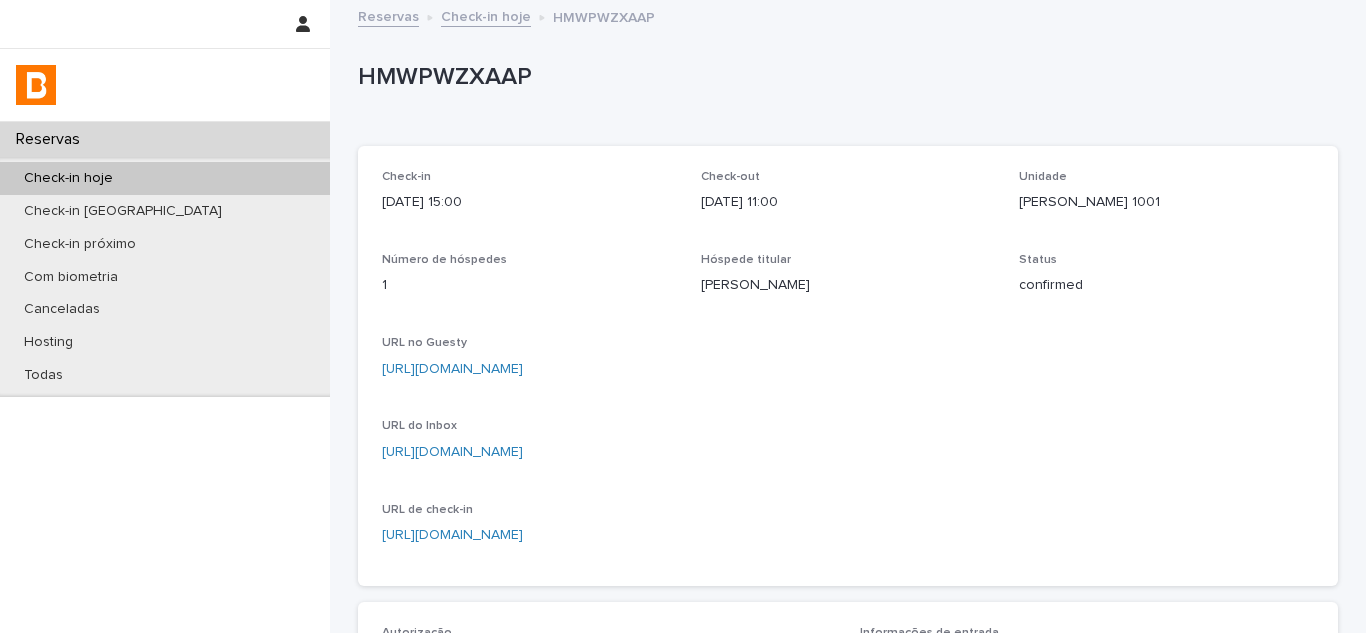click on "HMWPWZXAAP" at bounding box center [848, 82] 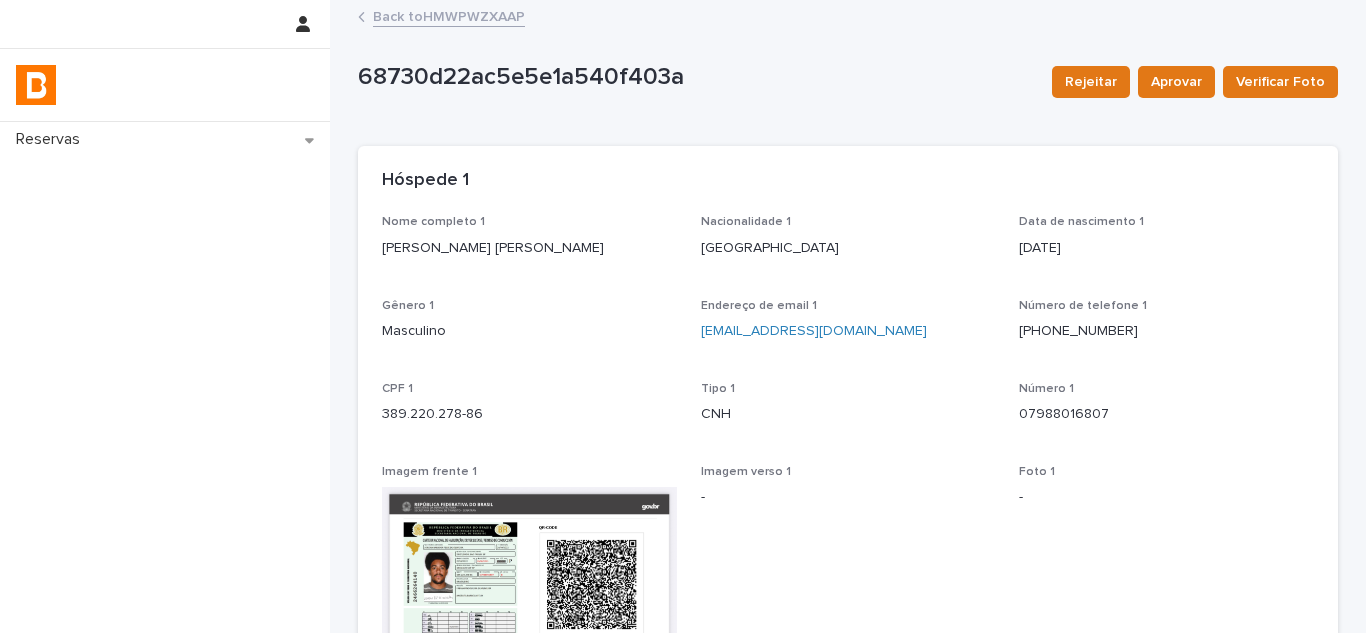 drag, startPoint x: 587, startPoint y: 248, endPoint x: 363, endPoint y: 251, distance: 224.0201 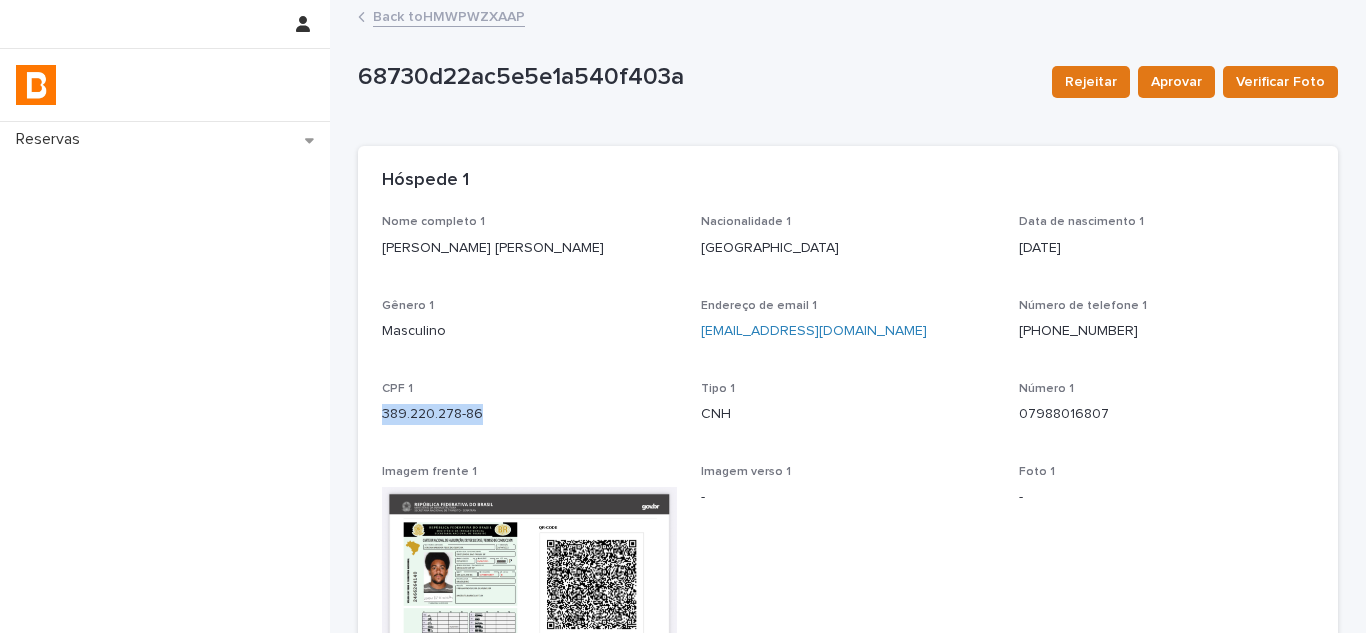 drag, startPoint x: 491, startPoint y: 412, endPoint x: 369, endPoint y: 413, distance: 122.0041 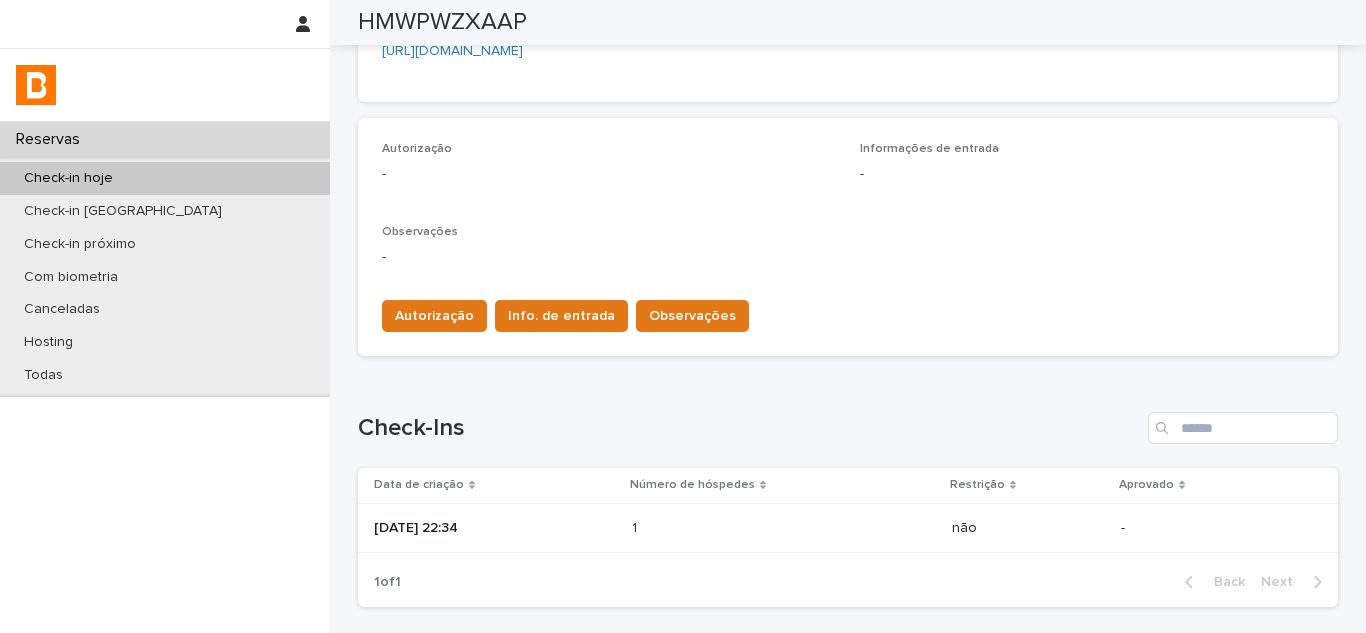 scroll, scrollTop: 493, scrollLeft: 0, axis: vertical 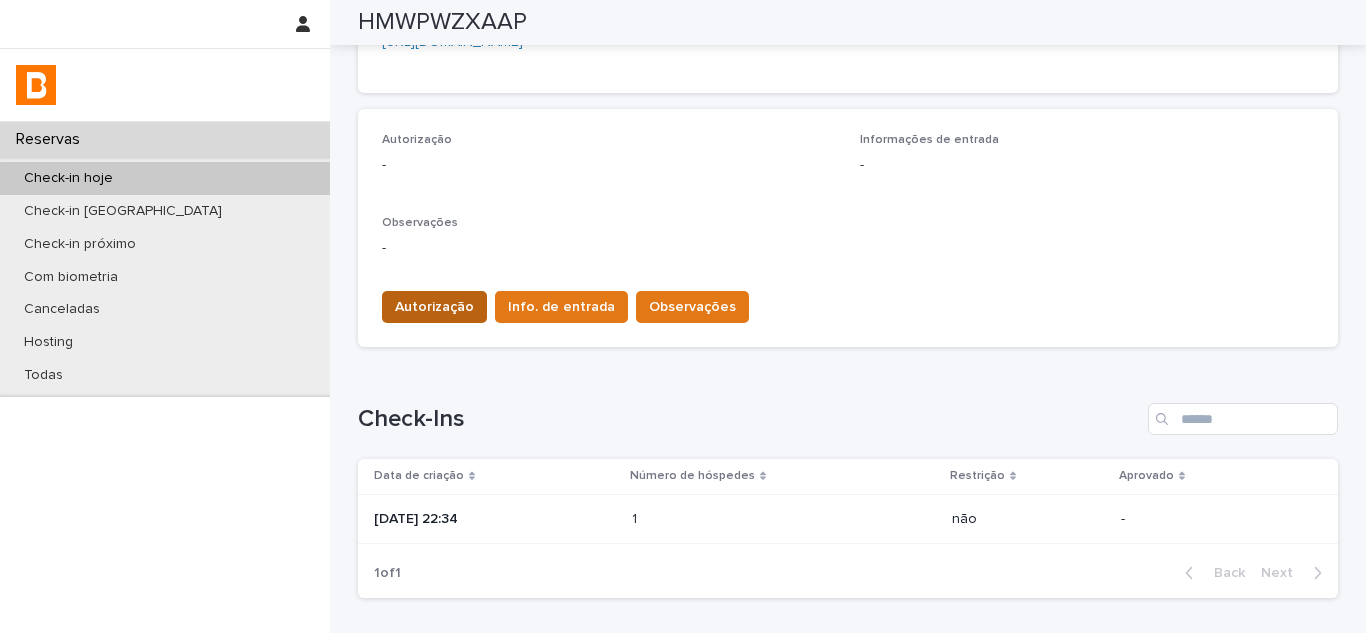 click on "Autorização" at bounding box center (434, 307) 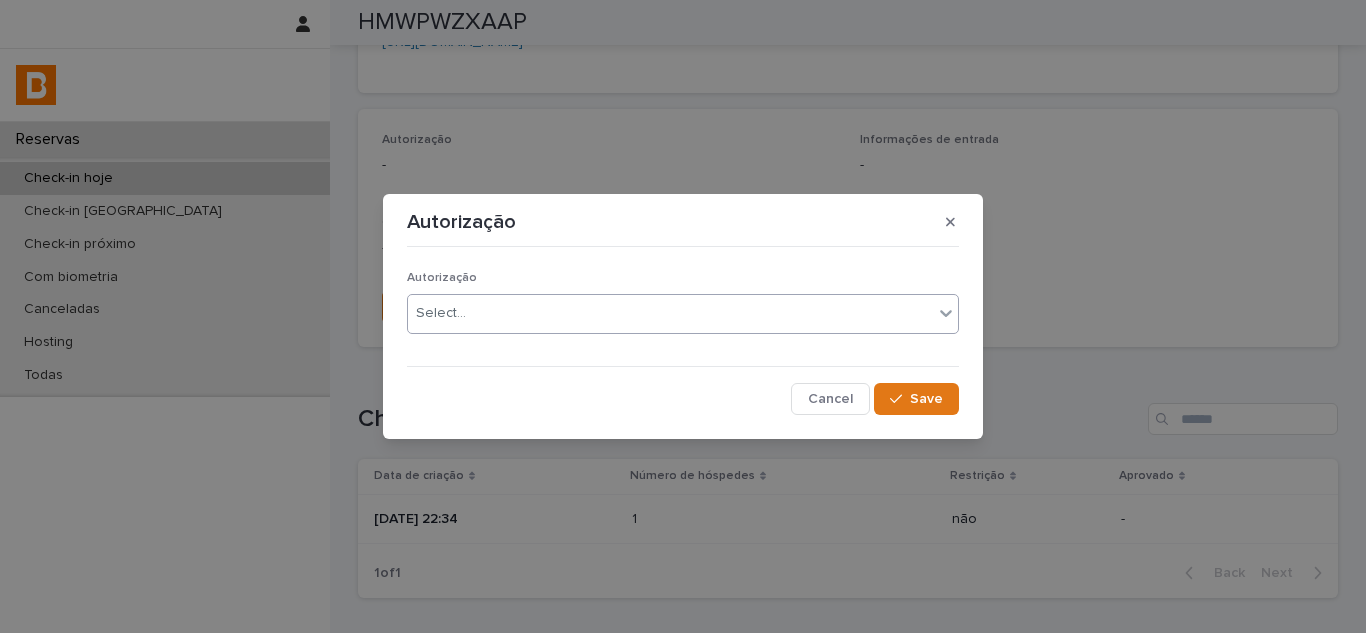click on "Select..." at bounding box center [441, 313] 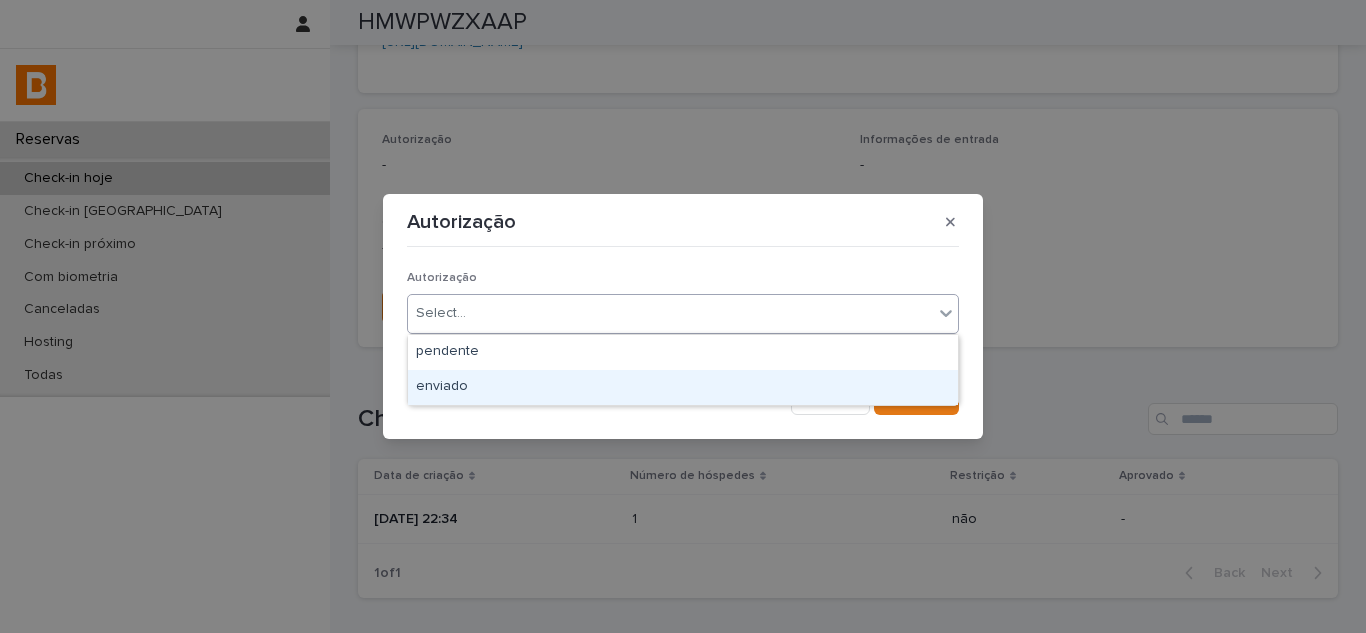 click on "enviado" at bounding box center [683, 387] 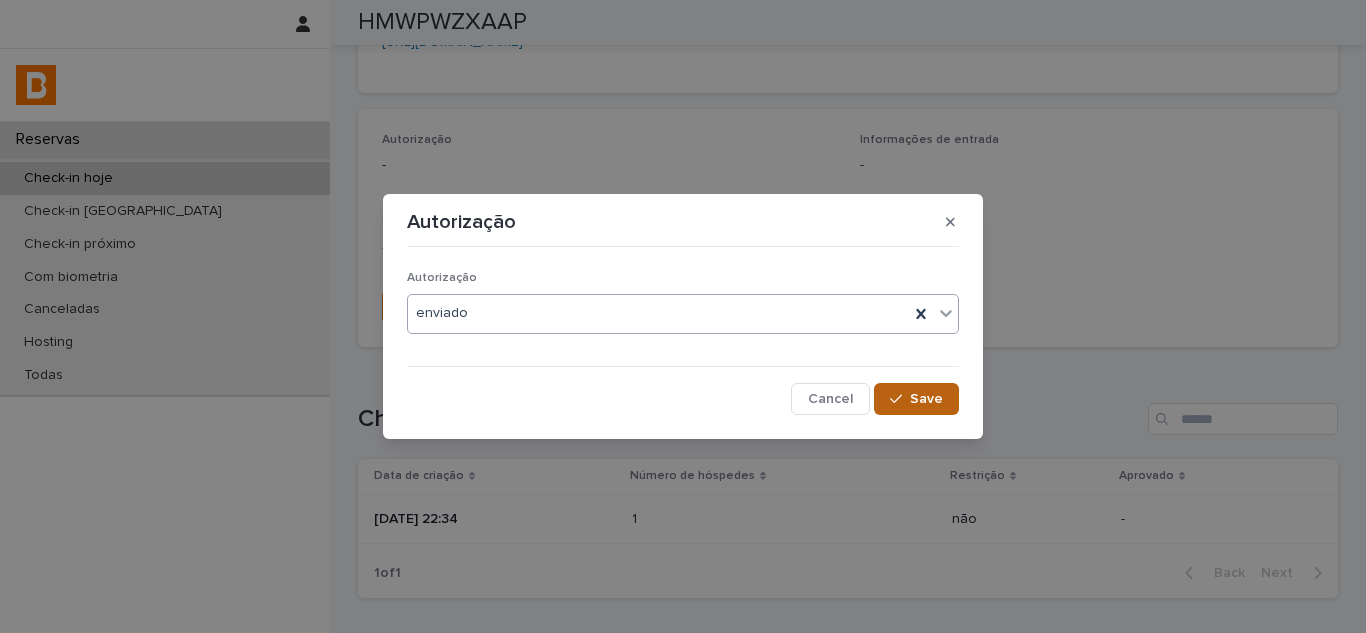 click 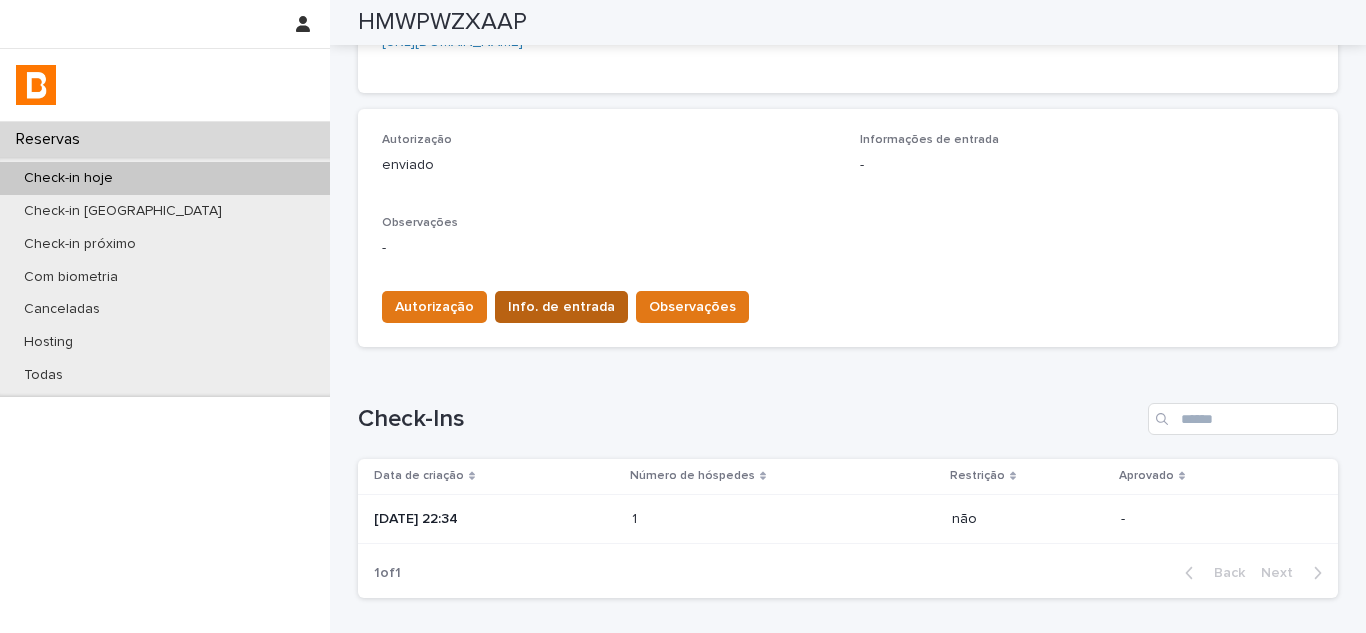 click on "Info. de entrada" at bounding box center (561, 307) 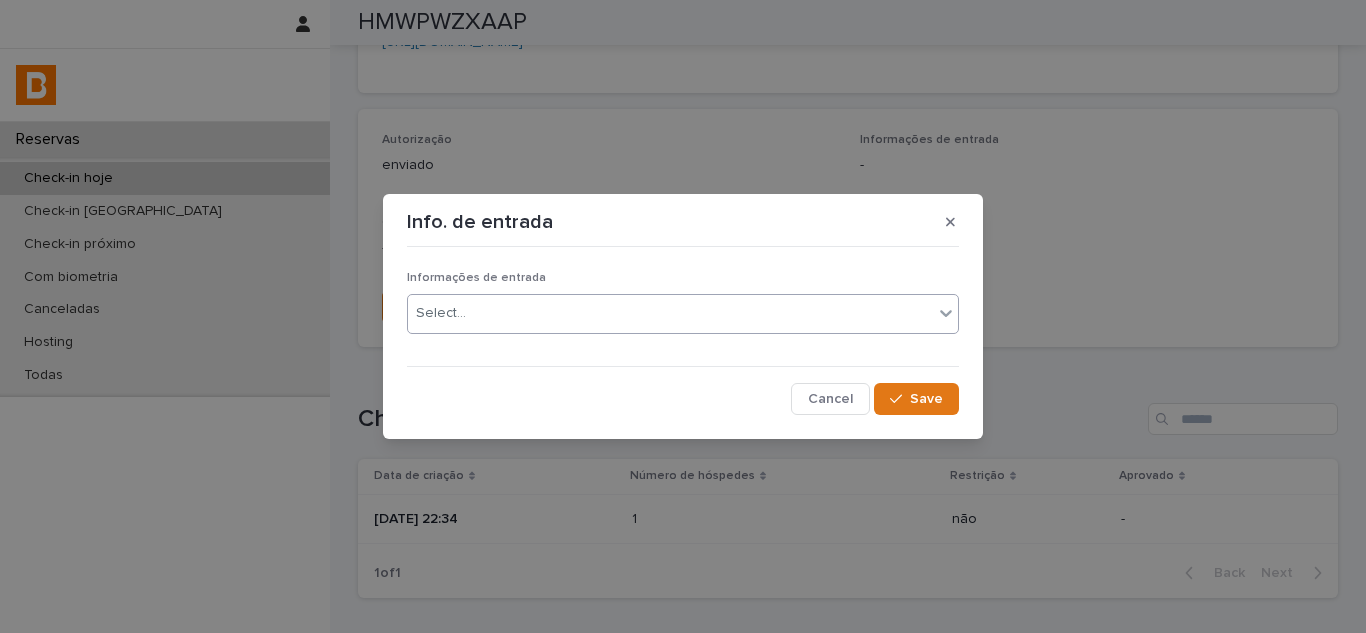 click on "Select..." at bounding box center (670, 313) 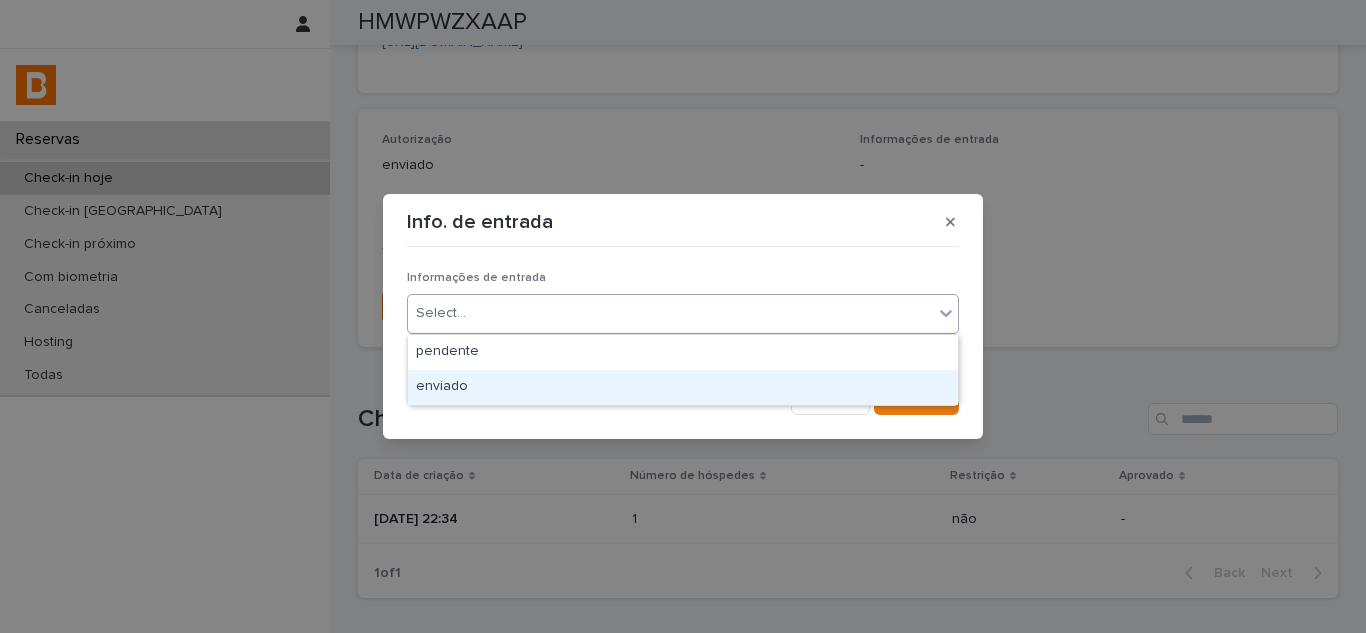 click on "enviado" at bounding box center (683, 387) 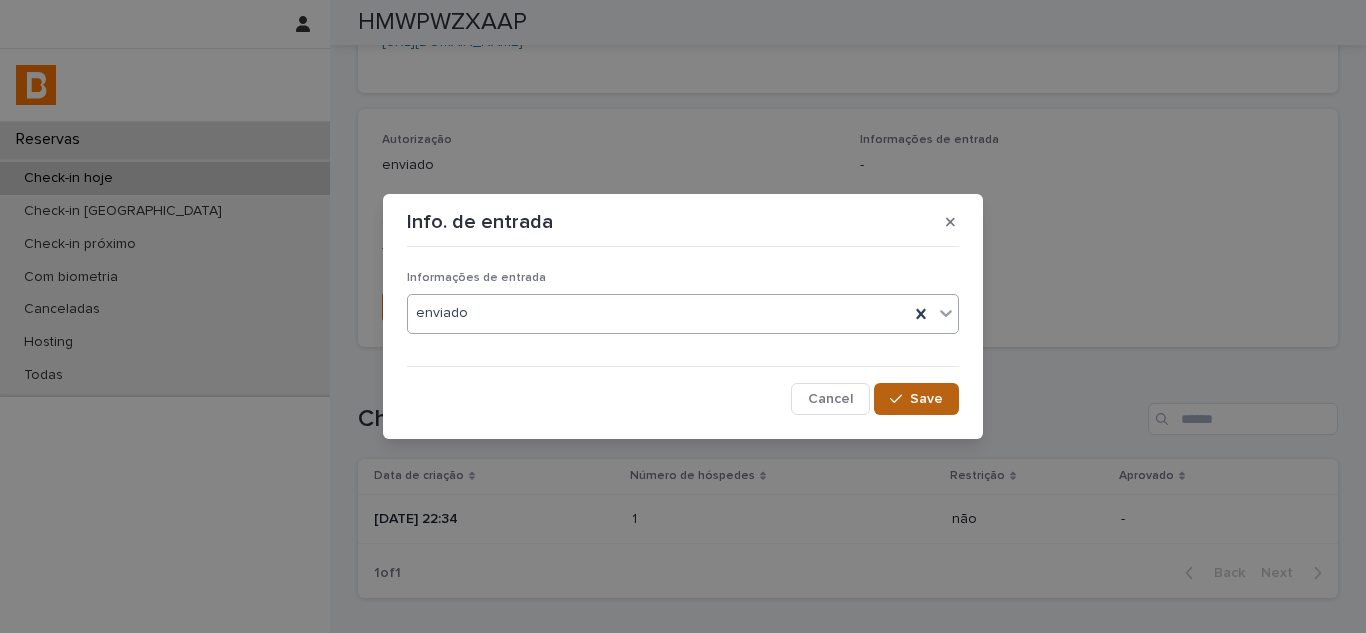 click on "Save" at bounding box center (926, 399) 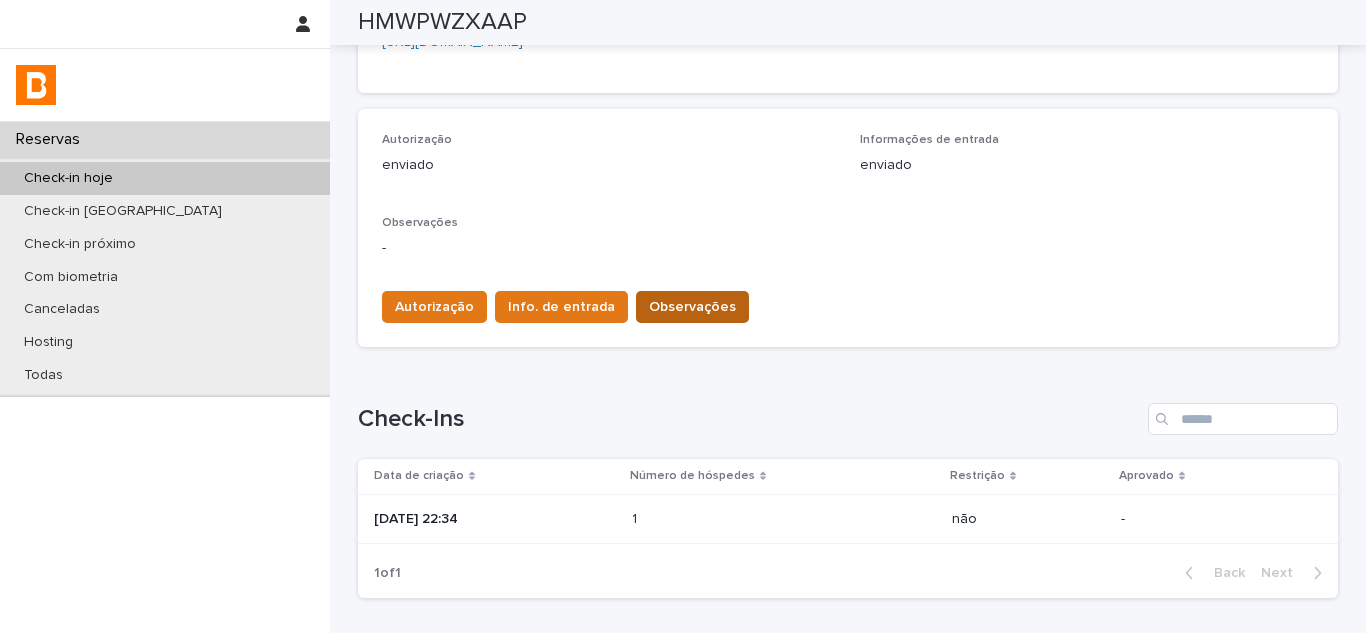 click on "Observações" at bounding box center (692, 307) 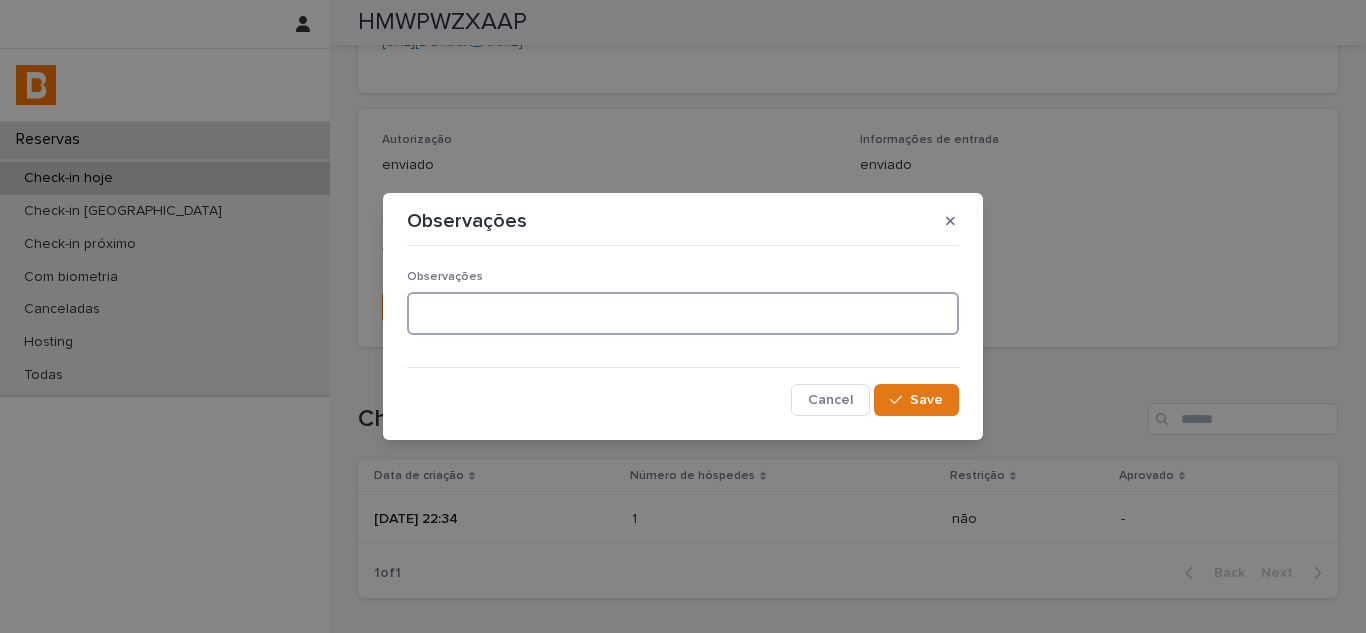 click at bounding box center (683, 313) 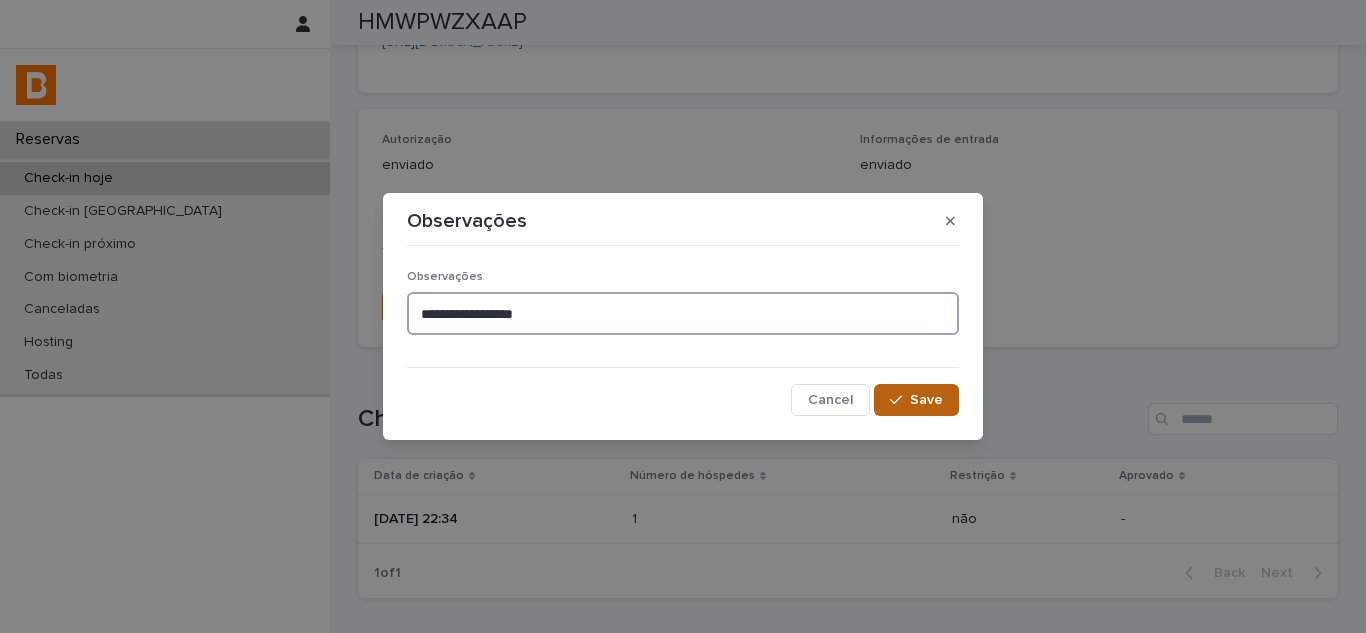 type on "**********" 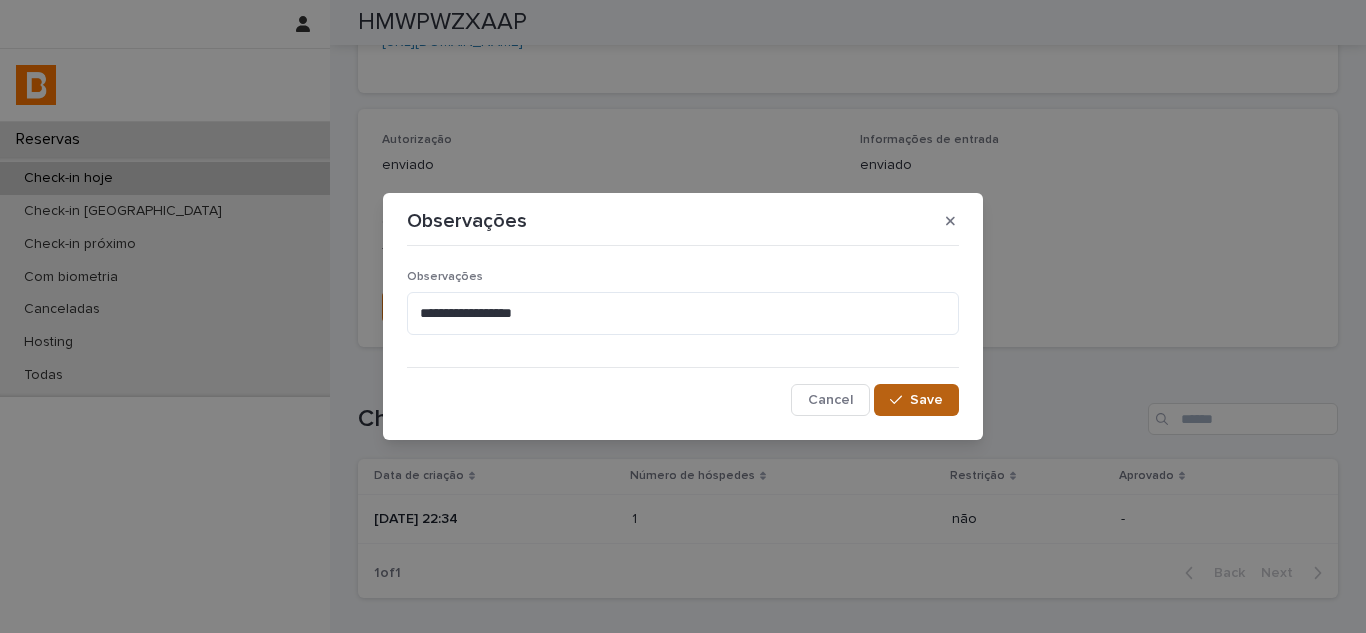 click on "Save" at bounding box center [926, 400] 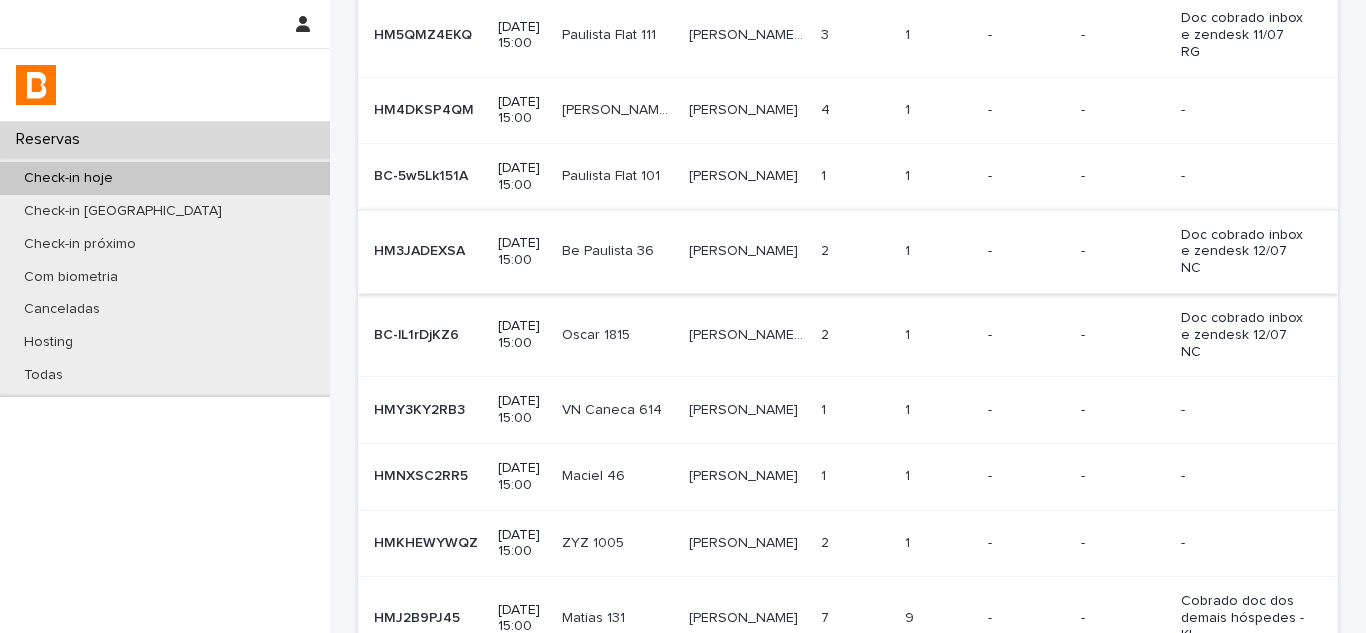 scroll, scrollTop: 600, scrollLeft: 0, axis: vertical 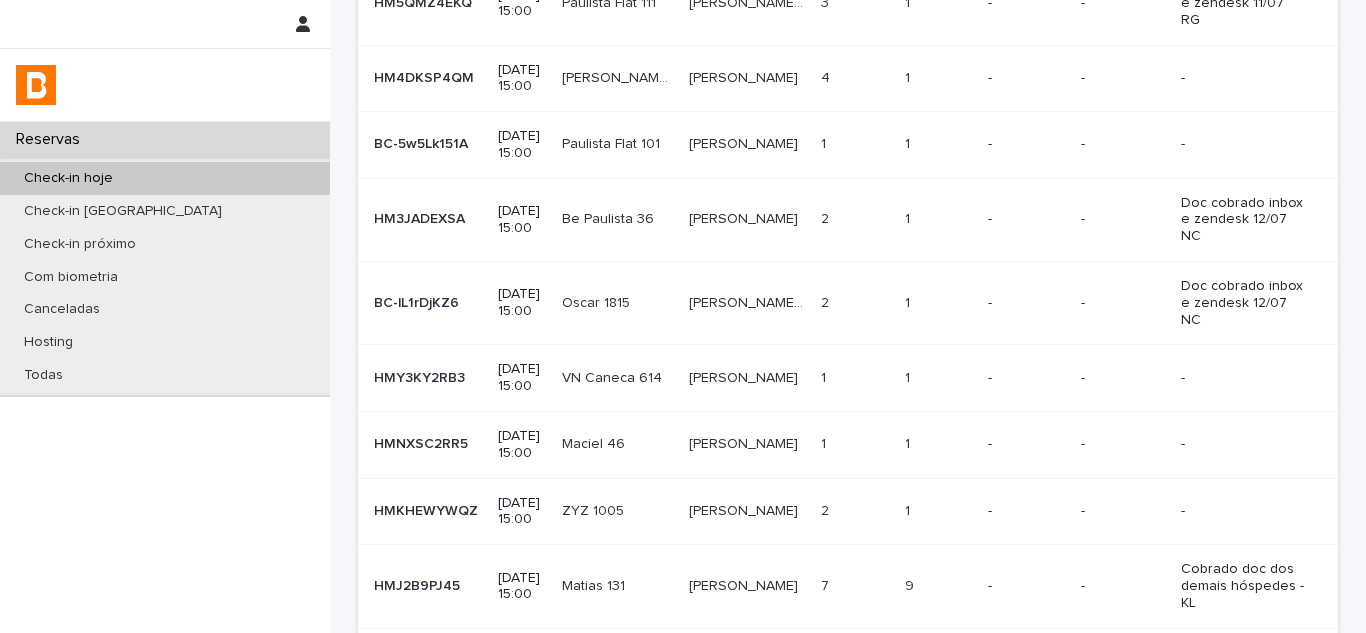 click on "1 1" at bounding box center [938, 511] 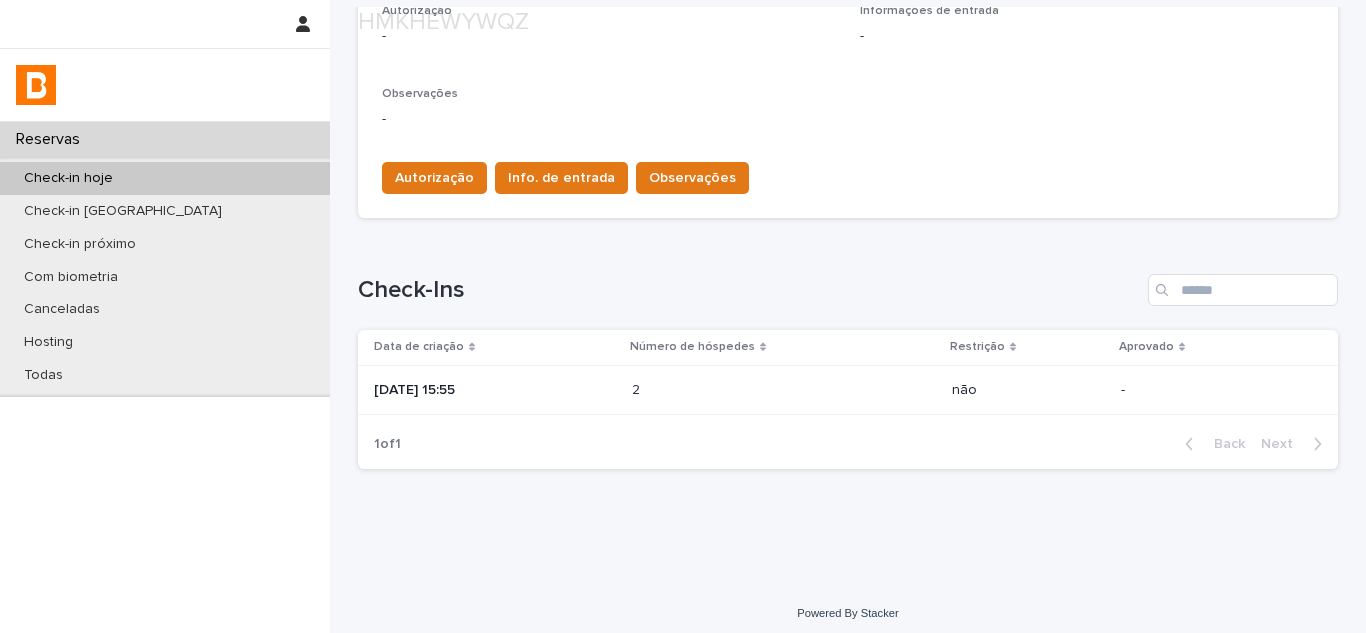 scroll, scrollTop: 631, scrollLeft: 0, axis: vertical 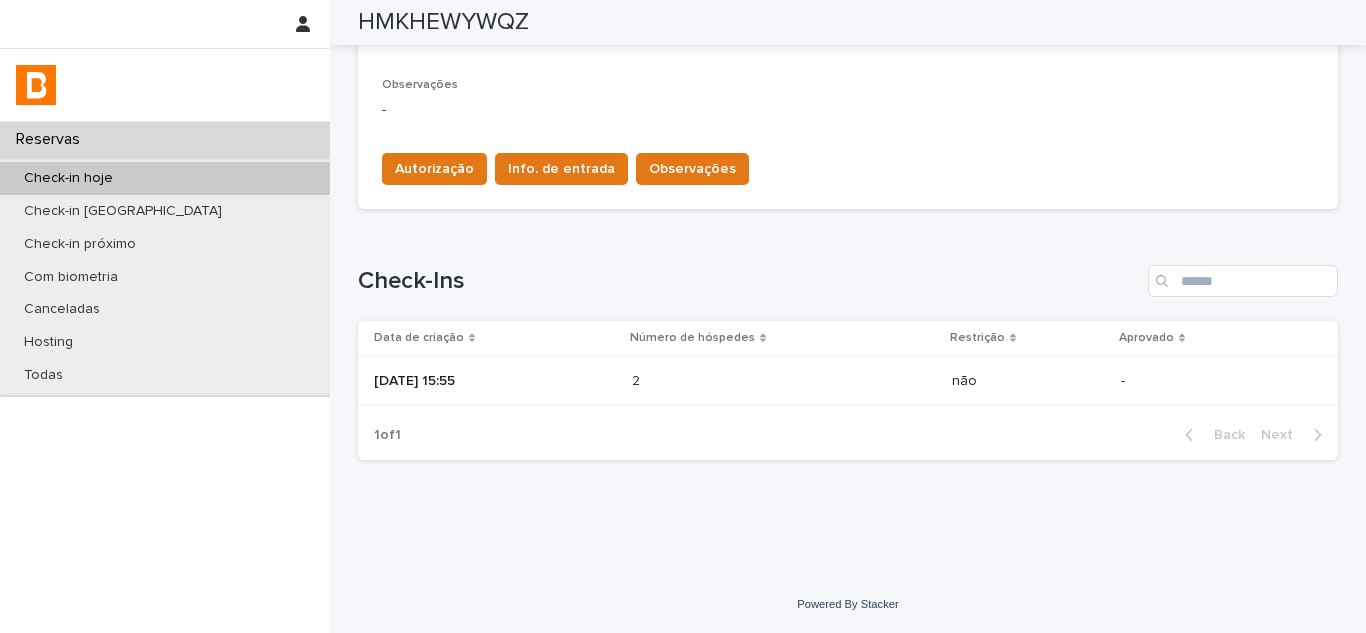 click at bounding box center (719, 381) 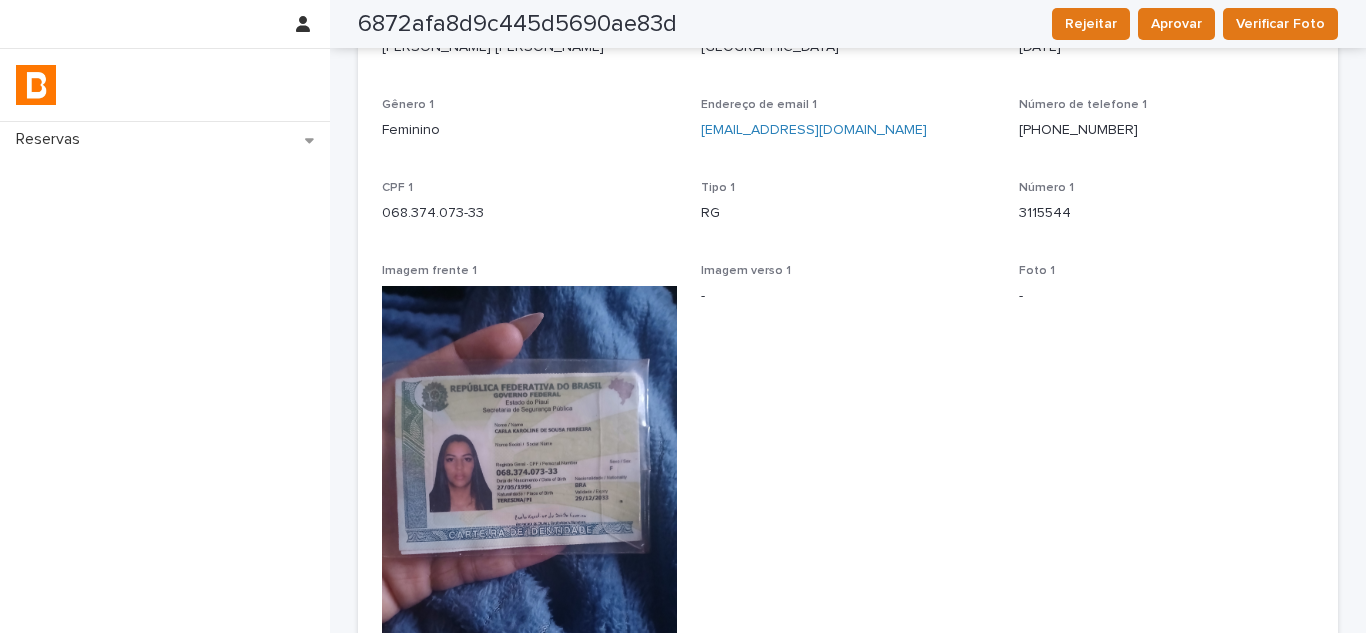 scroll, scrollTop: 17, scrollLeft: 0, axis: vertical 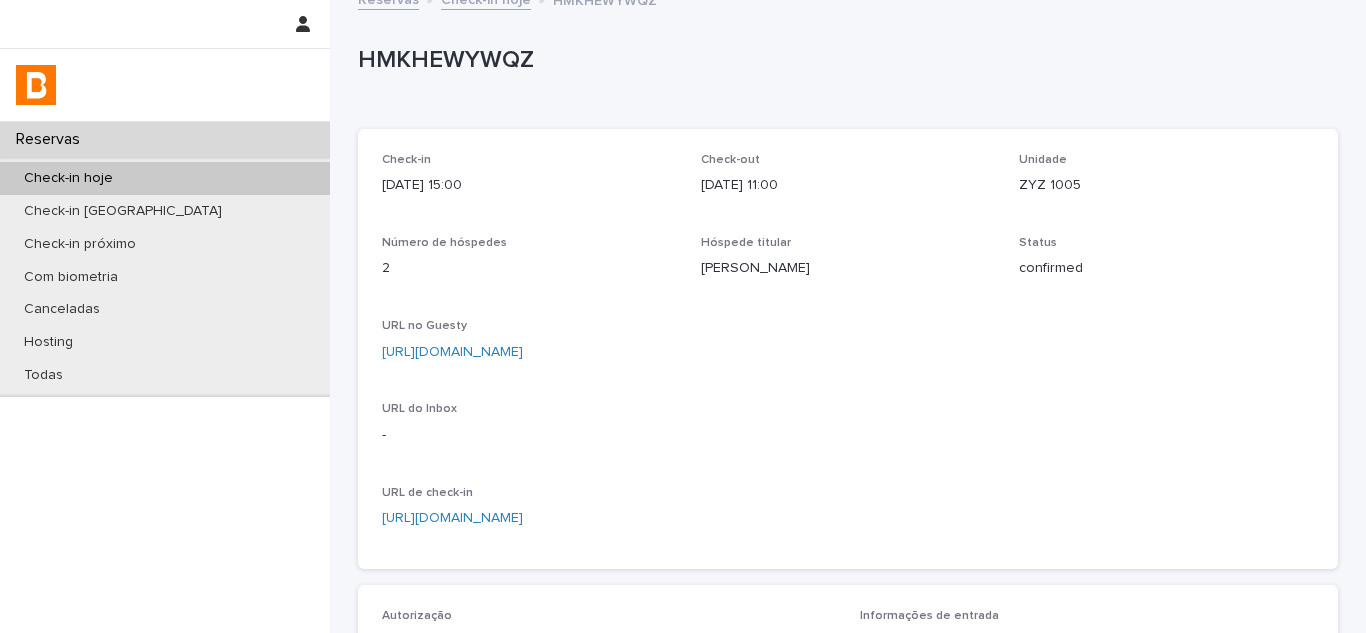 click on "[URL][DOMAIN_NAME]" at bounding box center (452, 352) 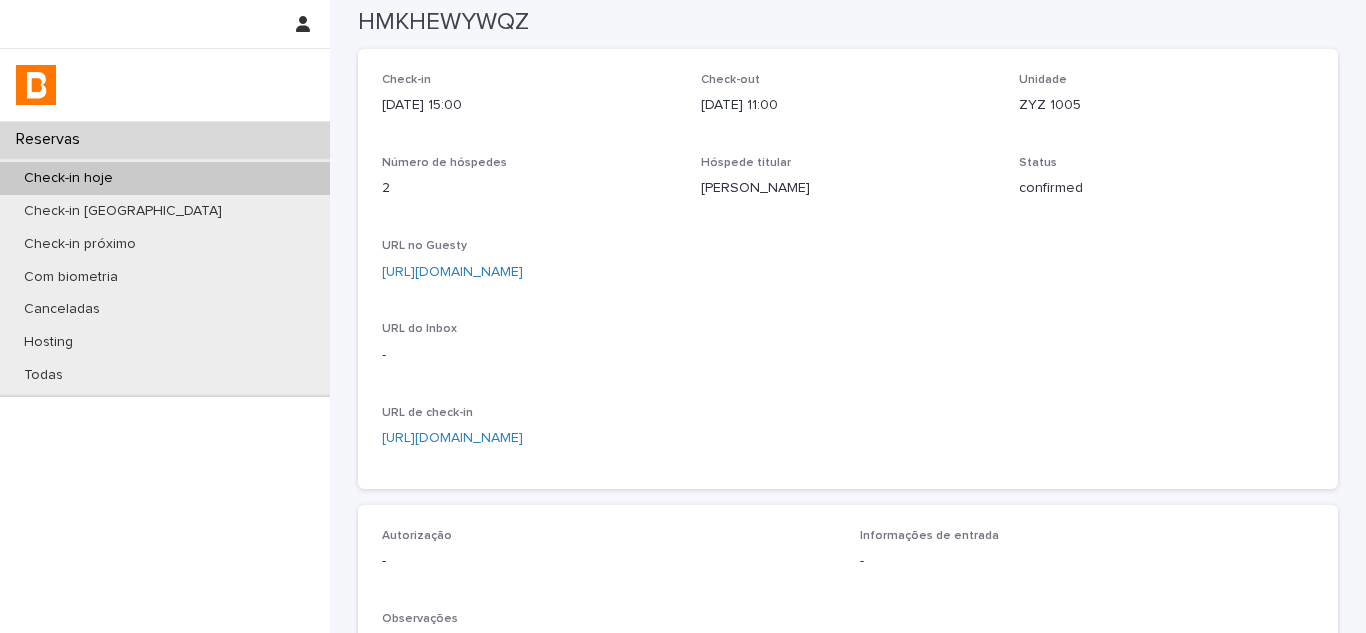 scroll, scrollTop: 0, scrollLeft: 0, axis: both 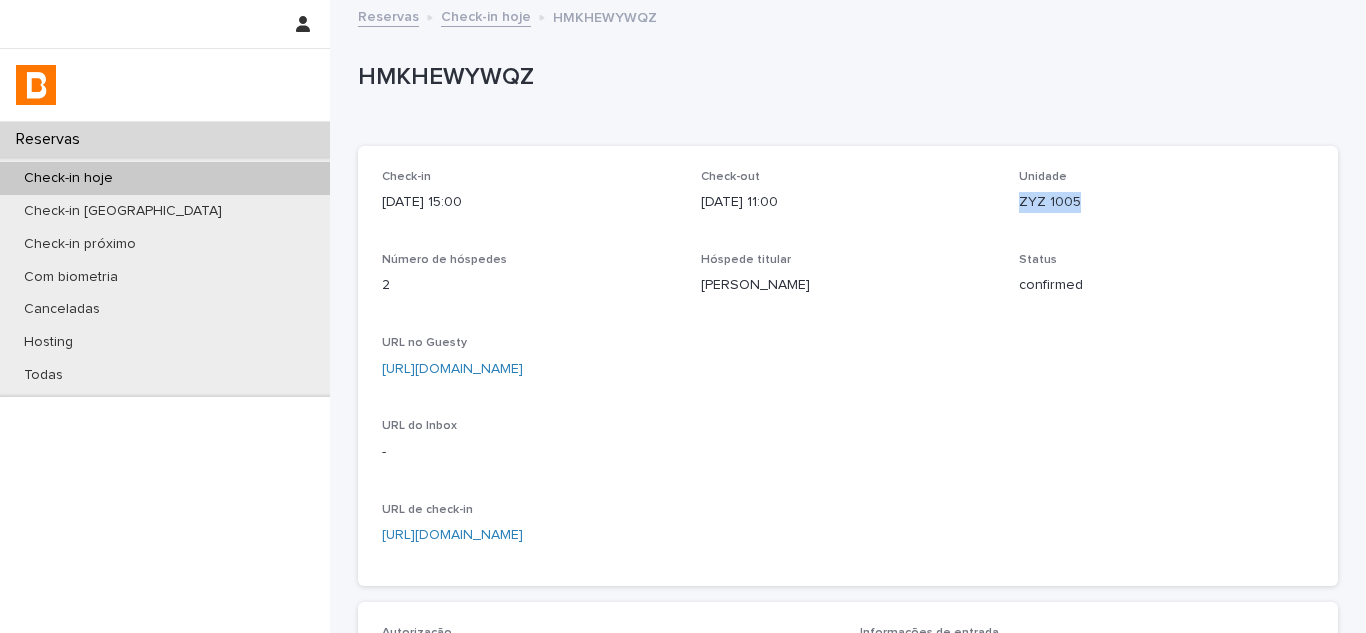 drag, startPoint x: 1005, startPoint y: 197, endPoint x: 1034, endPoint y: 189, distance: 30.083218 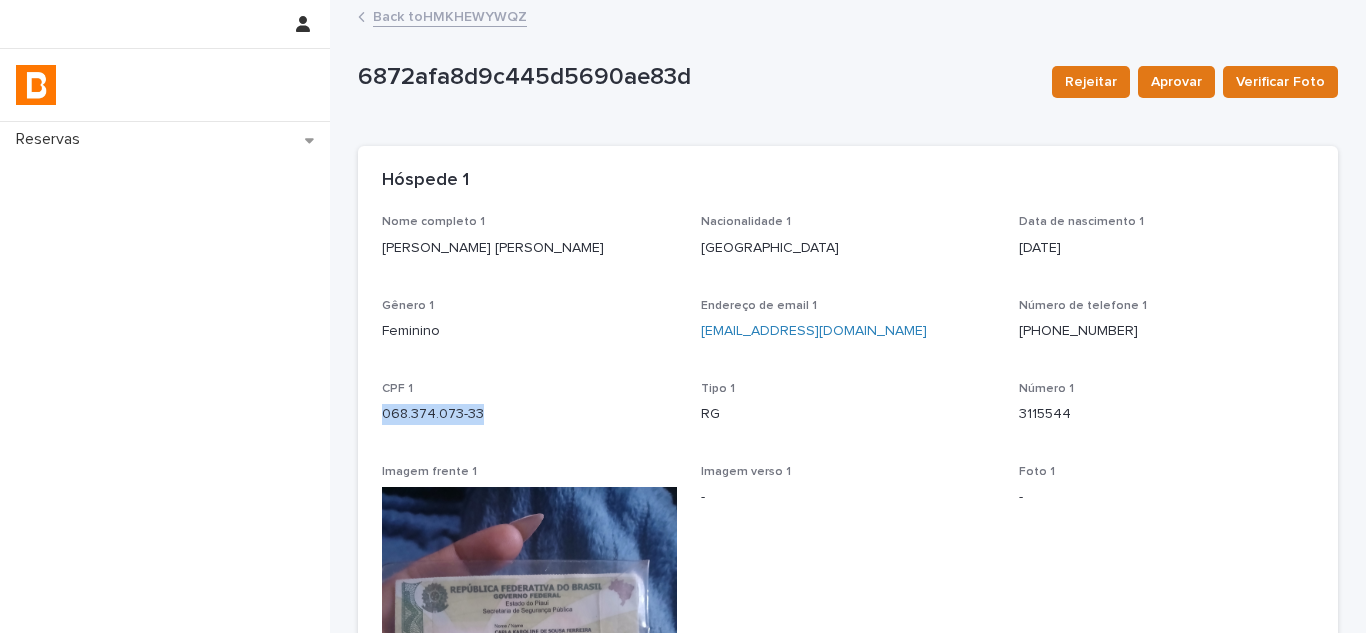 drag, startPoint x: 492, startPoint y: 407, endPoint x: 364, endPoint y: 406, distance: 128.0039 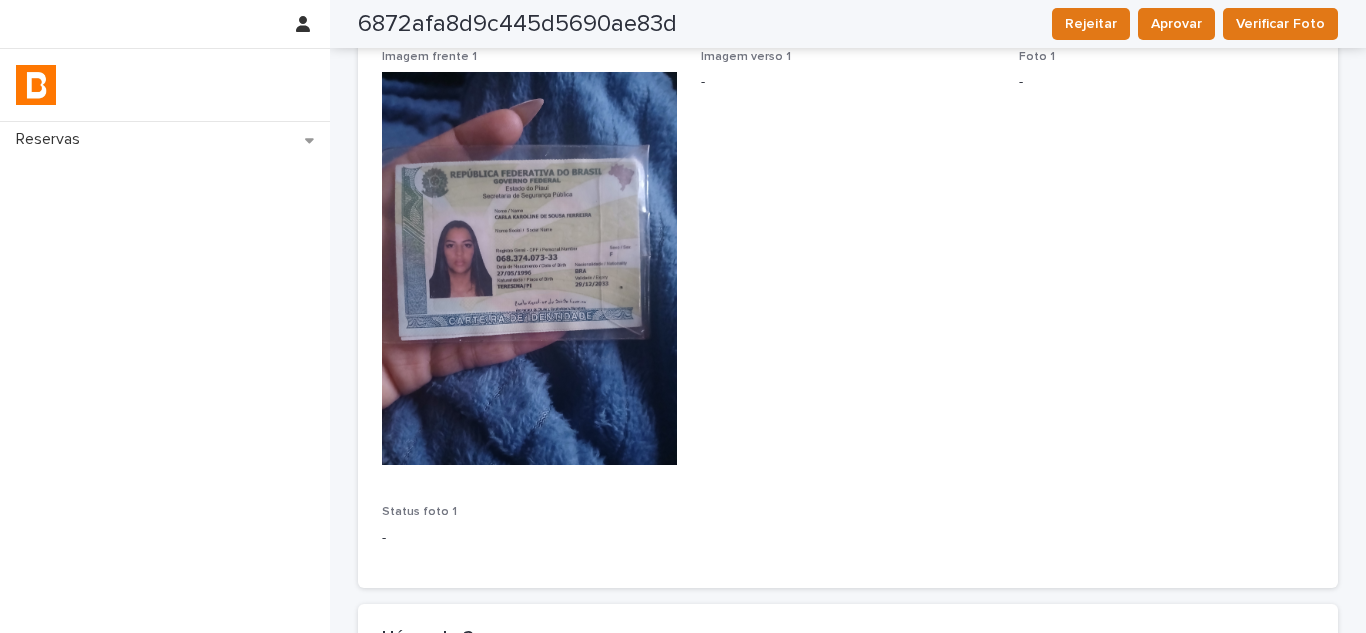 scroll, scrollTop: 400, scrollLeft: 0, axis: vertical 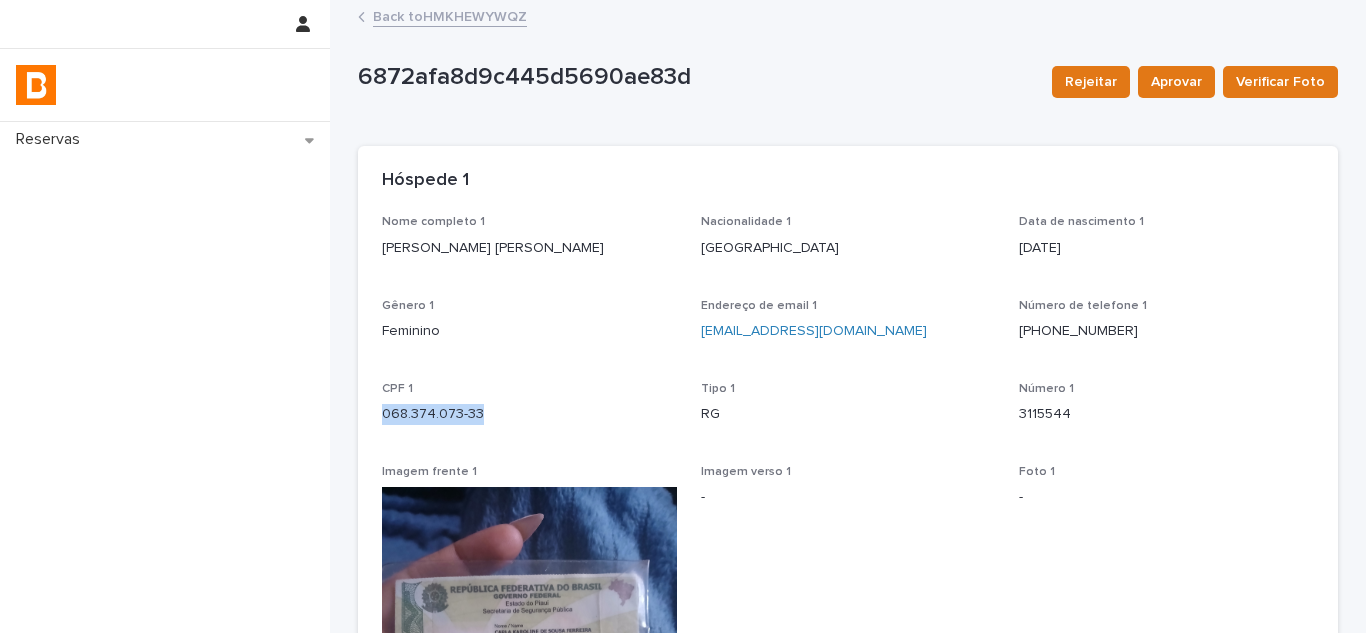 drag, startPoint x: 588, startPoint y: 244, endPoint x: 365, endPoint y: 251, distance: 223.10983 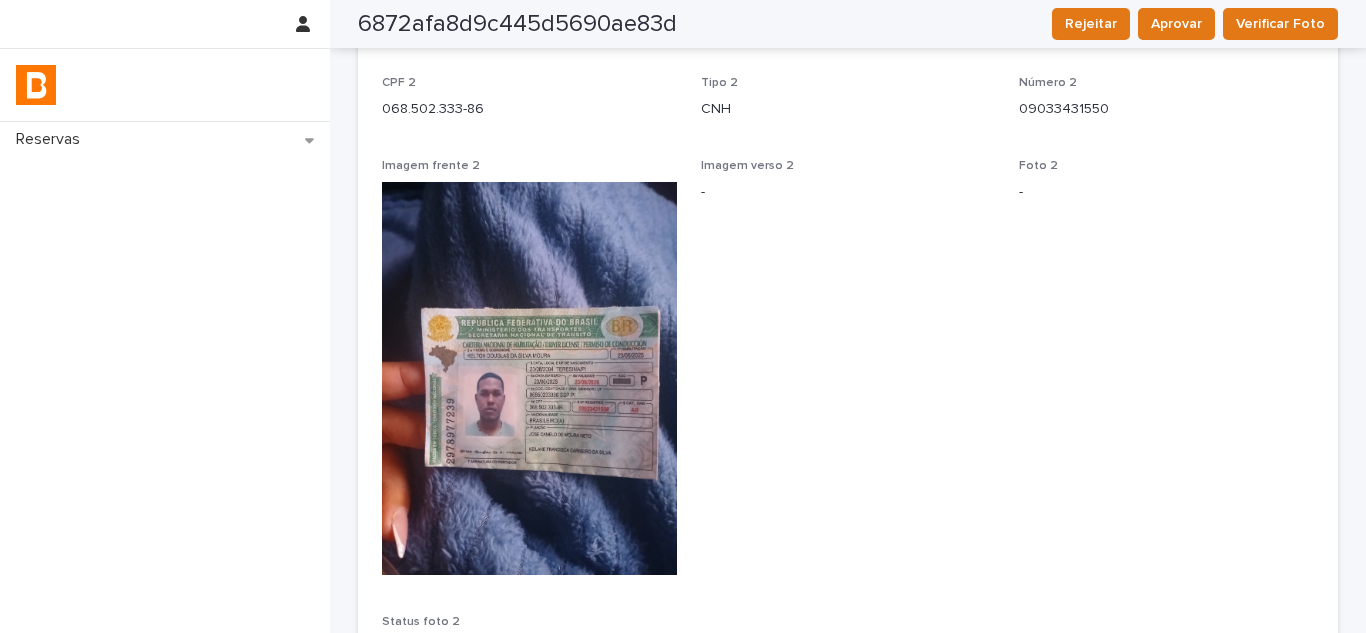 scroll, scrollTop: 1000, scrollLeft: 0, axis: vertical 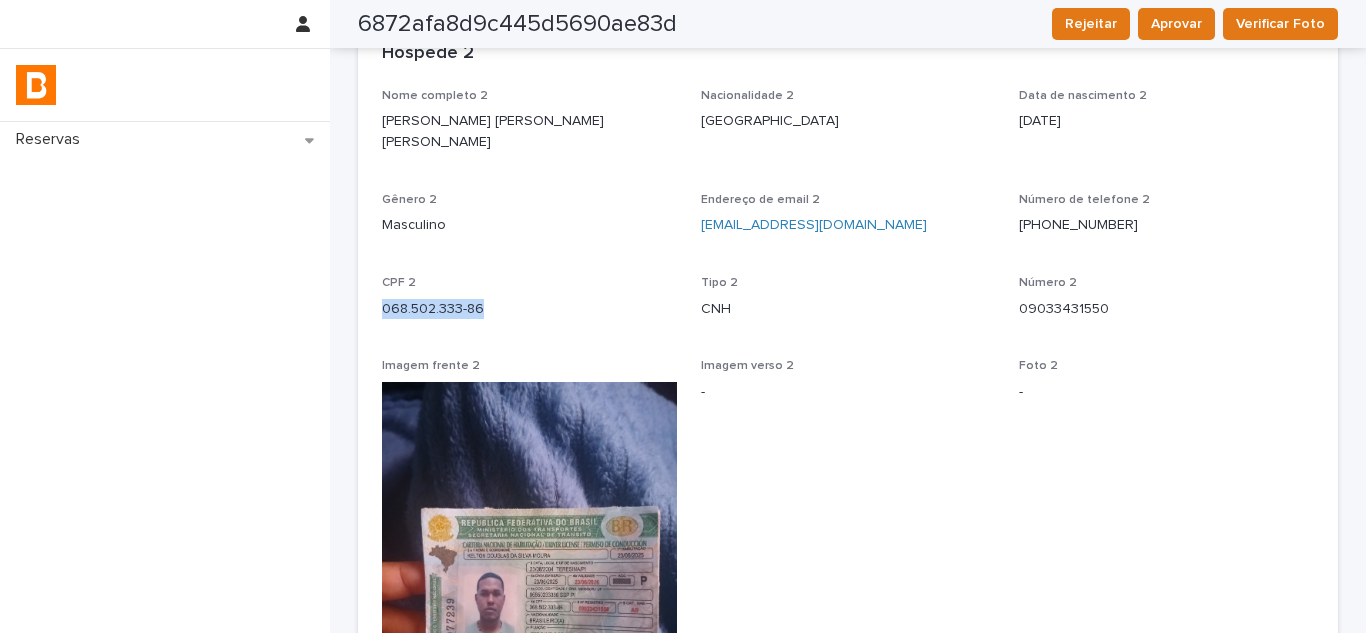 drag, startPoint x: 487, startPoint y: 293, endPoint x: 375, endPoint y: 293, distance: 112 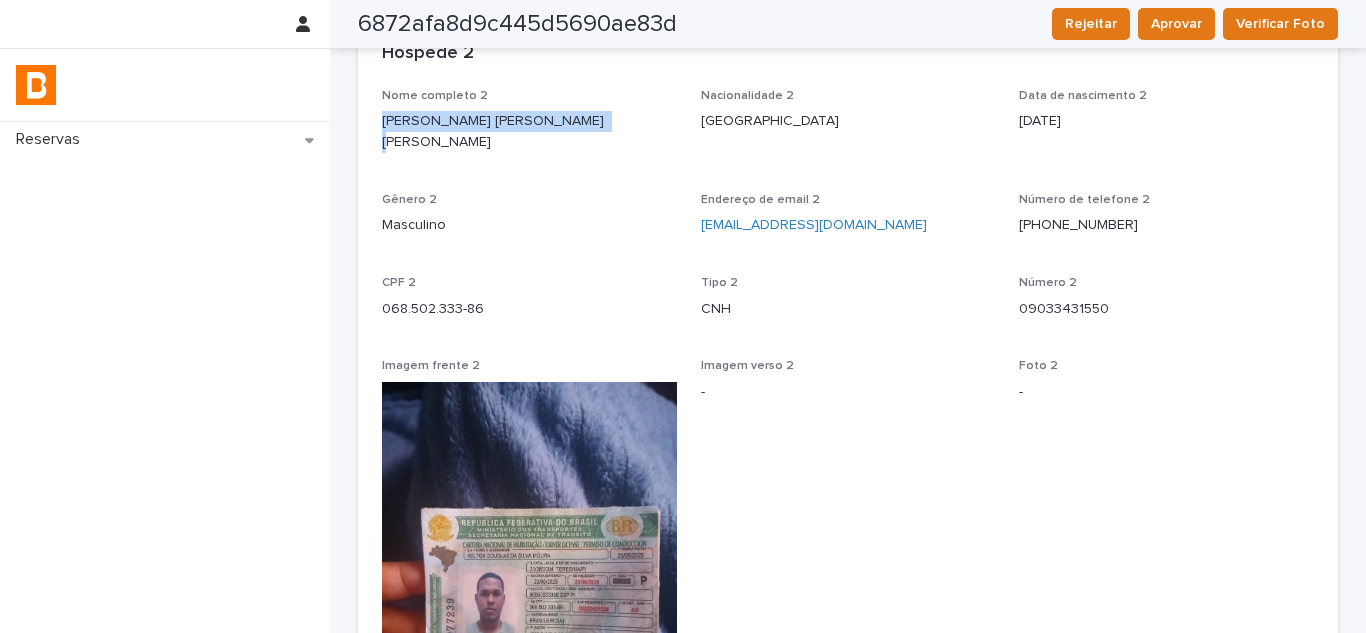 drag, startPoint x: 370, startPoint y: 118, endPoint x: 577, endPoint y: 118, distance: 207 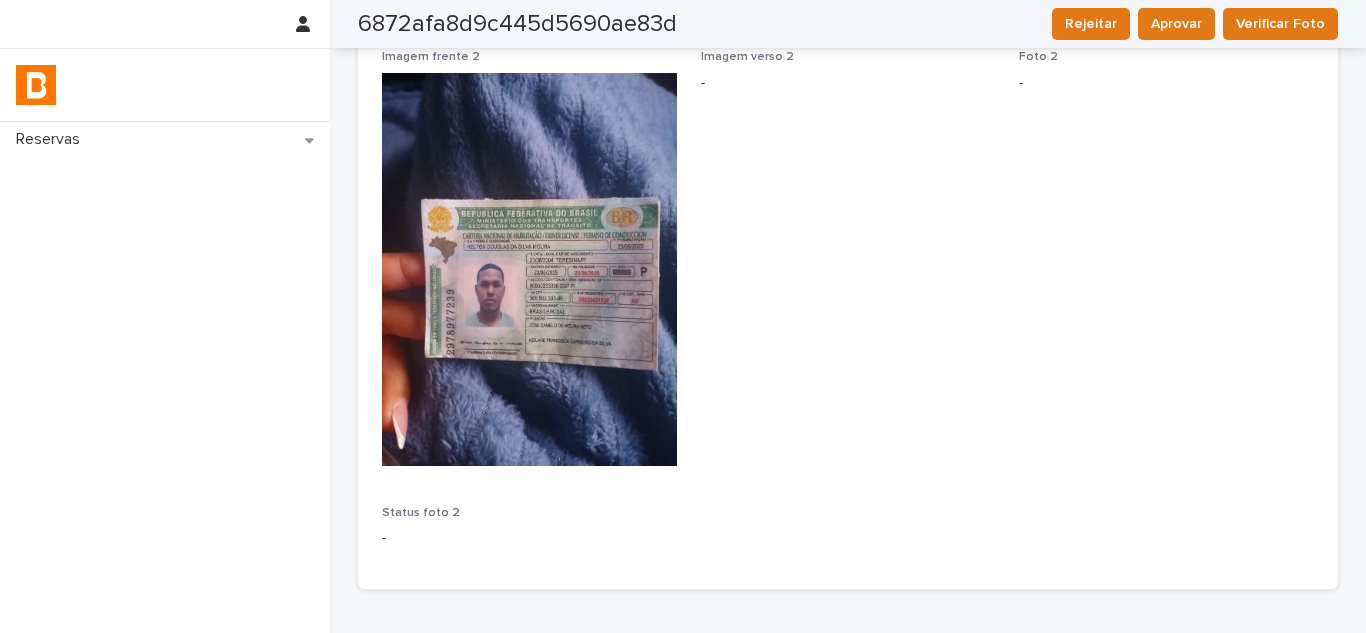 scroll, scrollTop: 1417, scrollLeft: 0, axis: vertical 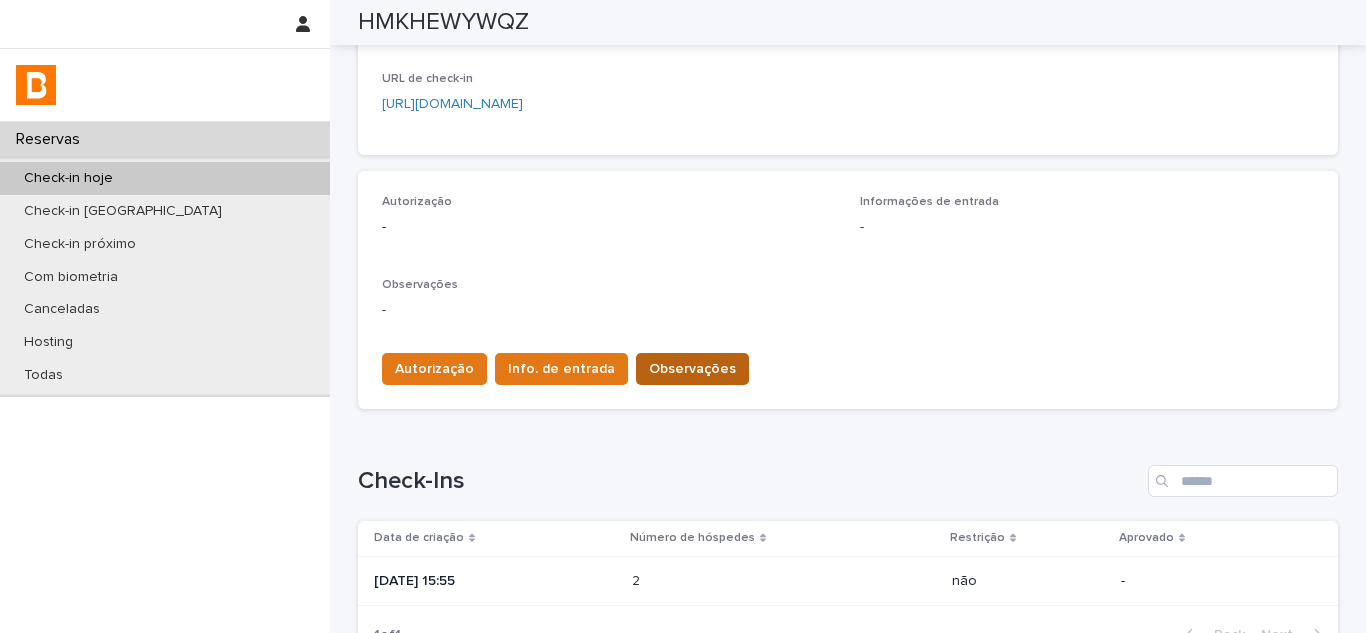 click on "Observações" at bounding box center (692, 369) 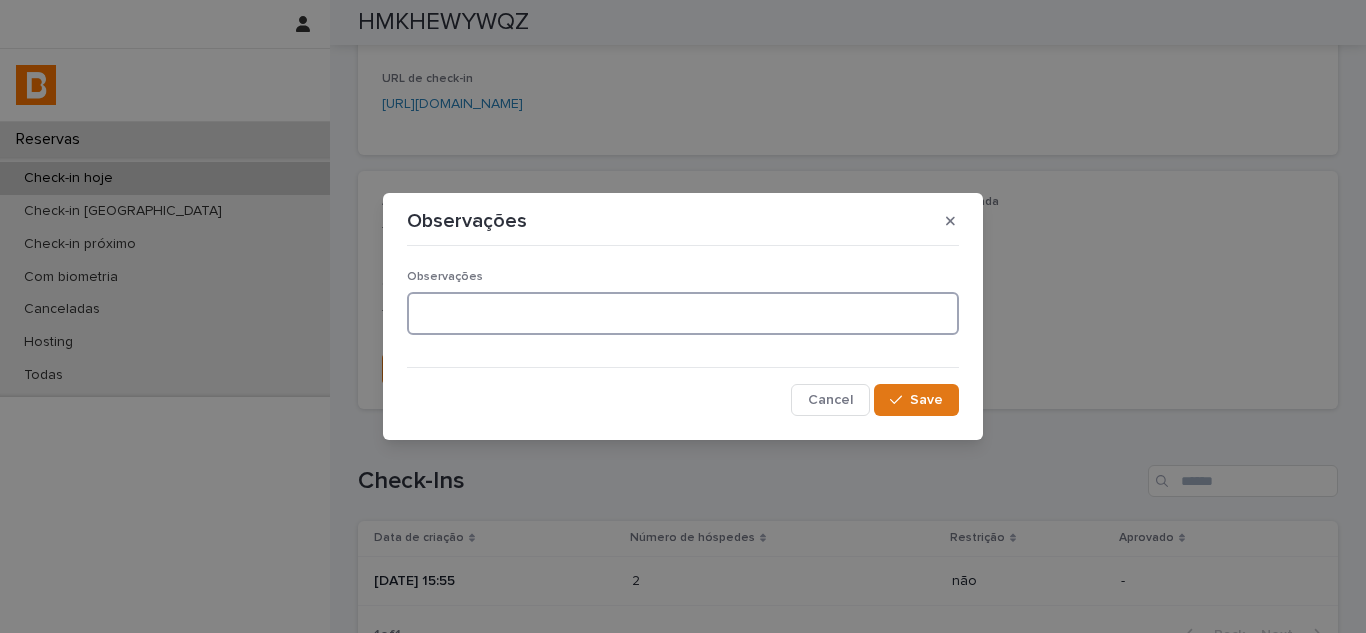 click at bounding box center (683, 313) 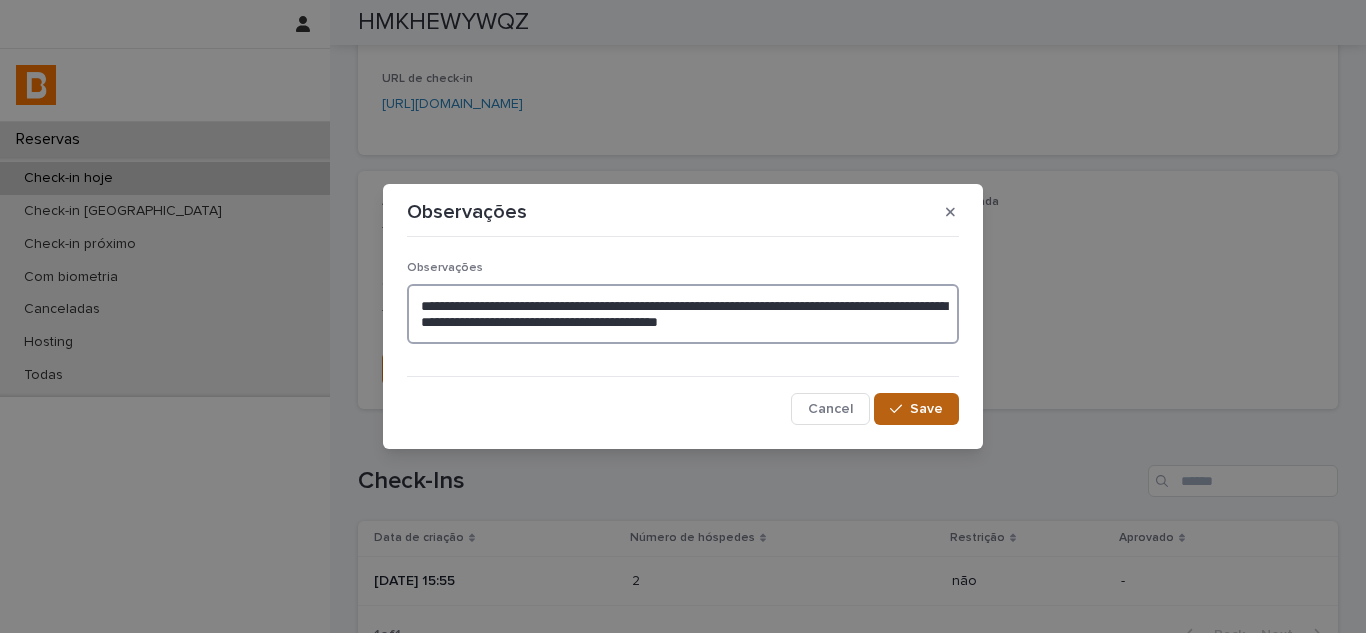 type on "**********" 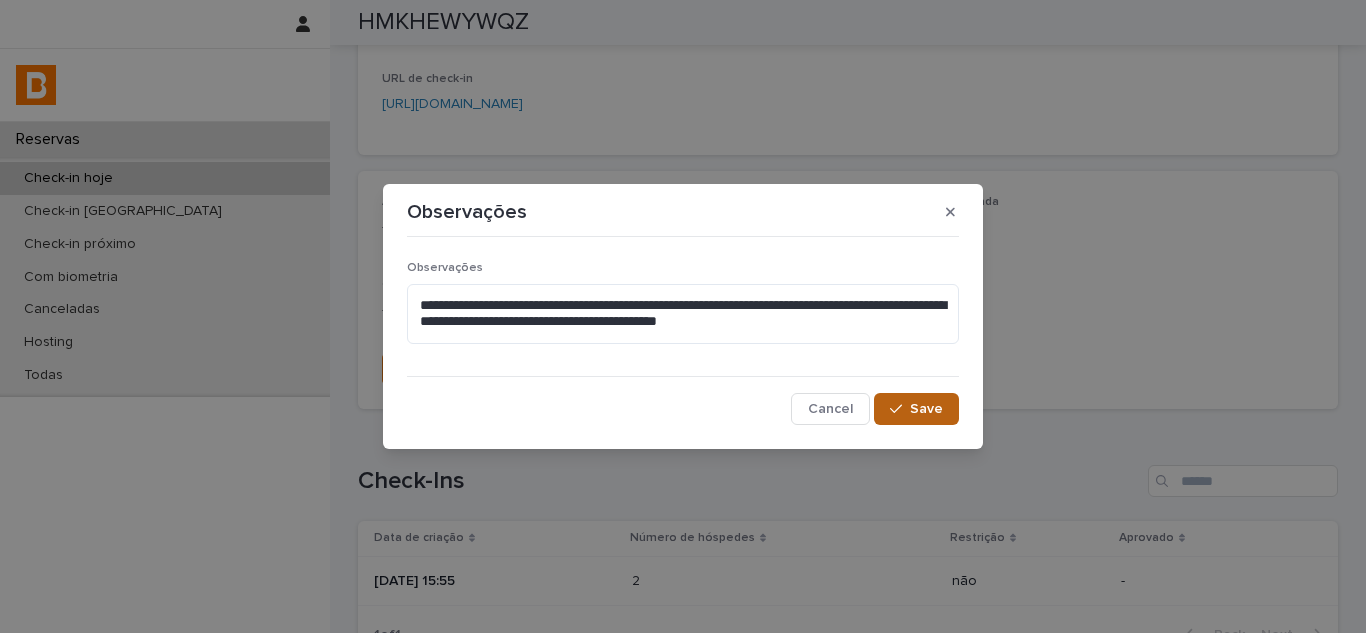 click at bounding box center [900, 409] 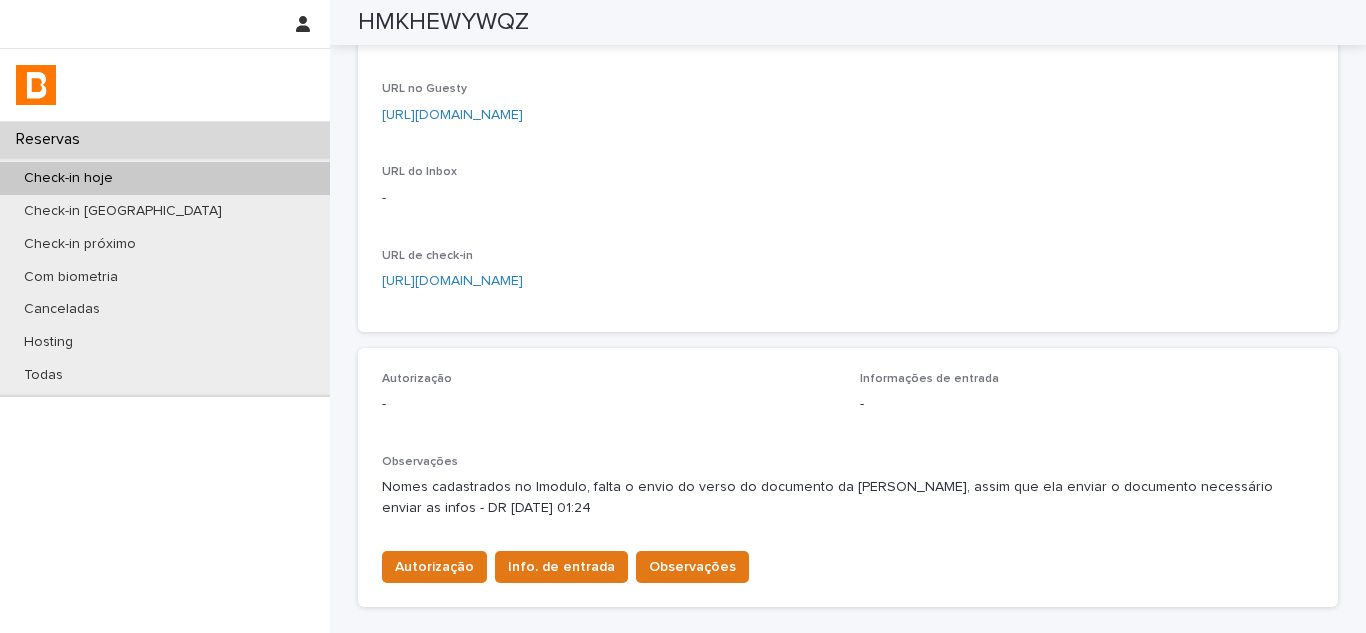 scroll, scrollTop: 442, scrollLeft: 0, axis: vertical 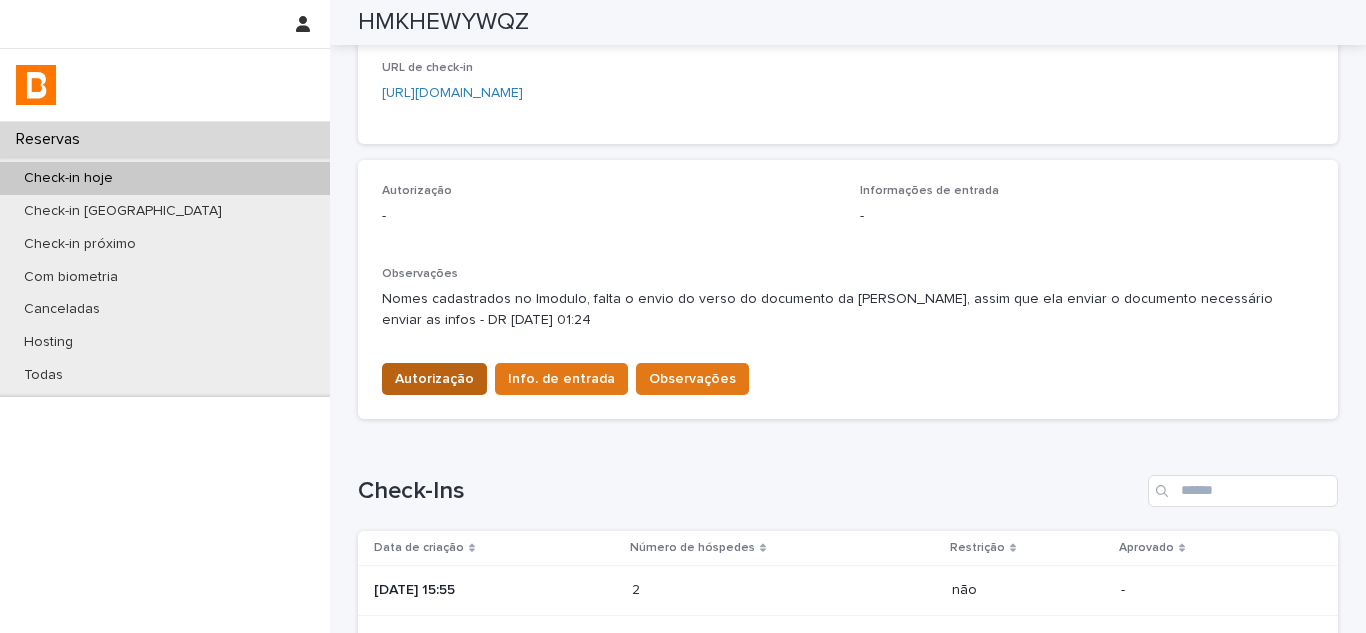 click on "Autorização" at bounding box center [434, 379] 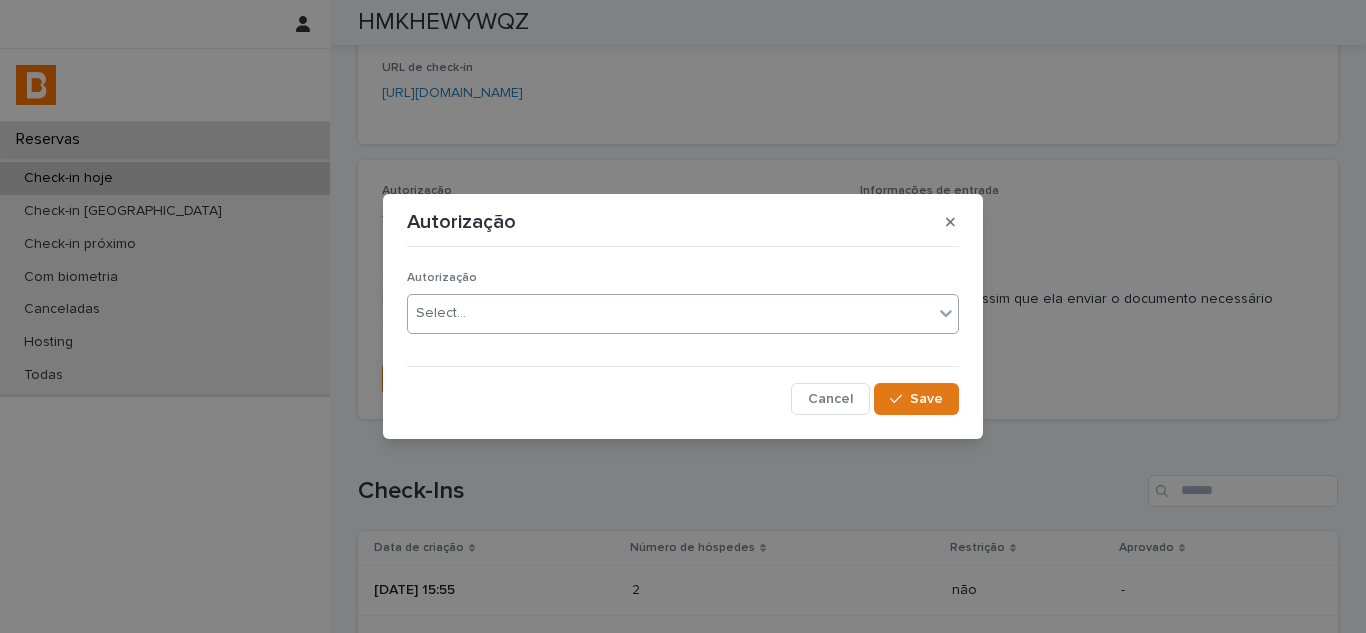 click on "Select..." at bounding box center [670, 313] 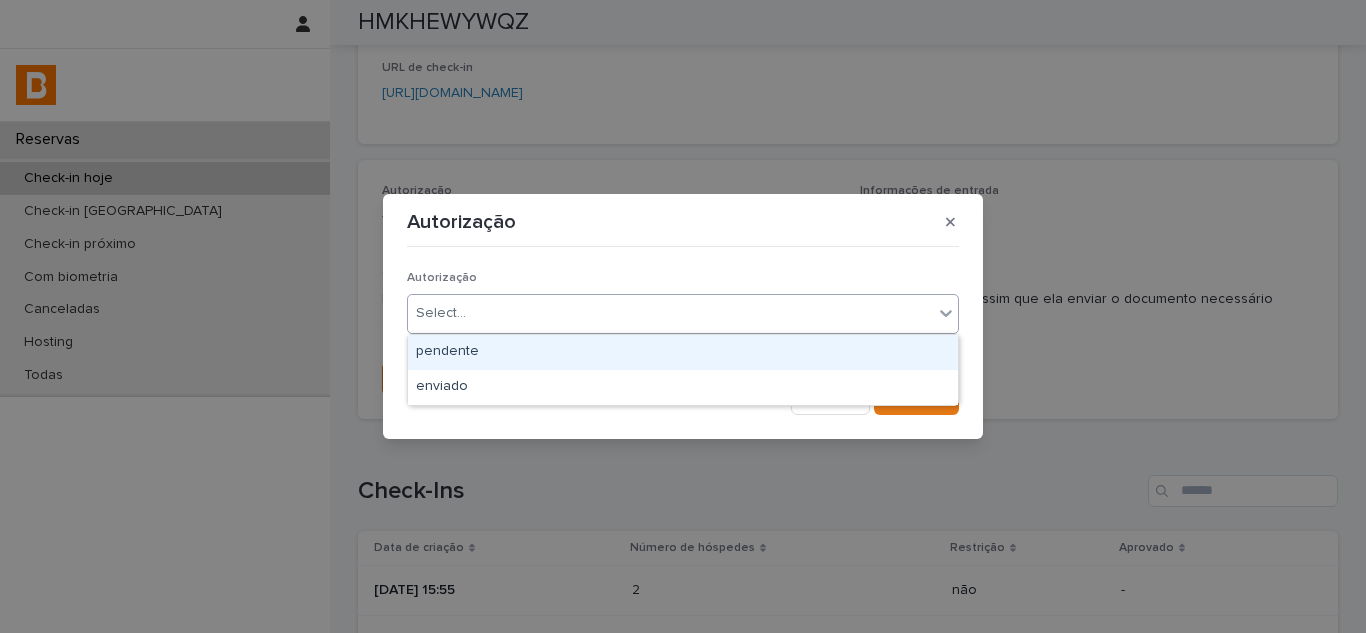 click on "pendente" at bounding box center (683, 352) 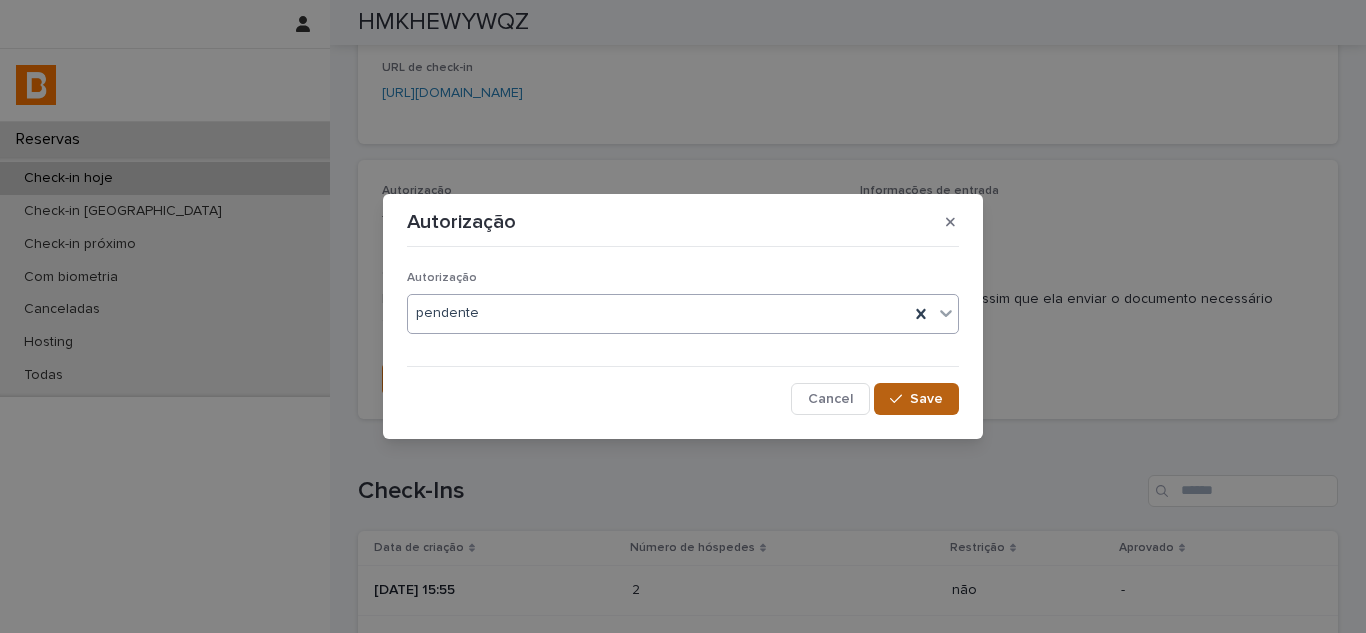click at bounding box center (900, 399) 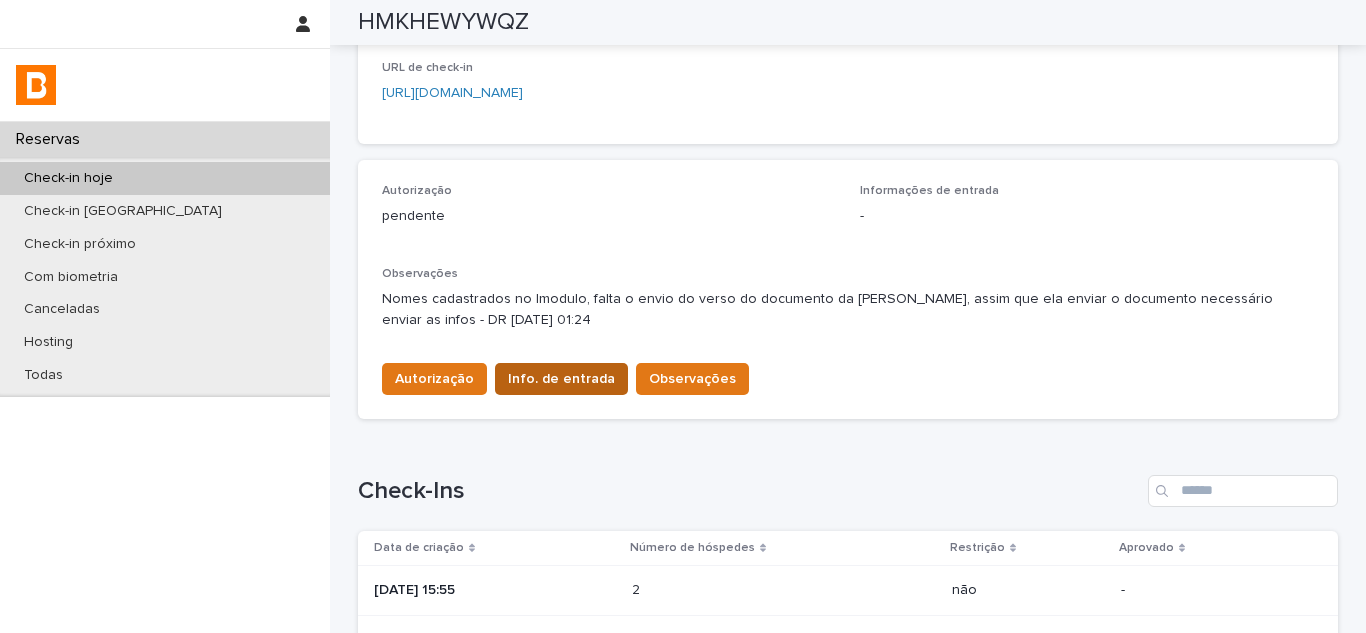 click on "Info. de entrada" at bounding box center [561, 379] 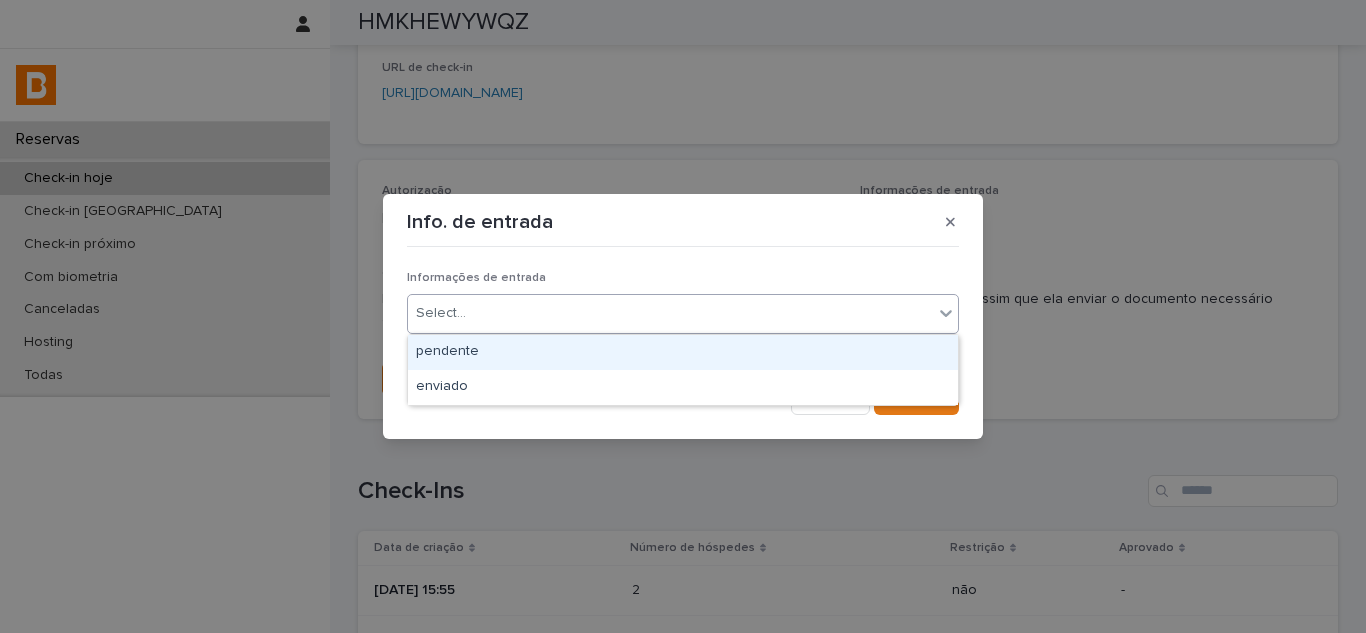 click on "Select..." at bounding box center (670, 313) 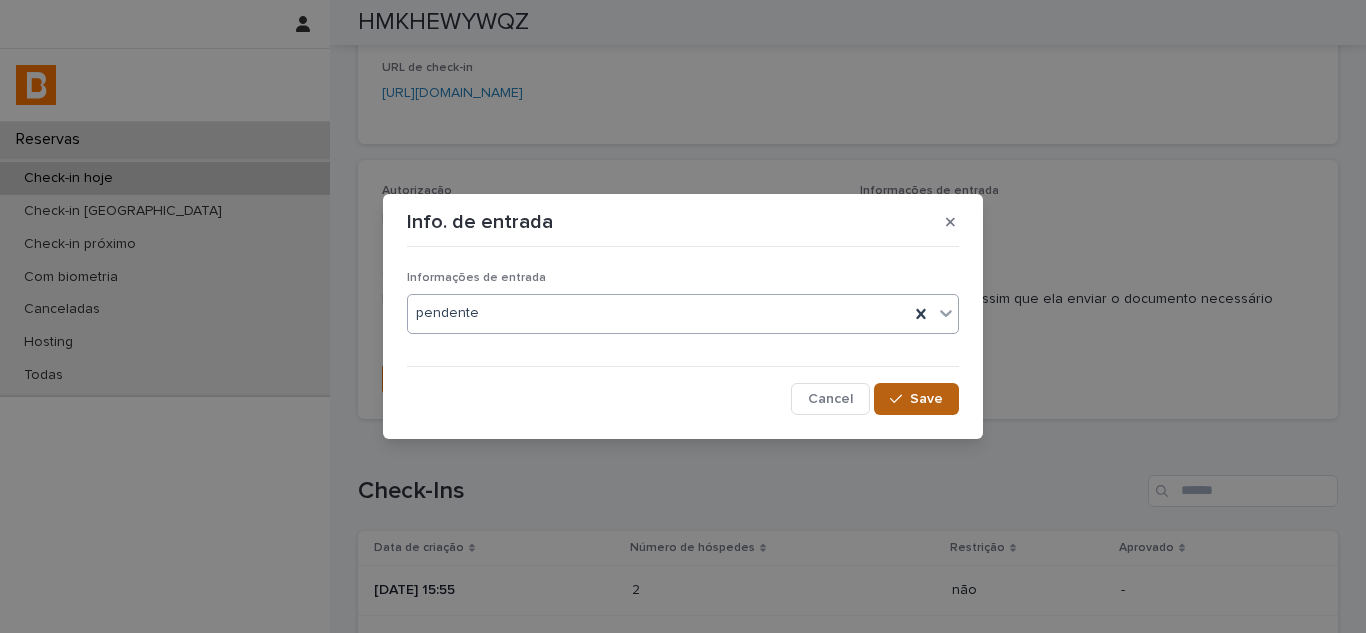 click on "Save" at bounding box center (926, 399) 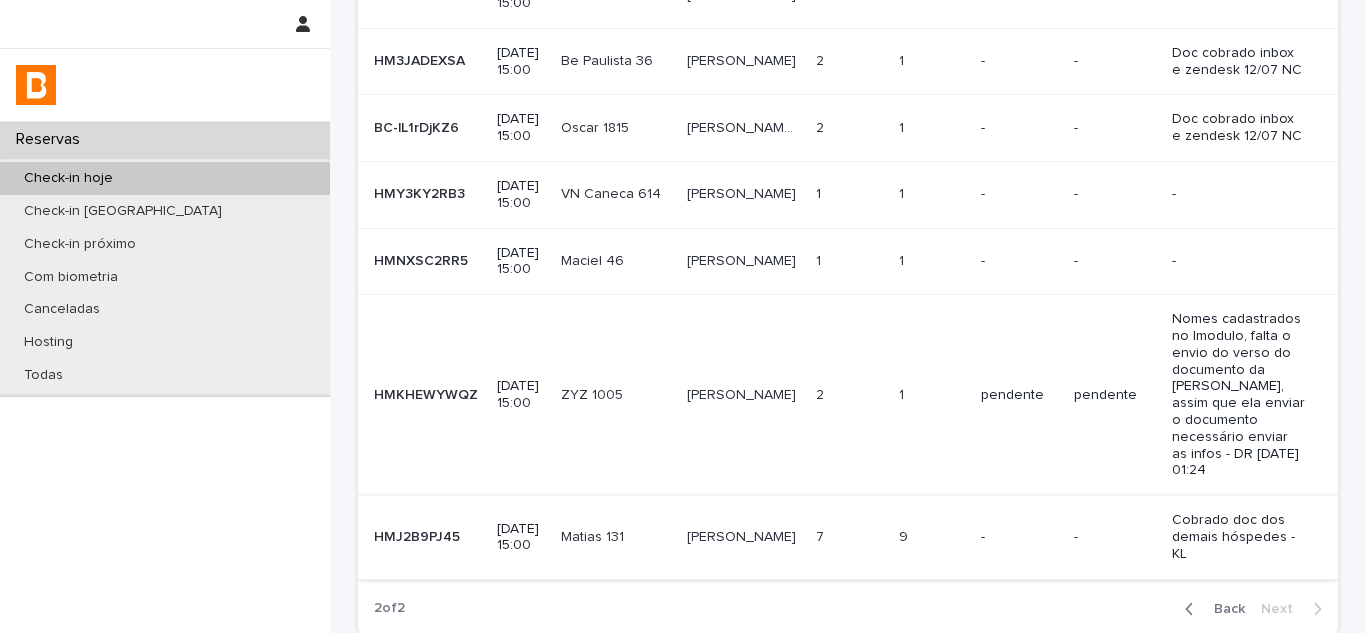 scroll, scrollTop: 700, scrollLeft: 0, axis: vertical 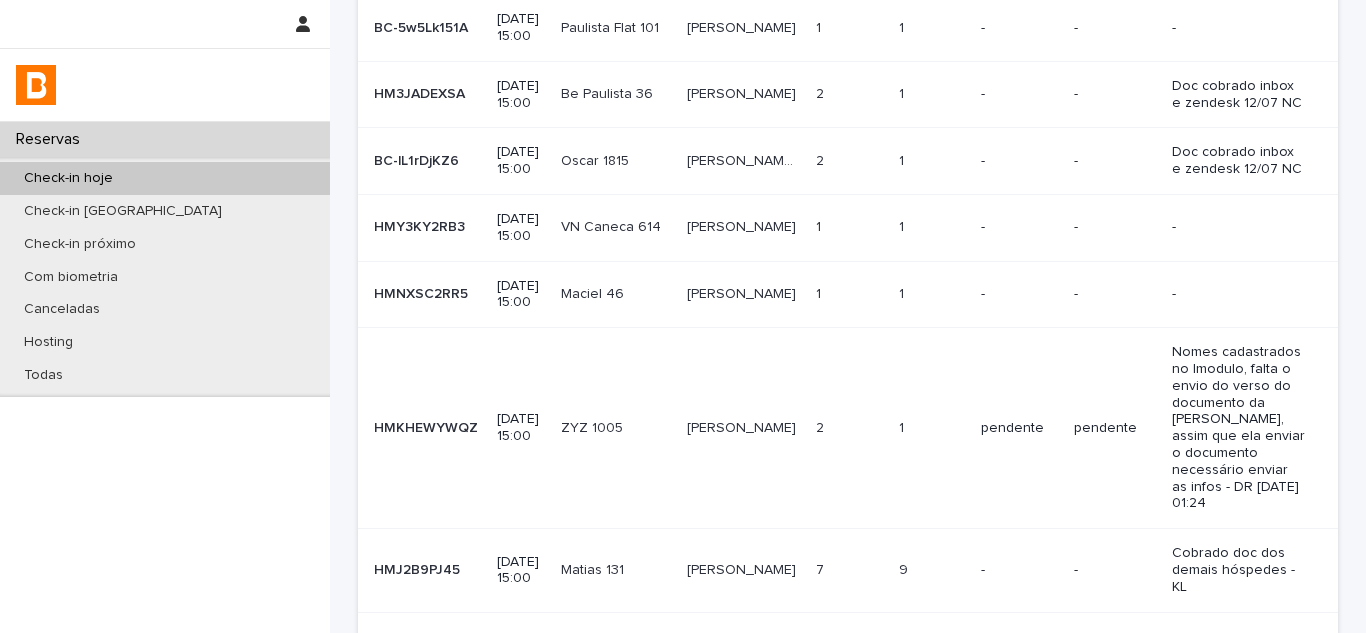 click at bounding box center [932, 294] 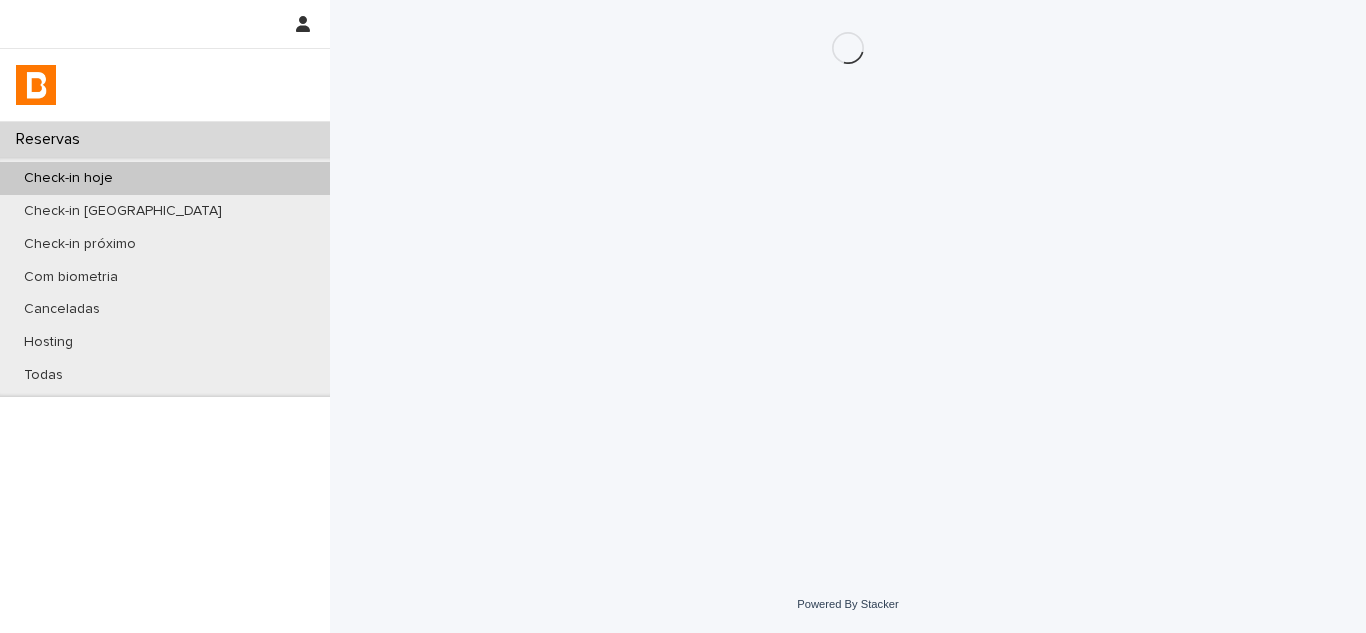 scroll, scrollTop: 0, scrollLeft: 0, axis: both 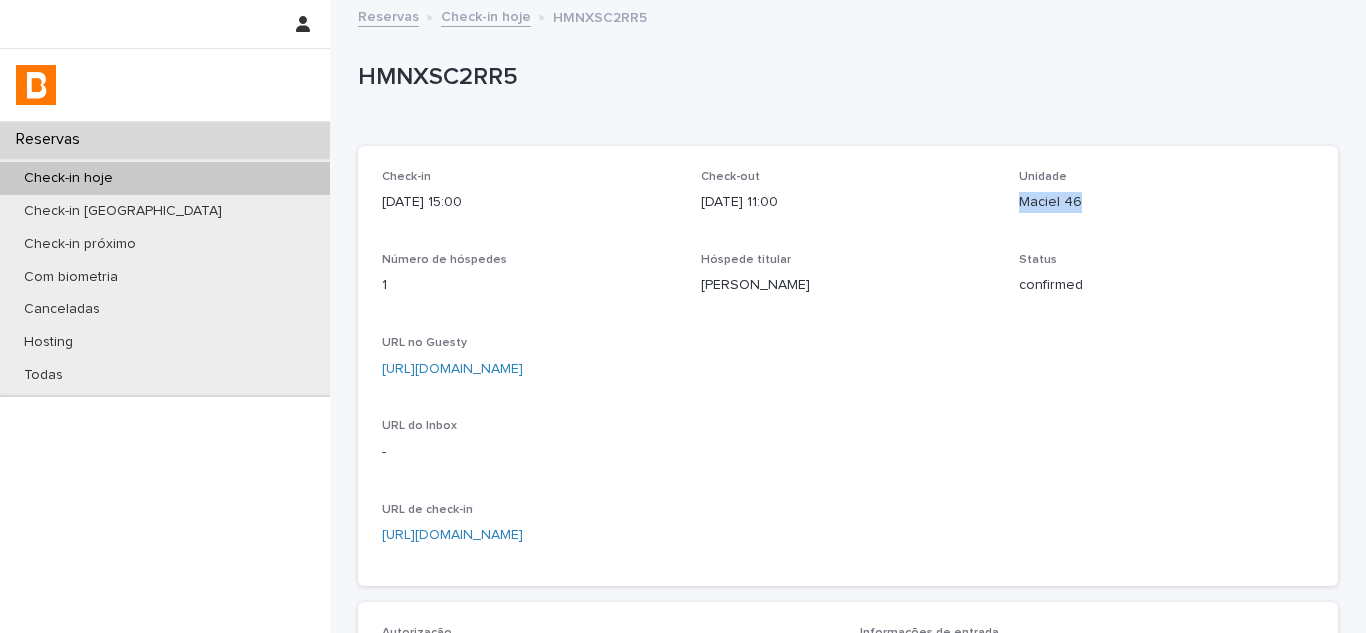 drag, startPoint x: 1015, startPoint y: 201, endPoint x: 1150, endPoint y: 207, distance: 135.13327 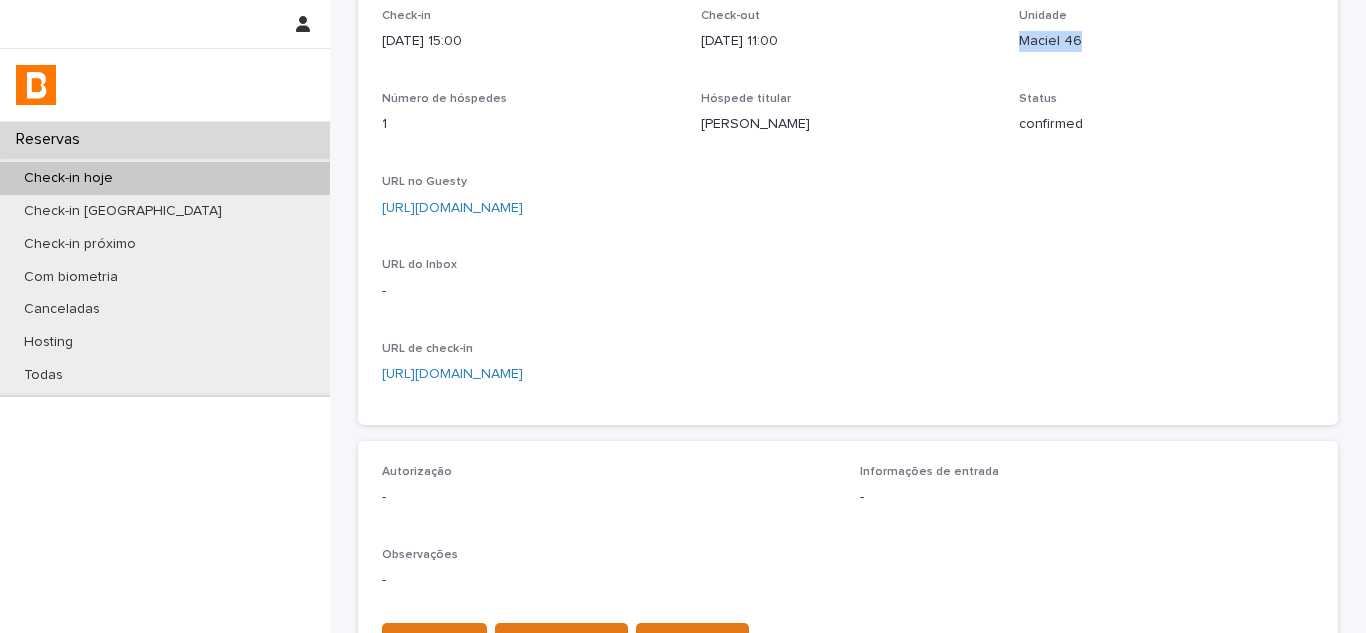 scroll, scrollTop: 600, scrollLeft: 0, axis: vertical 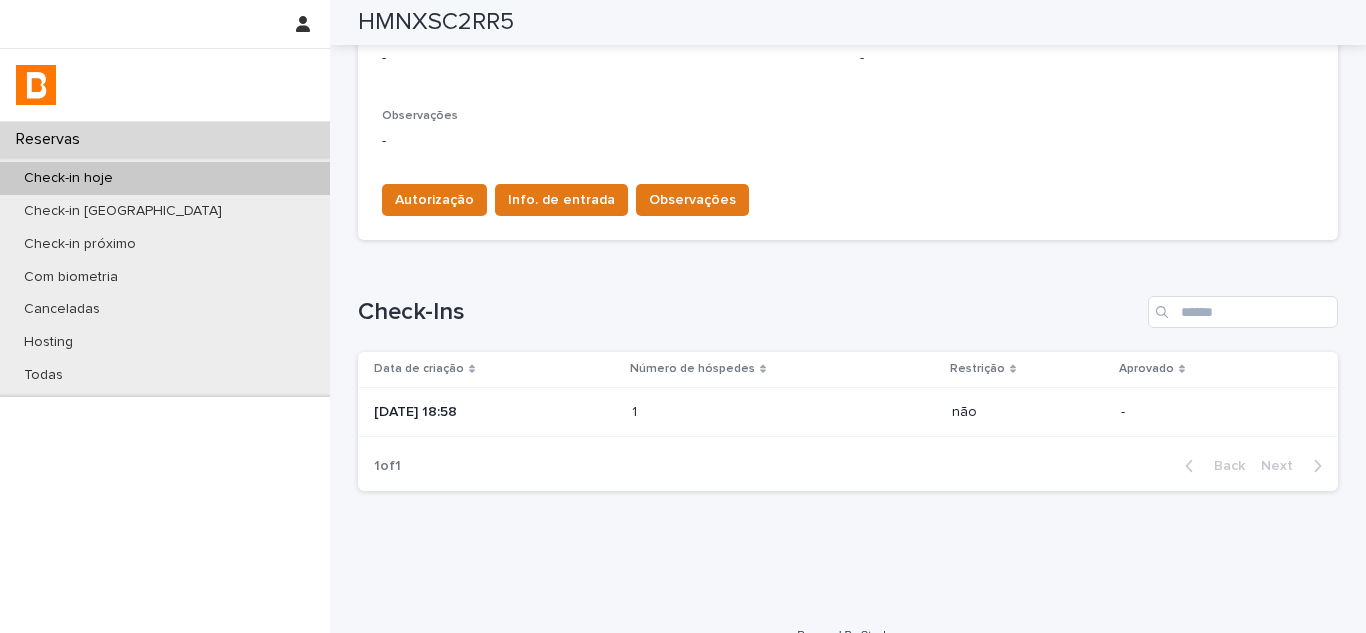 click on "[DATE] 18:58" at bounding box center [495, 412] 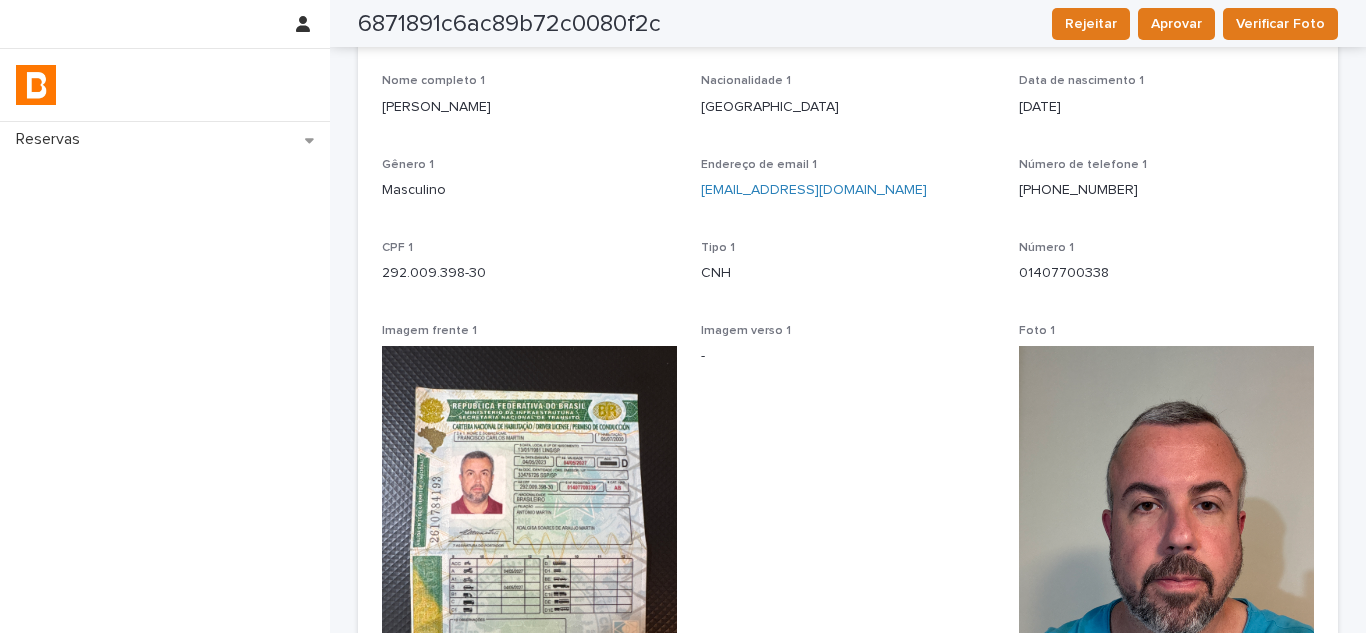 scroll, scrollTop: 100, scrollLeft: 0, axis: vertical 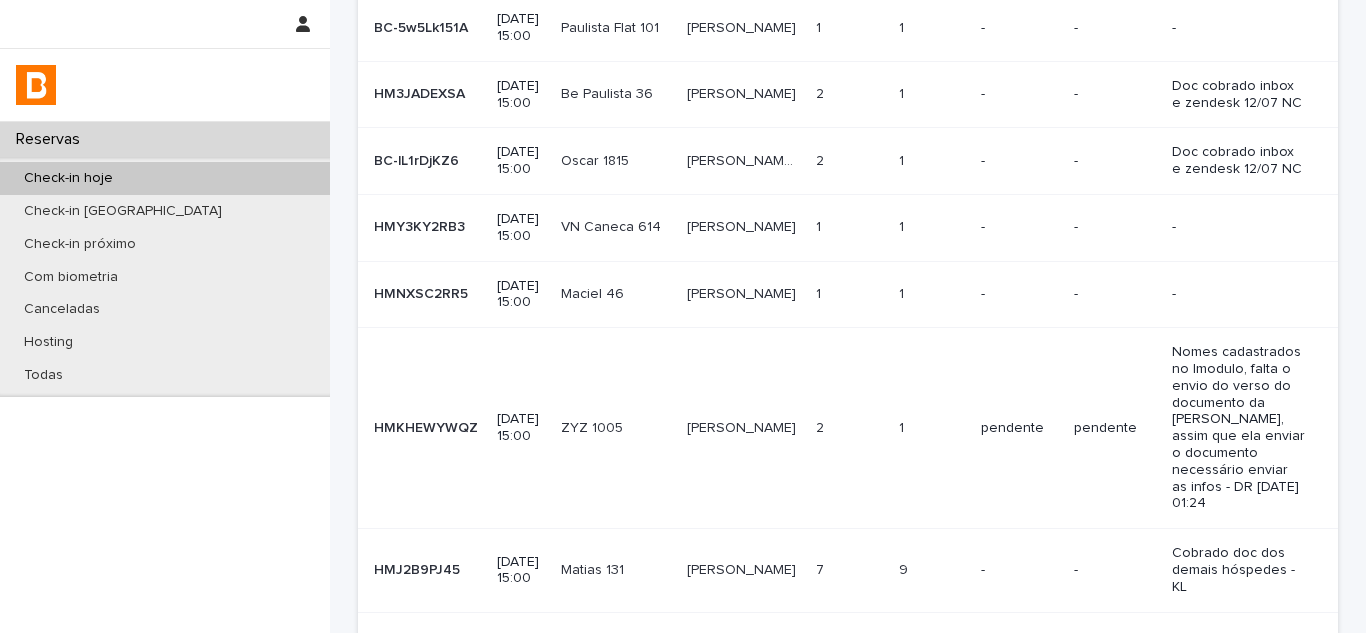 click on "1 1" at bounding box center [932, 228] 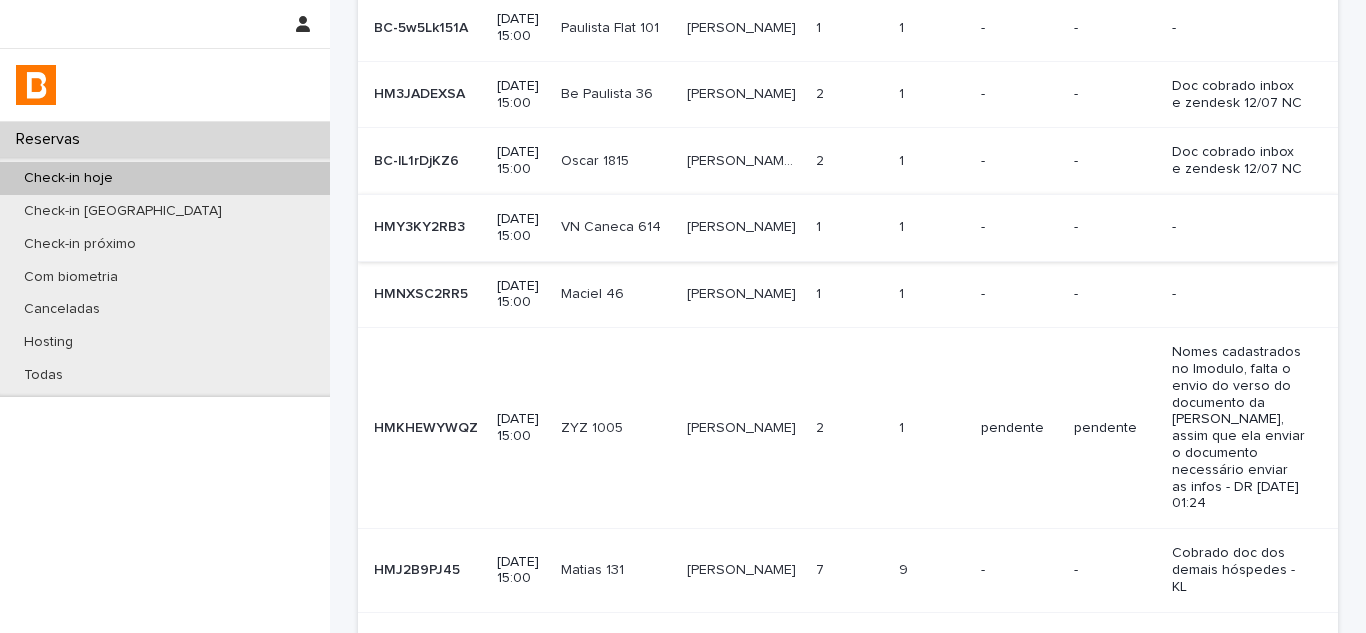 scroll, scrollTop: 0, scrollLeft: 0, axis: both 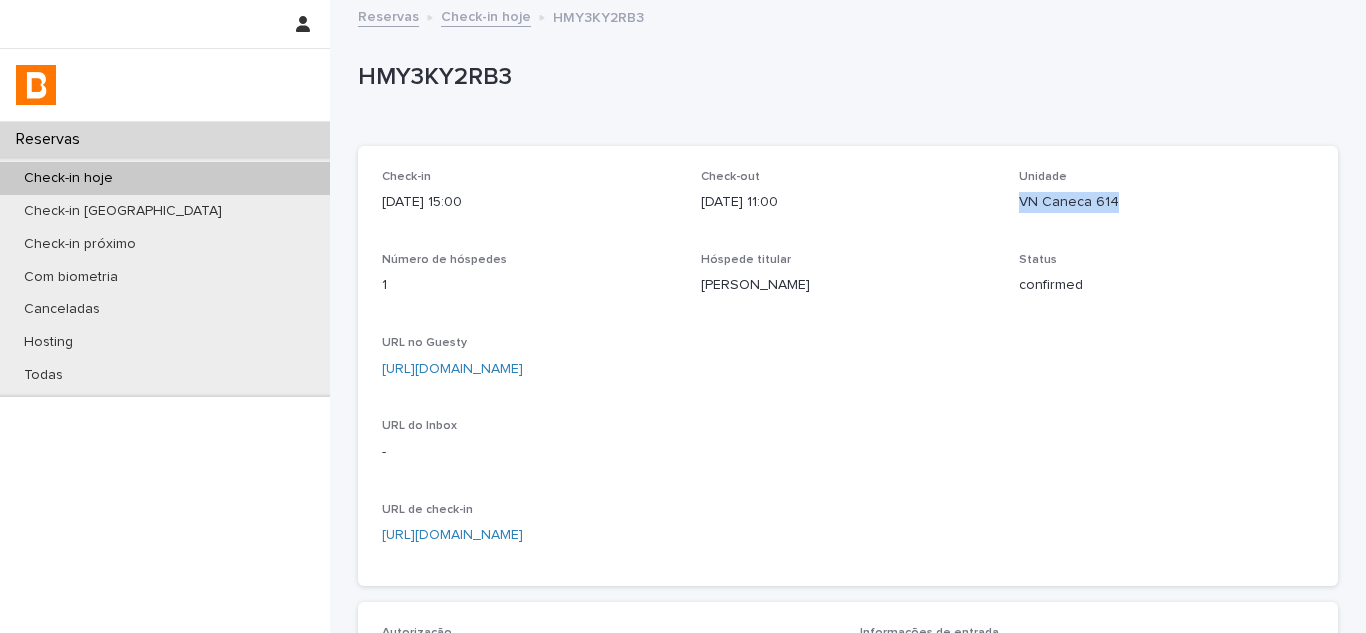drag, startPoint x: 1013, startPoint y: 197, endPoint x: 1139, endPoint y: 194, distance: 126.035706 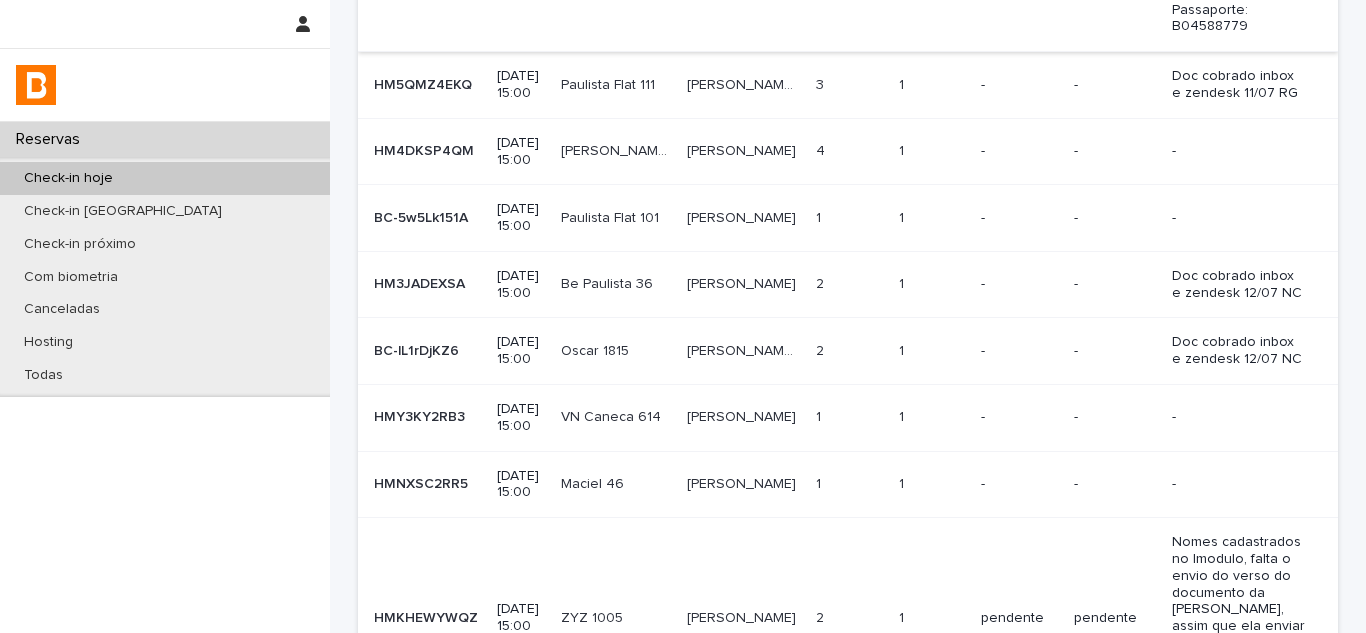 scroll, scrollTop: 600, scrollLeft: 0, axis: vertical 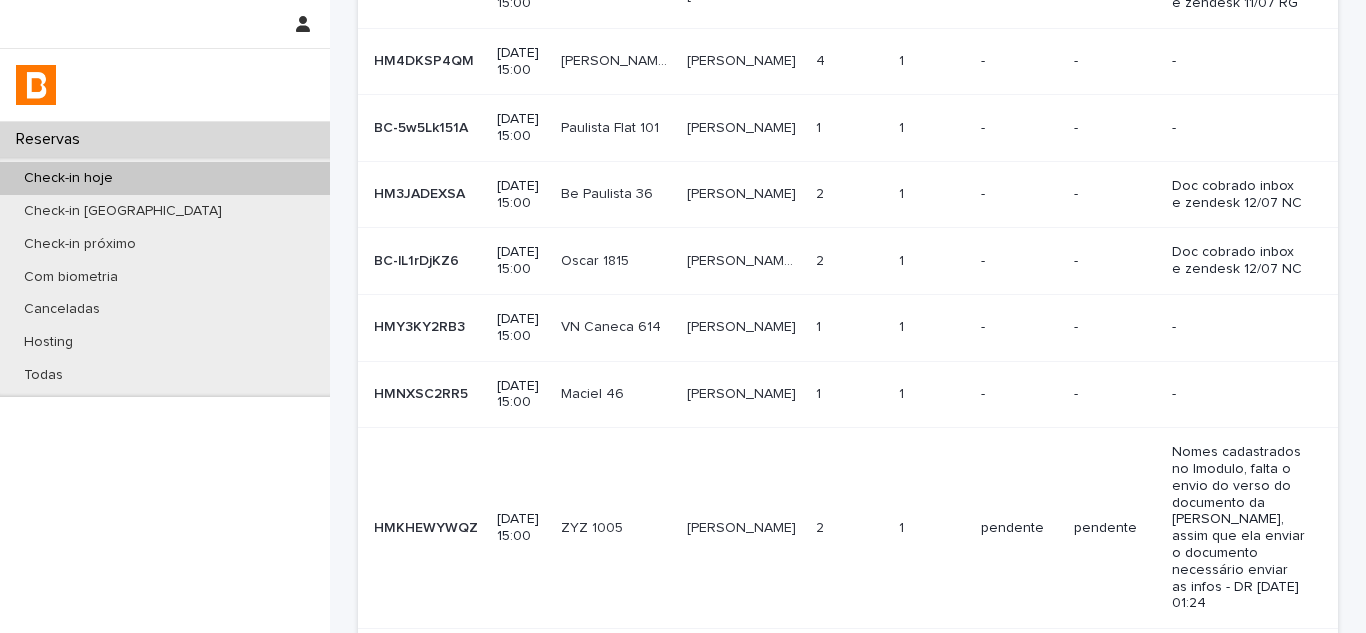 click on "[PERSON_NAME]" at bounding box center (743, 392) 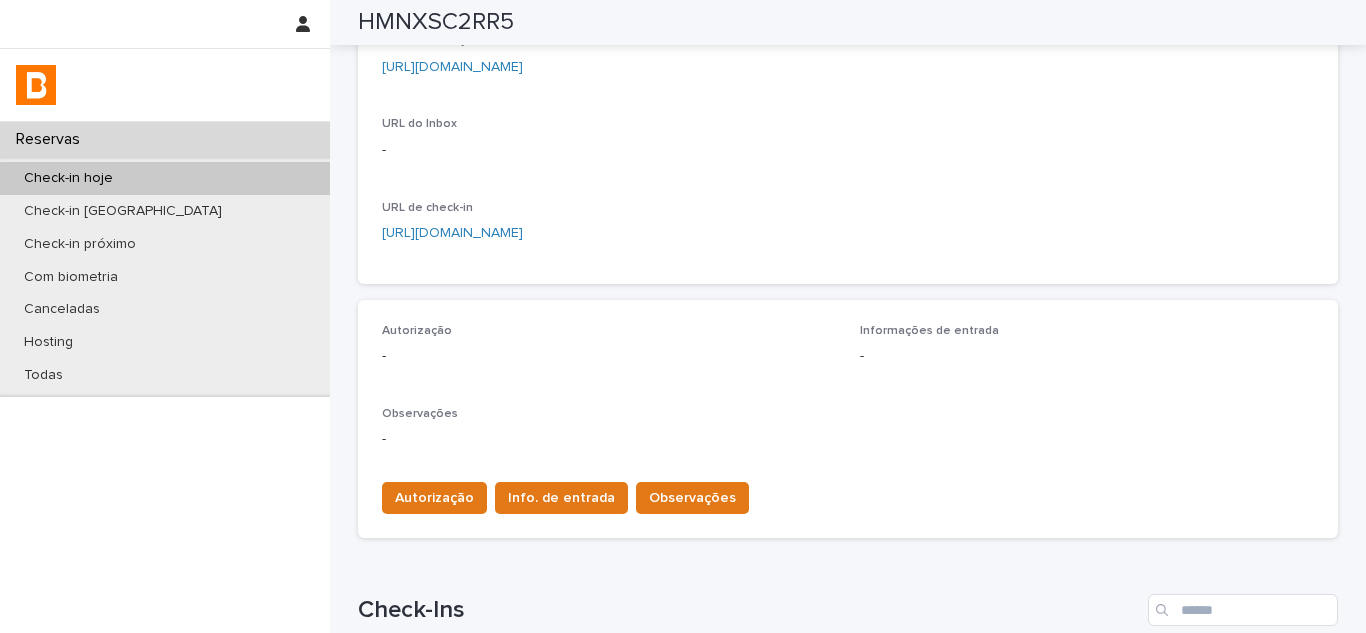 scroll, scrollTop: 0, scrollLeft: 0, axis: both 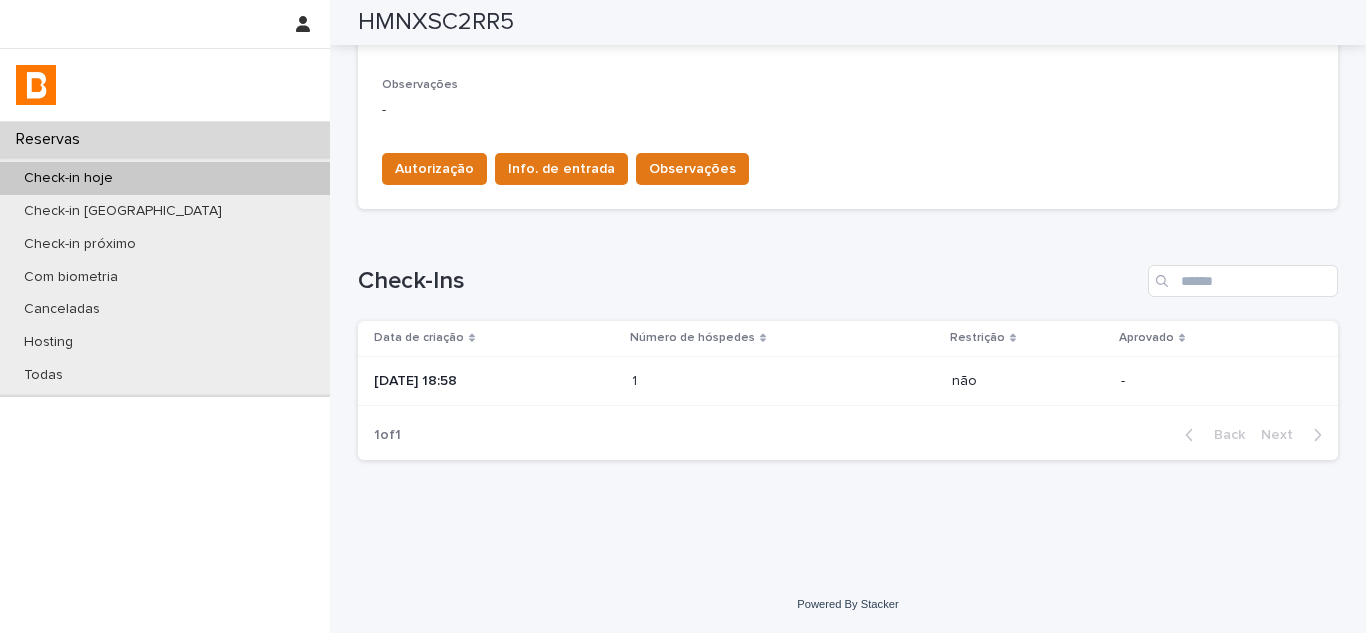 click on "1" at bounding box center [636, 379] 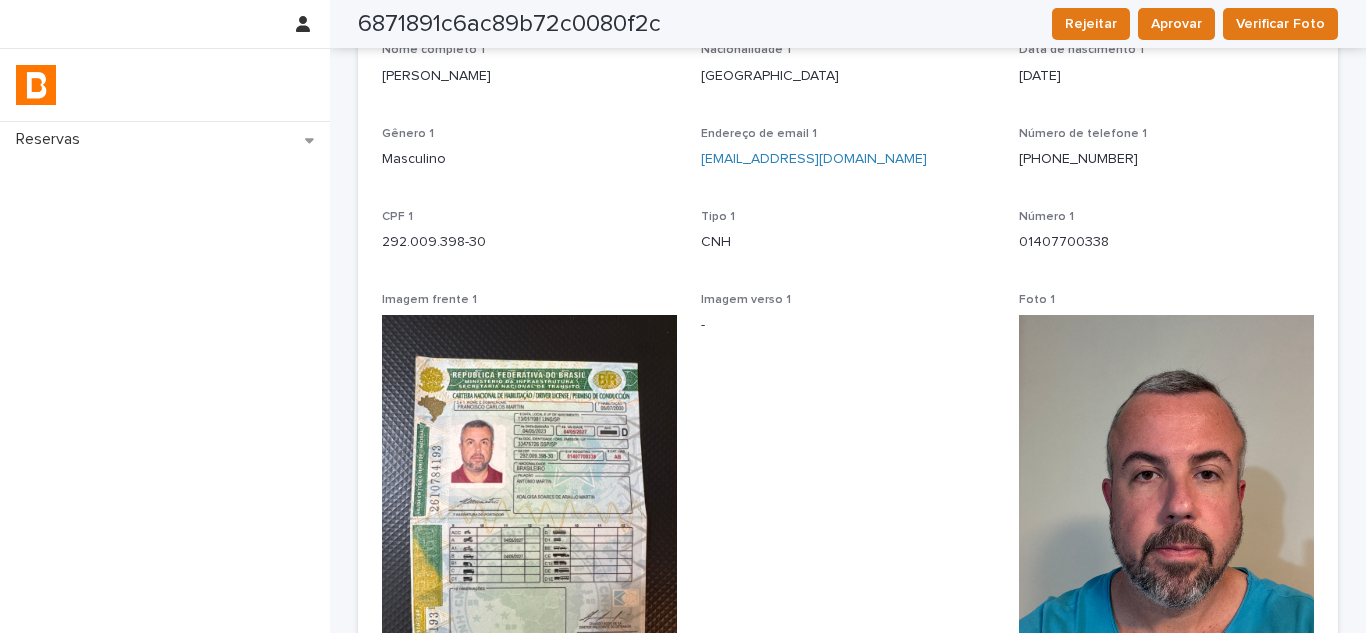 scroll, scrollTop: 0, scrollLeft: 0, axis: both 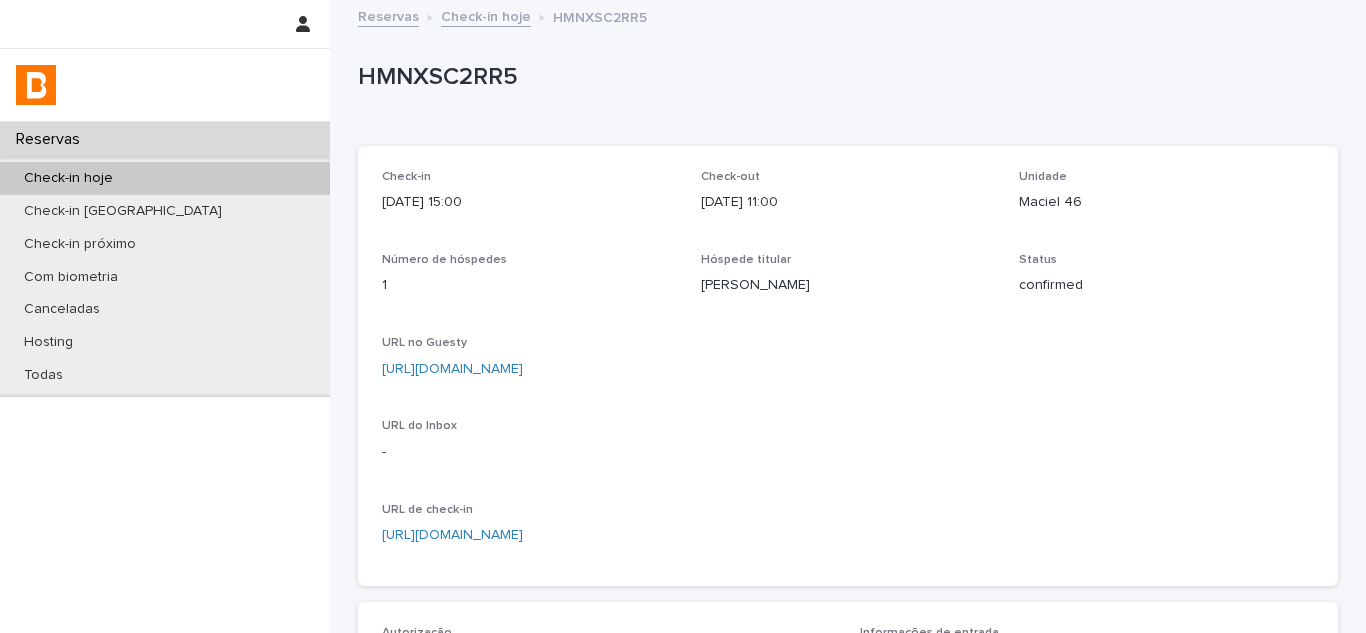 click on "Check-in [DATE] 15:00 Check-out [DATE] 11:00 Unidade [PERSON_NAME] 46 Número de hóspedes 1 Hóspede titular [PERSON_NAME] Status confirmed URL no Guesty [URL][DOMAIN_NAME] URL do Inbox - URL de check-in [URL][DOMAIN_NAME]" at bounding box center [848, 366] 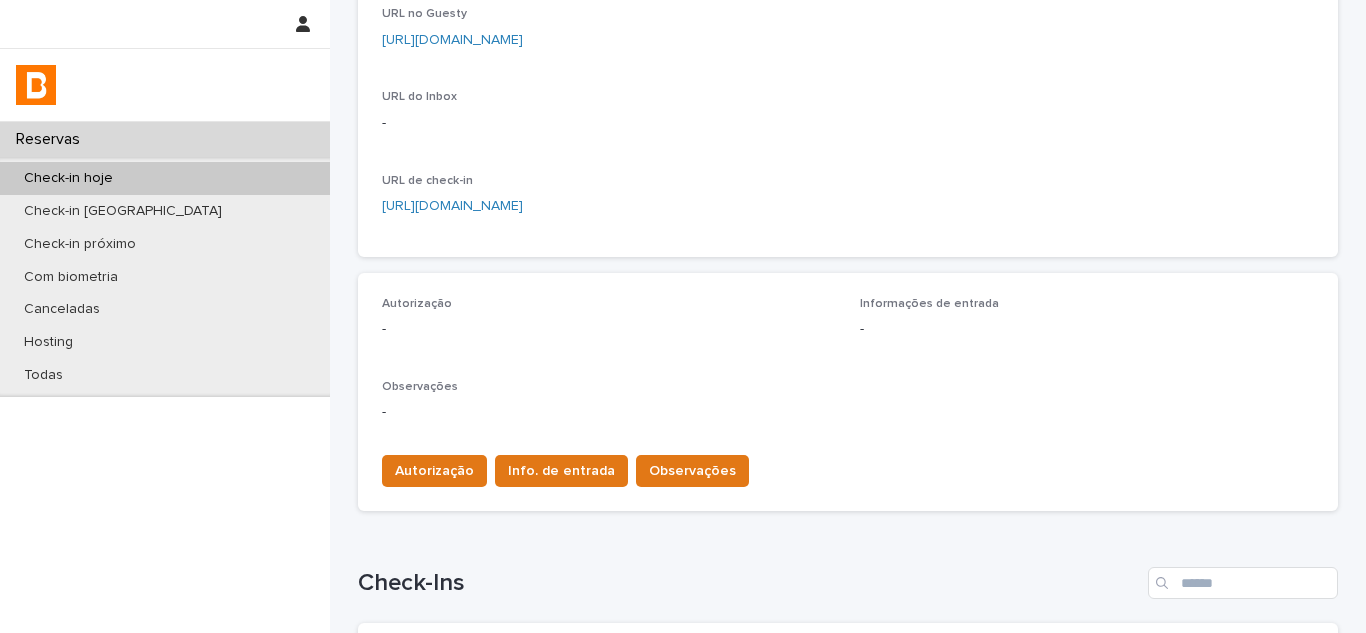 scroll, scrollTop: 400, scrollLeft: 0, axis: vertical 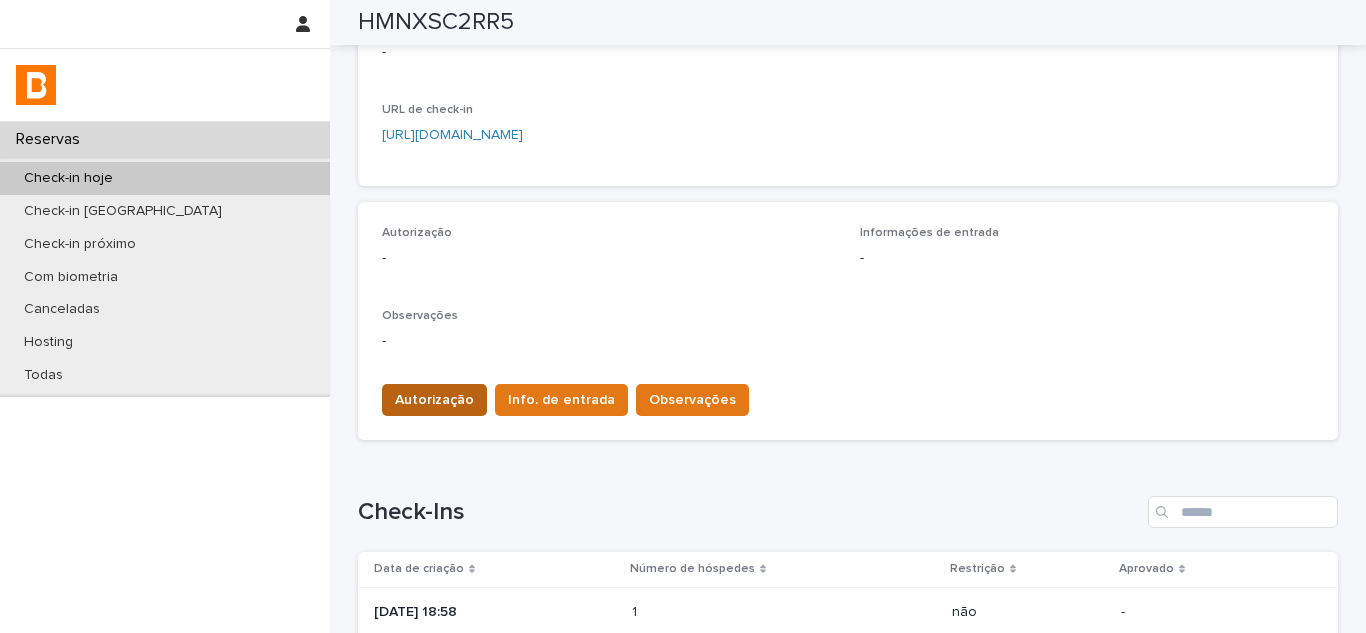 click on "Autorização" at bounding box center [434, 400] 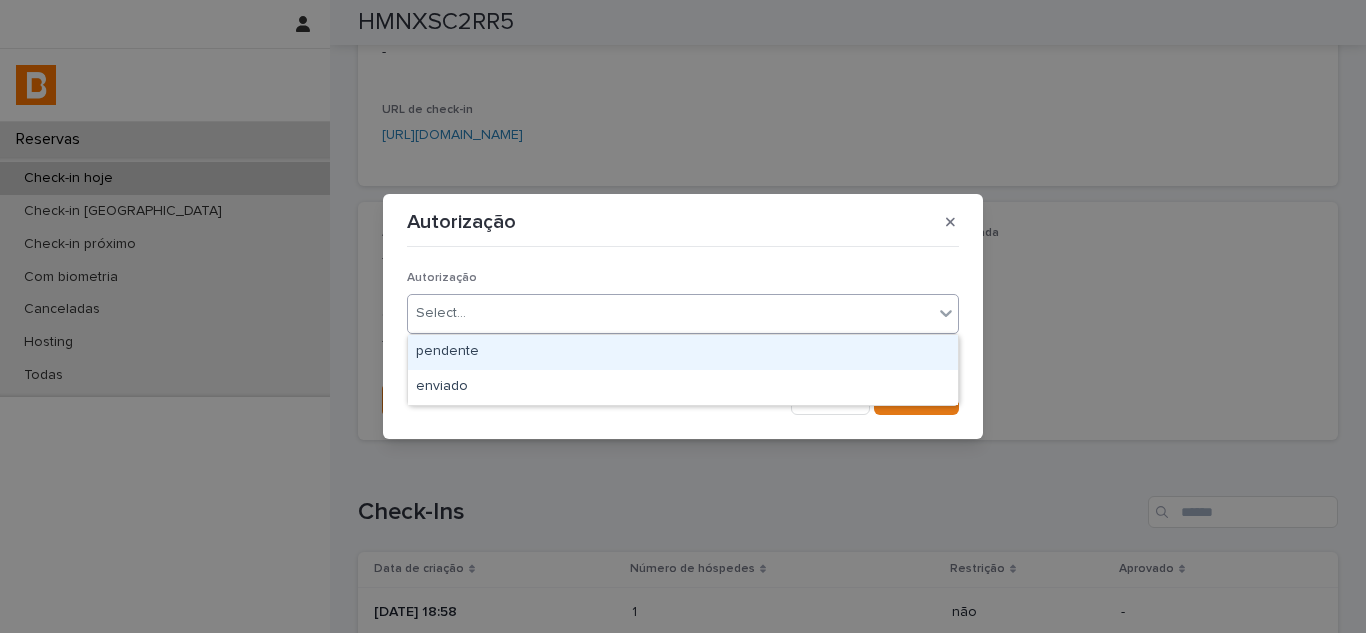 click on "Select..." at bounding box center (670, 313) 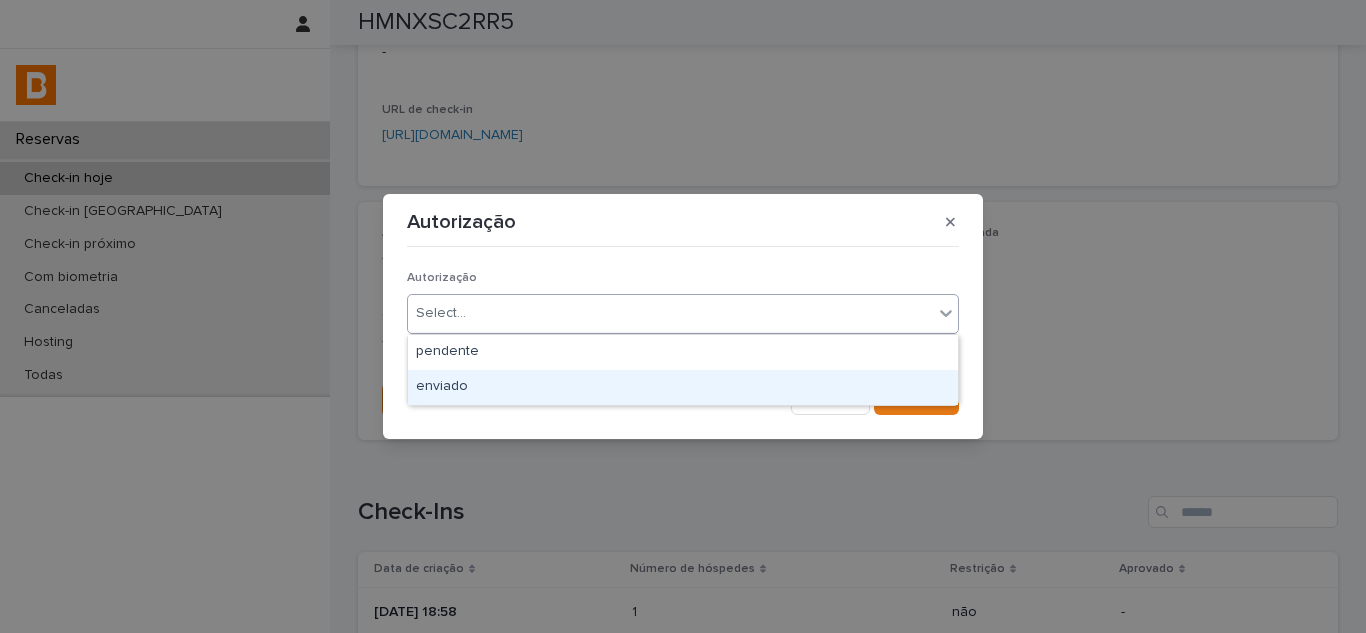 click on "enviado" at bounding box center [683, 387] 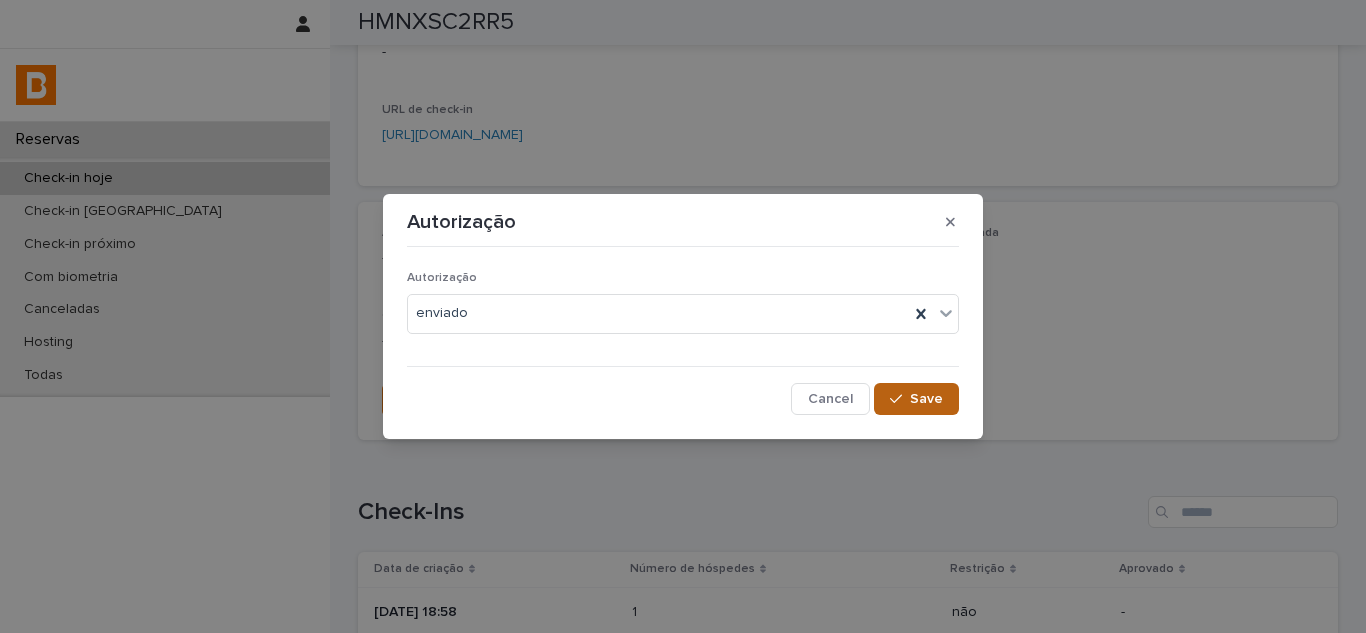 click 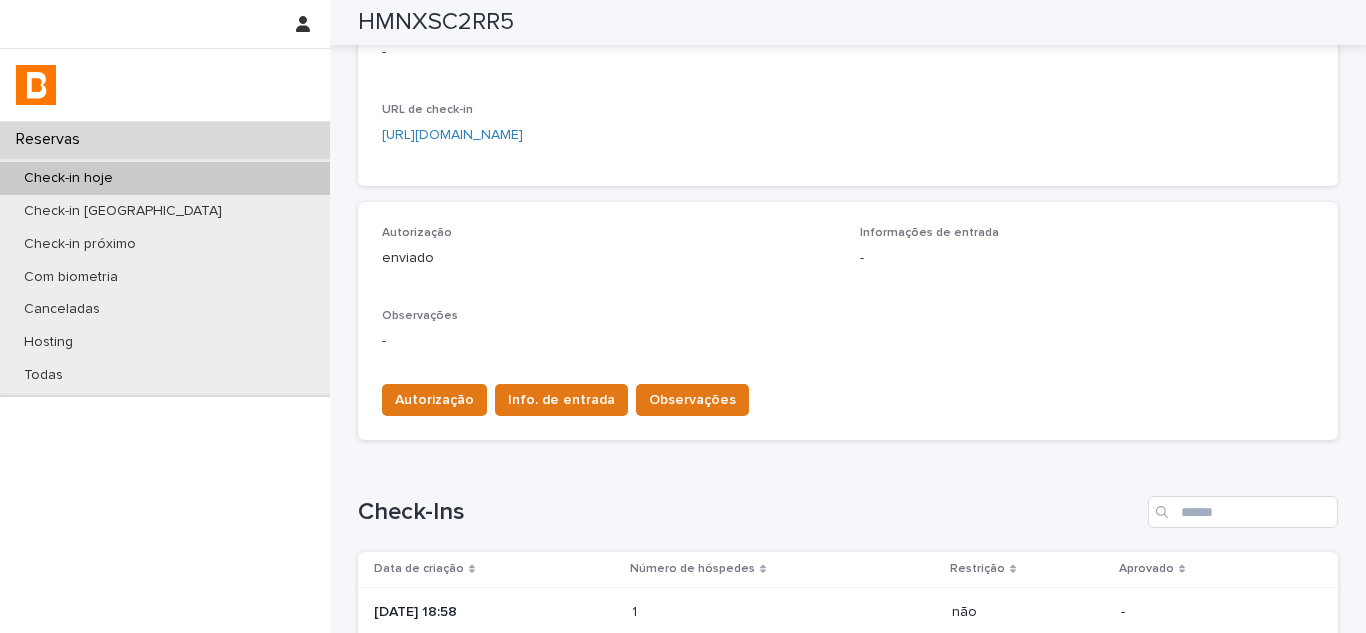 click on "Info. de entrada" at bounding box center [561, 400] 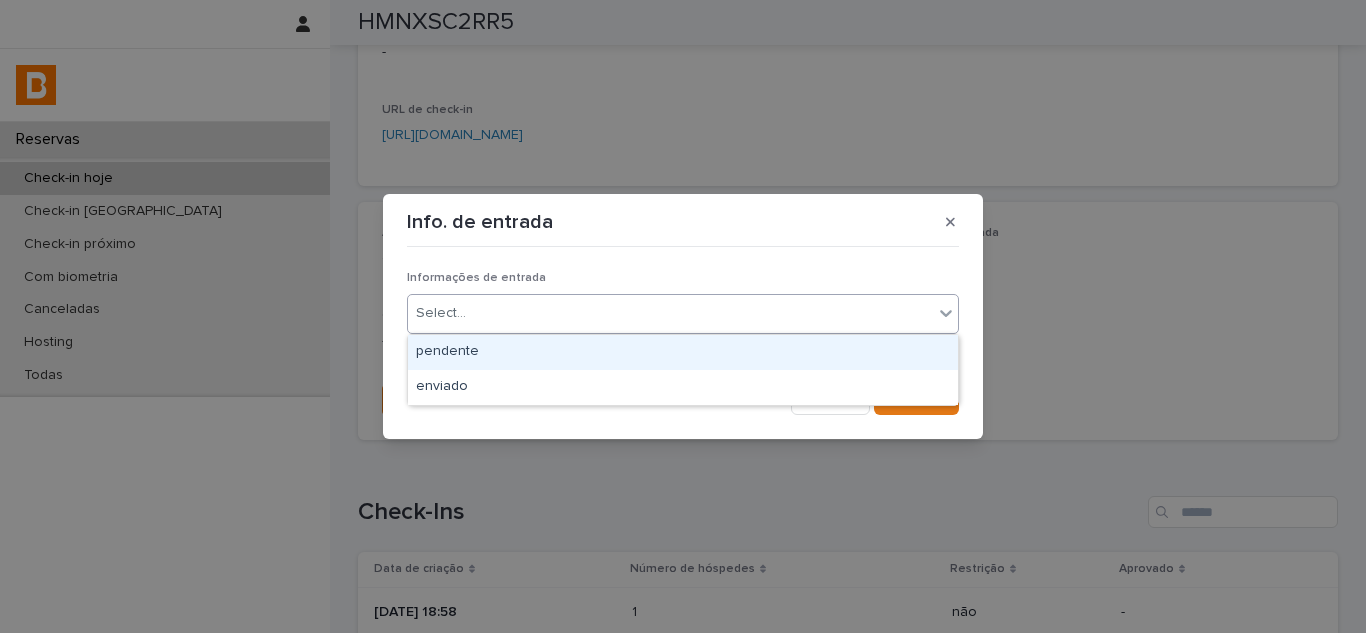 click on "Select..." at bounding box center [670, 313] 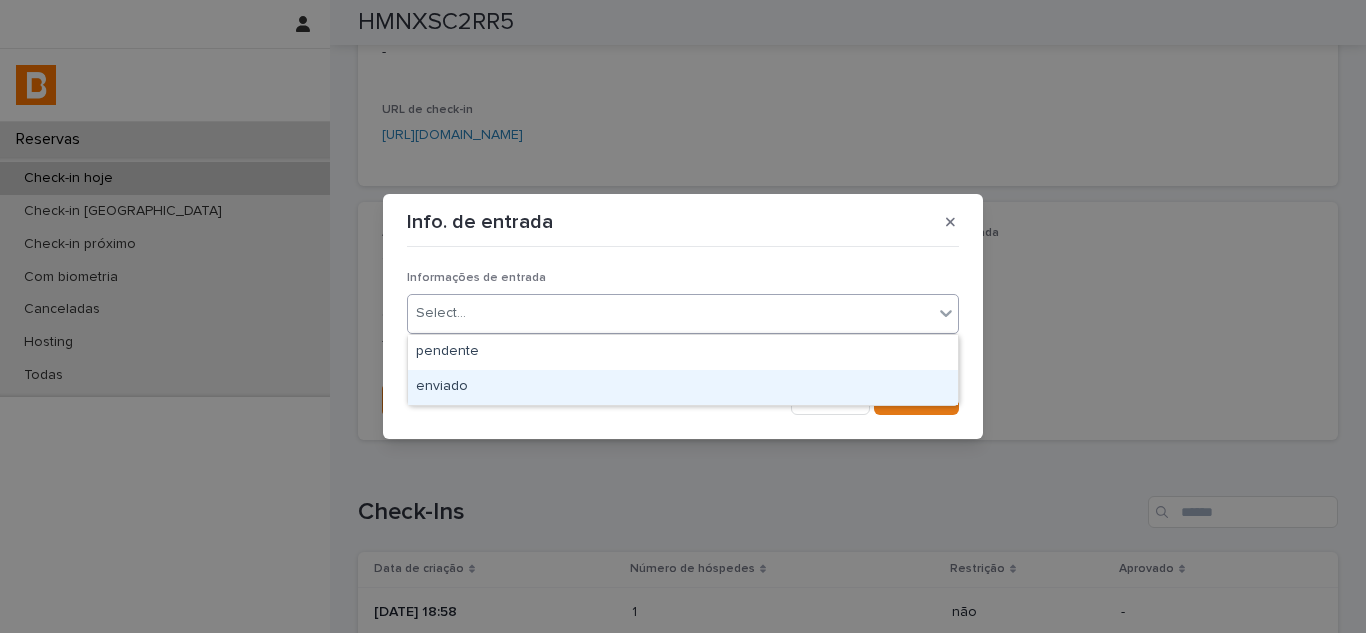 click on "enviado" at bounding box center [683, 387] 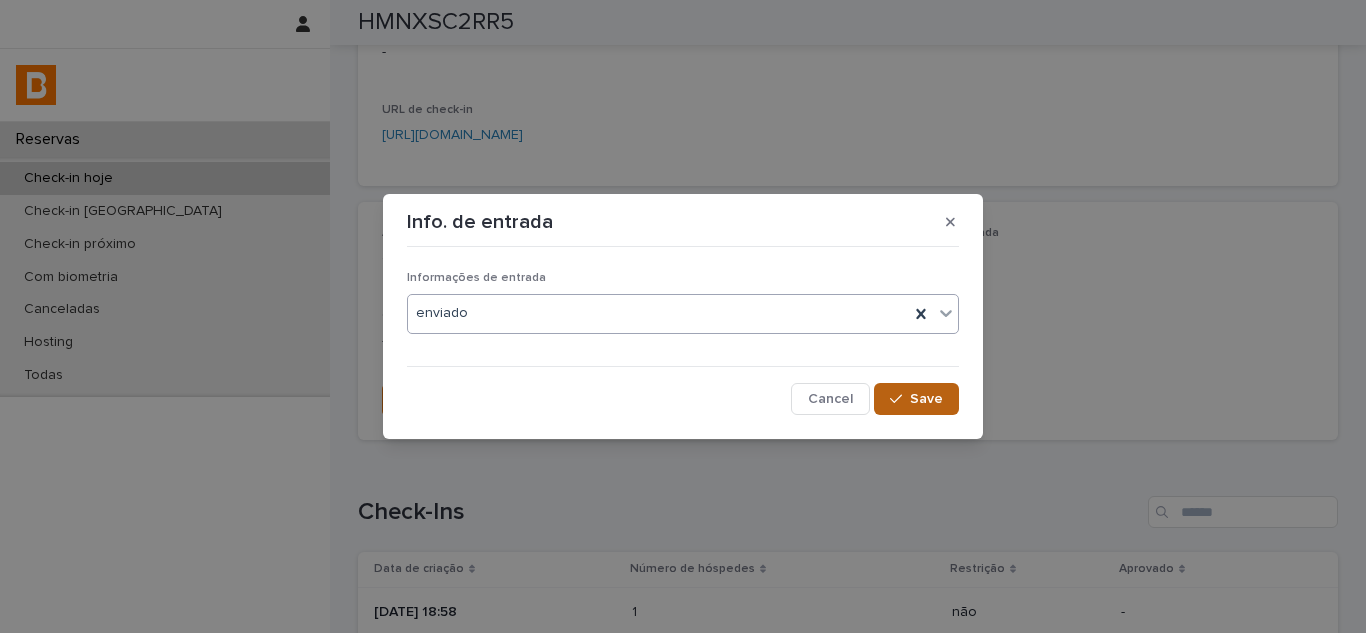 click on "Save" at bounding box center [926, 399] 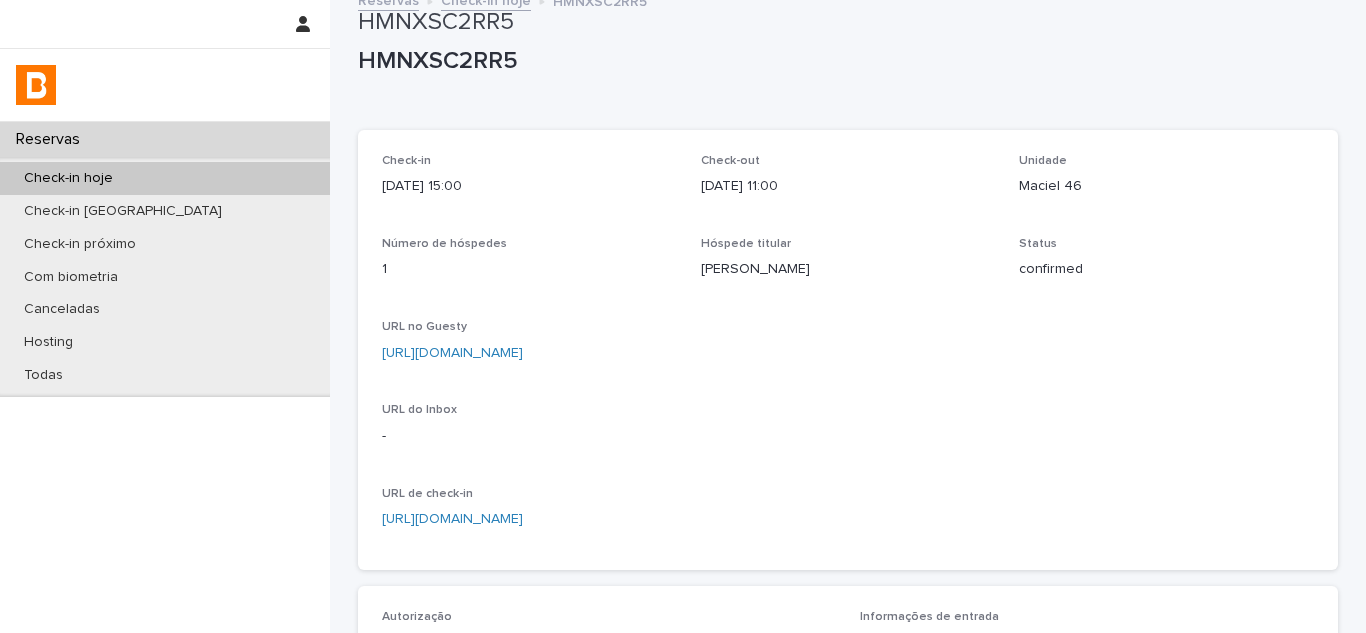 scroll, scrollTop: 0, scrollLeft: 0, axis: both 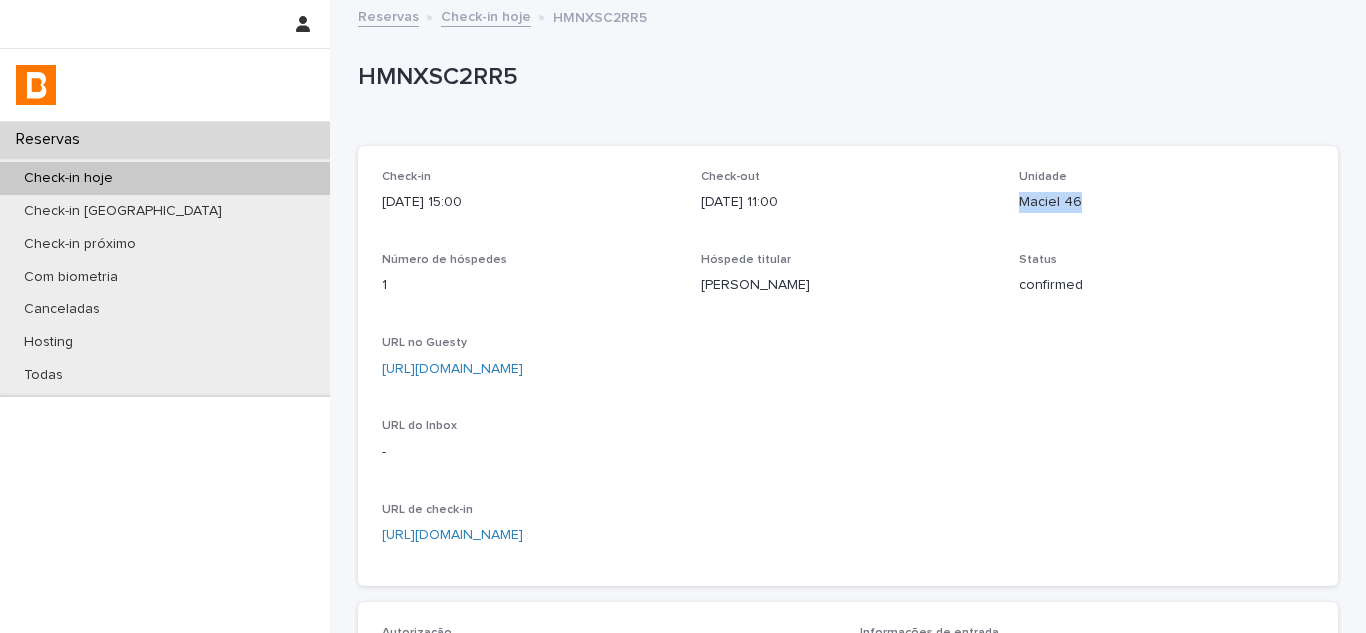 drag, startPoint x: 1010, startPoint y: 207, endPoint x: 1105, endPoint y: 206, distance: 95.005264 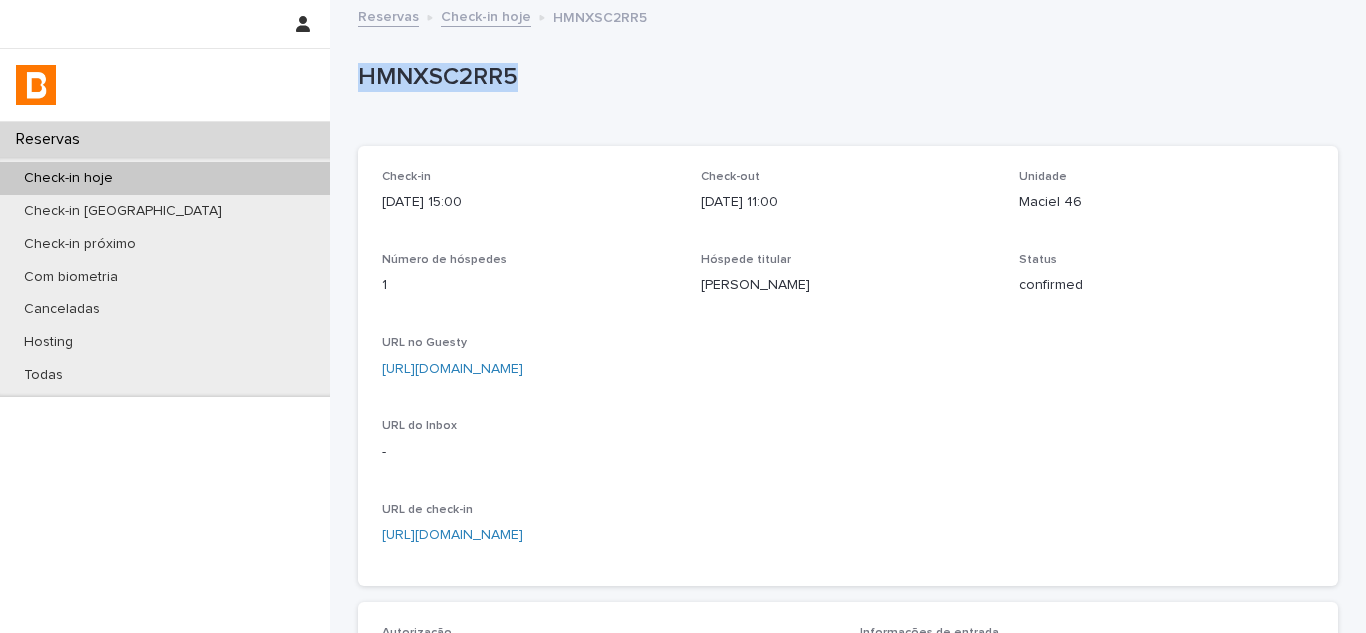 drag, startPoint x: 533, startPoint y: 73, endPoint x: 351, endPoint y: 78, distance: 182.06866 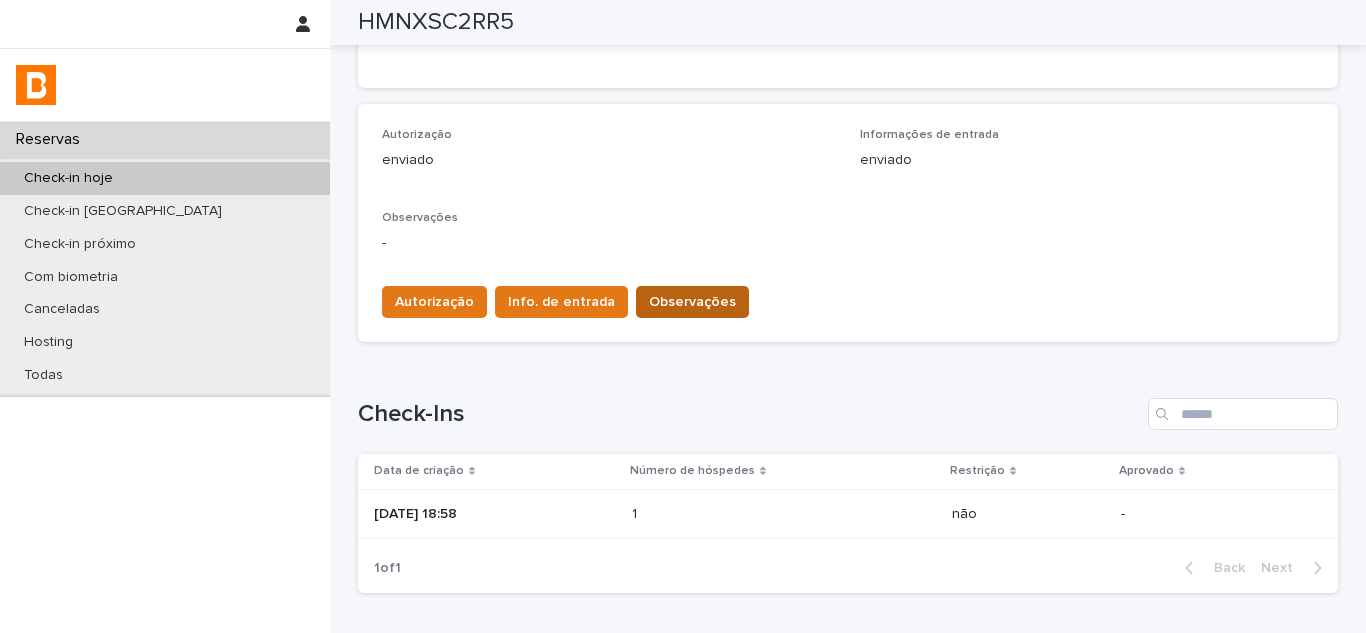 scroll, scrollTop: 500, scrollLeft: 0, axis: vertical 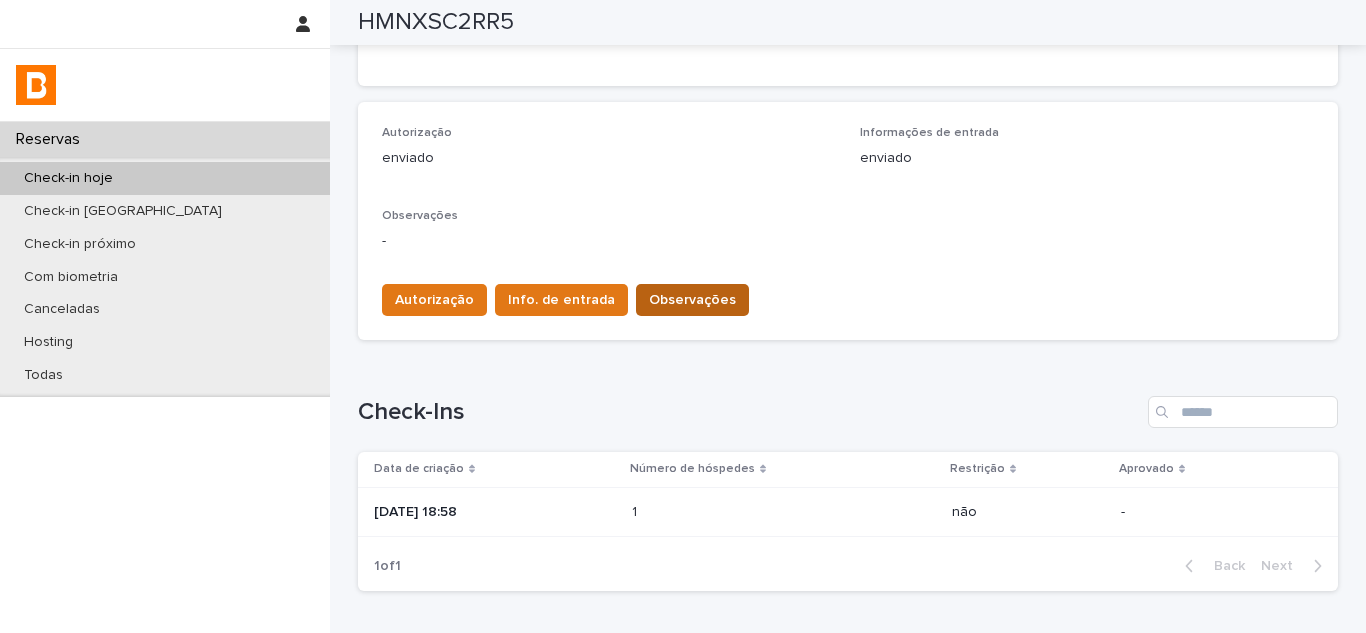click on "Observações" at bounding box center [692, 300] 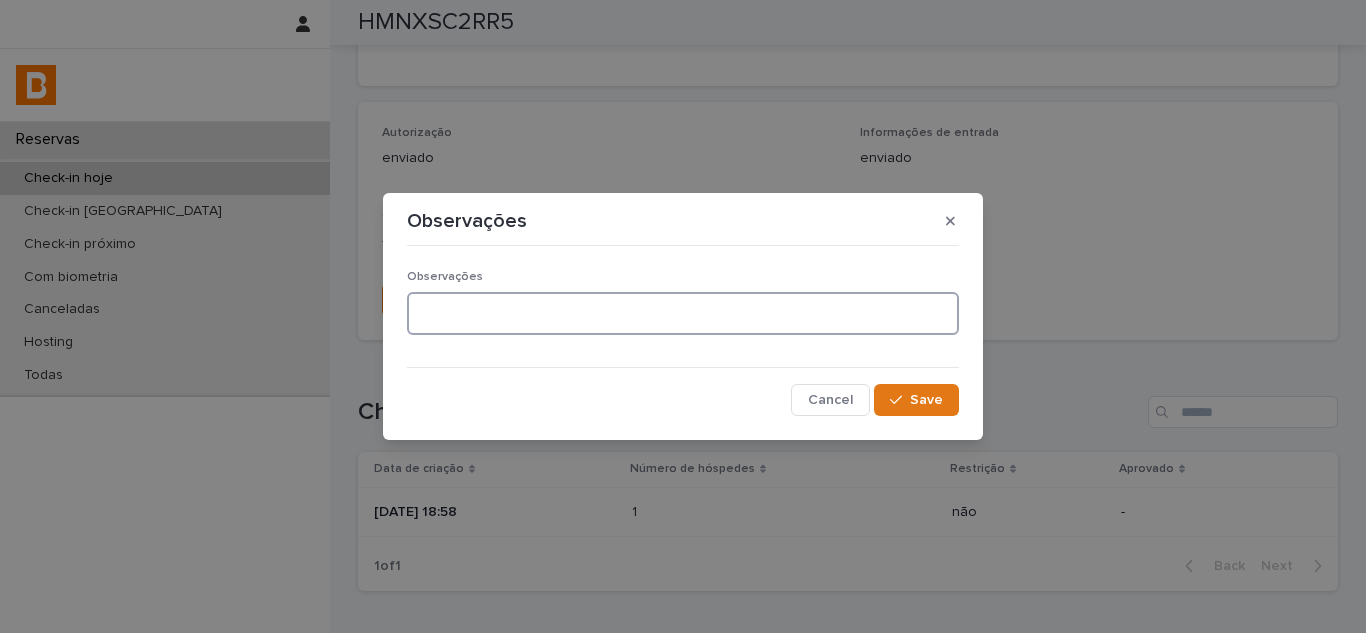 click at bounding box center (683, 313) 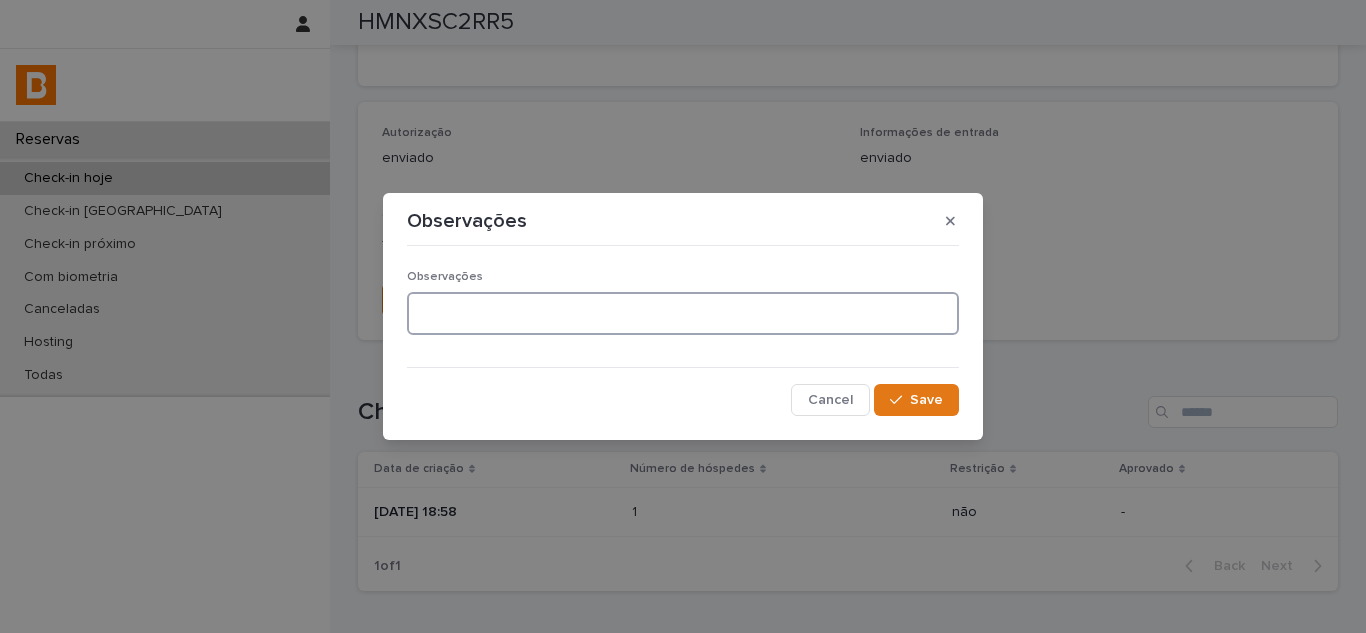 paste on "**********" 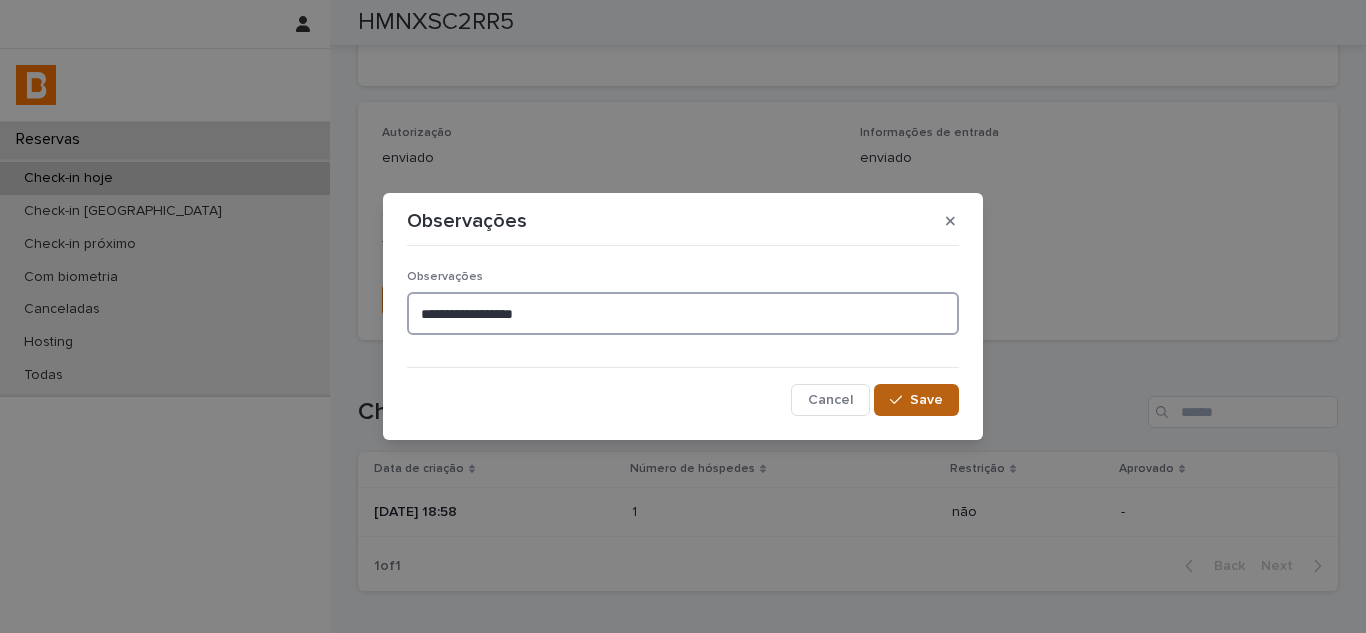 type on "**********" 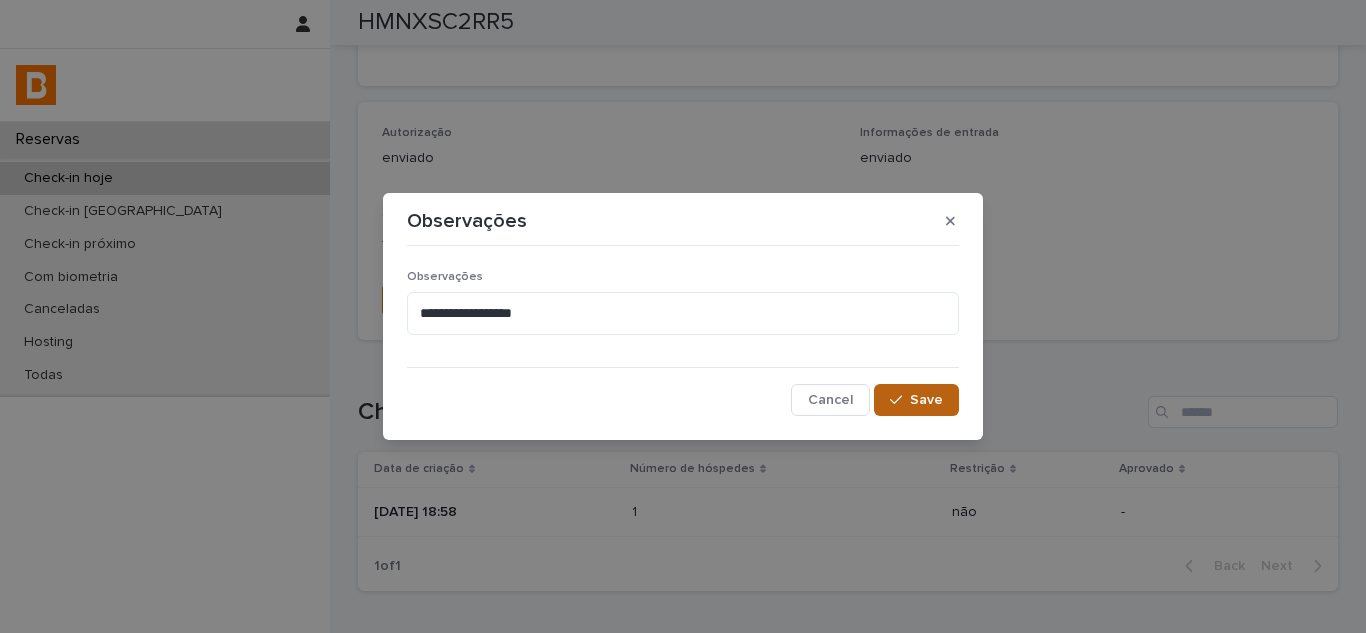 click on "Save" at bounding box center (916, 400) 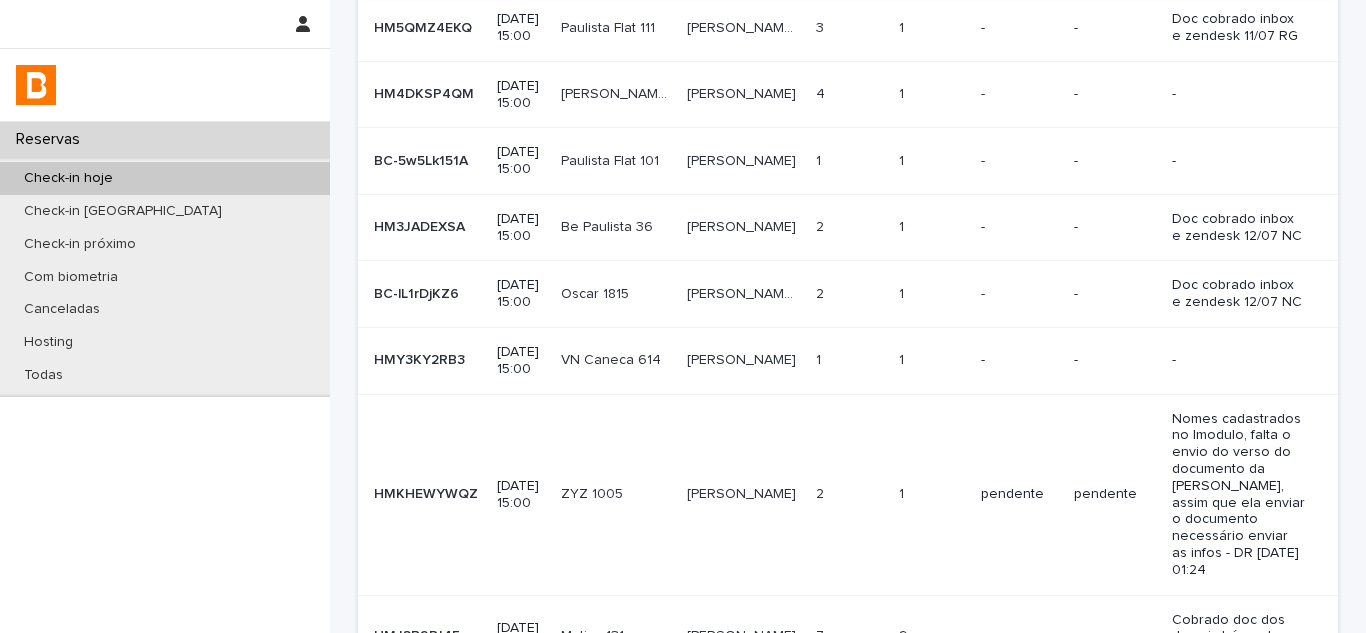 scroll, scrollTop: 600, scrollLeft: 0, axis: vertical 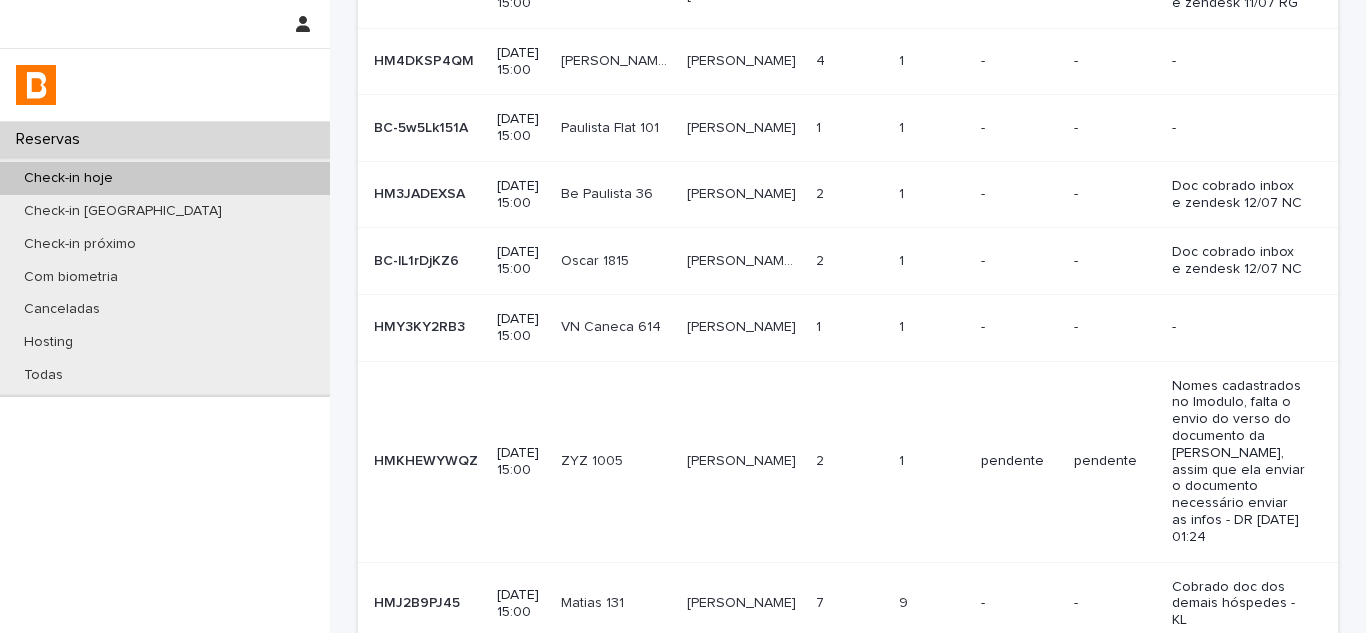 click on "1 1" at bounding box center (849, 327) 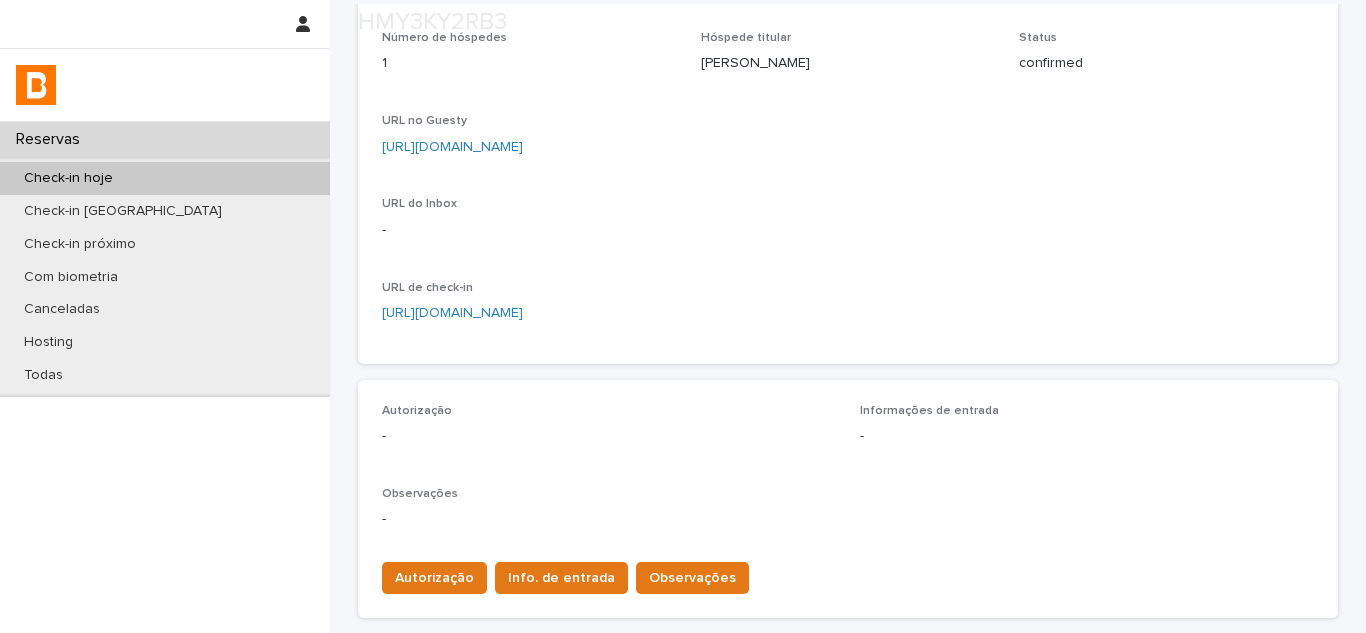 scroll, scrollTop: 631, scrollLeft: 0, axis: vertical 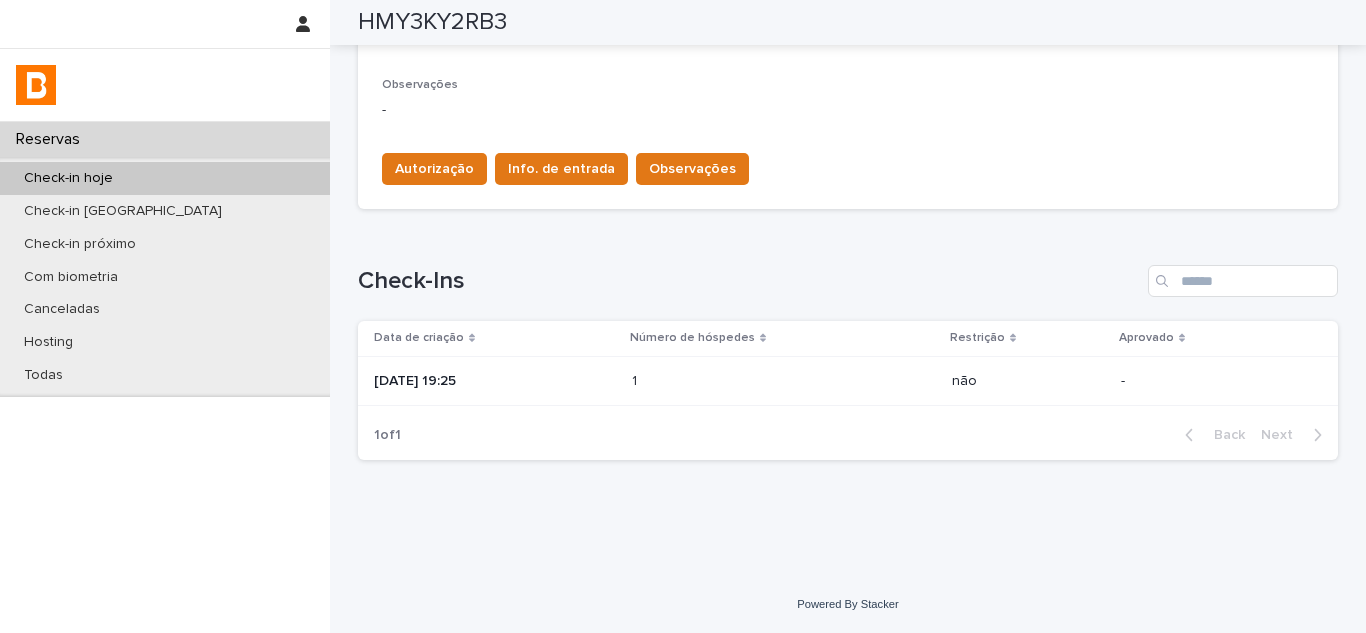 click on "[DATE] 19:25" at bounding box center [495, 381] 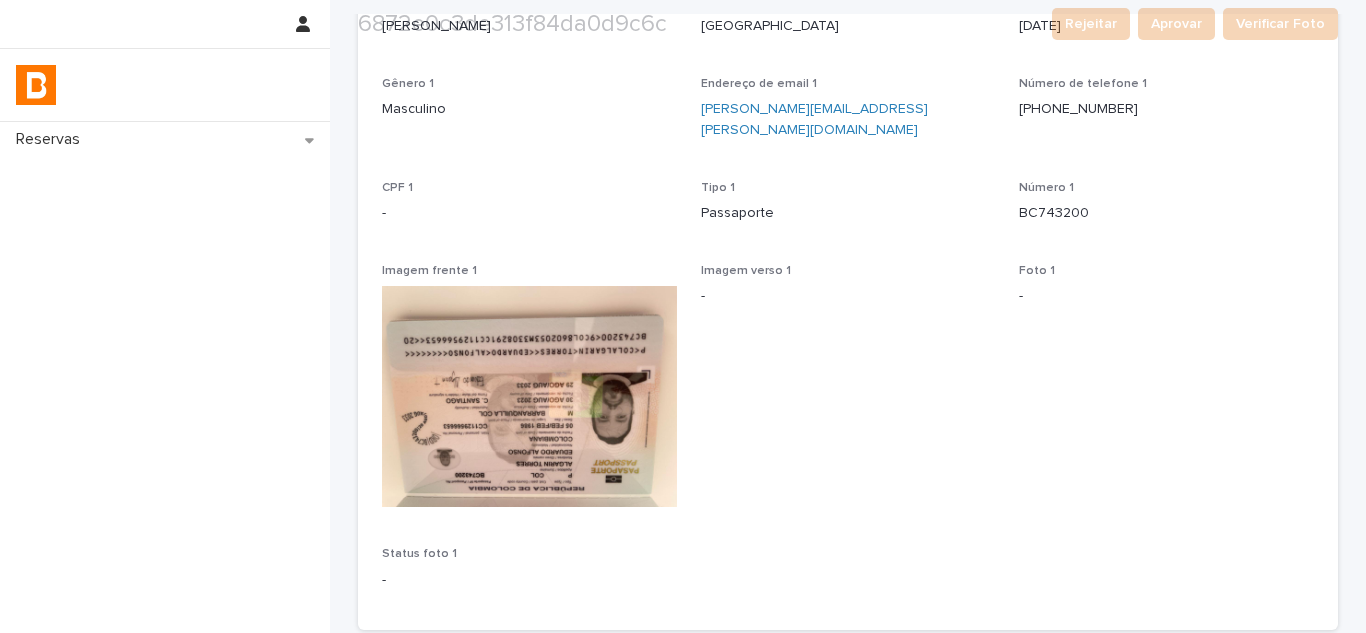 scroll, scrollTop: 371, scrollLeft: 0, axis: vertical 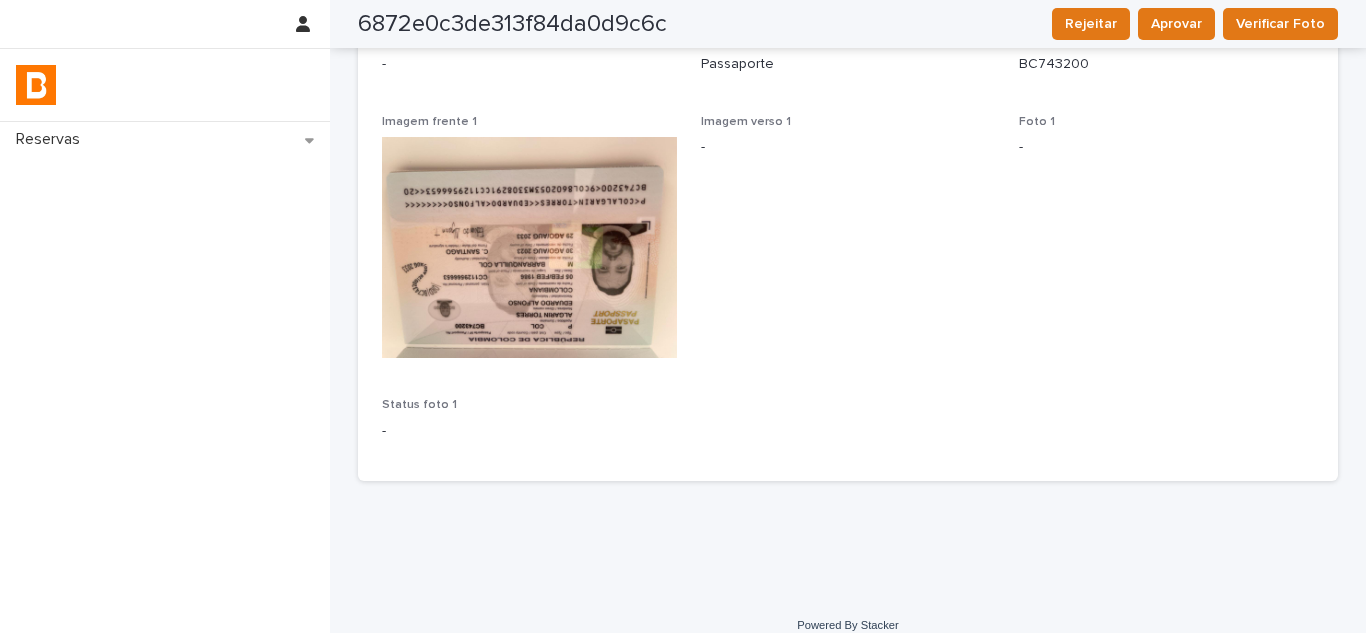 drag, startPoint x: 507, startPoint y: 285, endPoint x: 564, endPoint y: 299, distance: 58.694122 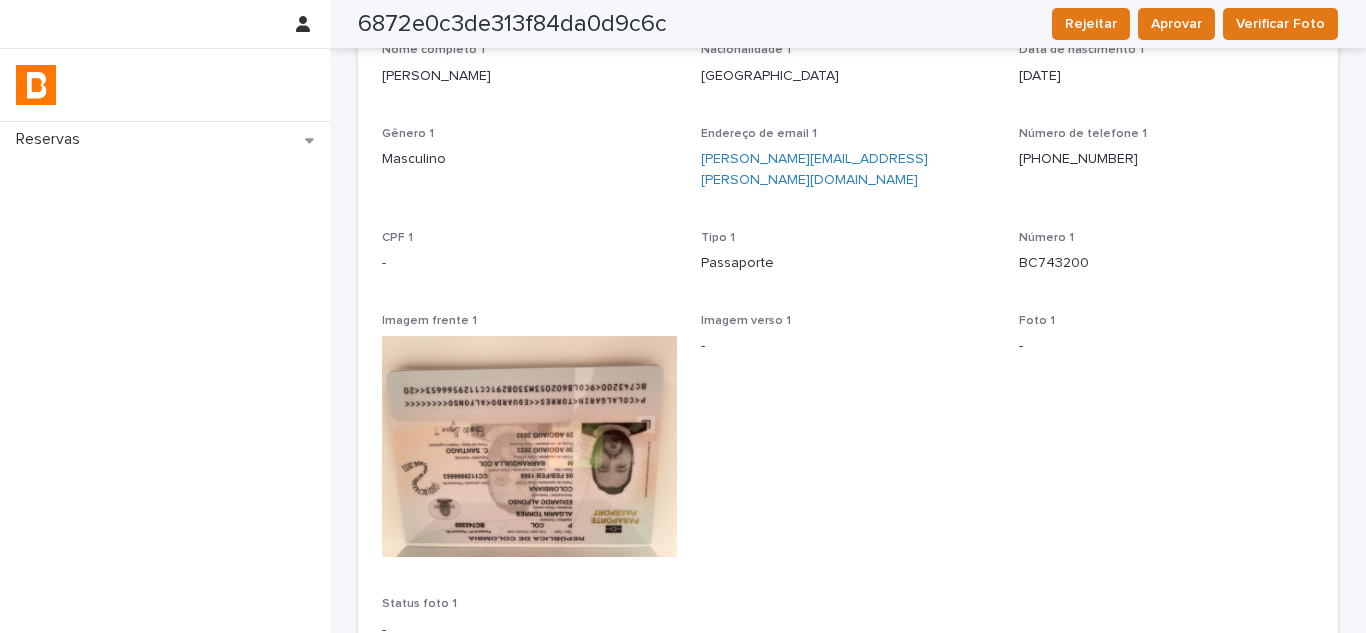 scroll, scrollTop: 171, scrollLeft: 0, axis: vertical 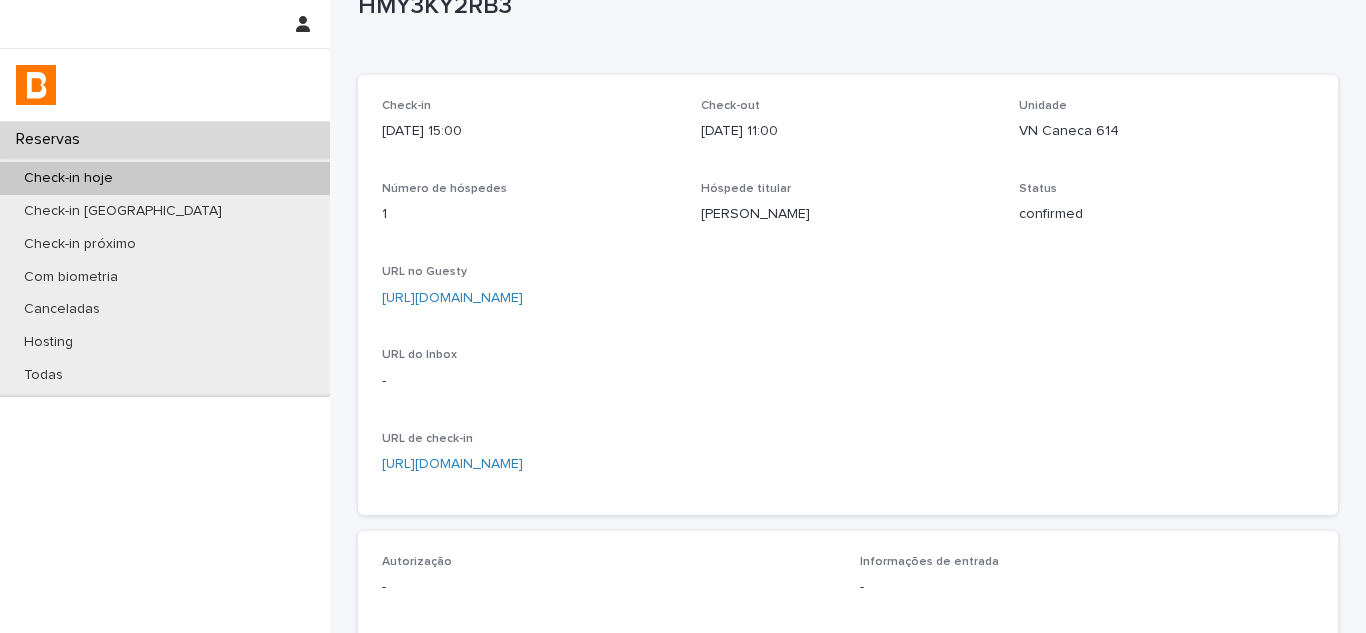 click on "[URL][DOMAIN_NAME]" at bounding box center (452, 298) 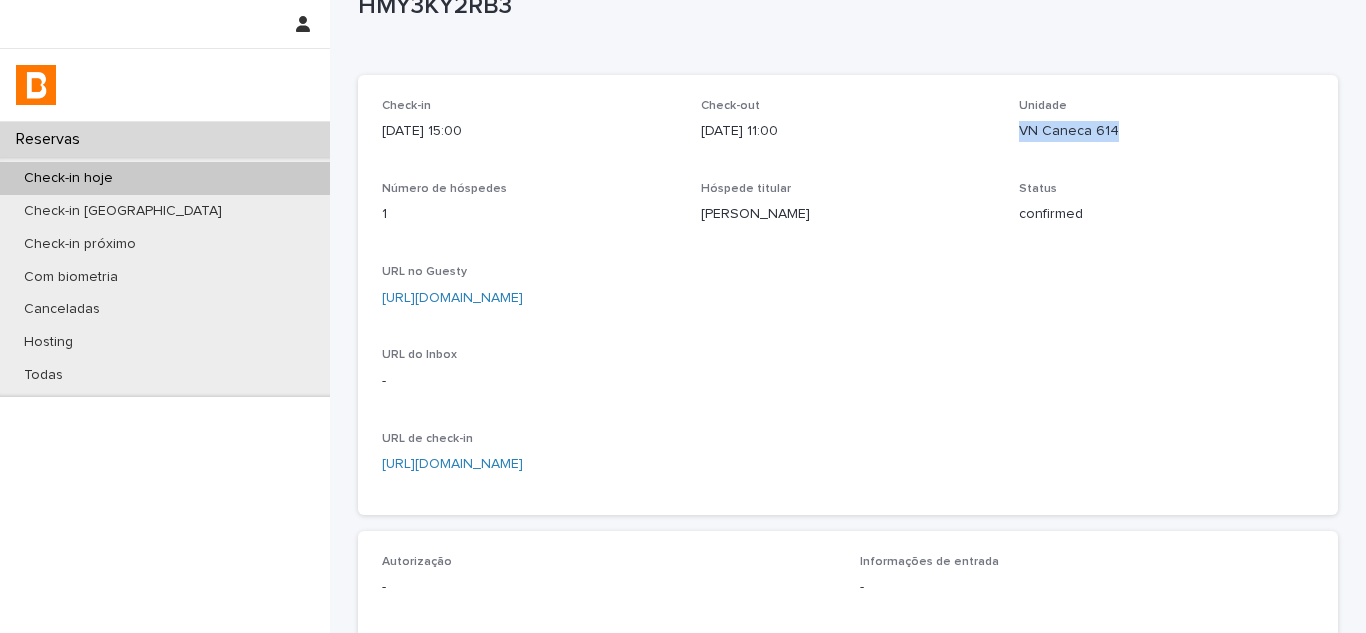 drag, startPoint x: 1013, startPoint y: 130, endPoint x: 1158, endPoint y: 133, distance: 145.03104 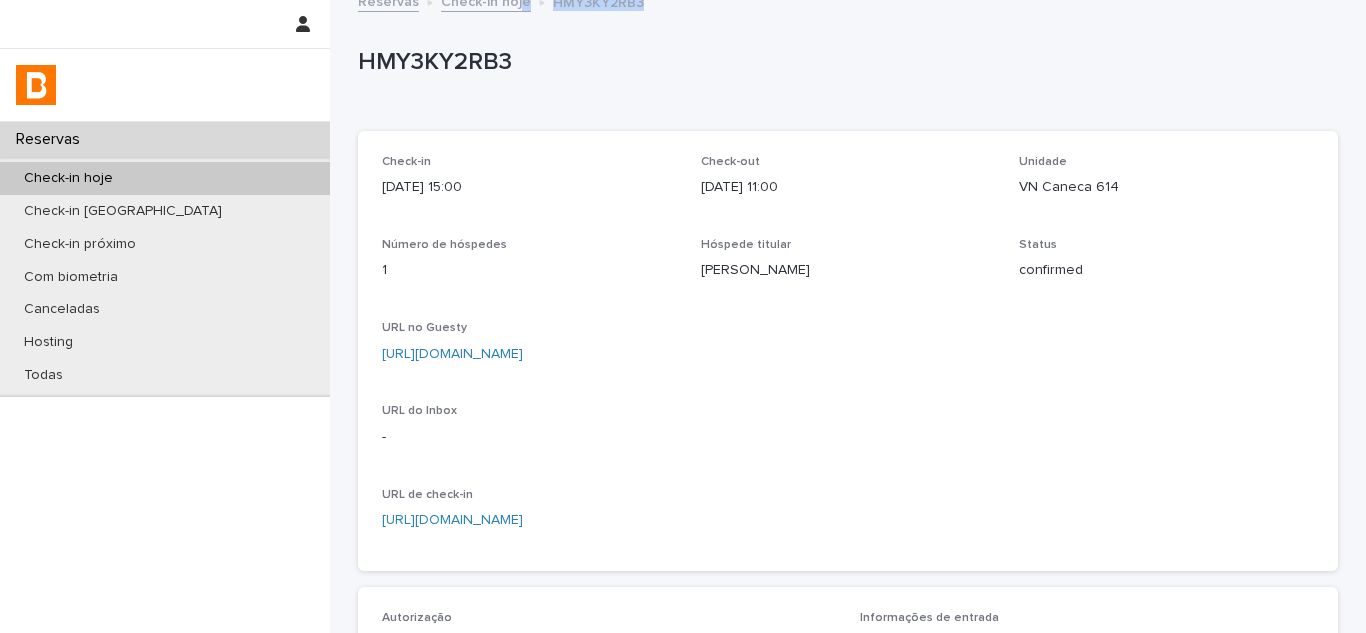 scroll, scrollTop: 0, scrollLeft: 0, axis: both 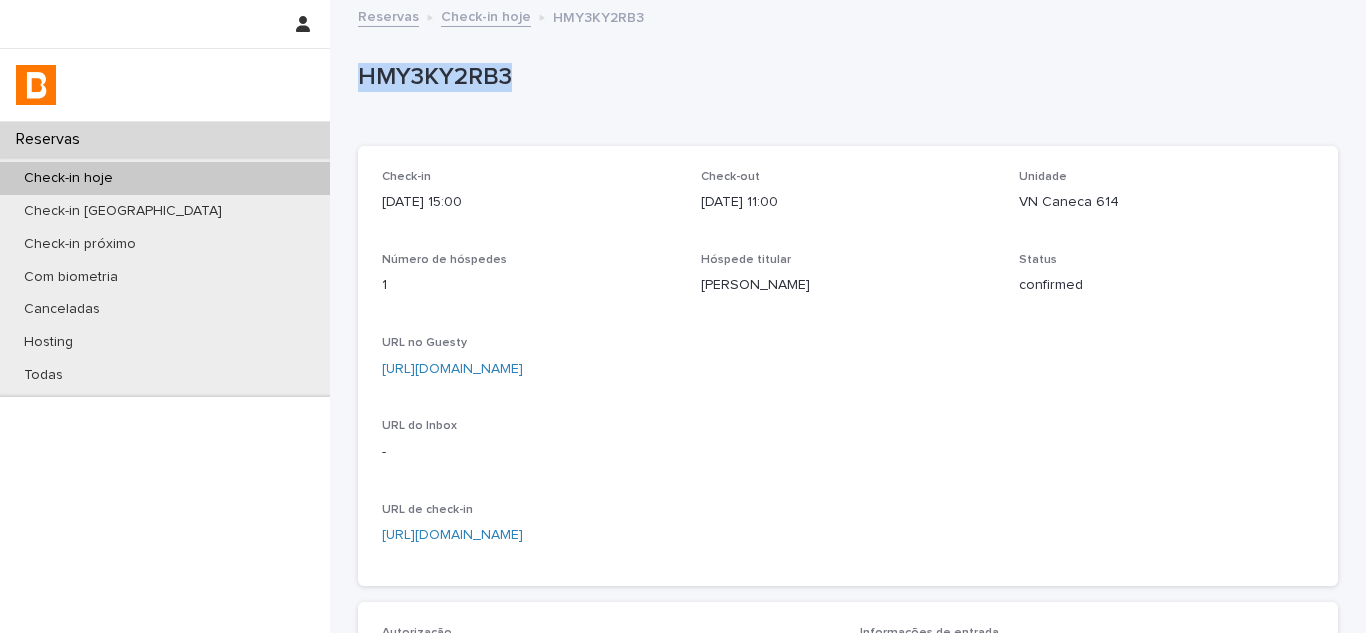 drag, startPoint x: 354, startPoint y: 7, endPoint x: 528, endPoint y: 62, distance: 182.48561 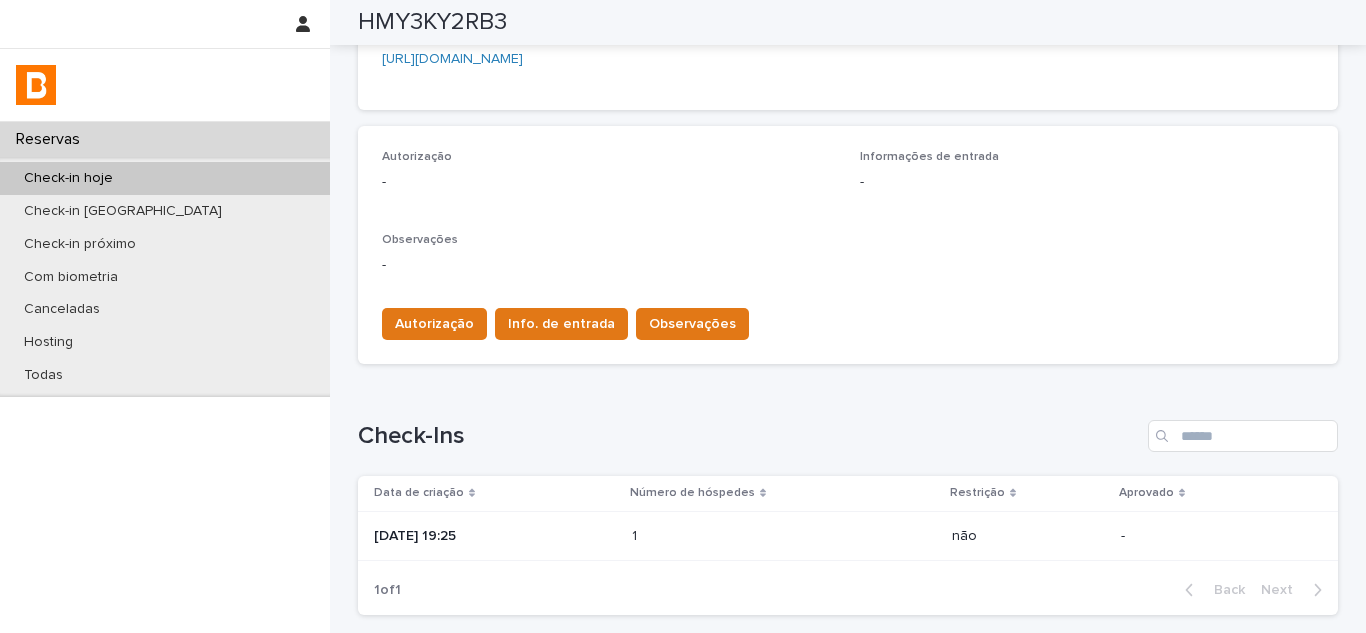 scroll, scrollTop: 600, scrollLeft: 0, axis: vertical 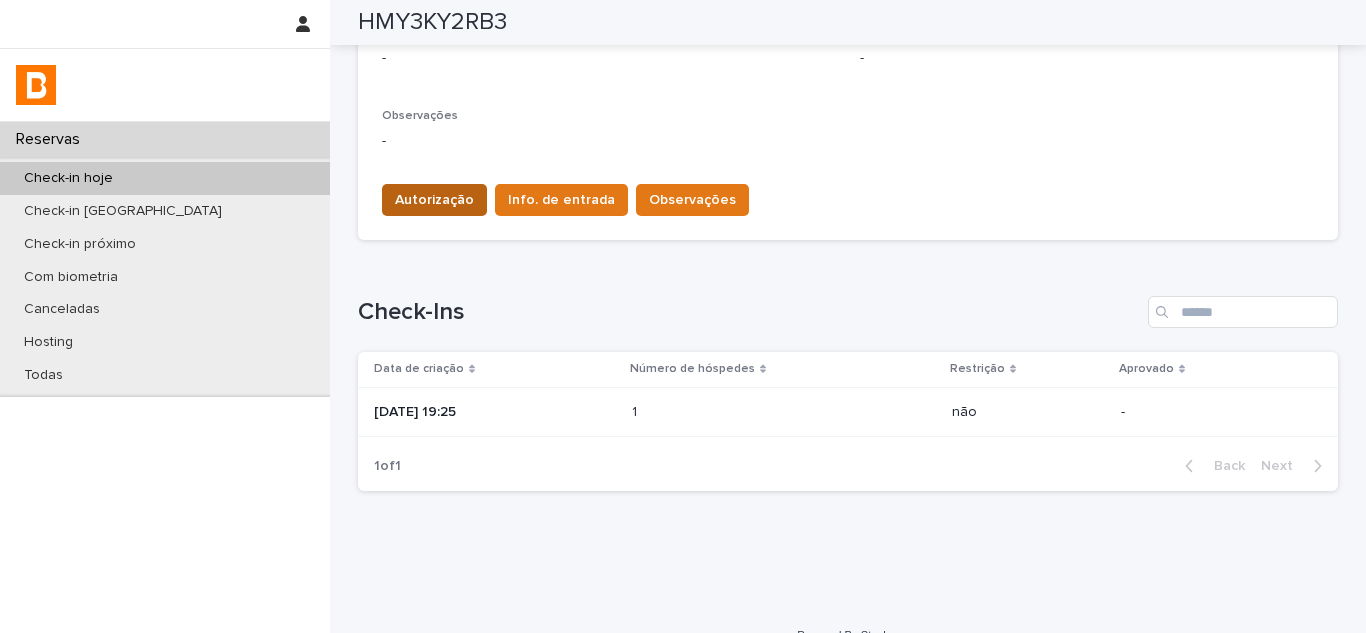 click on "Autorização" at bounding box center [434, 200] 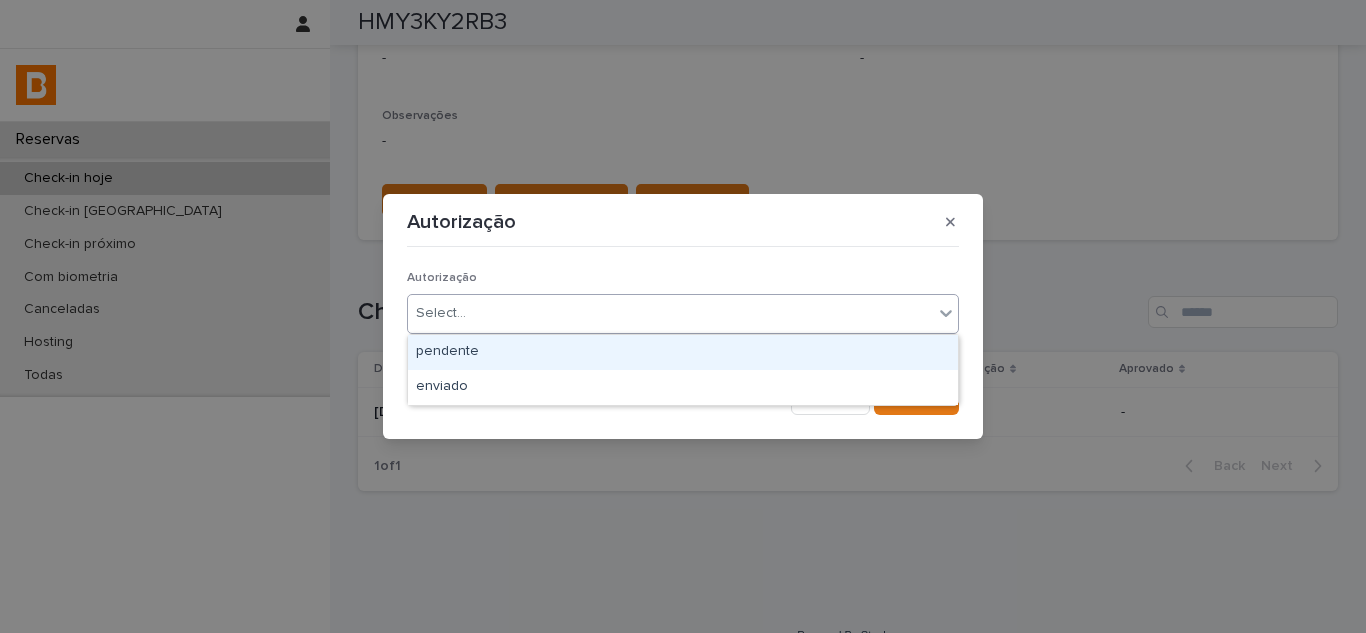 click on "Select..." at bounding box center (670, 313) 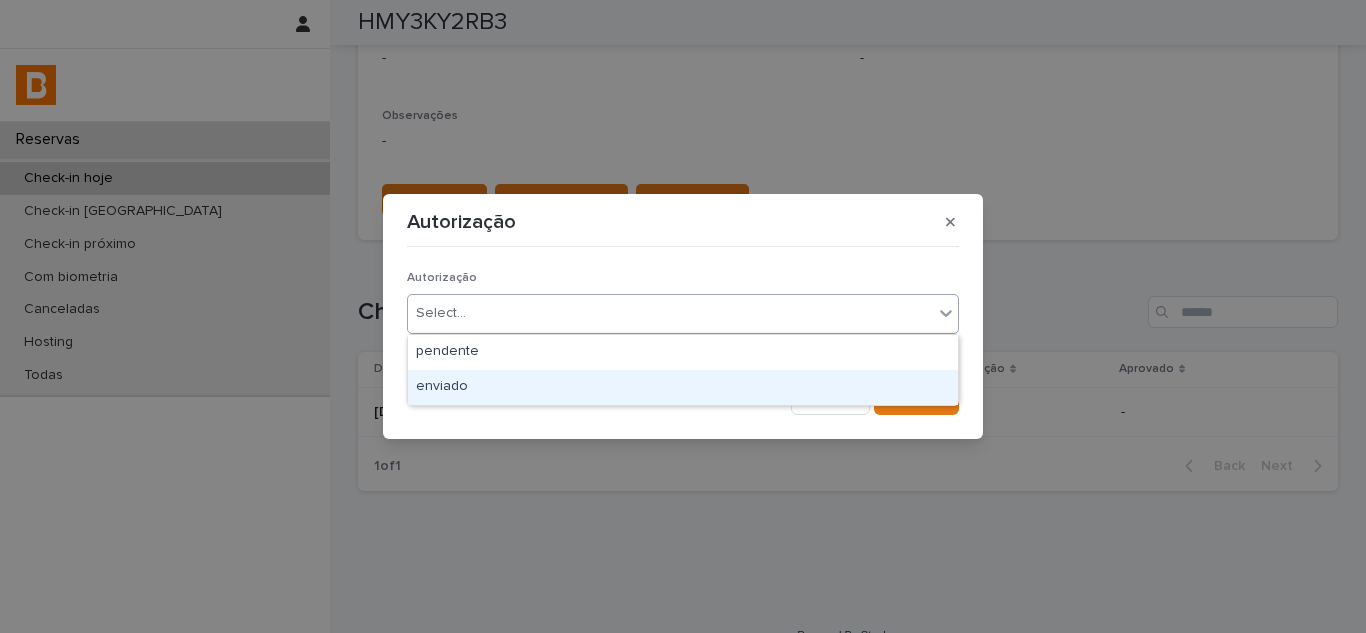 click on "enviado" at bounding box center (683, 387) 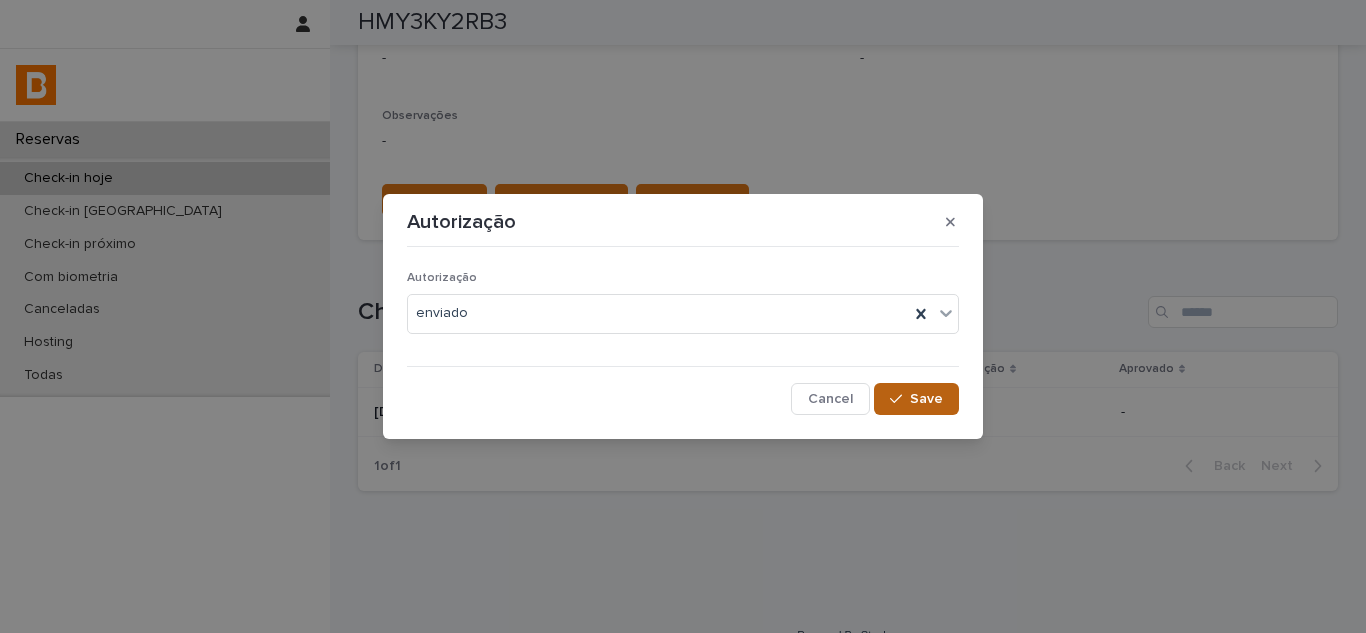 click at bounding box center (900, 399) 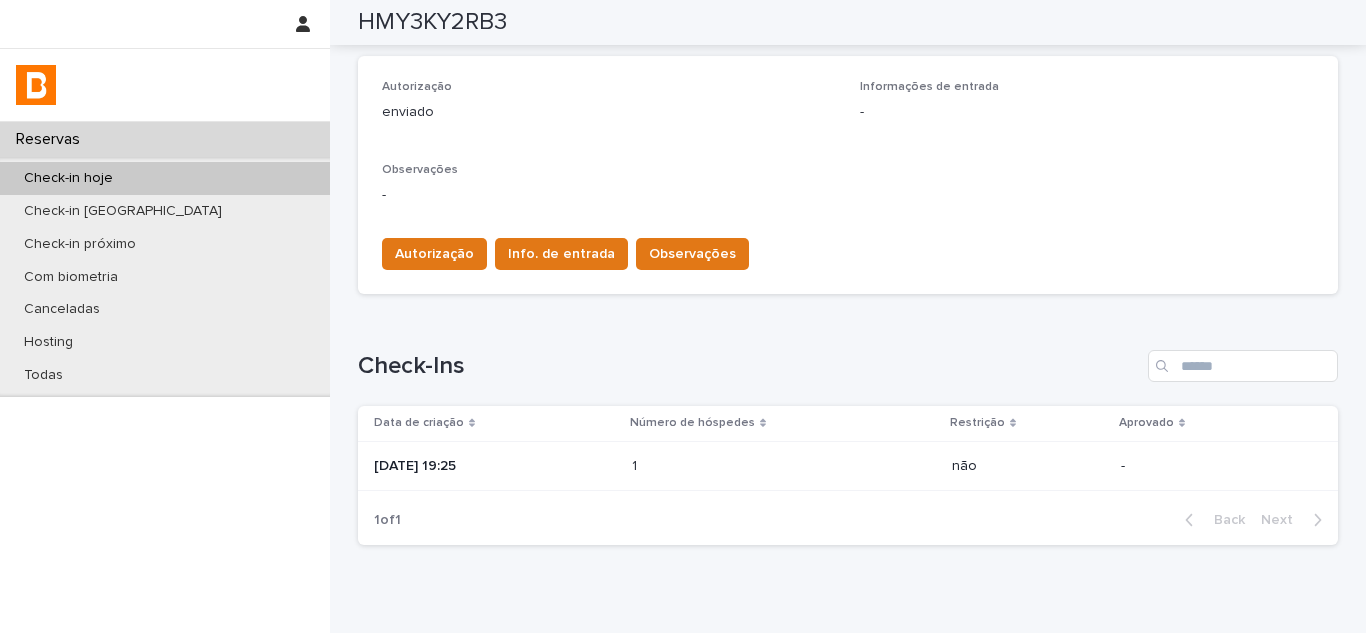 scroll, scrollTop: 500, scrollLeft: 0, axis: vertical 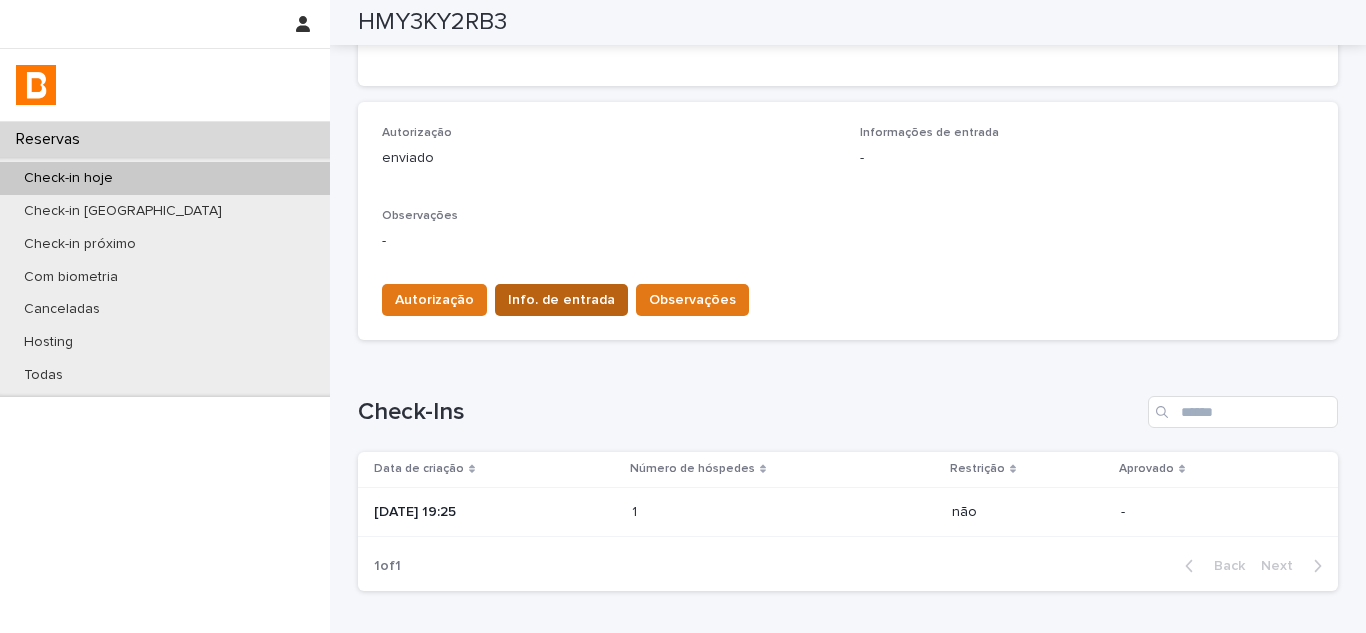 click on "Info. de entrada" at bounding box center [561, 300] 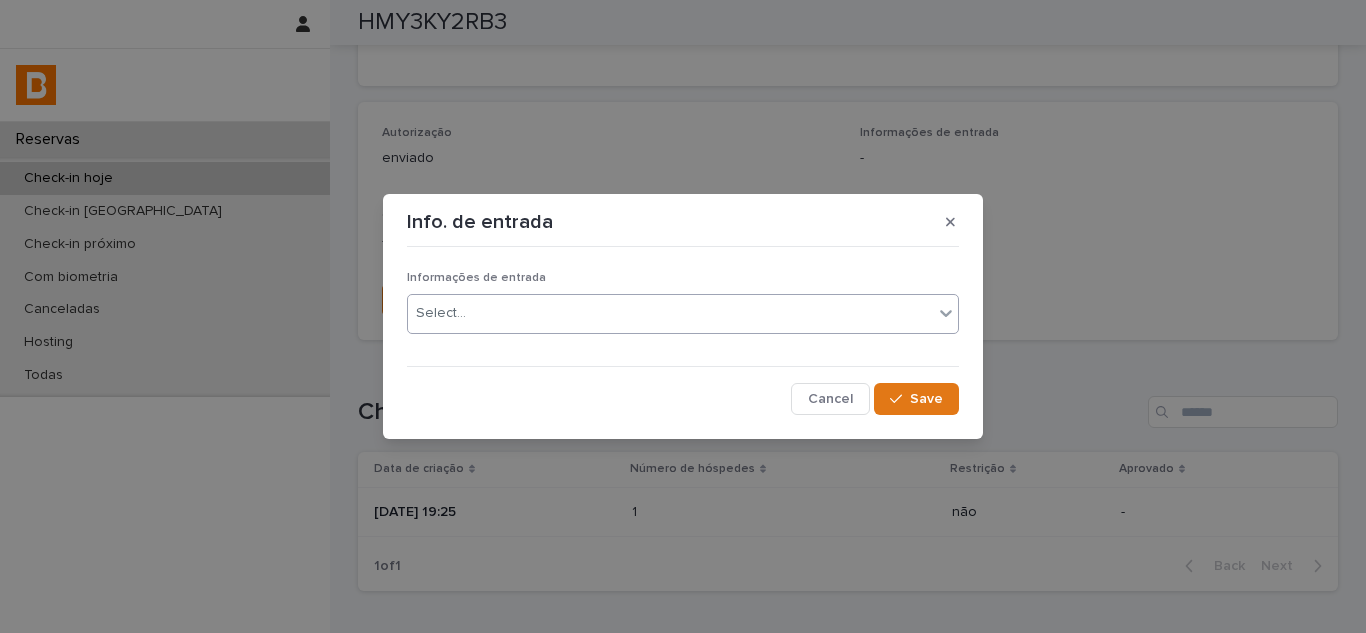 click on "Select..." at bounding box center [670, 313] 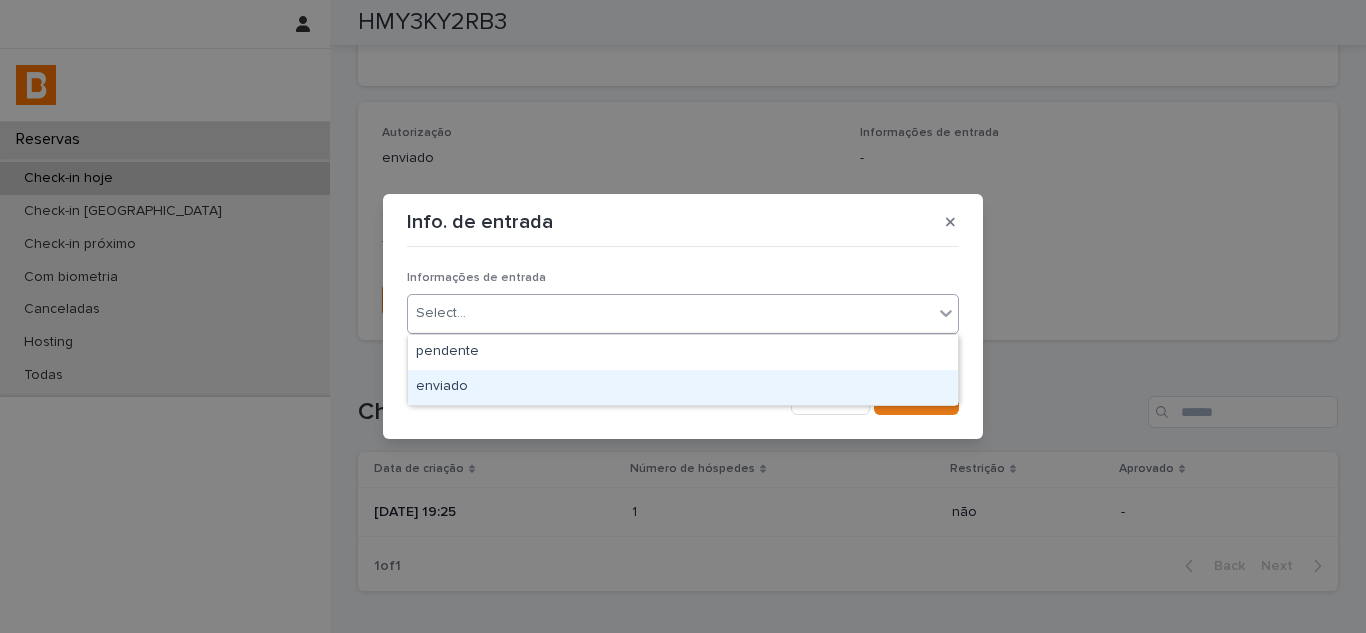 click on "enviado" at bounding box center [683, 387] 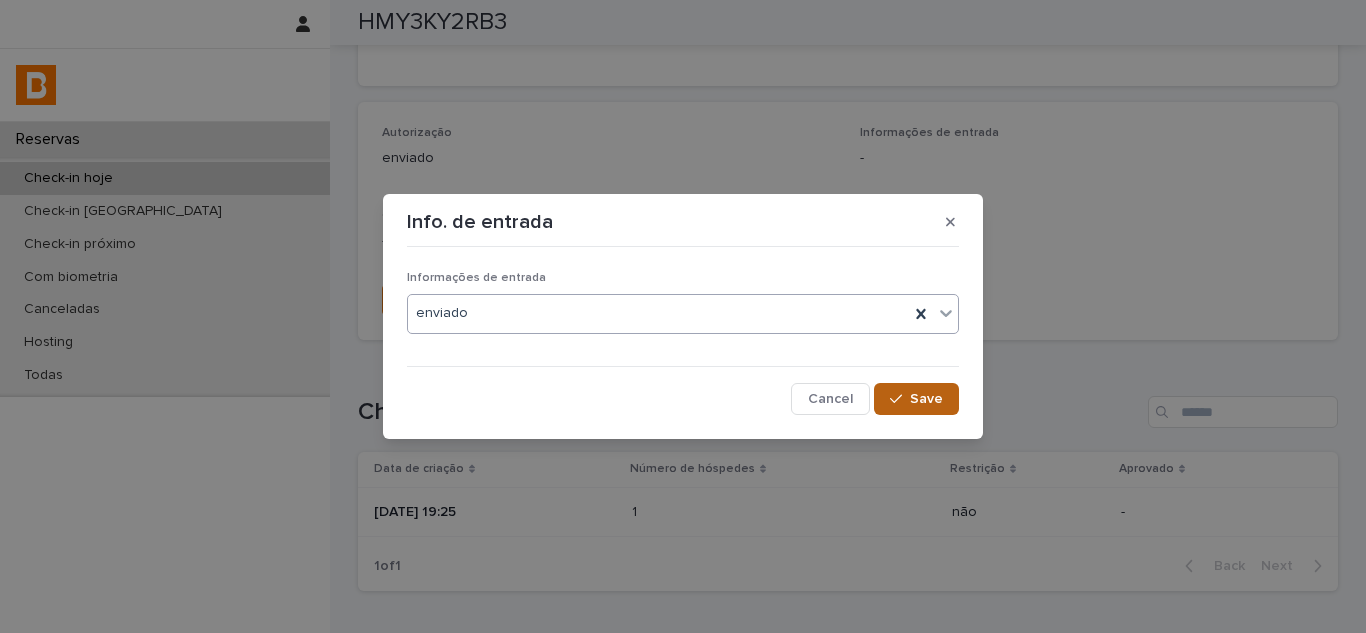 click on "Save" at bounding box center [926, 399] 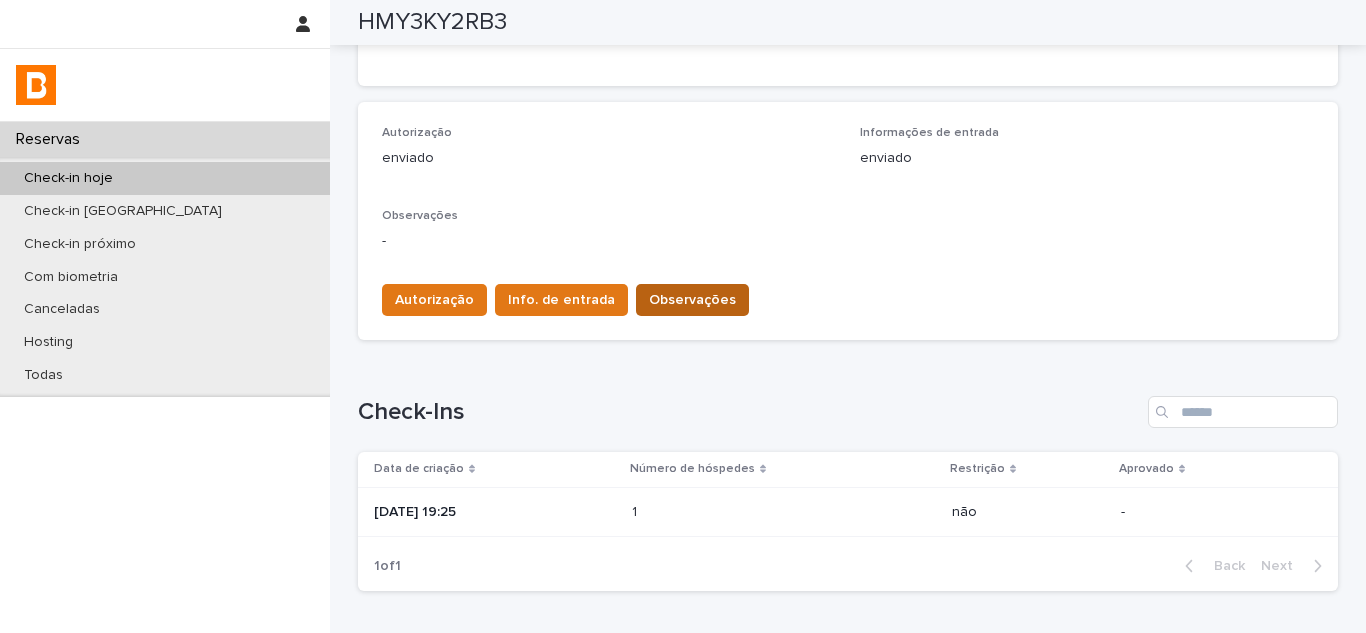 click on "Observações" at bounding box center [692, 300] 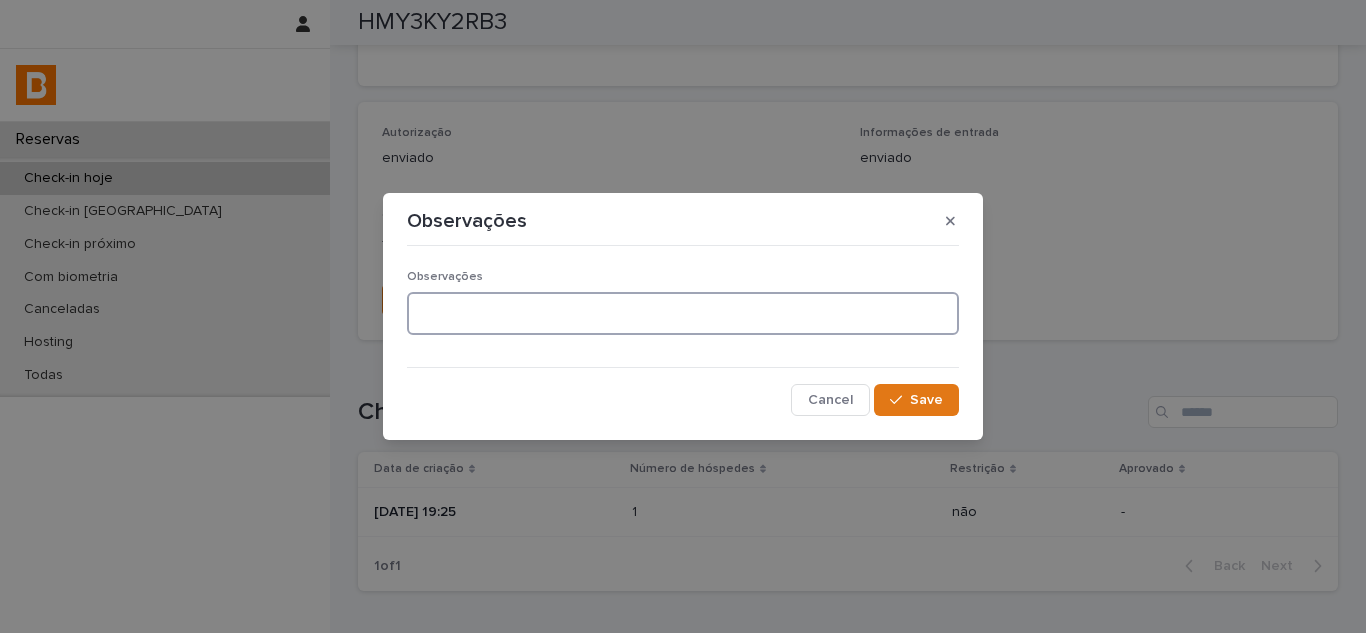 click at bounding box center (683, 313) 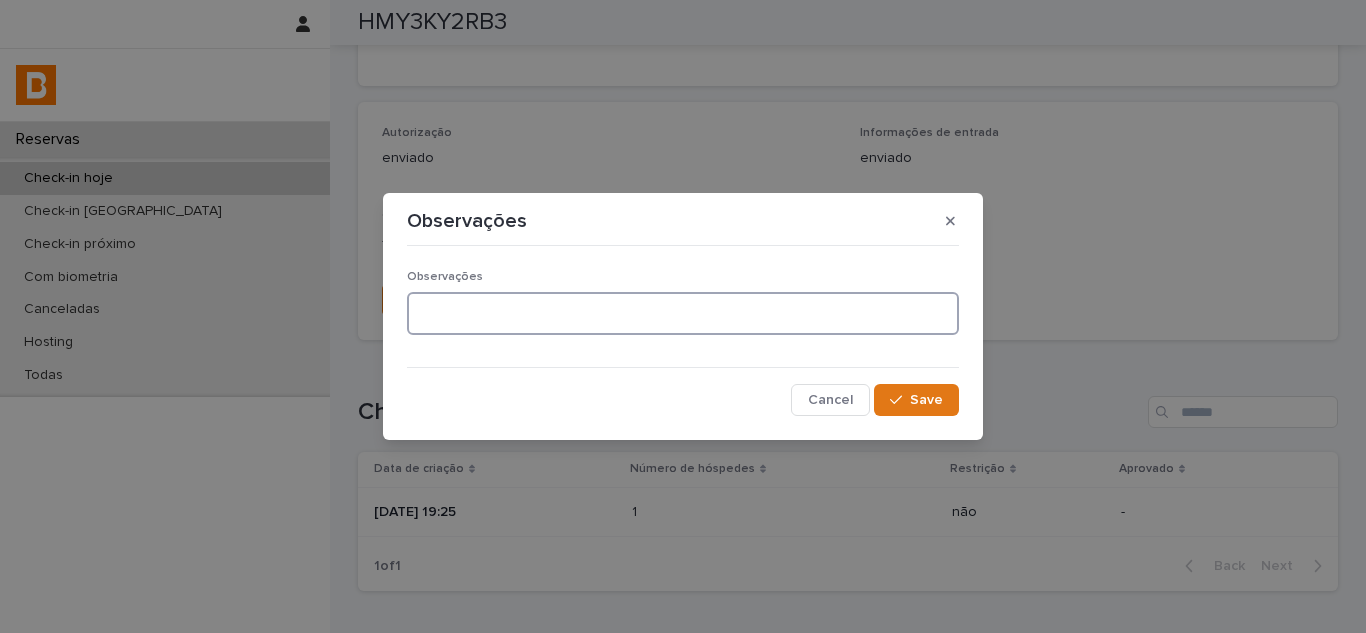 paste on "**********" 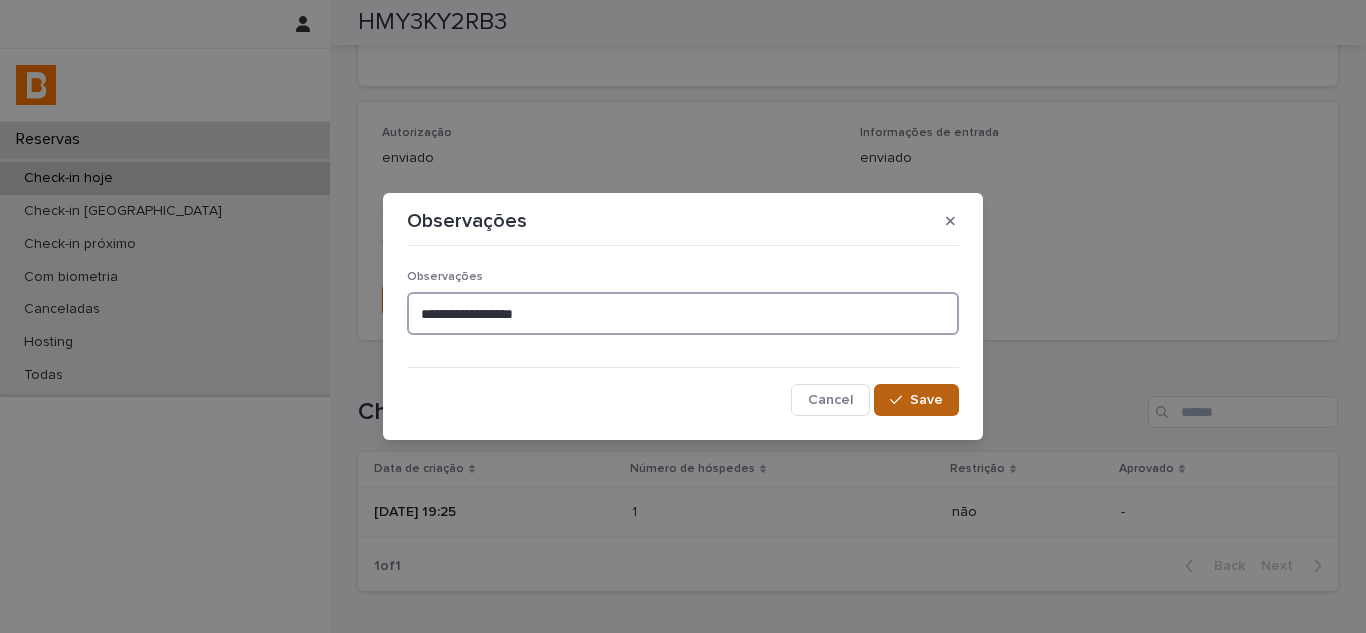 type on "**********" 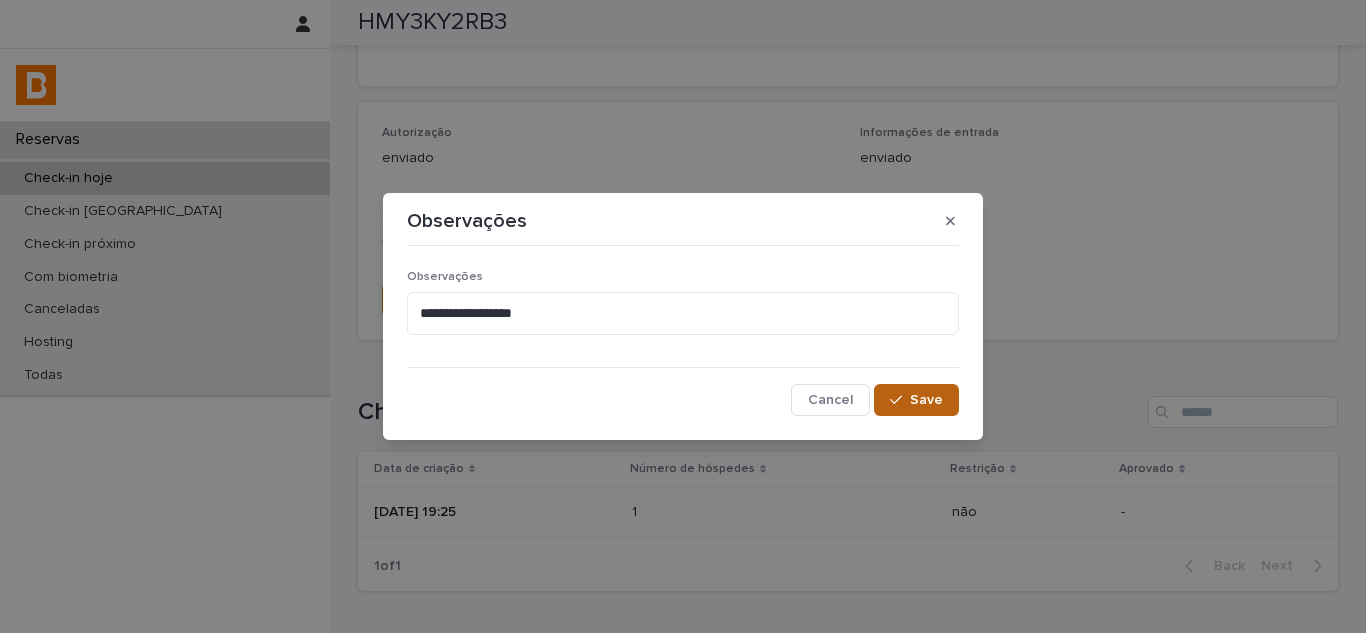 click on "Save" at bounding box center (926, 400) 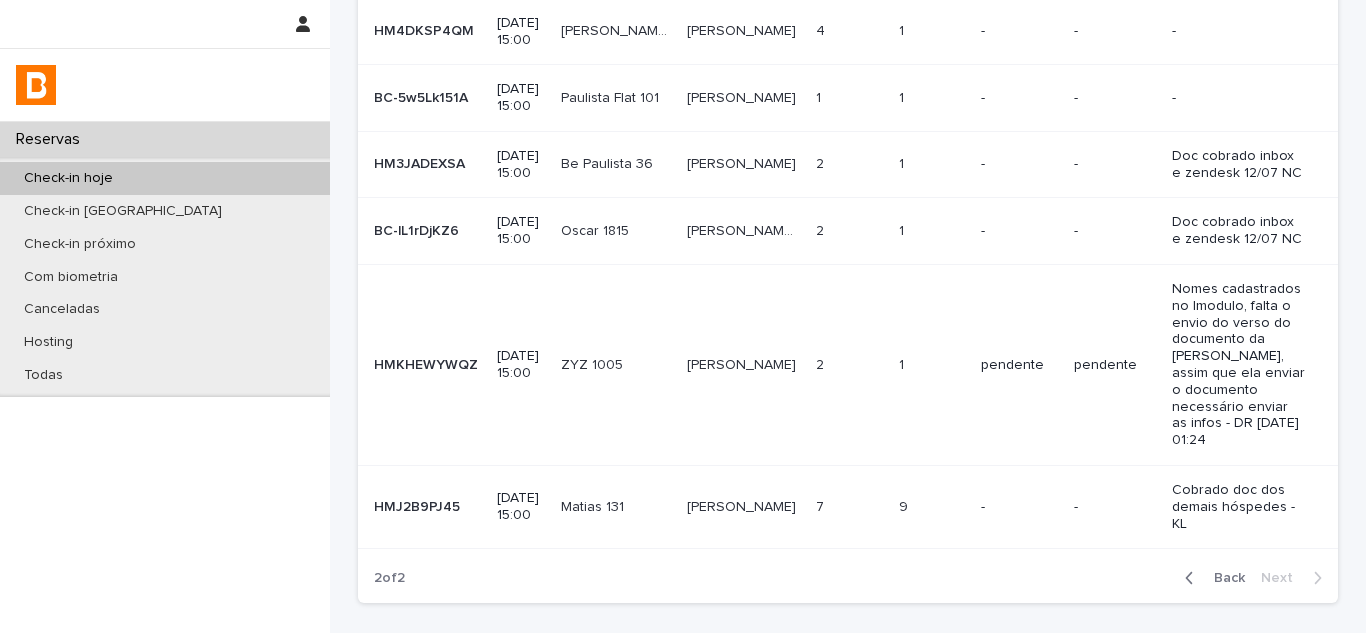 scroll, scrollTop: 675, scrollLeft: 0, axis: vertical 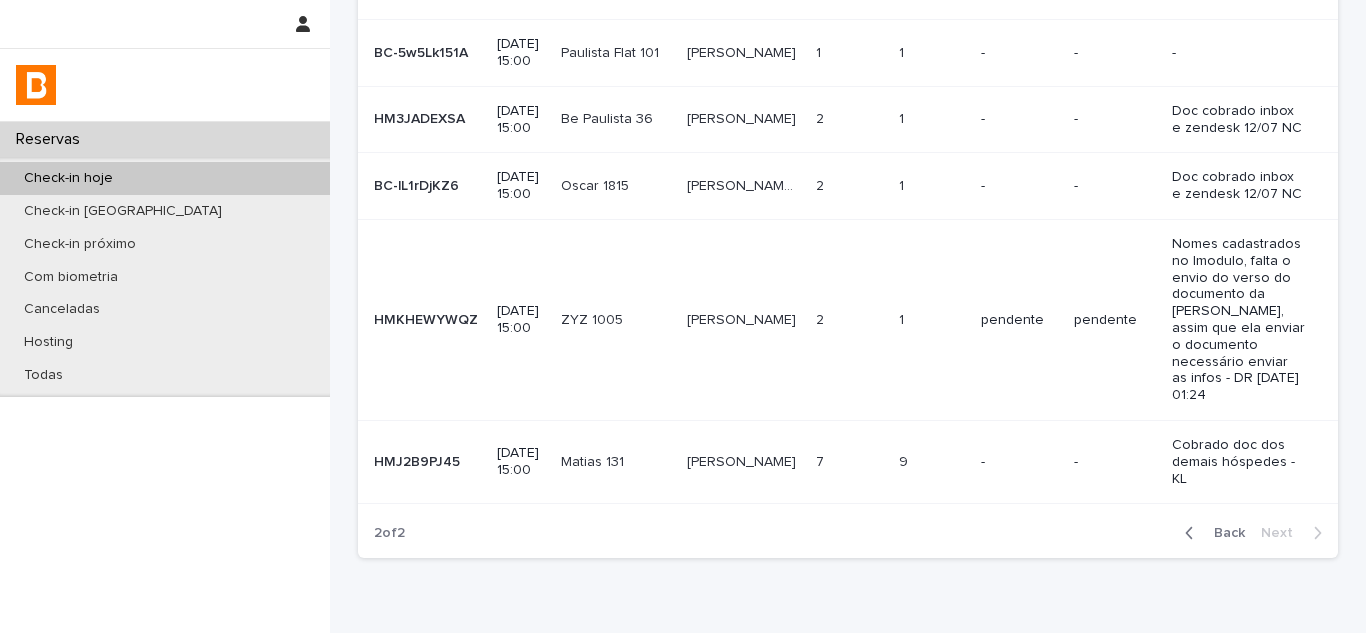 click 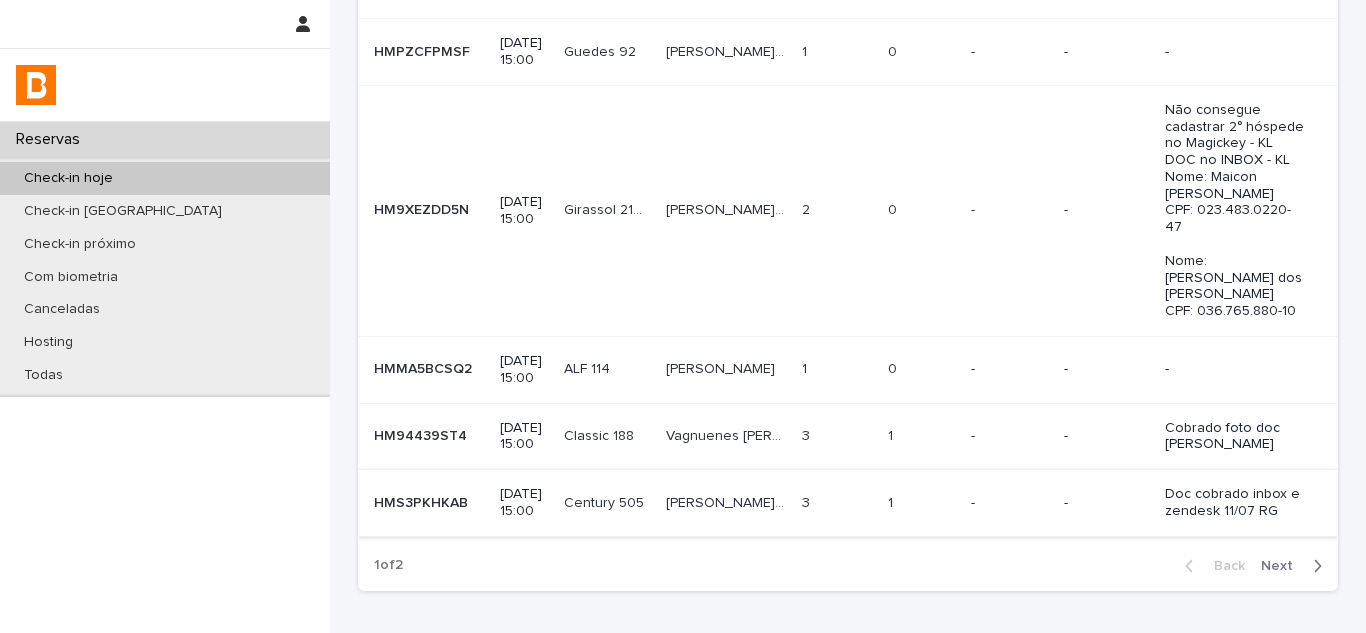 scroll, scrollTop: 758, scrollLeft: 0, axis: vertical 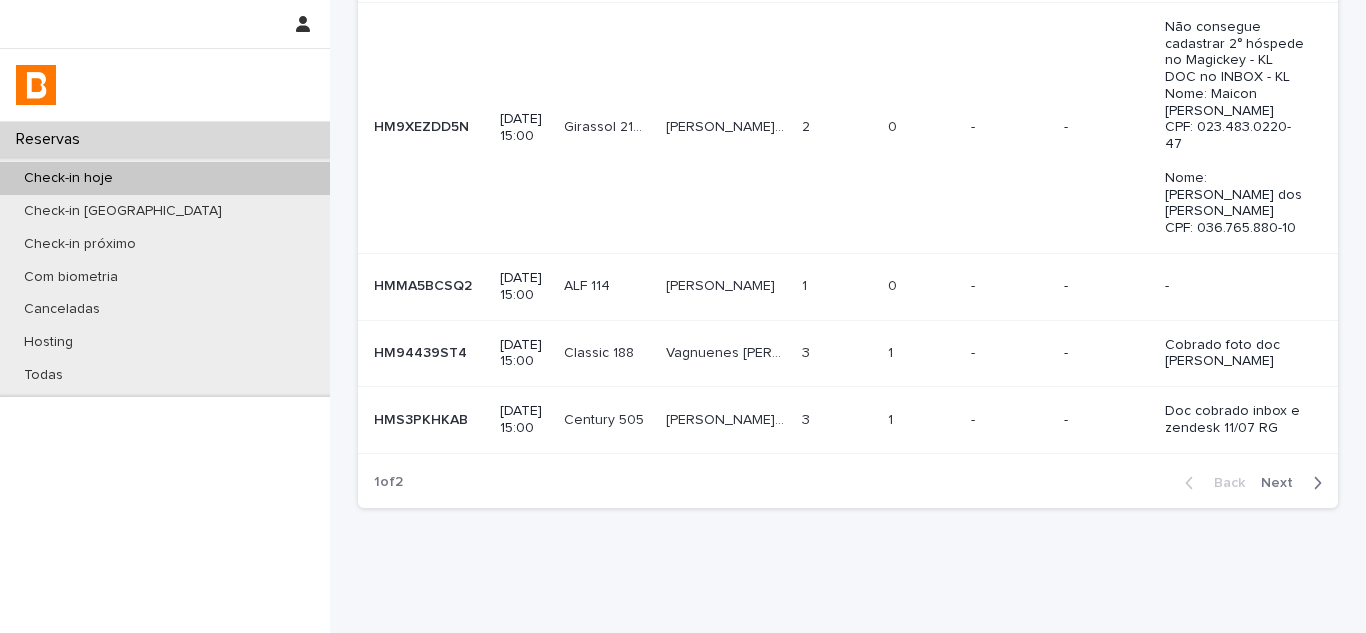 click on "Next" at bounding box center [1283, 483] 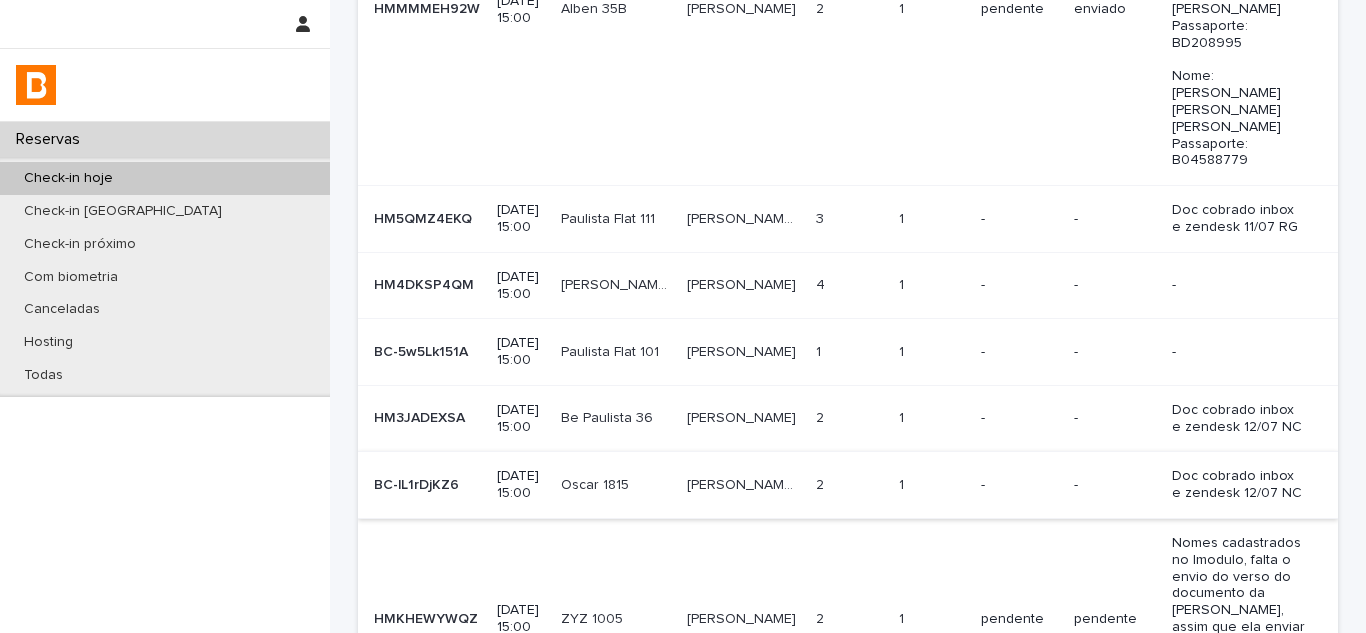 scroll, scrollTop: 375, scrollLeft: 0, axis: vertical 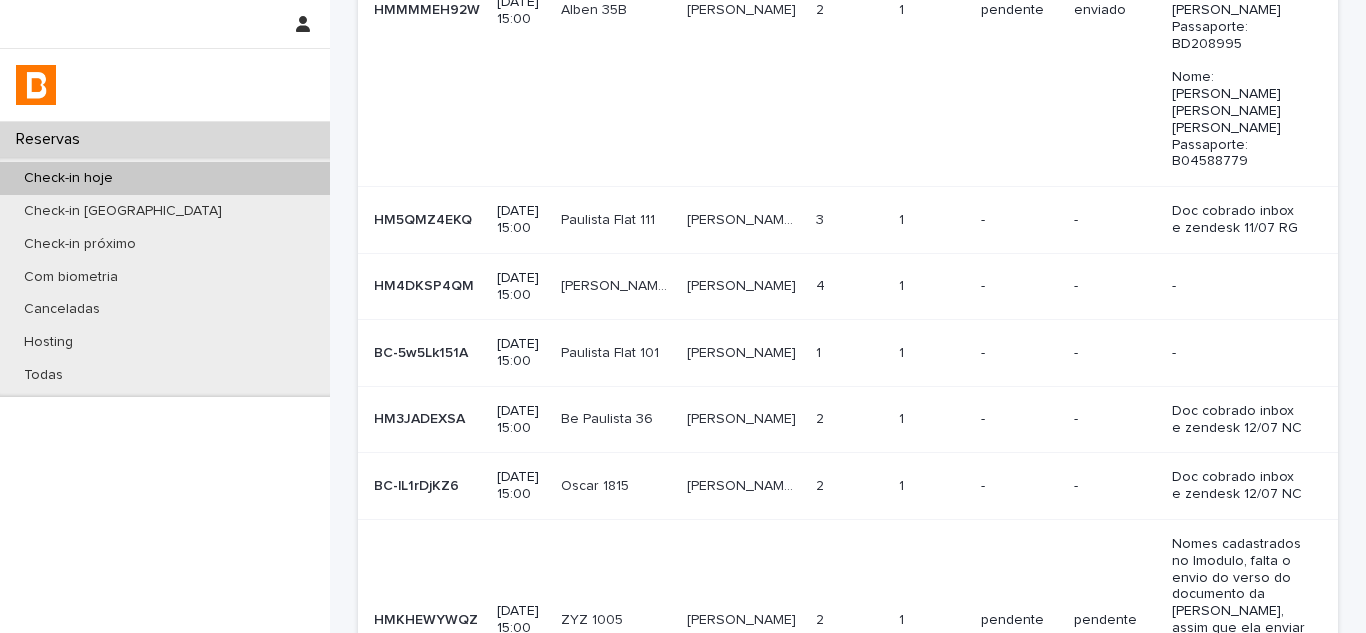 click on "2 2" at bounding box center [849, 486] 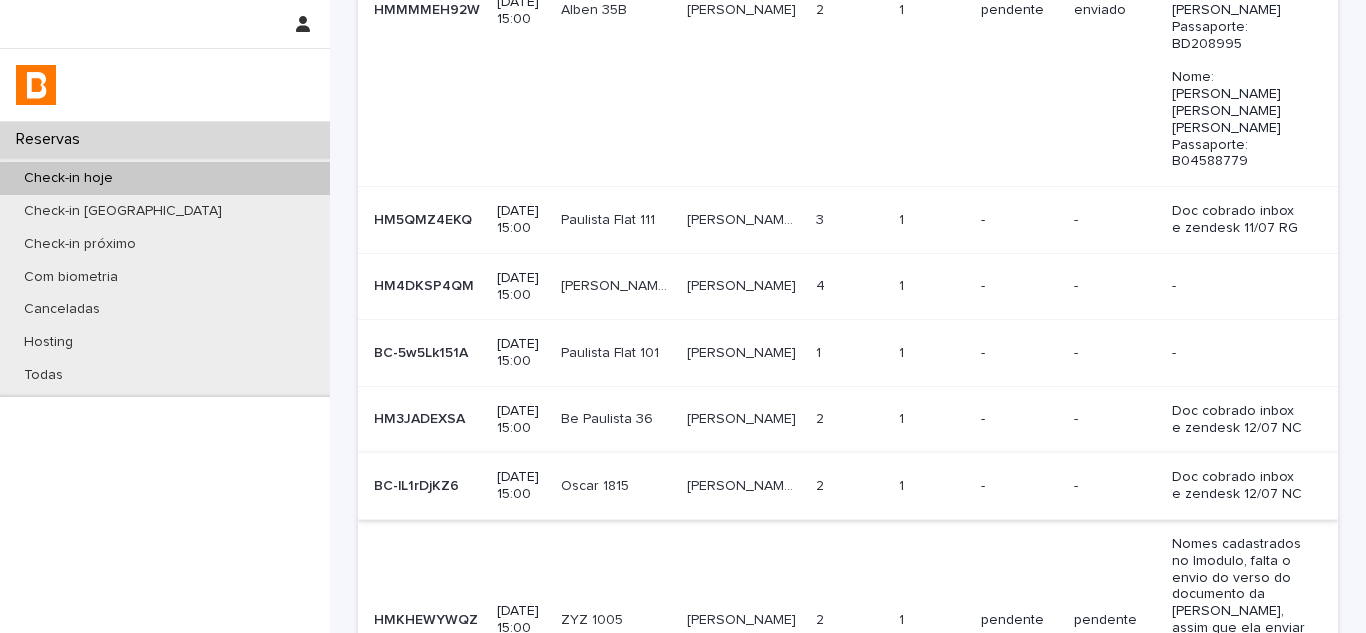 scroll, scrollTop: 0, scrollLeft: 0, axis: both 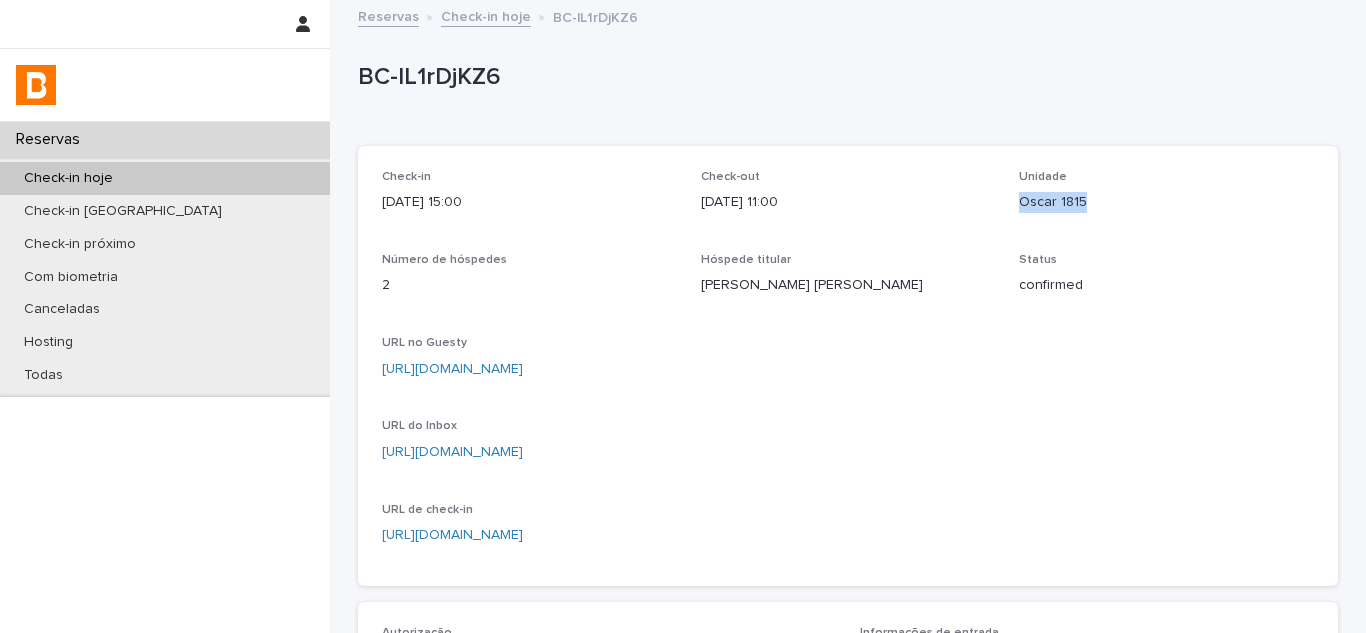 drag, startPoint x: 1015, startPoint y: 203, endPoint x: 1134, endPoint y: 203, distance: 119 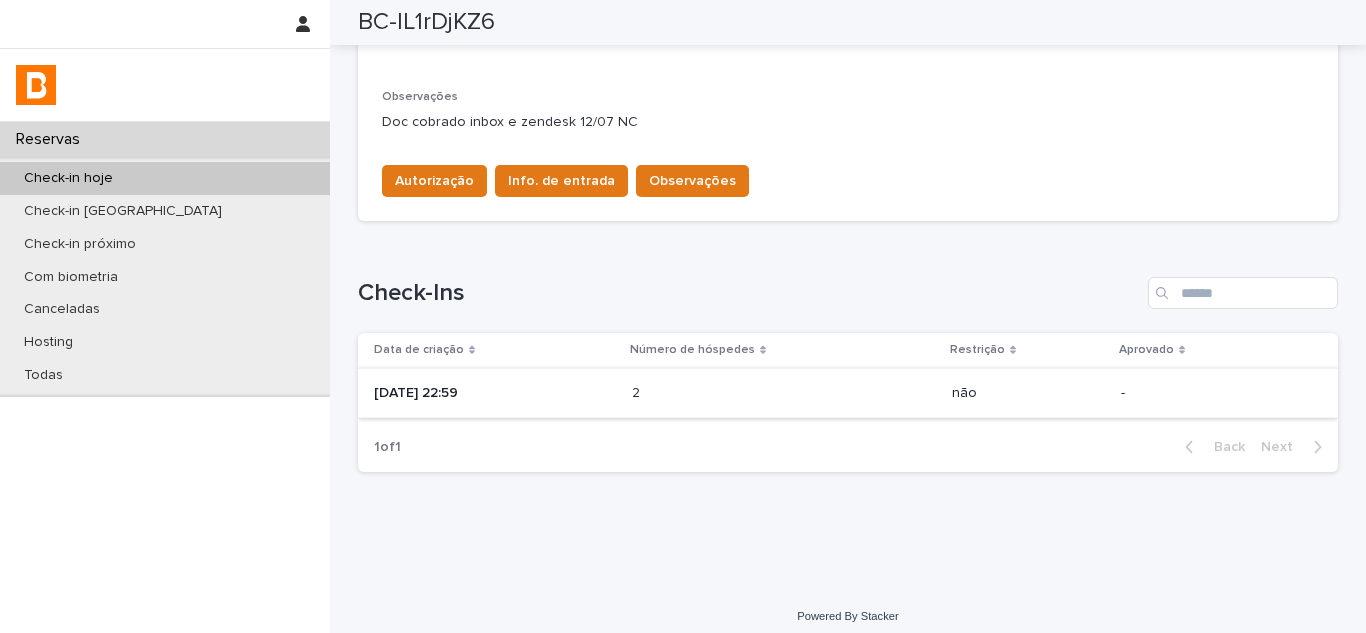 scroll, scrollTop: 631, scrollLeft: 0, axis: vertical 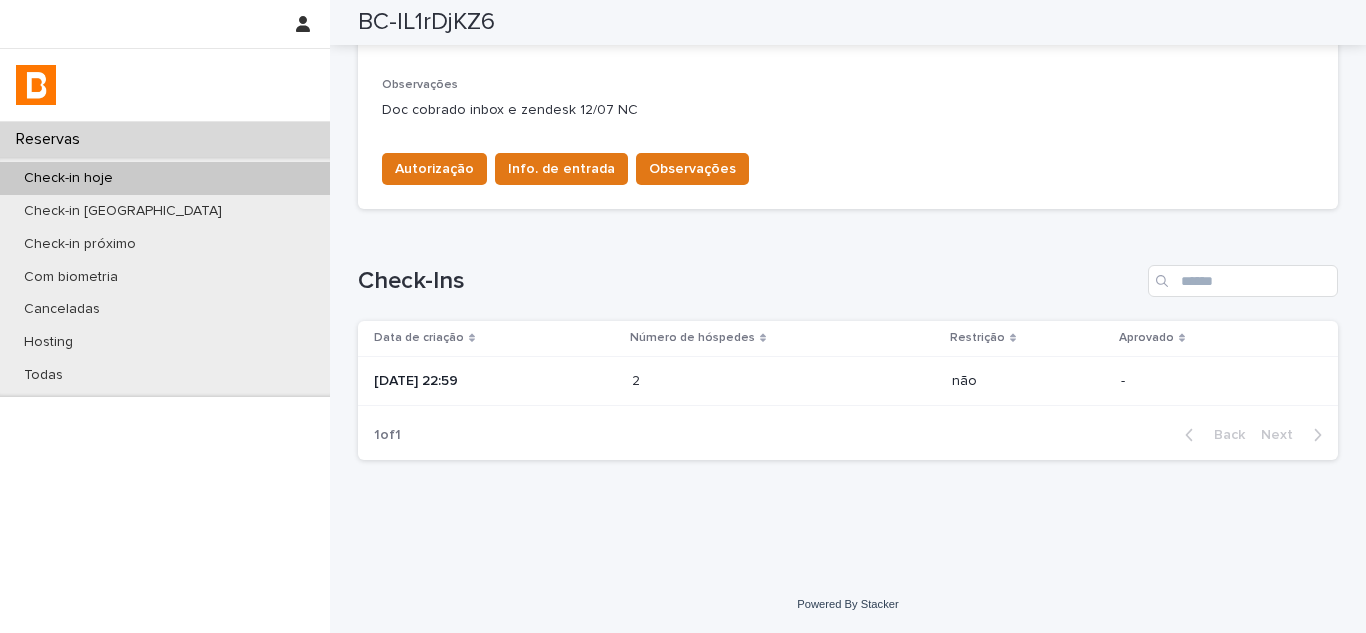 click on "[DATE] 22:59" at bounding box center (491, 381) 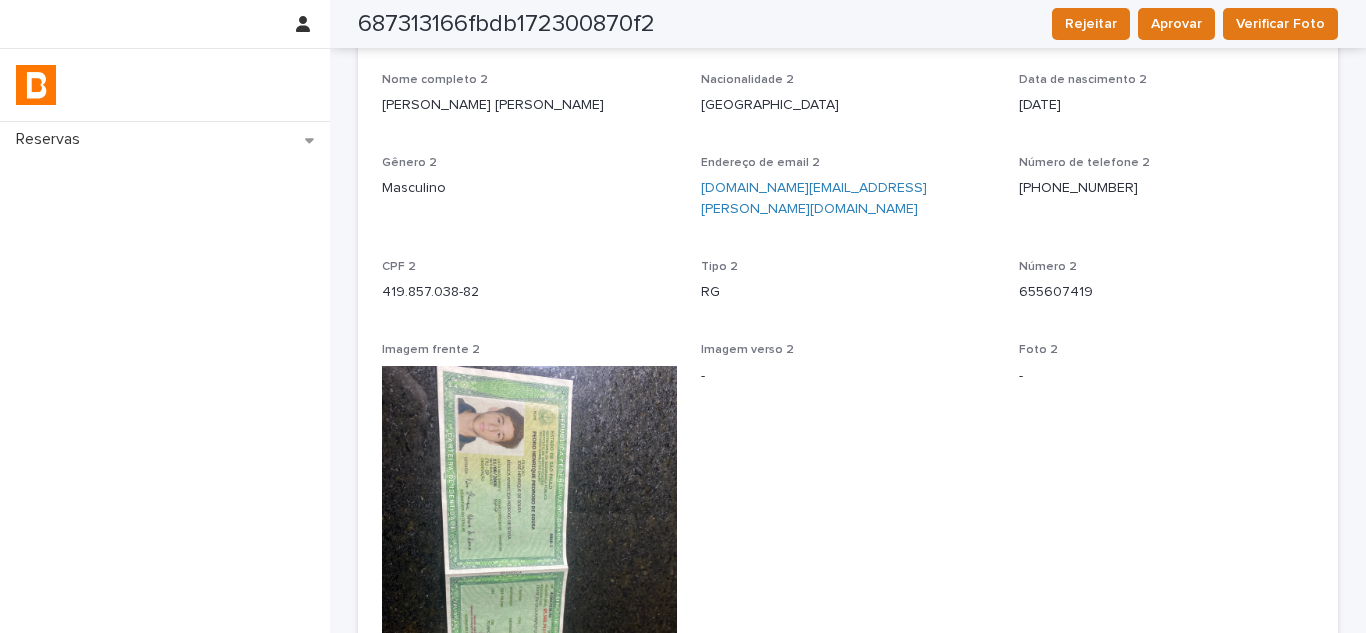 scroll, scrollTop: 1000, scrollLeft: 0, axis: vertical 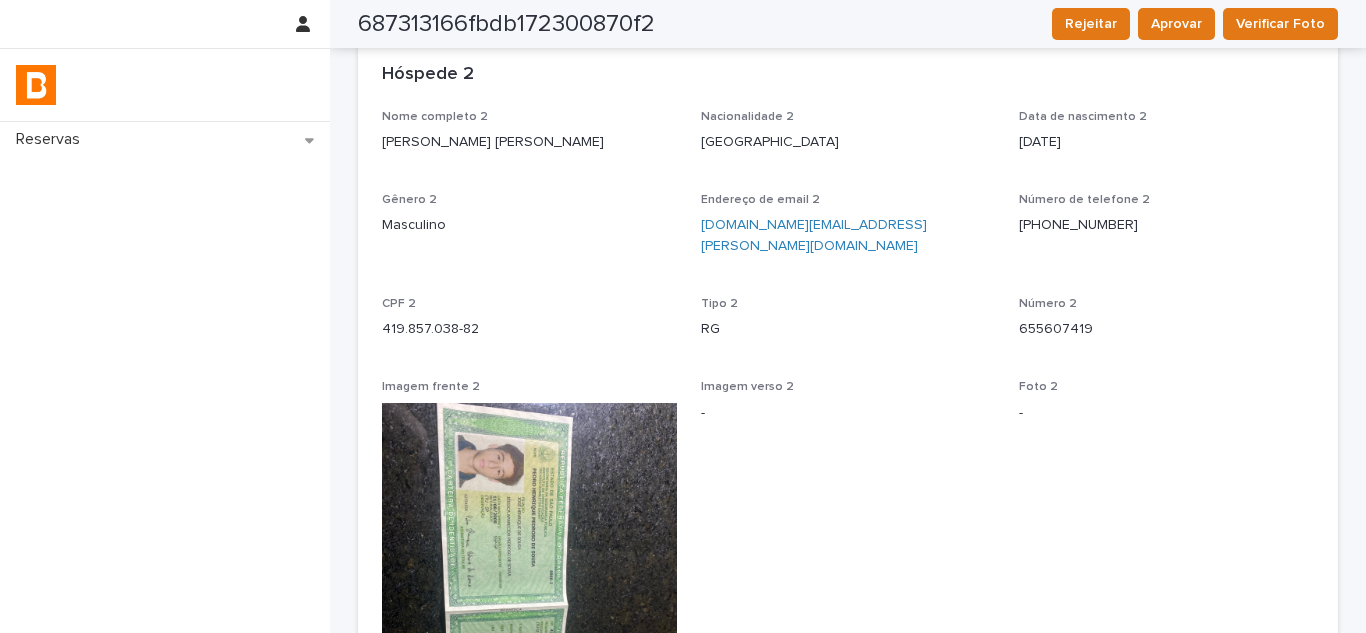 click on "Imagem verso 2 -" at bounding box center [848, 595] 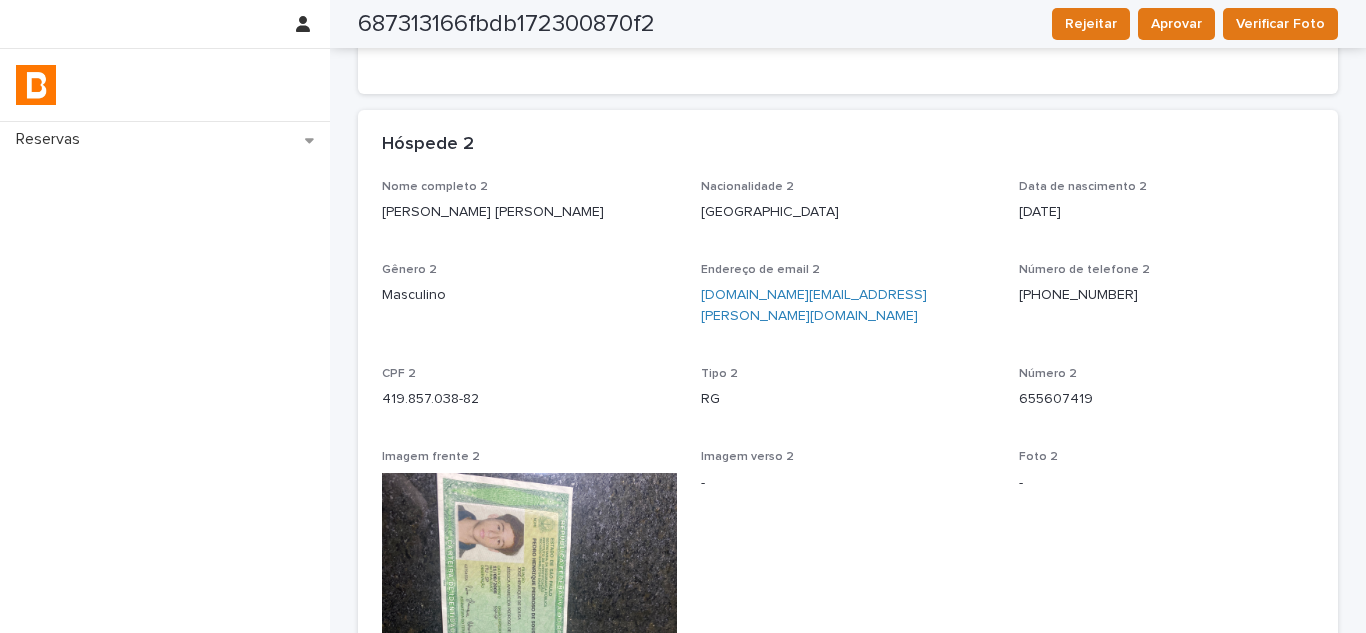 scroll, scrollTop: 900, scrollLeft: 0, axis: vertical 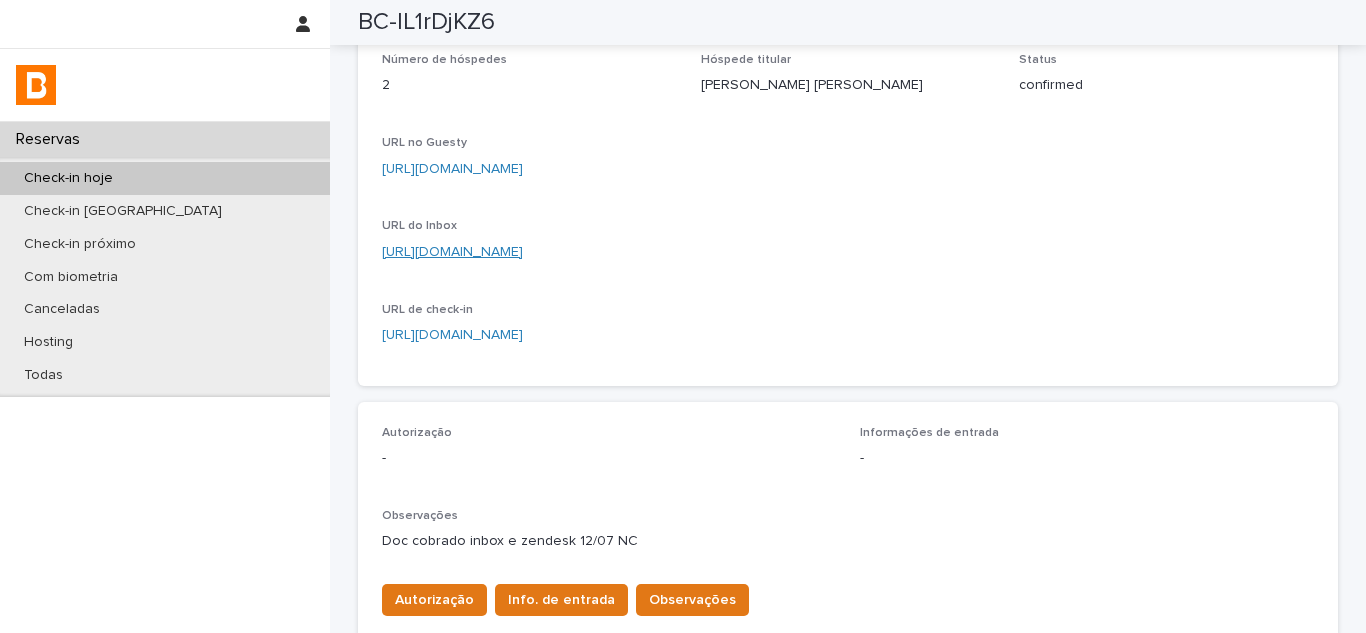 click on "[URL][DOMAIN_NAME]" at bounding box center (452, 252) 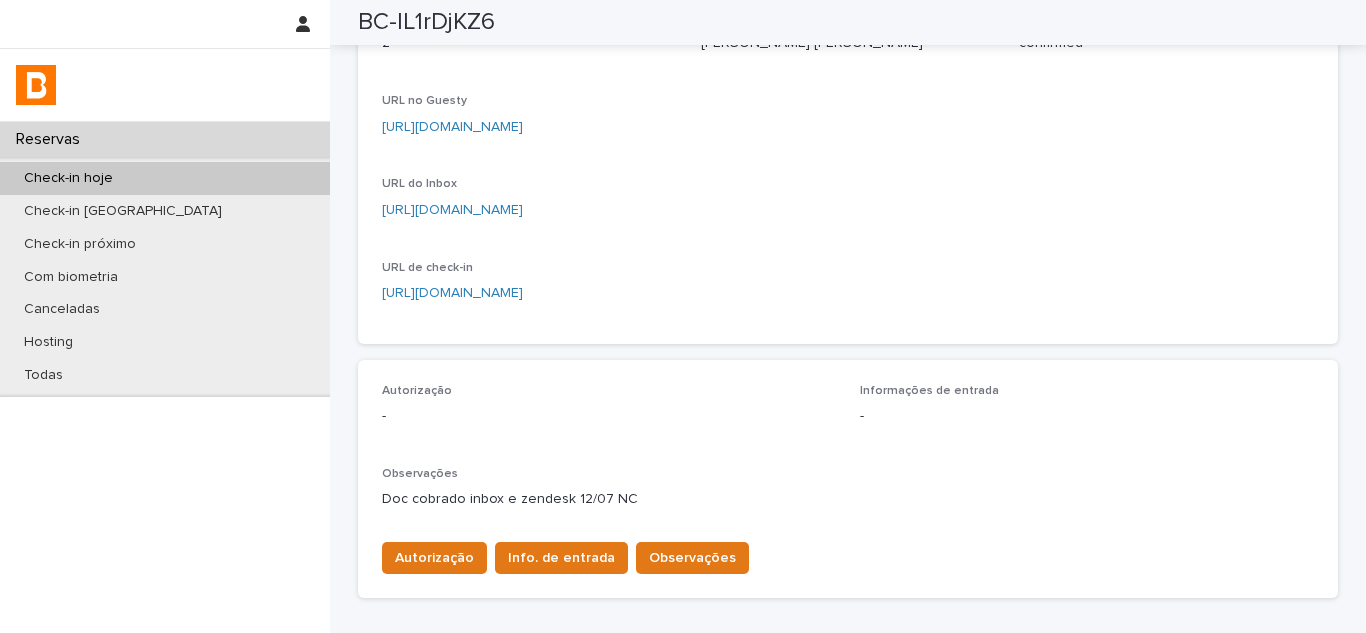 scroll, scrollTop: 231, scrollLeft: 0, axis: vertical 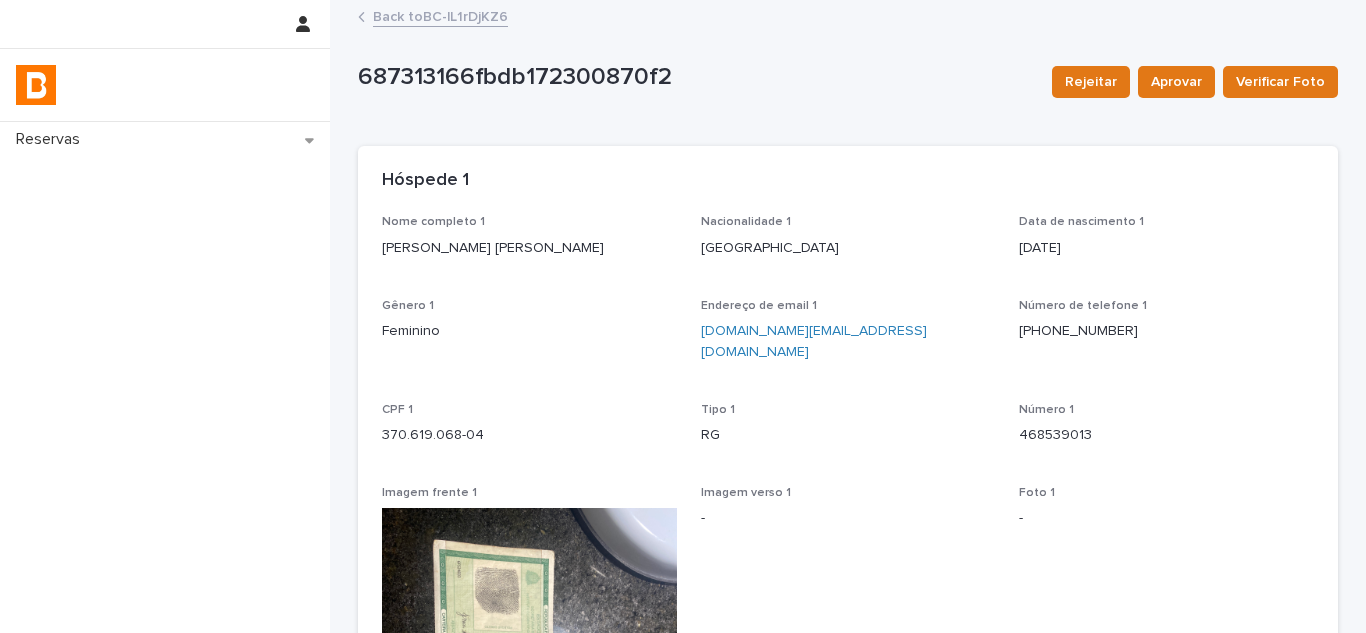 drag, startPoint x: 370, startPoint y: 250, endPoint x: 621, endPoint y: 257, distance: 251.0976 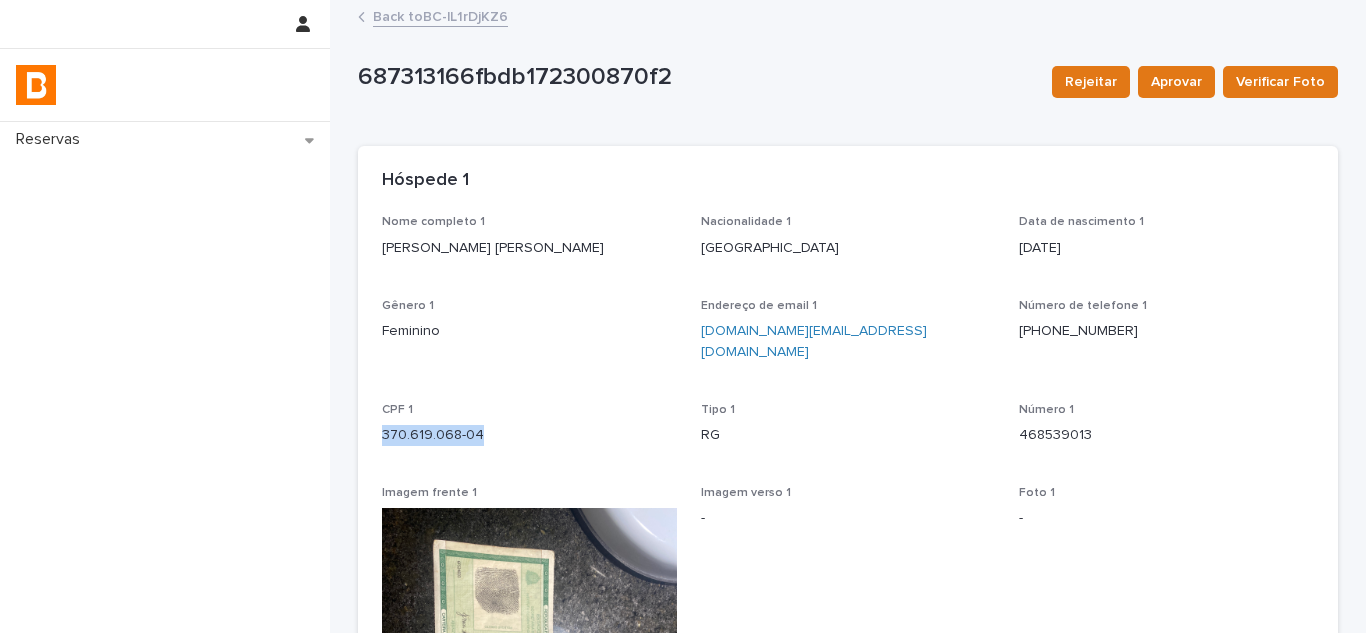 drag, startPoint x: 482, startPoint y: 410, endPoint x: 359, endPoint y: 415, distance: 123.101585 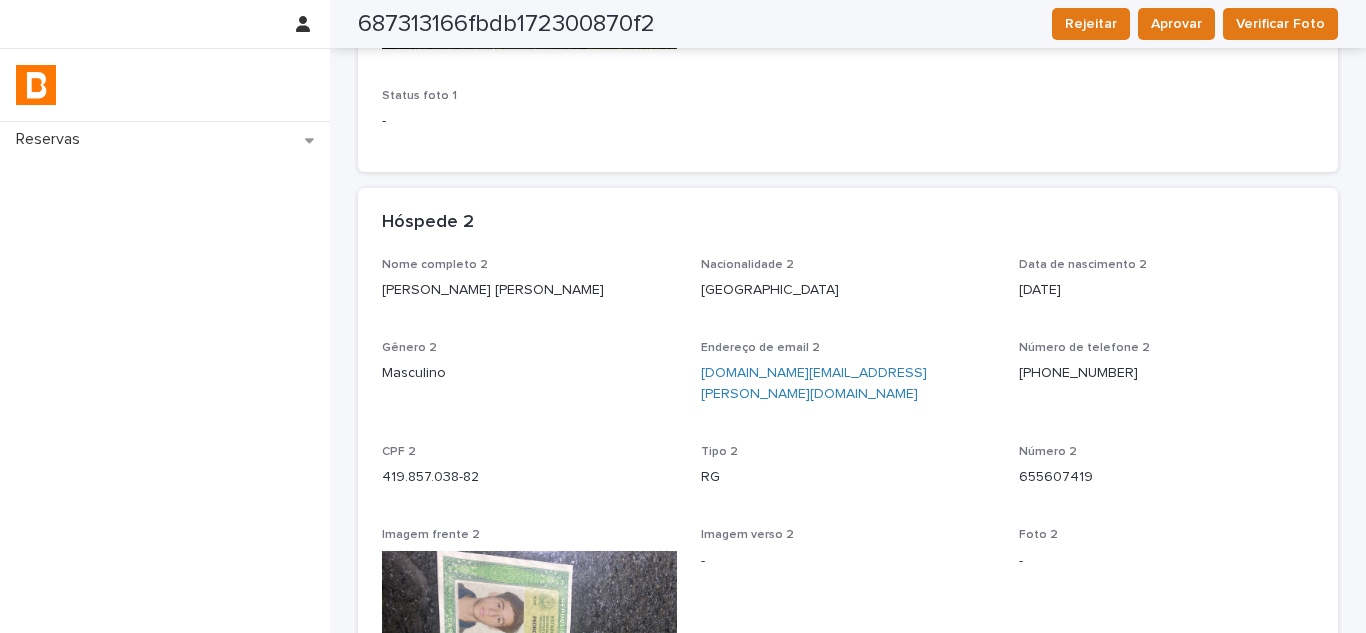 scroll, scrollTop: 1000, scrollLeft: 0, axis: vertical 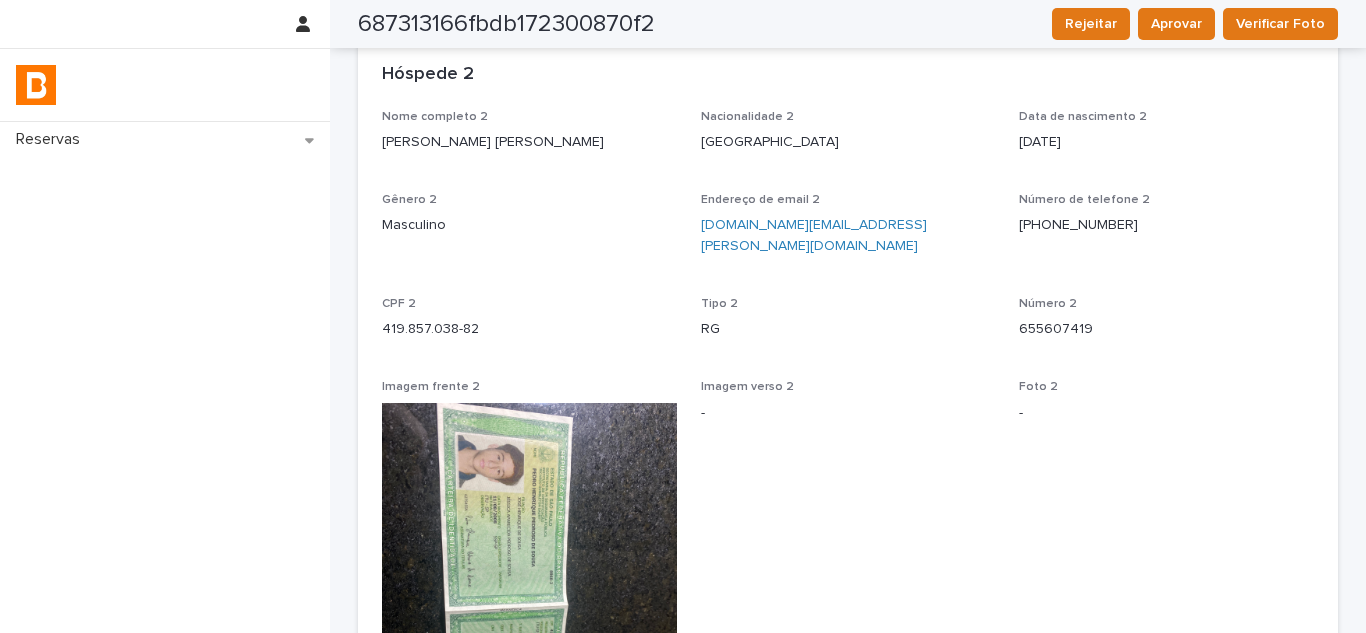 drag, startPoint x: 597, startPoint y: 127, endPoint x: 356, endPoint y: 126, distance: 241.00208 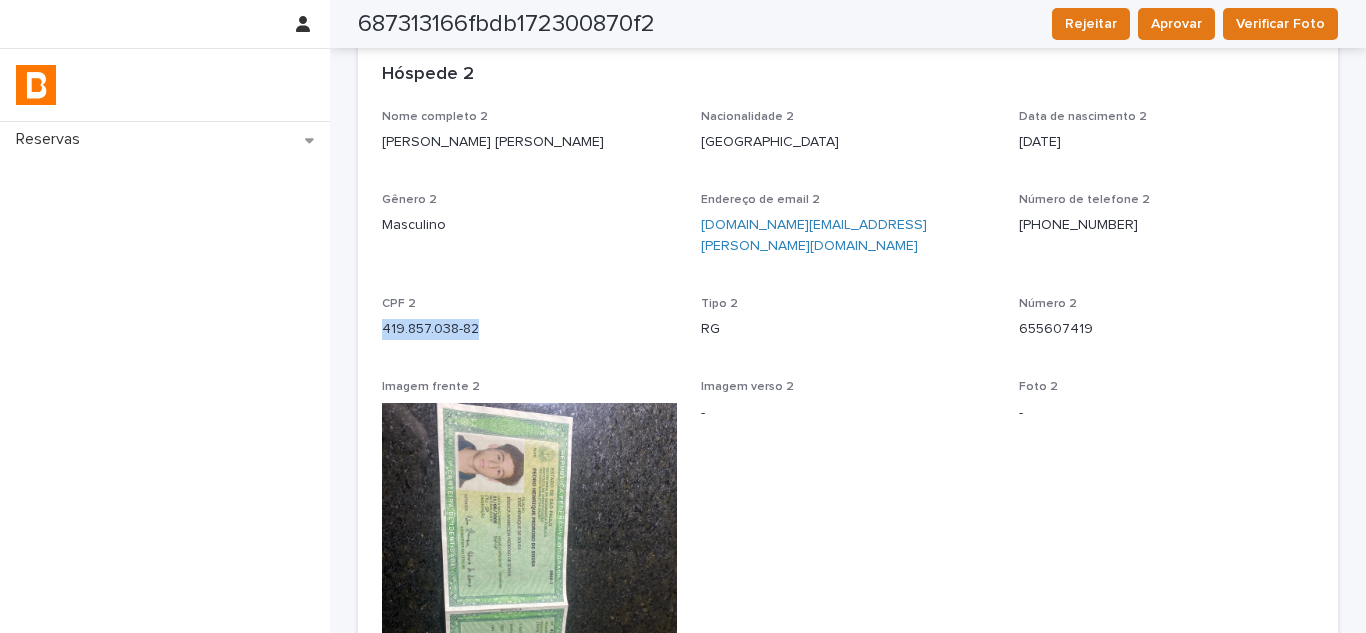 drag, startPoint x: 466, startPoint y: 286, endPoint x: 350, endPoint y: 291, distance: 116.10771 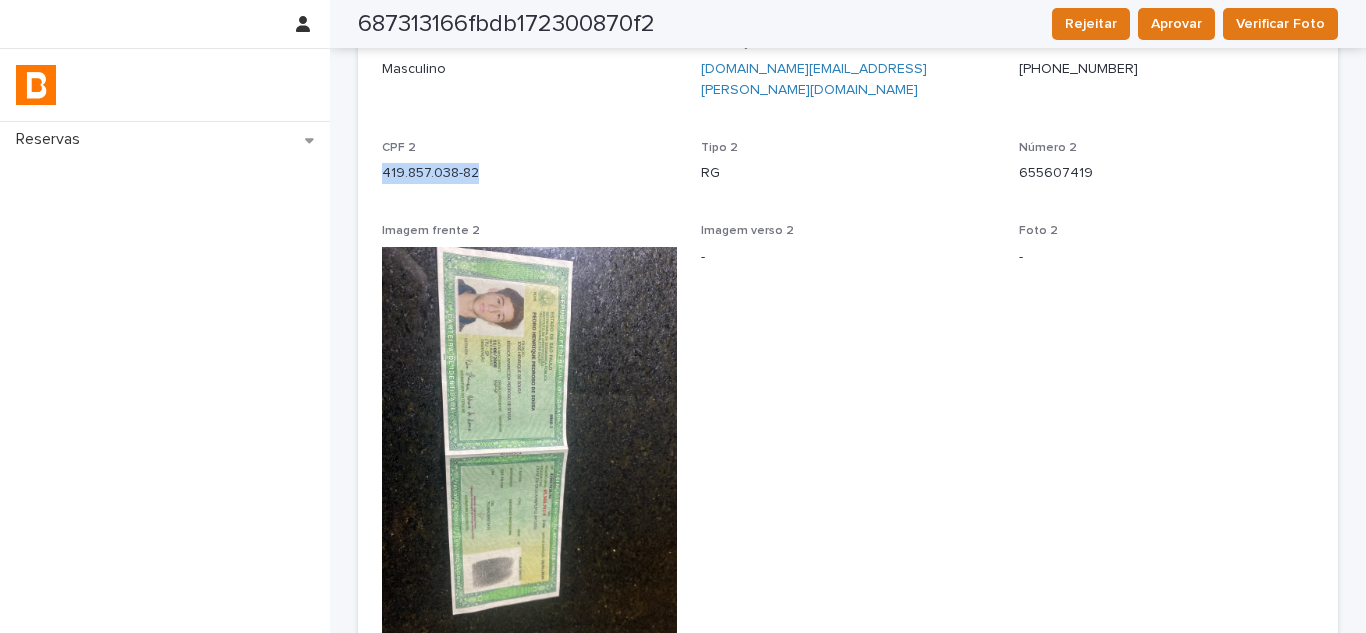 scroll, scrollTop: 1417, scrollLeft: 0, axis: vertical 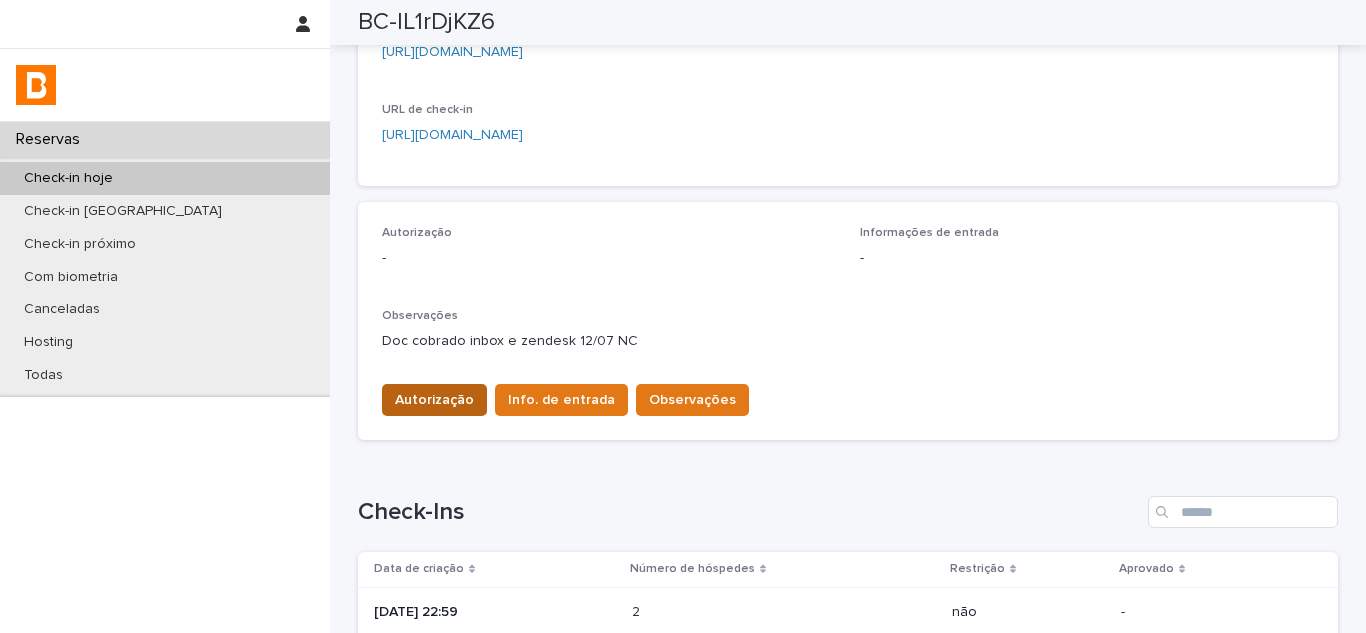 click on "Autorização" at bounding box center (434, 400) 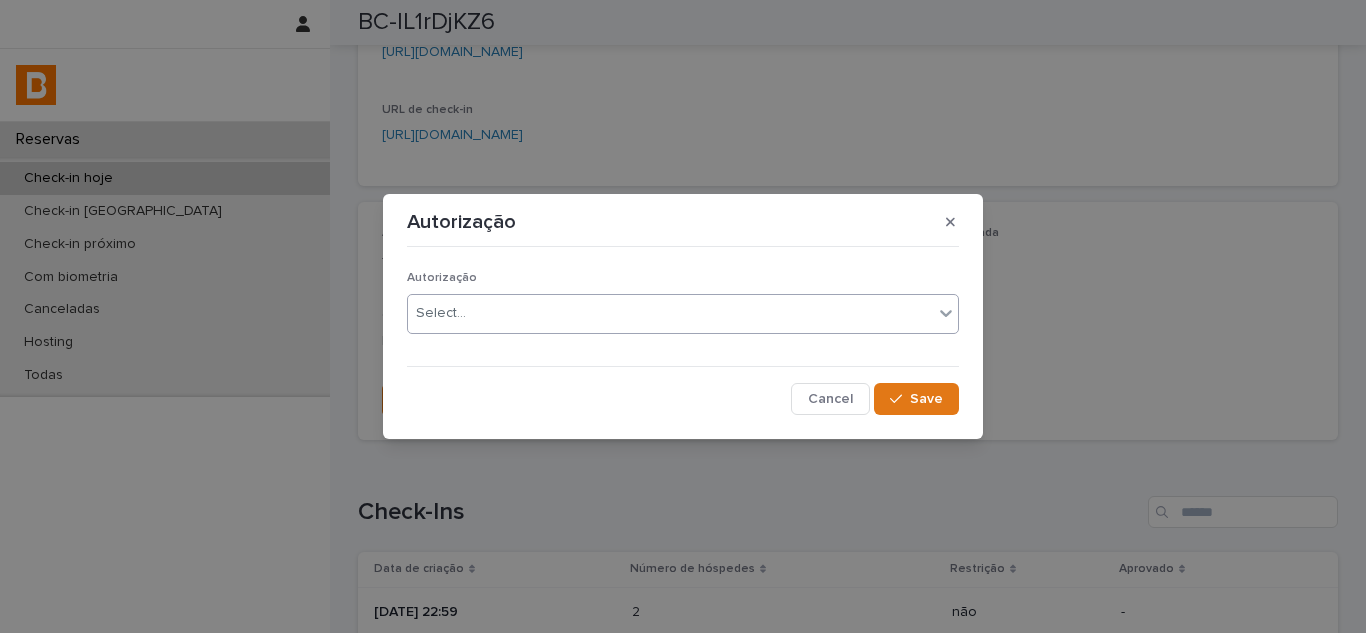 click on "Select..." at bounding box center (670, 313) 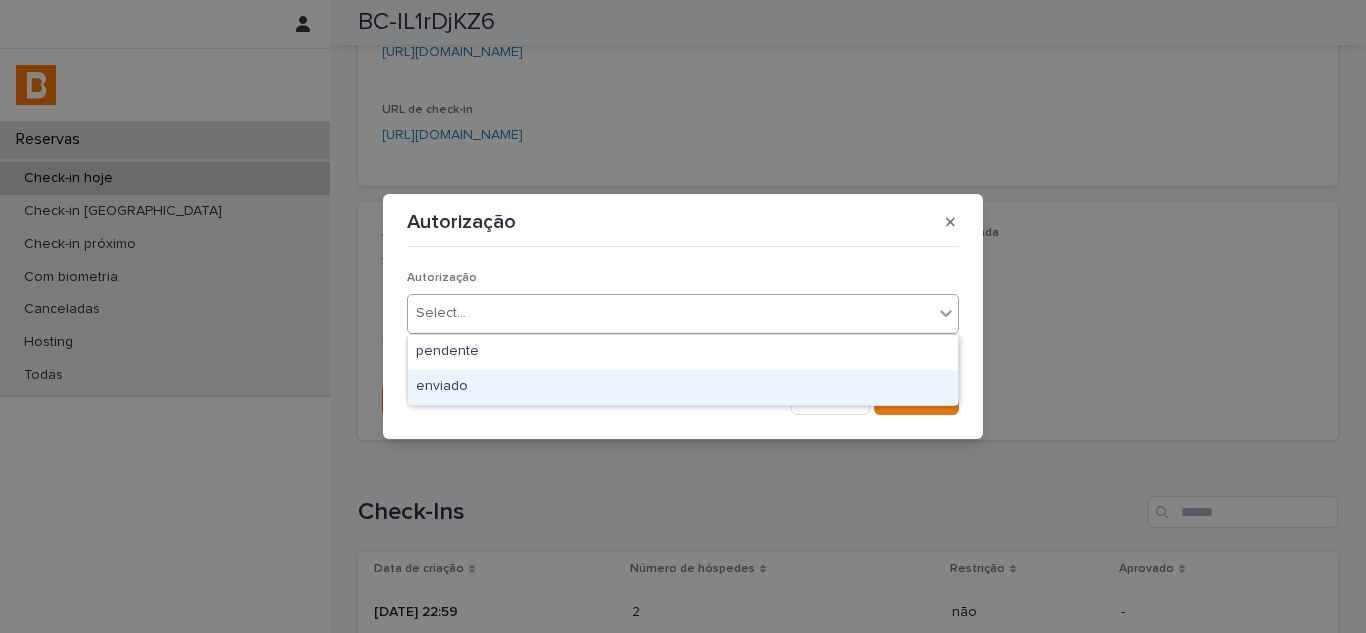 click on "enviado" at bounding box center (683, 387) 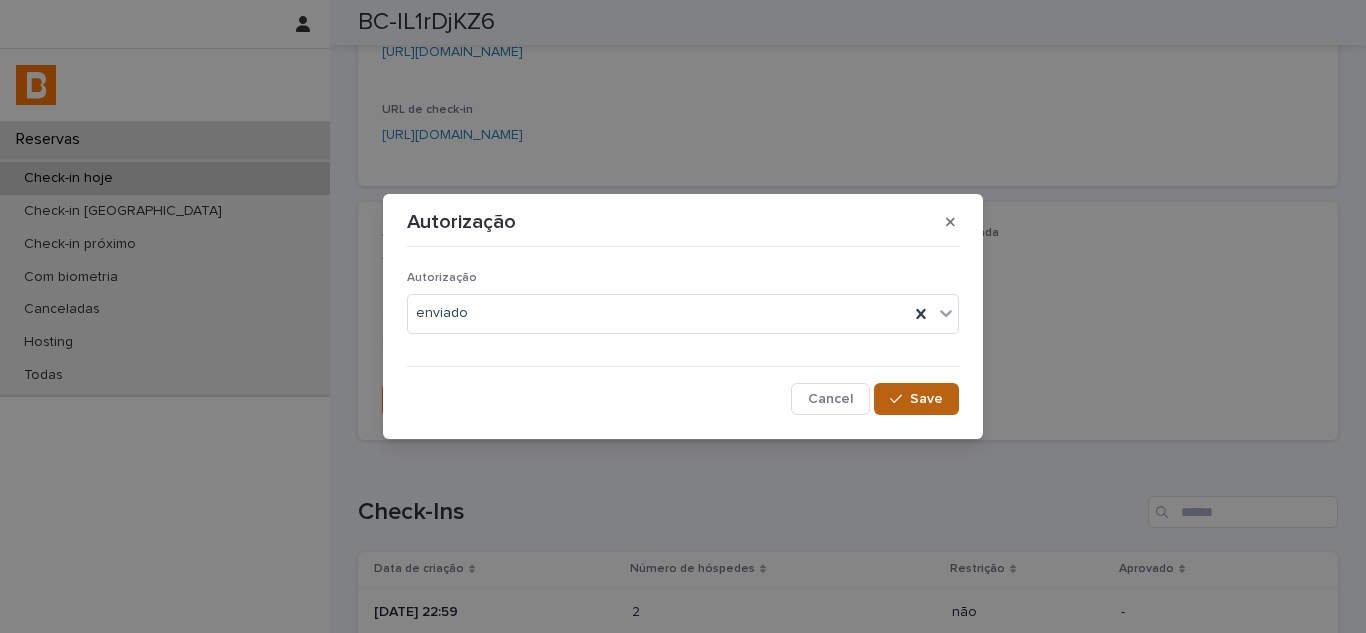 click on "Save" at bounding box center [916, 399] 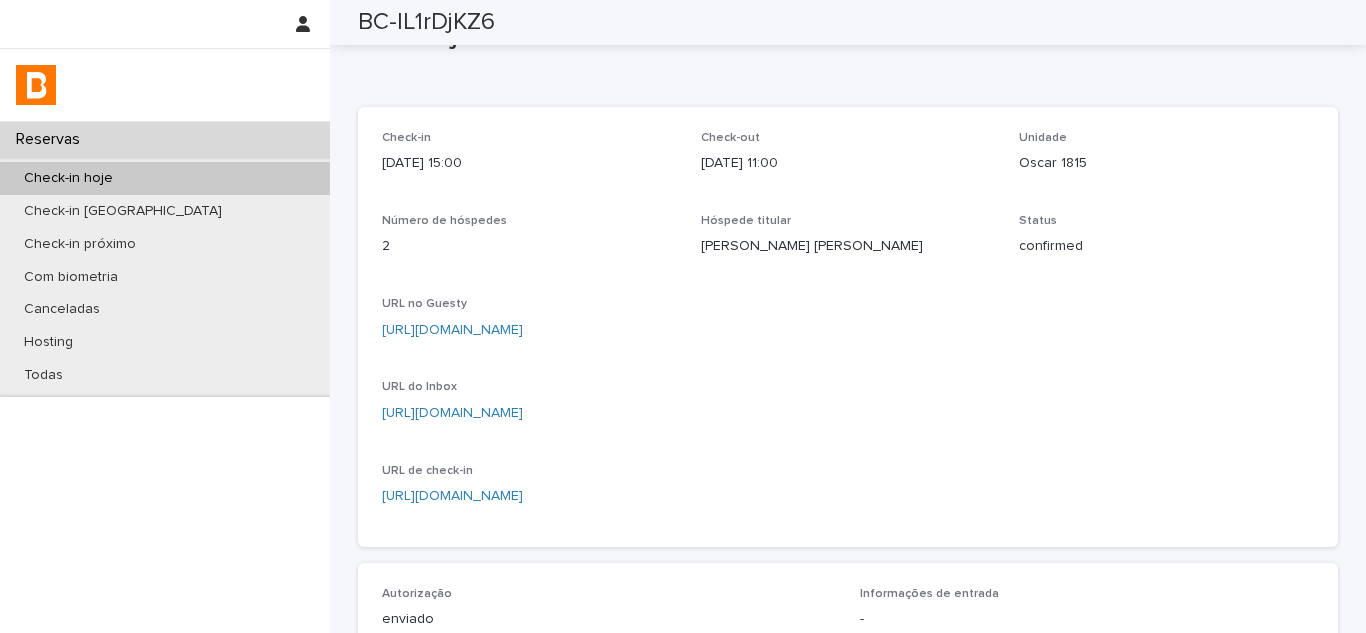 scroll, scrollTop: 0, scrollLeft: 0, axis: both 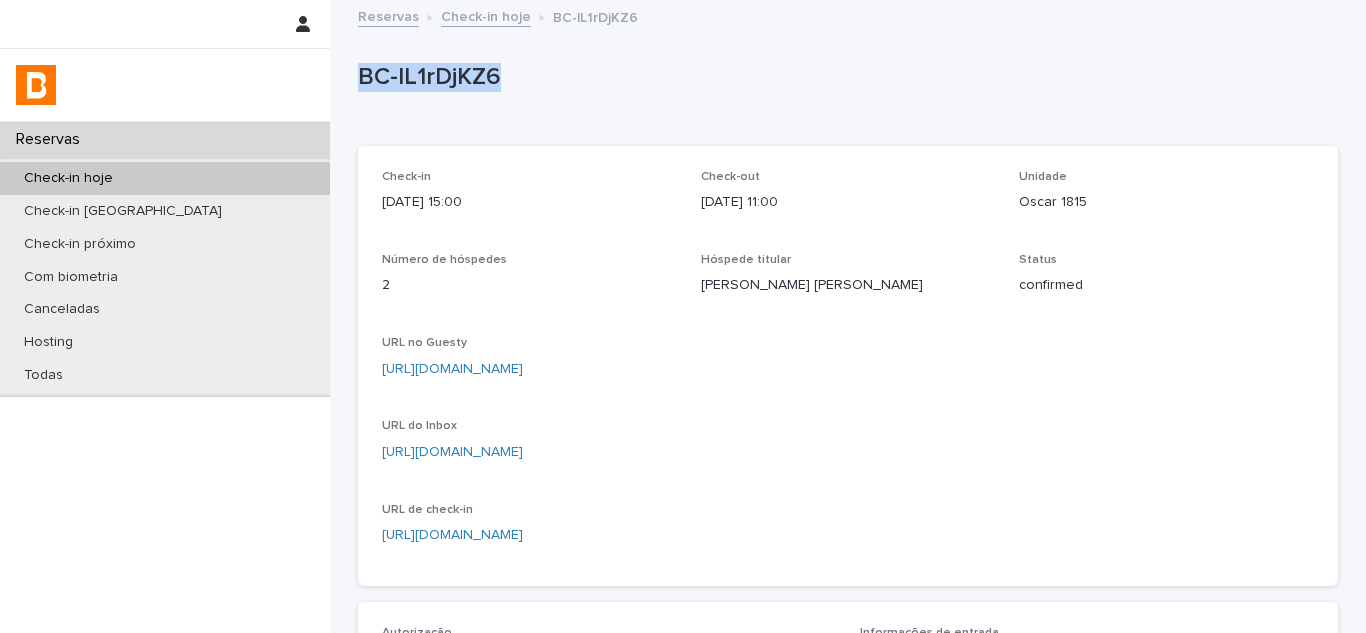 drag, startPoint x: 348, startPoint y: 71, endPoint x: 561, endPoint y: 68, distance: 213.02112 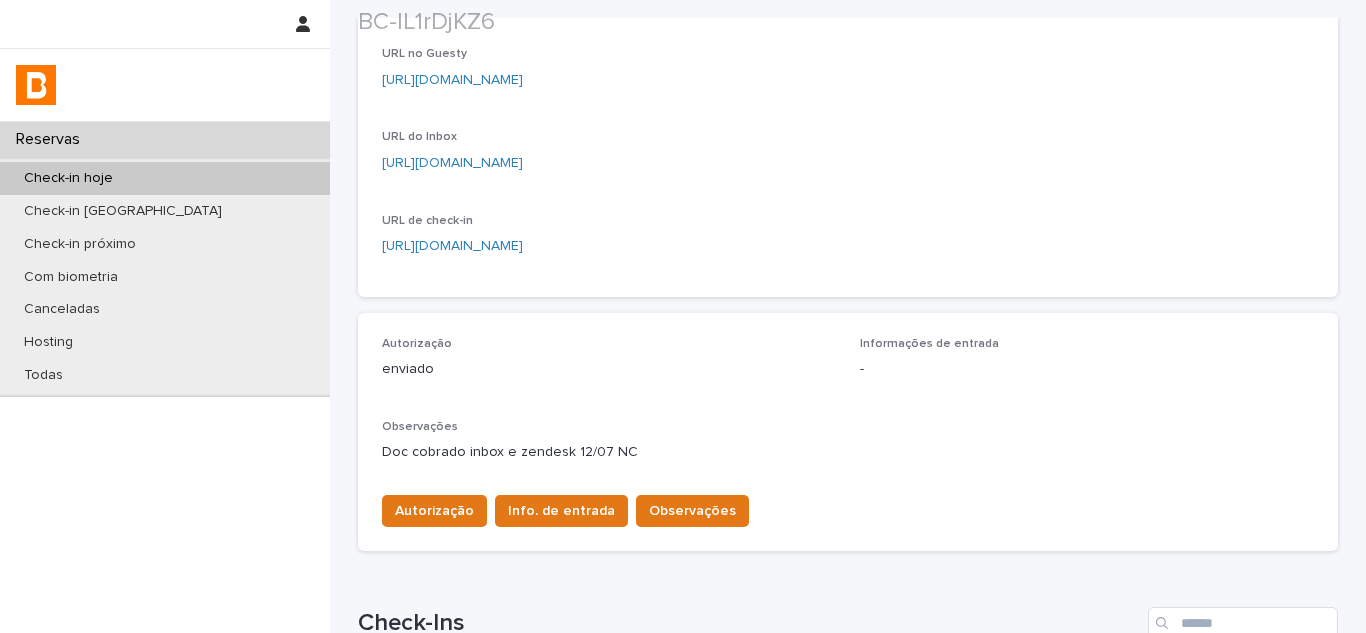 scroll, scrollTop: 400, scrollLeft: 0, axis: vertical 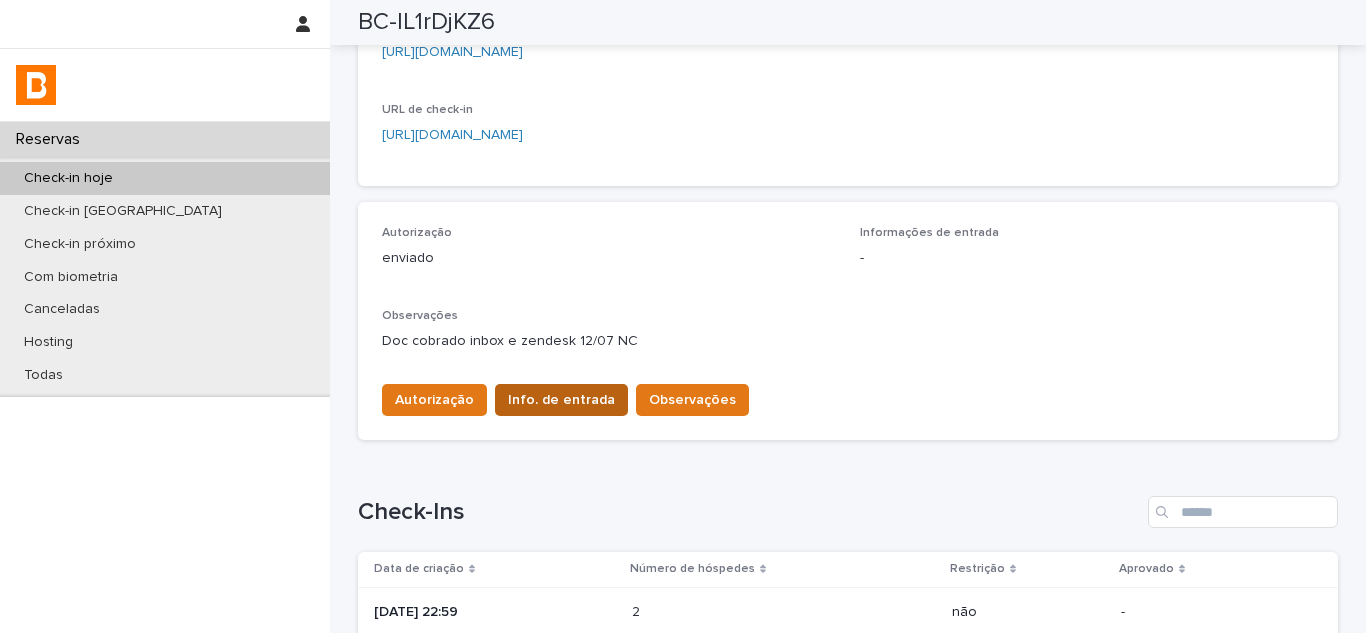 click on "Info. de entrada" at bounding box center [561, 400] 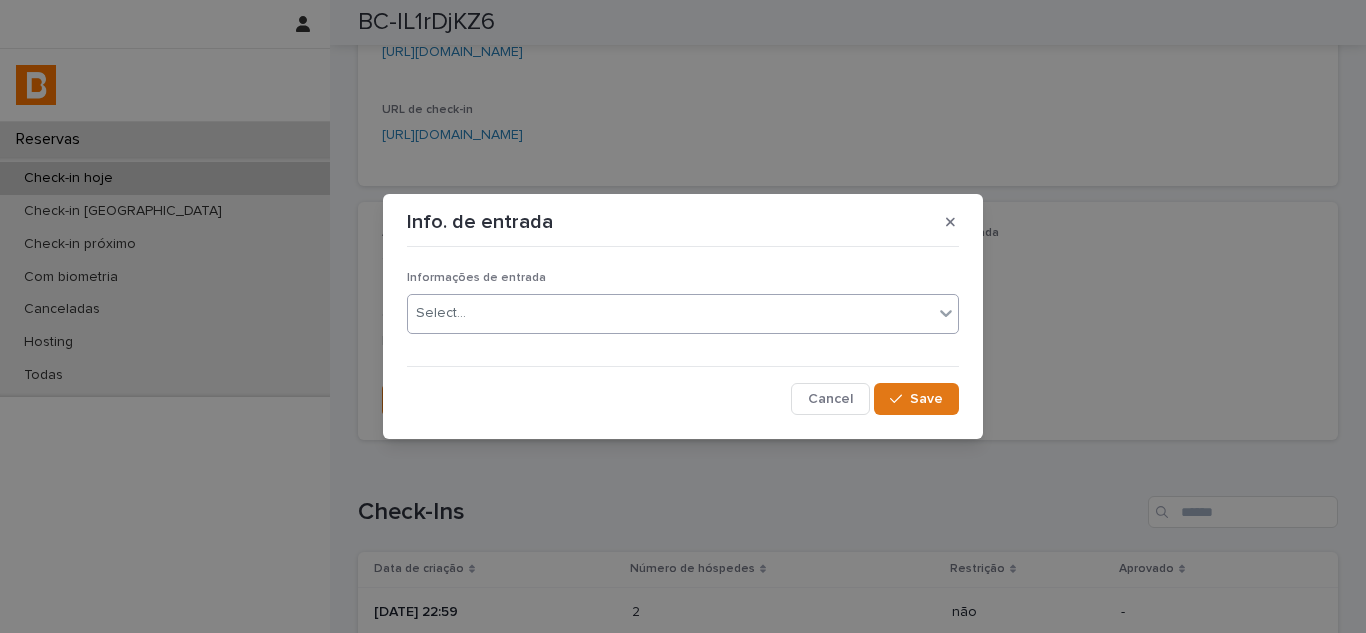 click on "Select..." at bounding box center (670, 313) 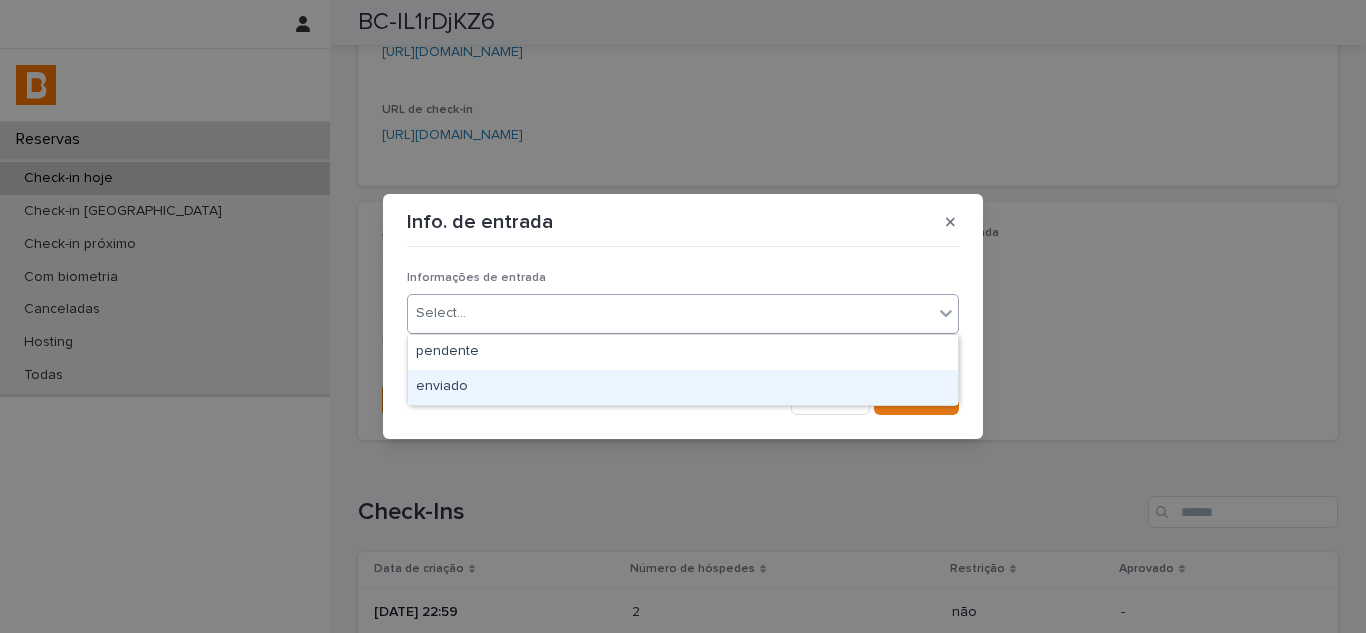 click on "enviado" at bounding box center [683, 387] 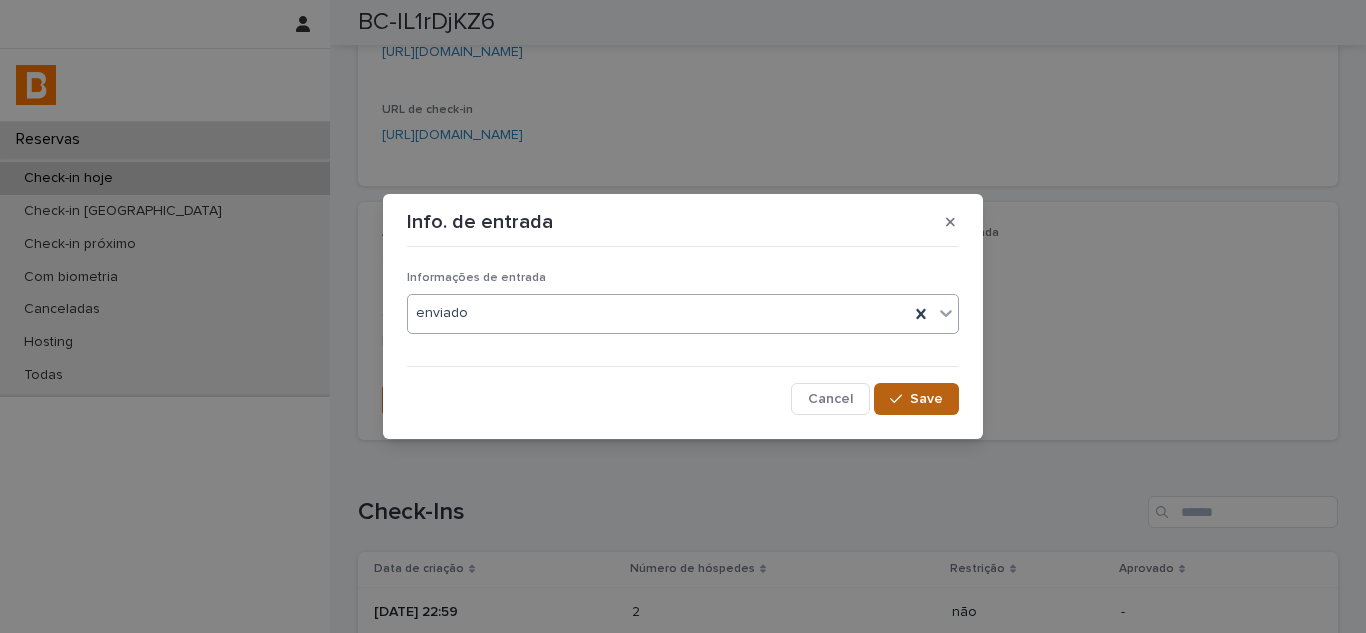 click on "Save" at bounding box center [926, 399] 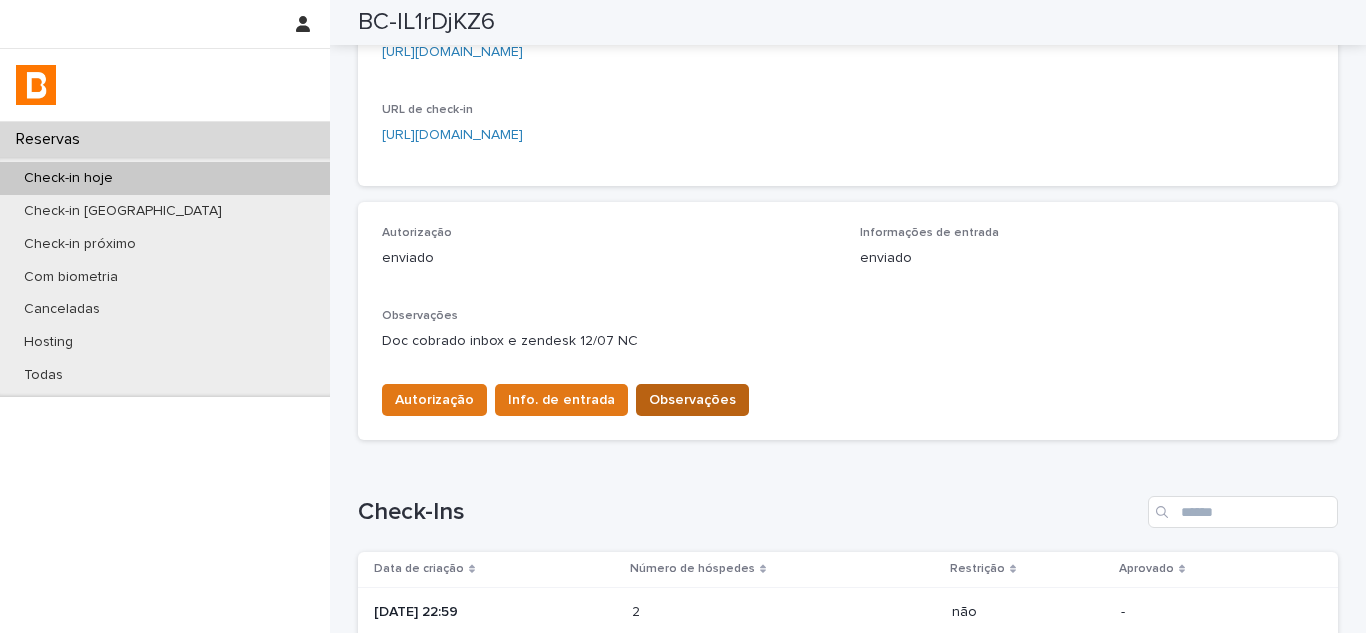 click on "Observações" at bounding box center [692, 400] 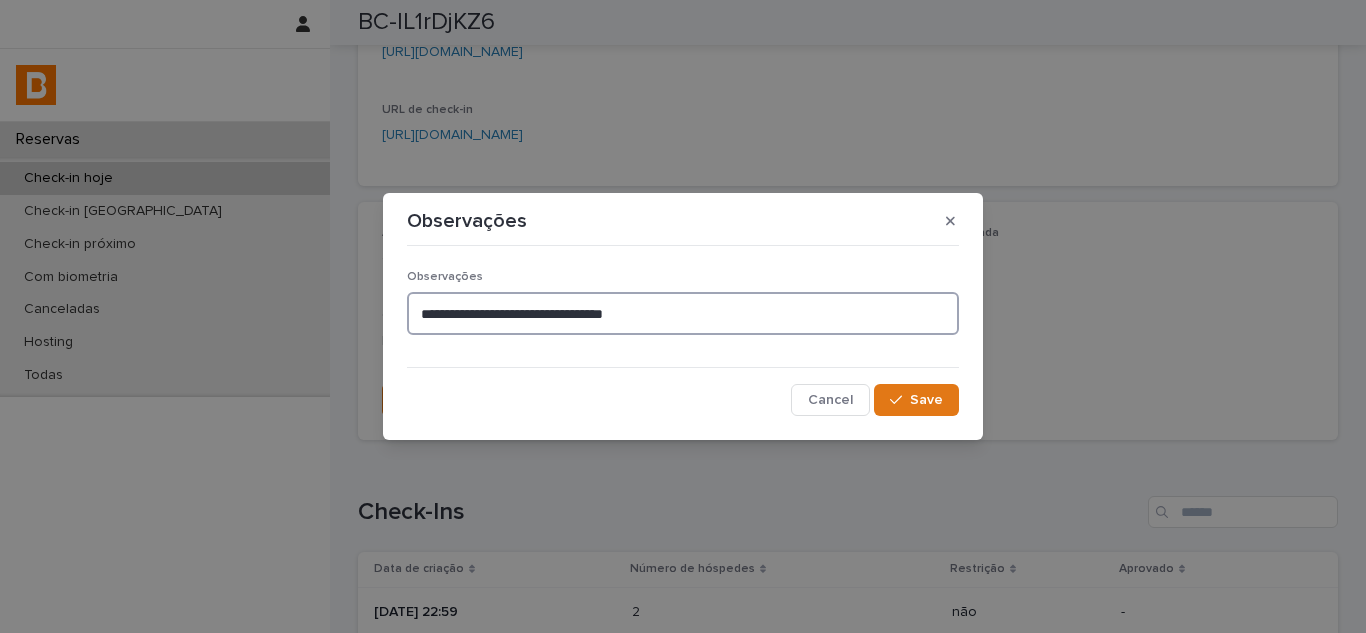 click on "**********" at bounding box center [683, 313] 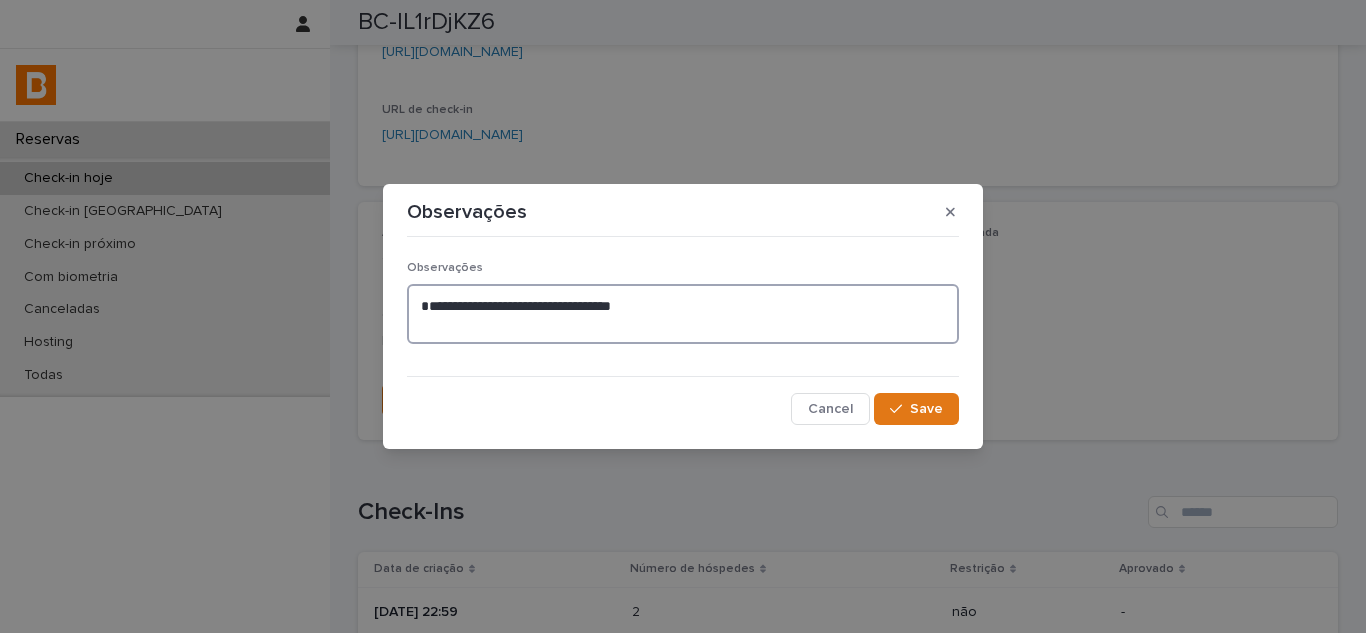 paste on "**********" 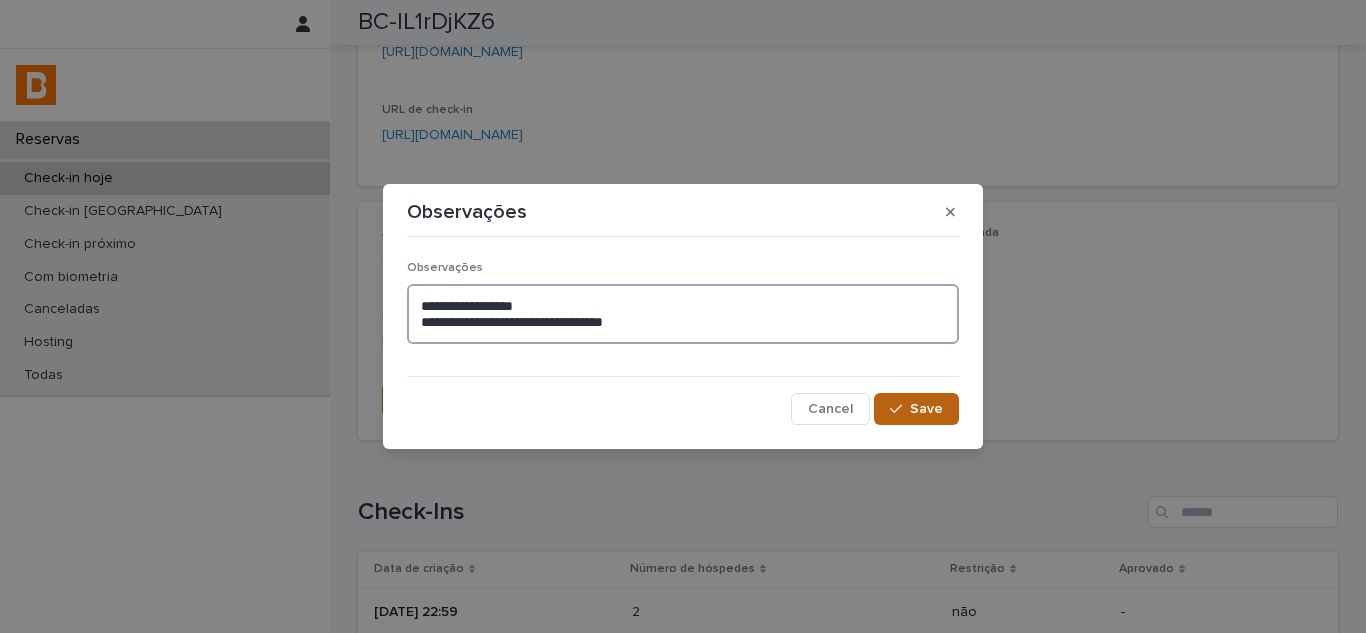 type on "**********" 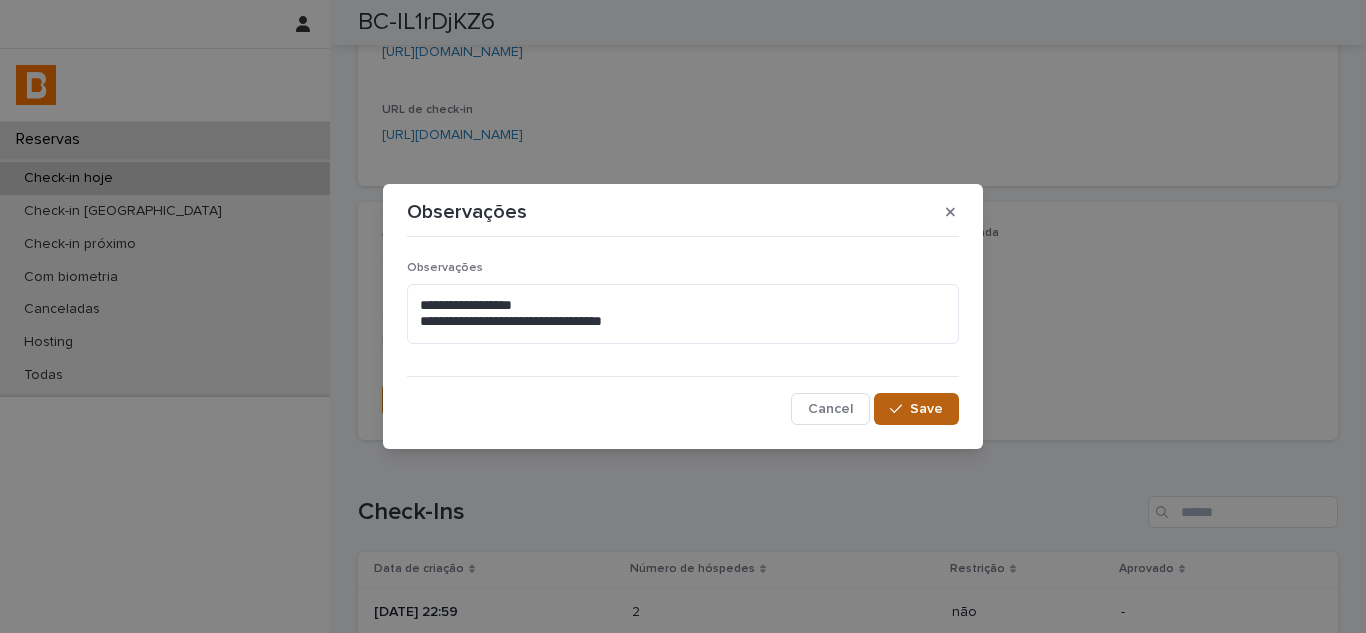 click on "Save" at bounding box center [926, 409] 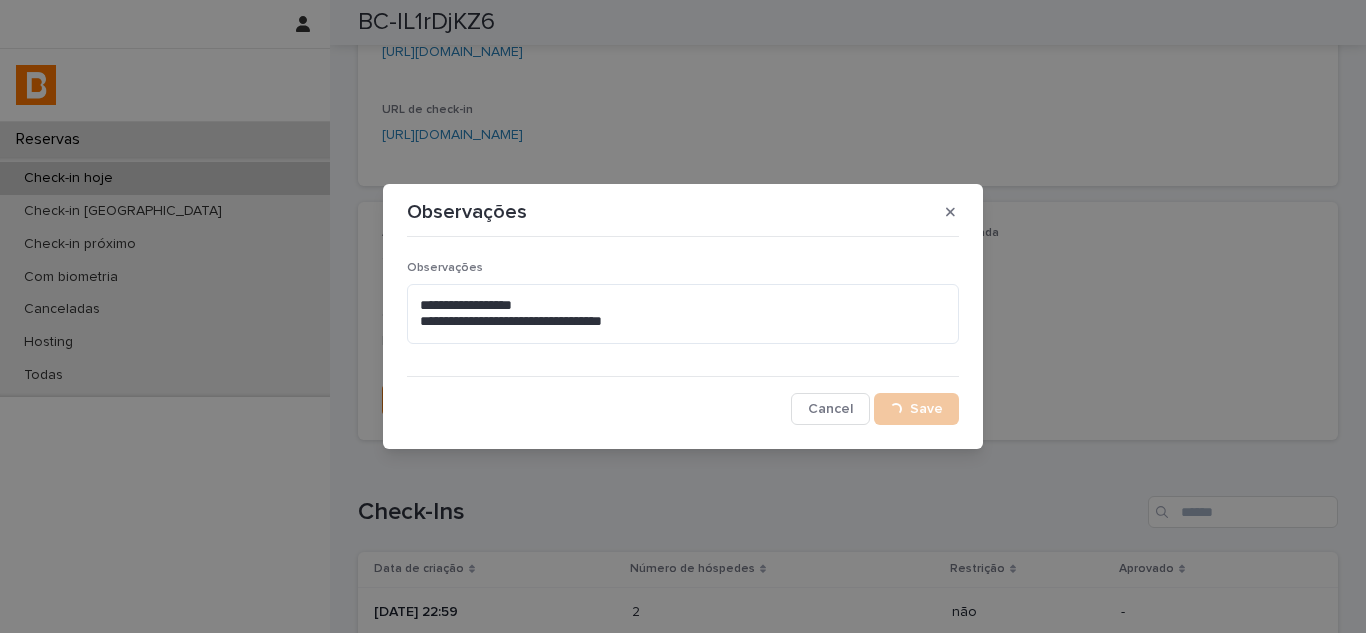 scroll, scrollTop: 411, scrollLeft: 0, axis: vertical 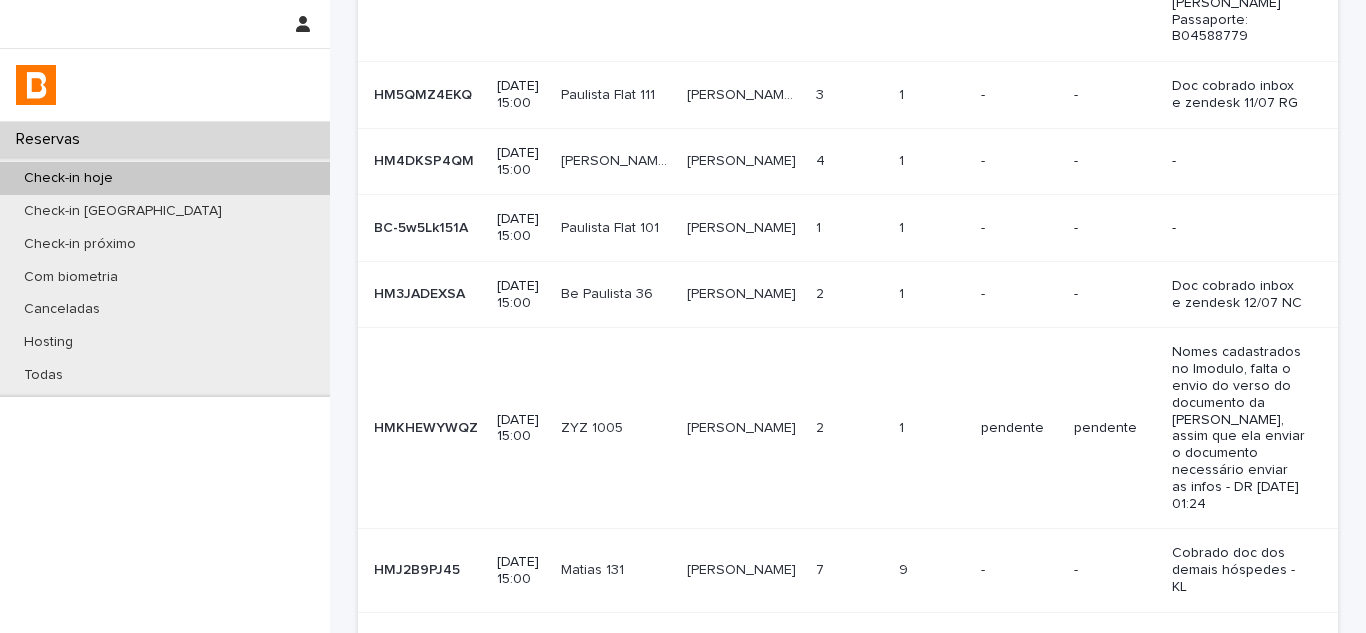 click on "-" at bounding box center [1019, 294] 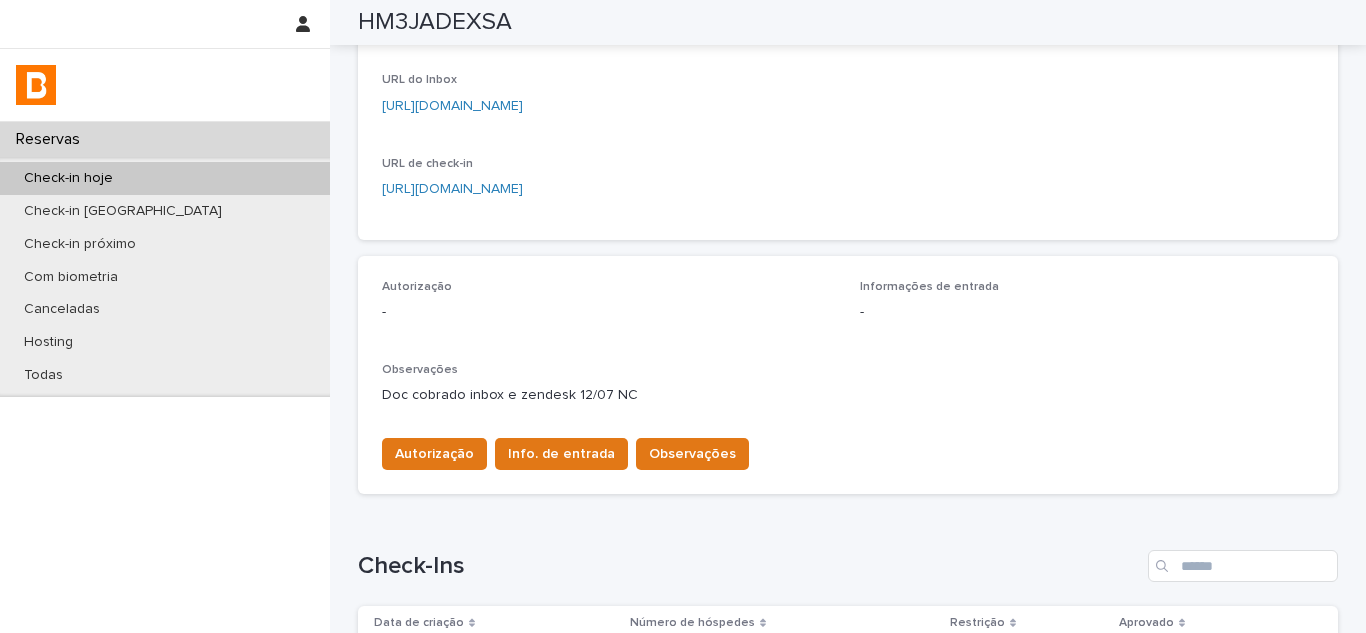 scroll, scrollTop: 500, scrollLeft: 0, axis: vertical 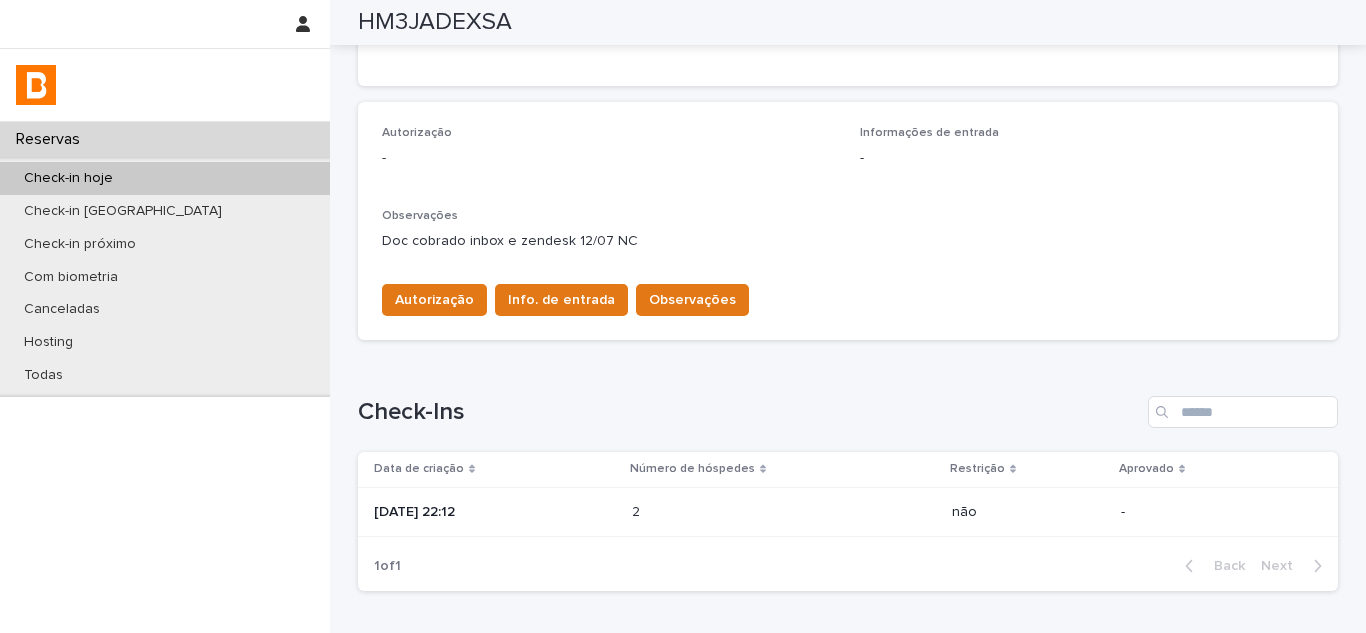 click on "[DATE] 22:12" at bounding box center (495, 512) 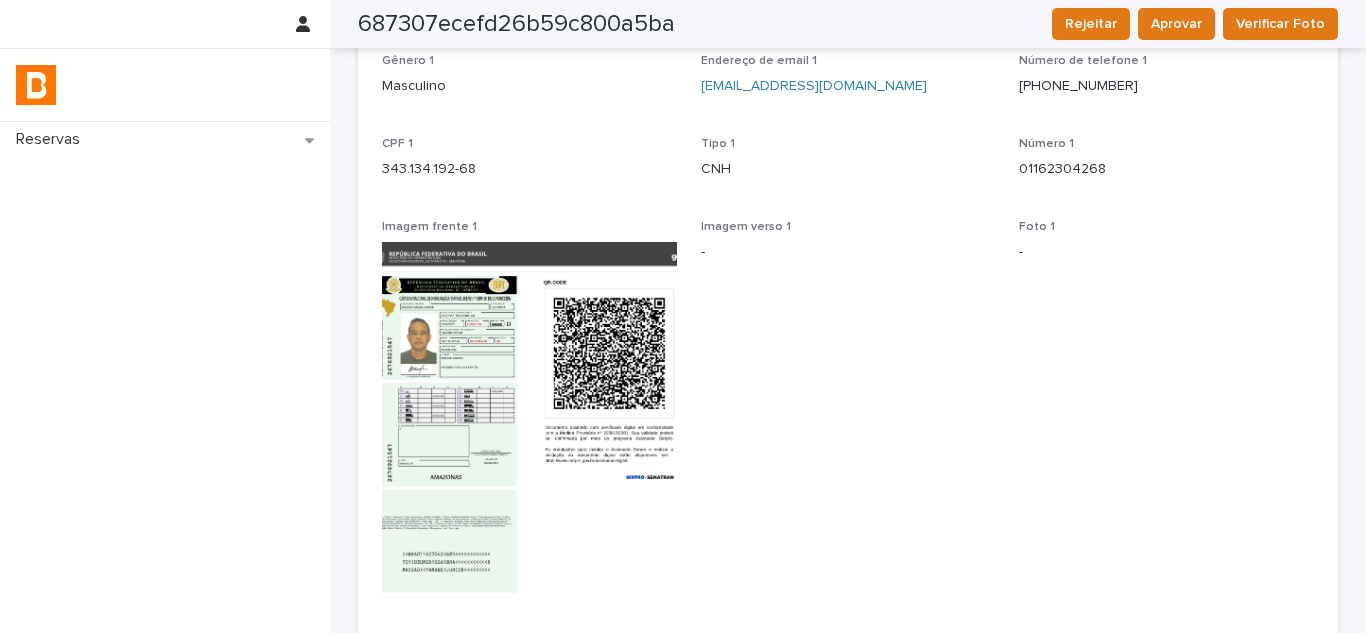 scroll, scrollTop: 0, scrollLeft: 0, axis: both 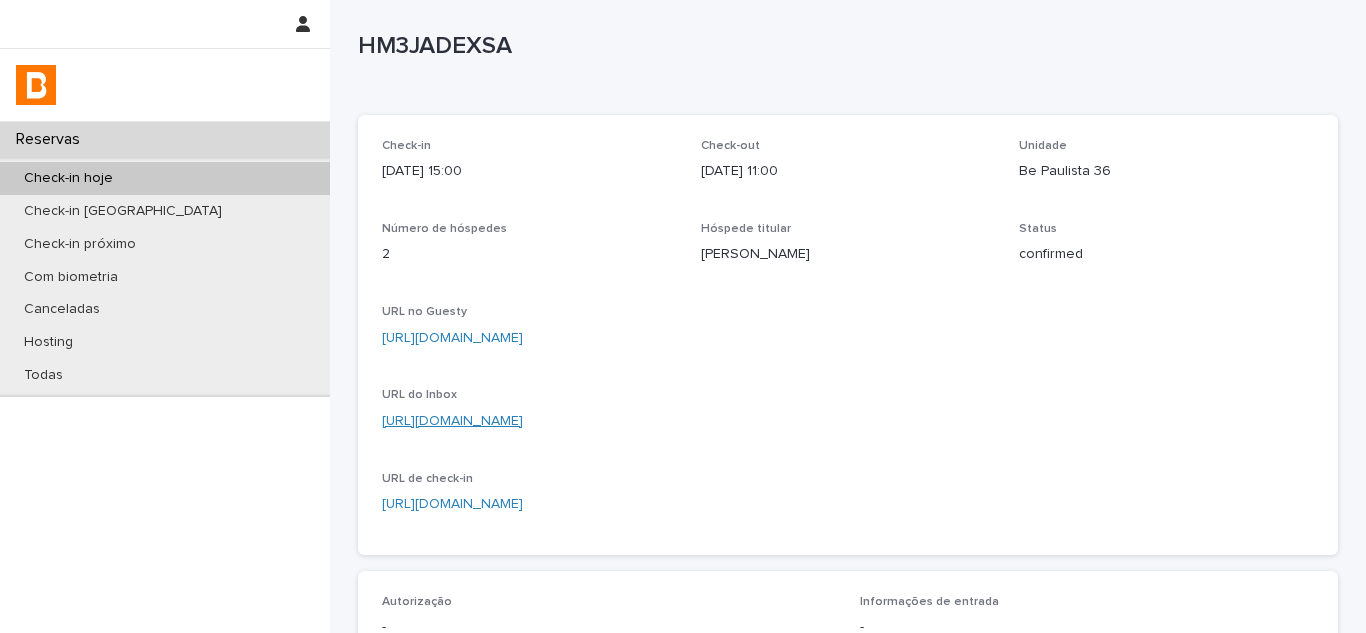 click on "[URL][DOMAIN_NAME]" at bounding box center [452, 421] 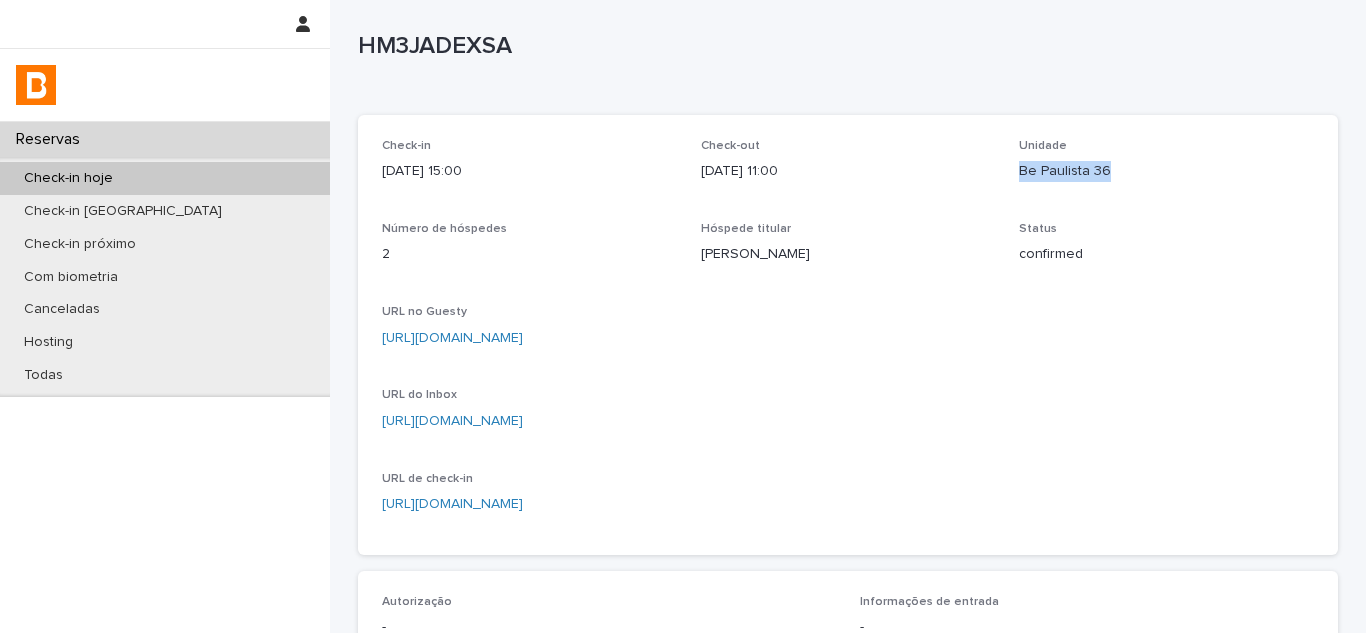 drag, startPoint x: 1009, startPoint y: 171, endPoint x: 1137, endPoint y: 175, distance: 128.06248 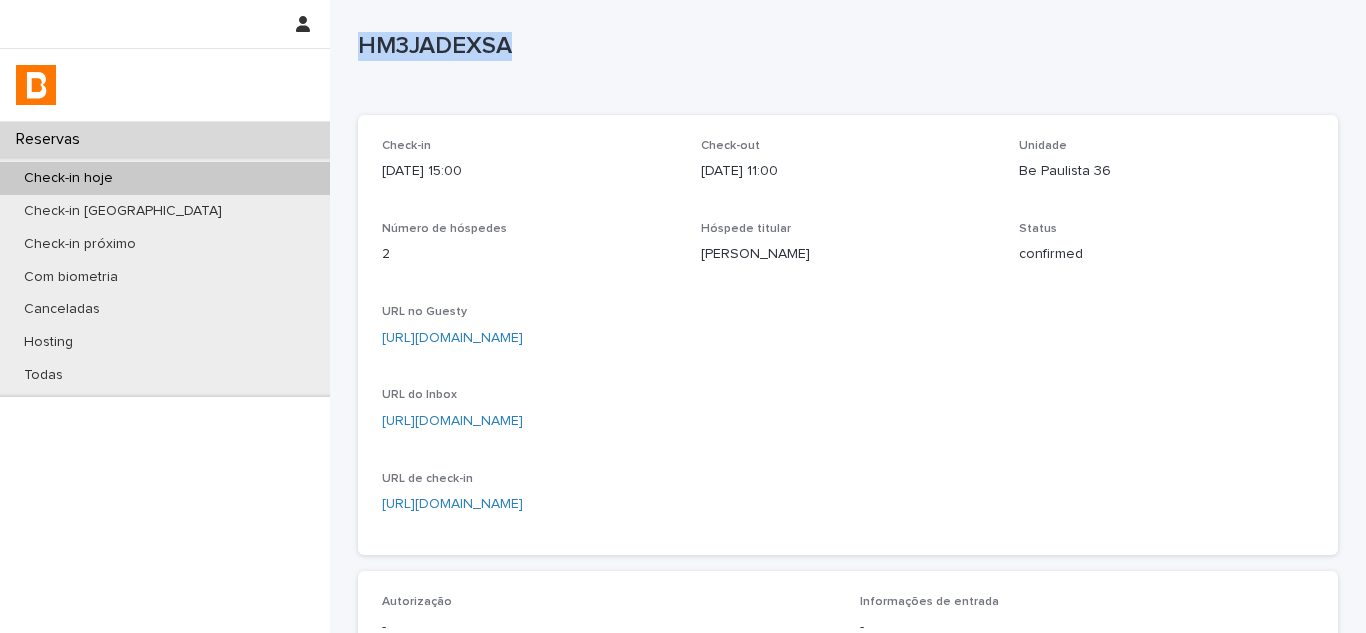 drag, startPoint x: 496, startPoint y: 49, endPoint x: 347, endPoint y: 46, distance: 149.0302 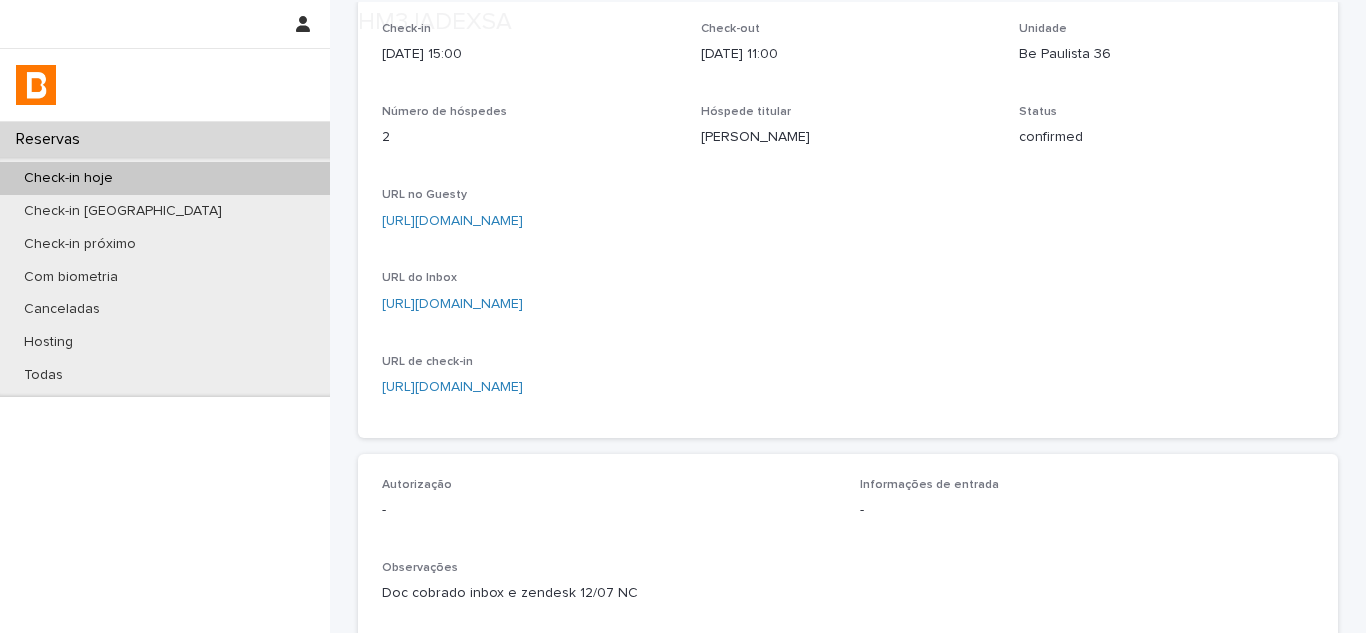 scroll, scrollTop: 531, scrollLeft: 0, axis: vertical 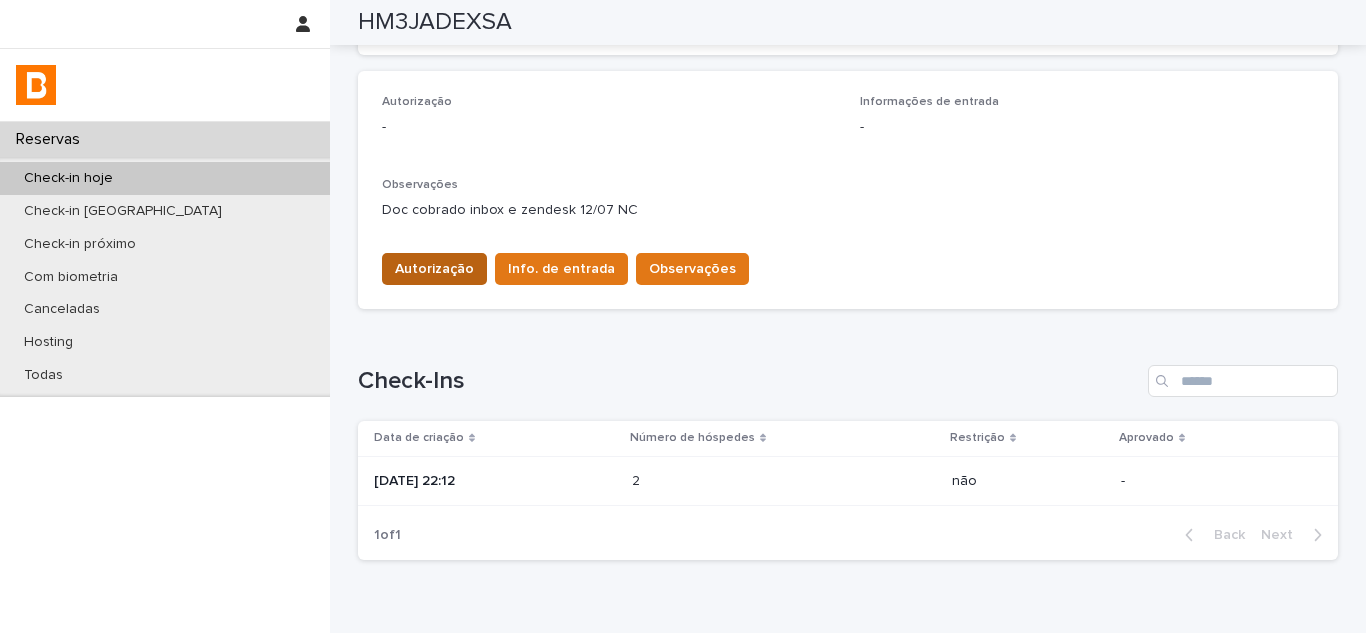 click on "Autorização" at bounding box center (434, 269) 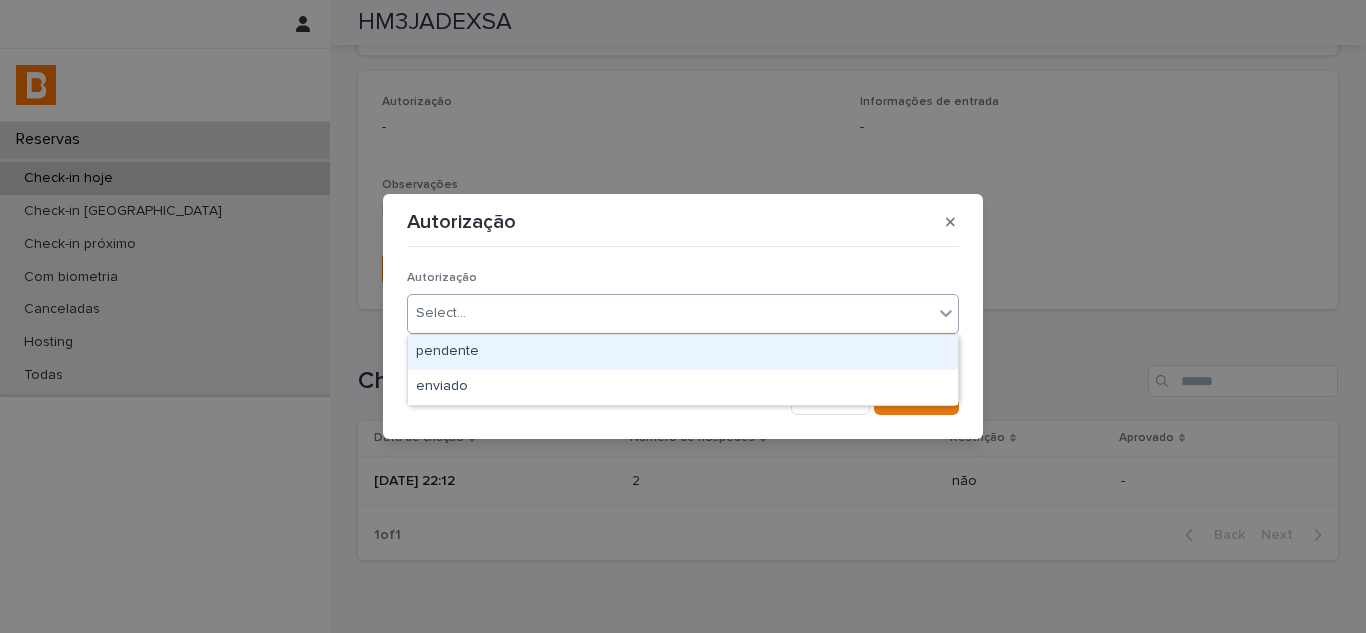 click on "Select..." at bounding box center [670, 313] 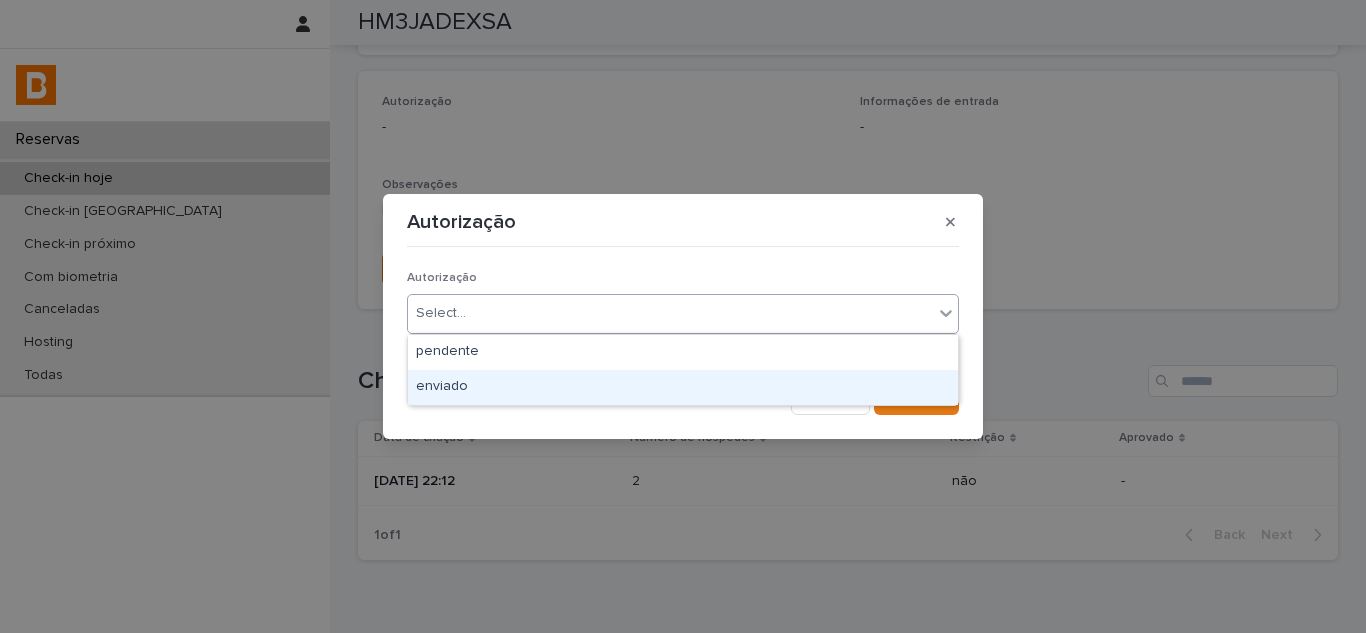 drag, startPoint x: 479, startPoint y: 391, endPoint x: 687, endPoint y: 374, distance: 208.69356 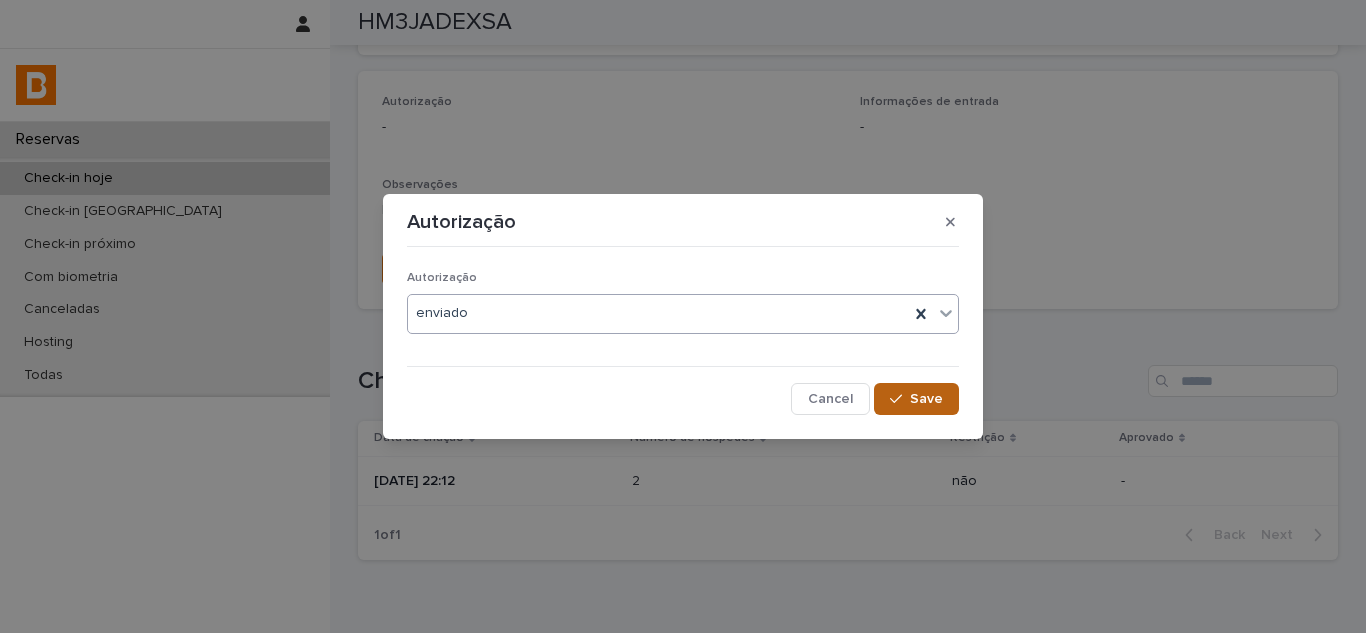 click 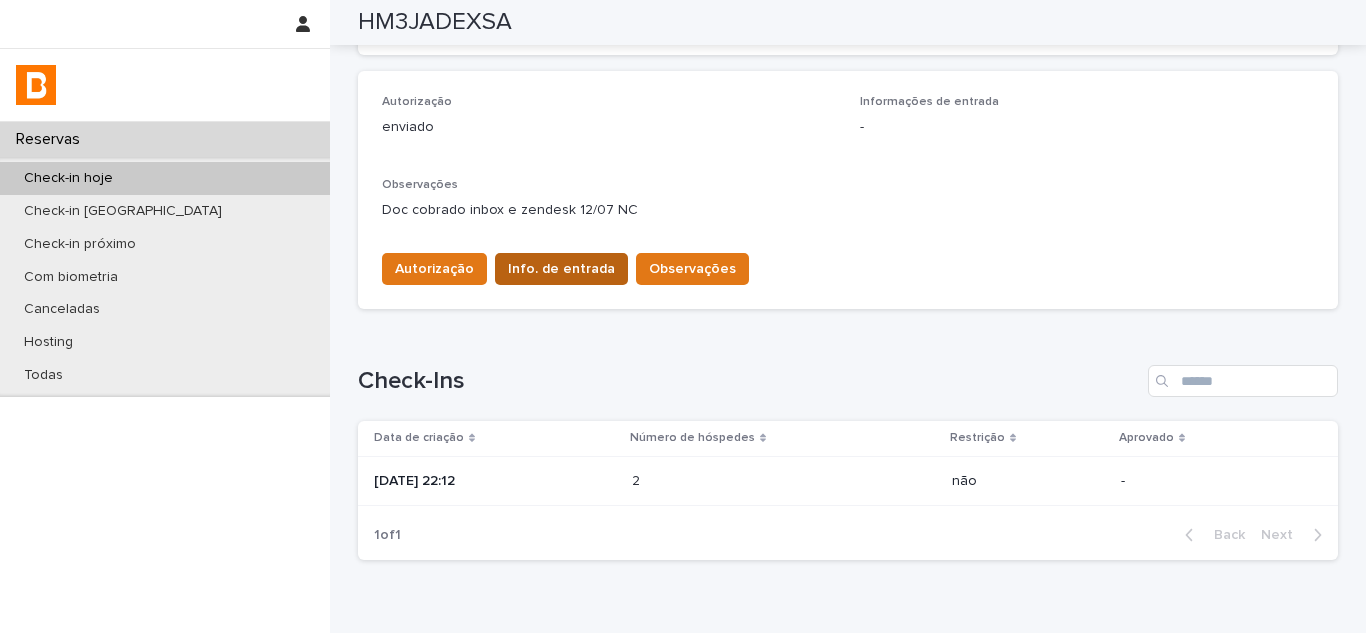 click on "Info. de entrada" at bounding box center [561, 269] 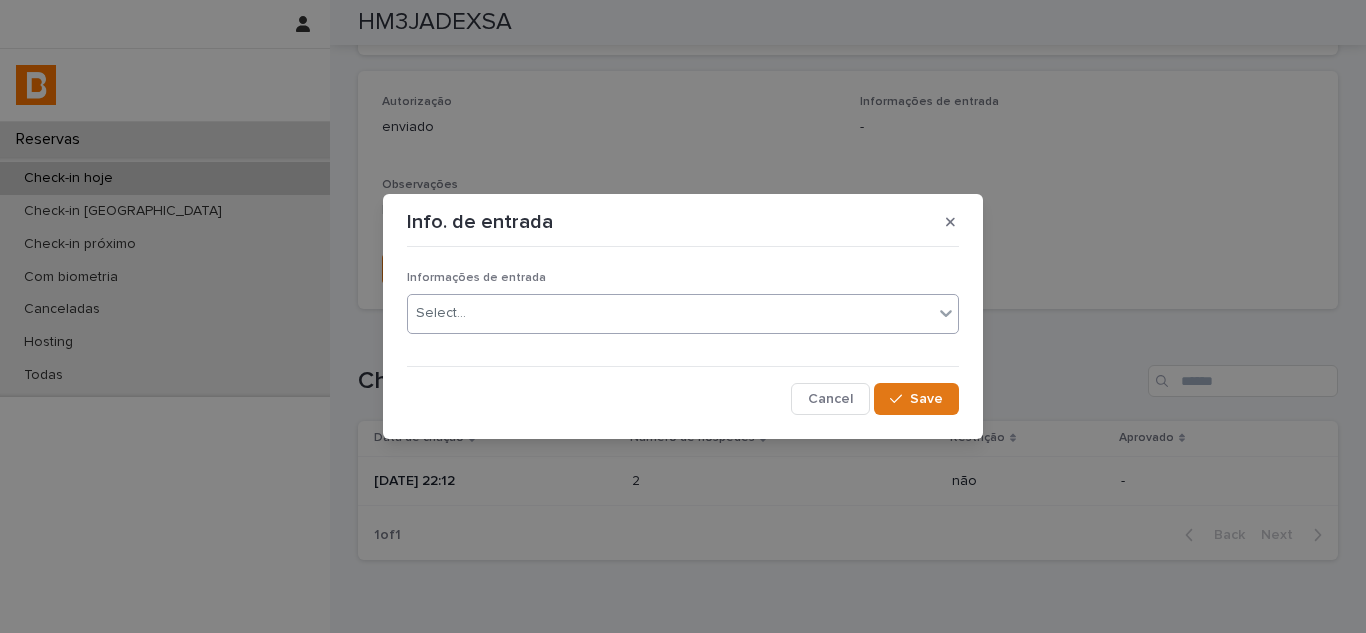 drag, startPoint x: 533, startPoint y: 313, endPoint x: 541, endPoint y: 324, distance: 13.601471 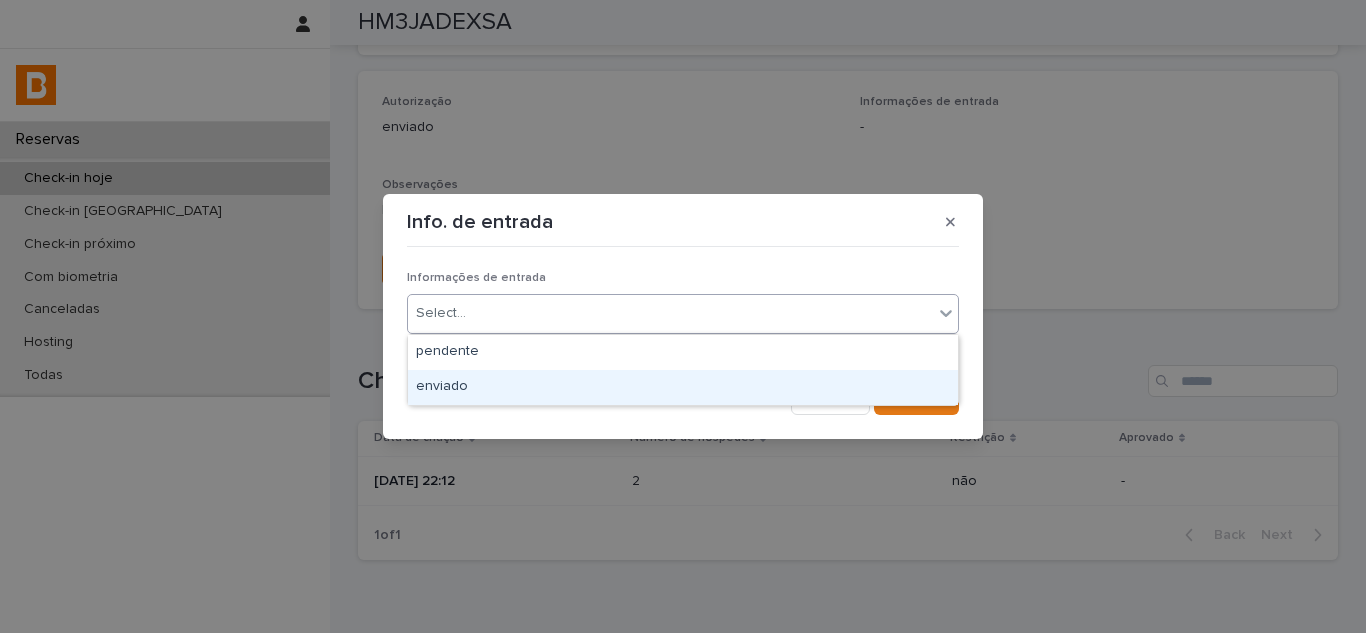 click on "enviado" at bounding box center [683, 387] 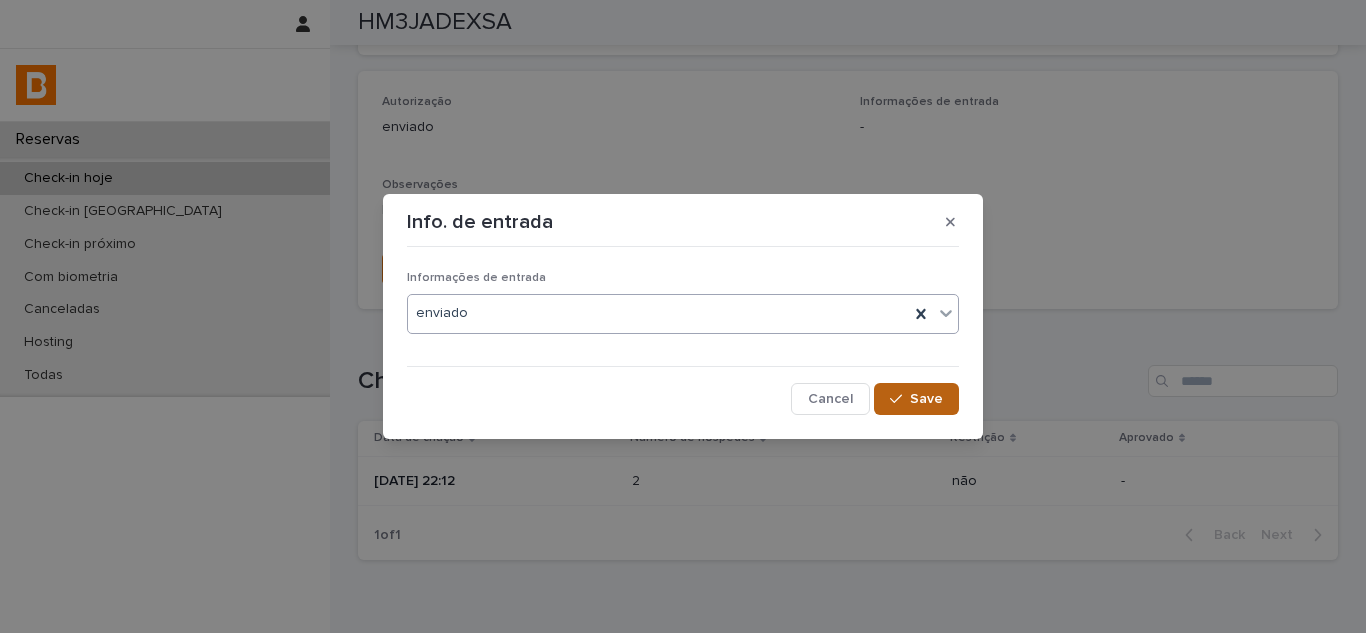 click at bounding box center [900, 399] 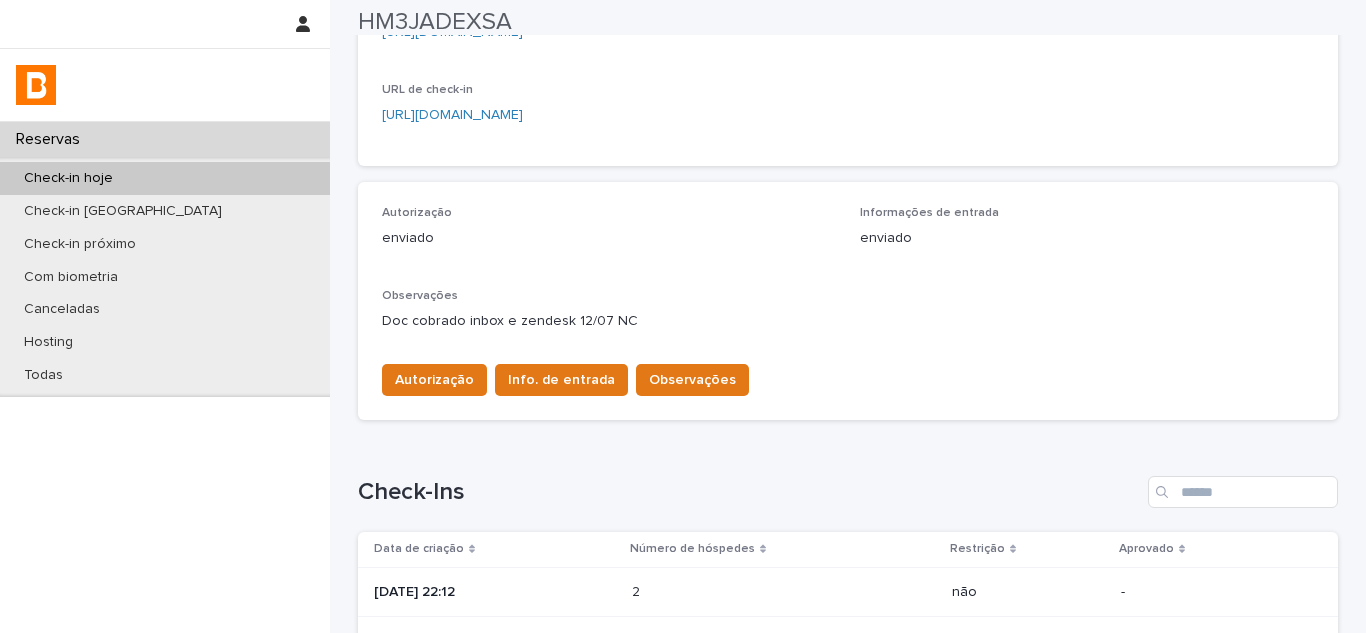 scroll, scrollTop: 500, scrollLeft: 0, axis: vertical 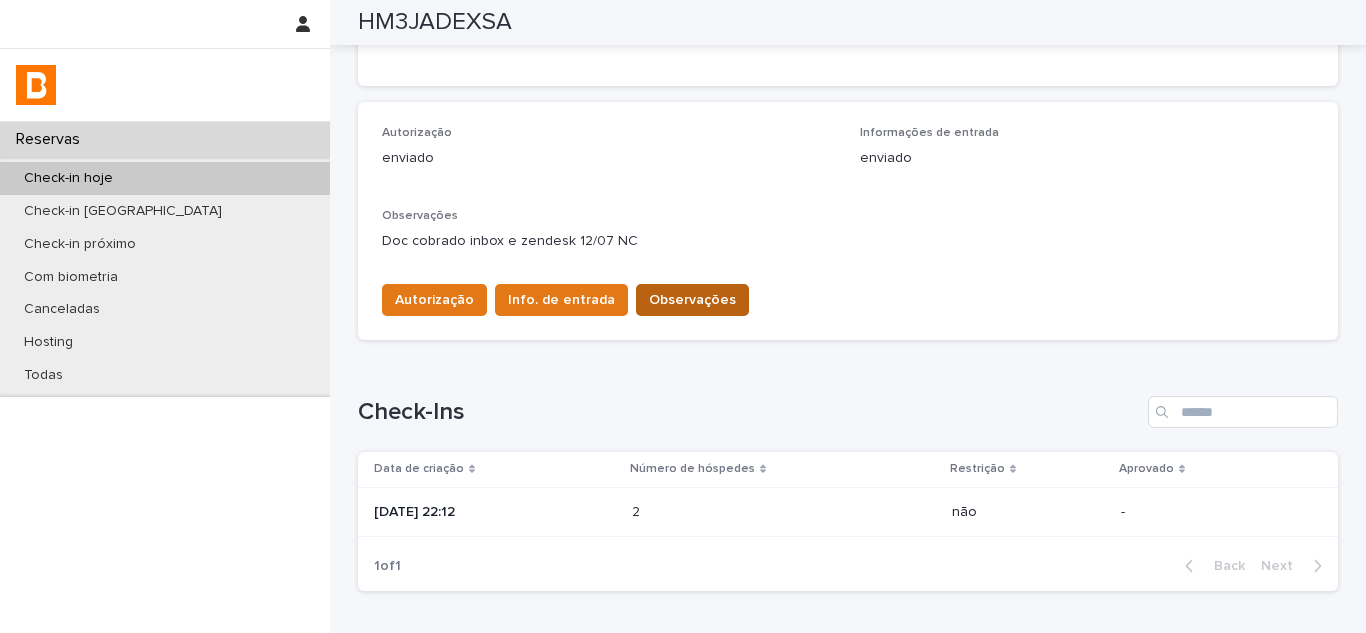 click on "Observações" at bounding box center [692, 300] 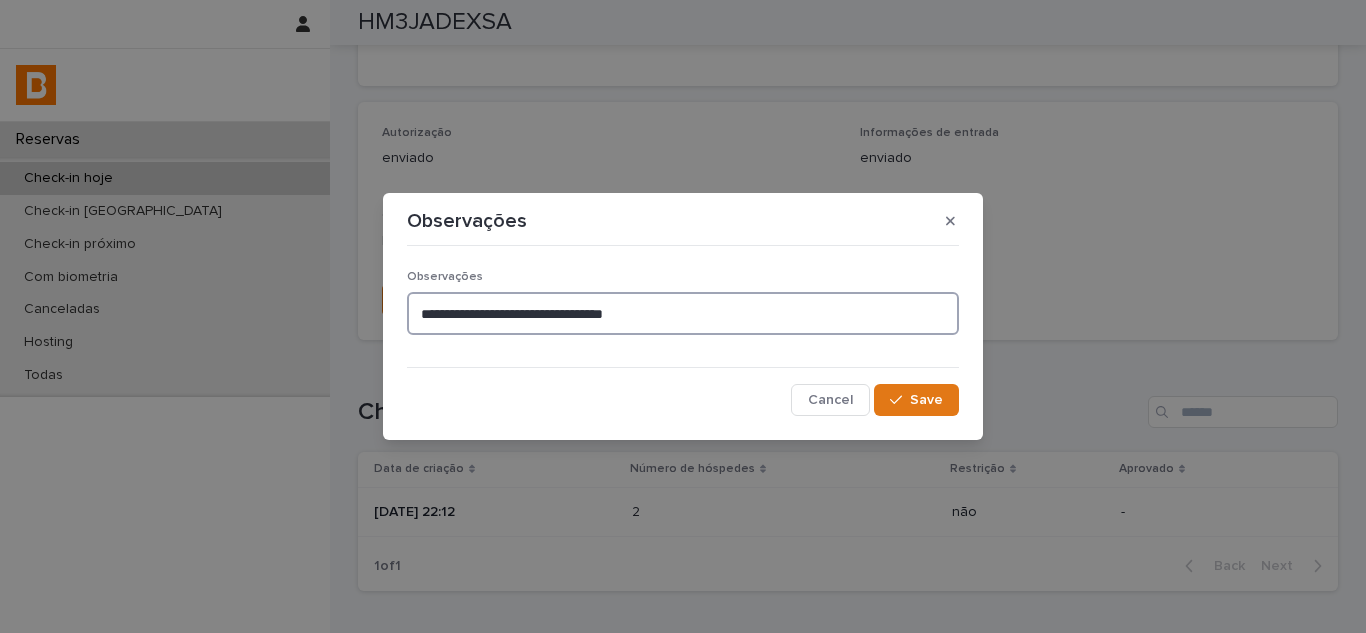 click on "**********" at bounding box center (683, 313) 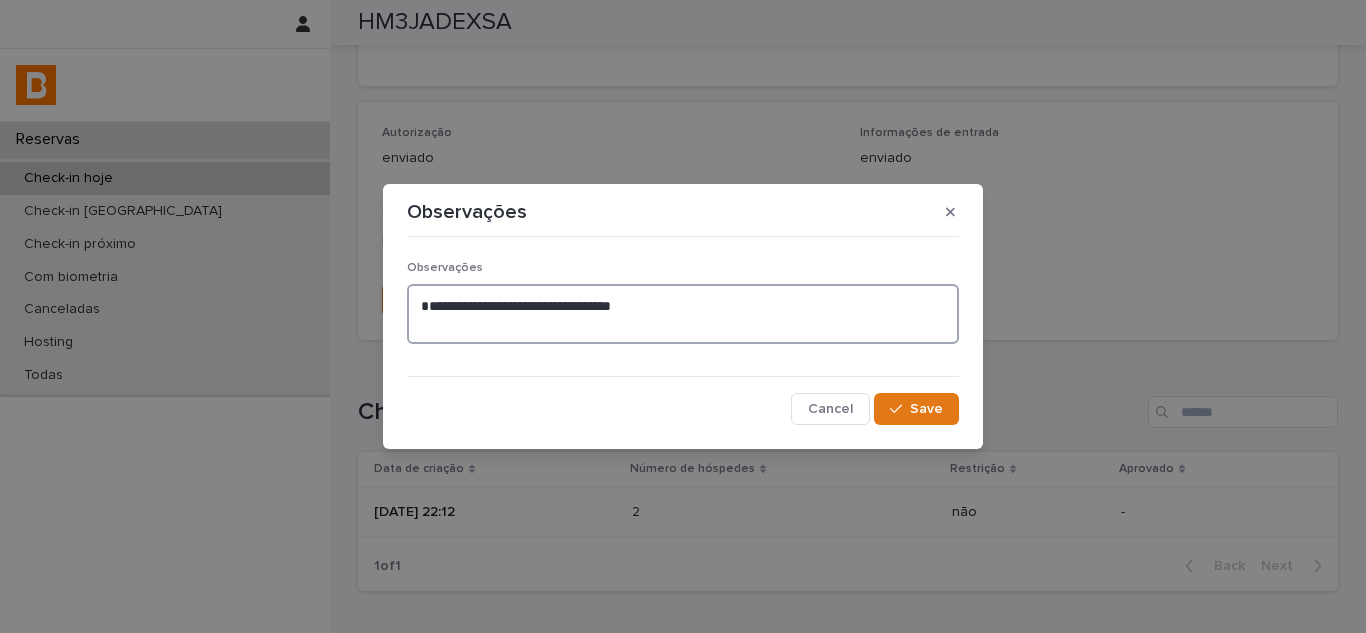 paste on "**********" 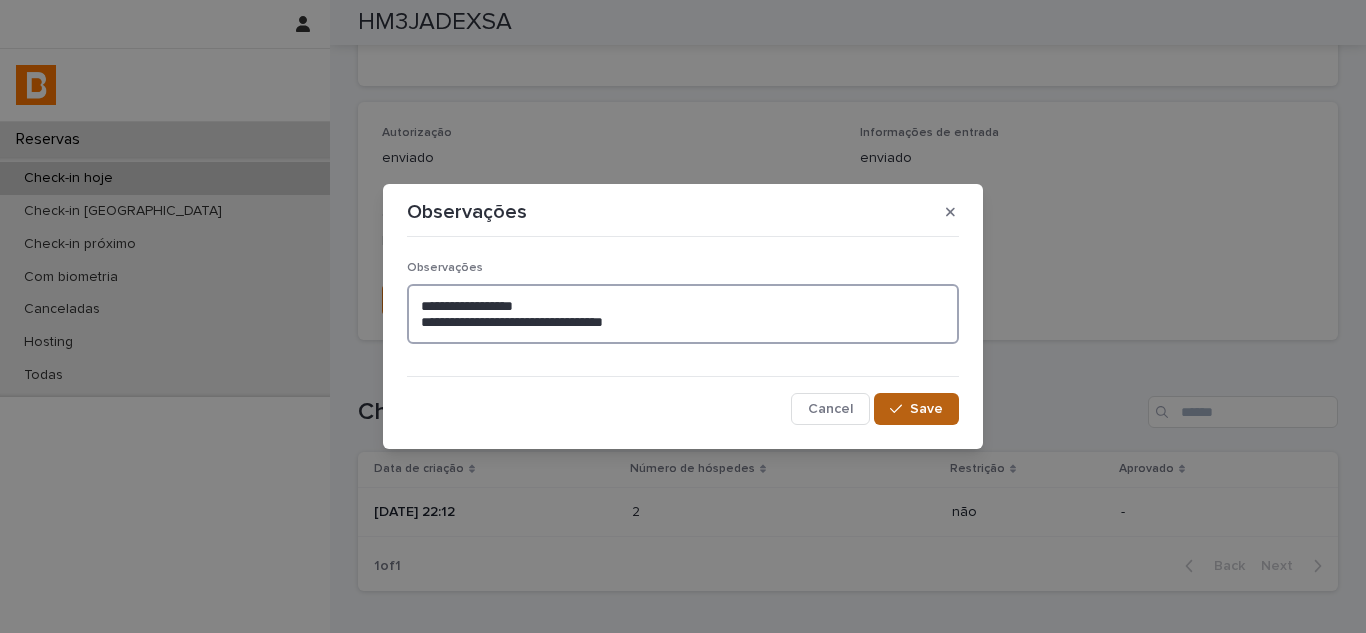 type on "**********" 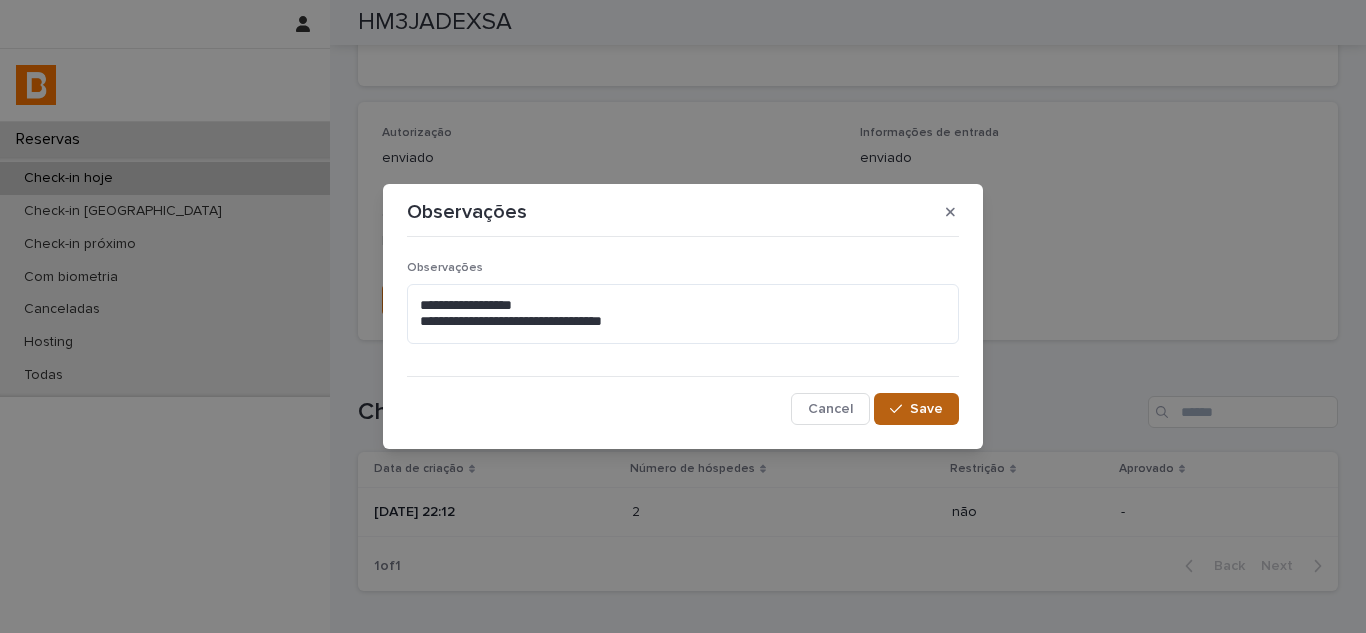 click 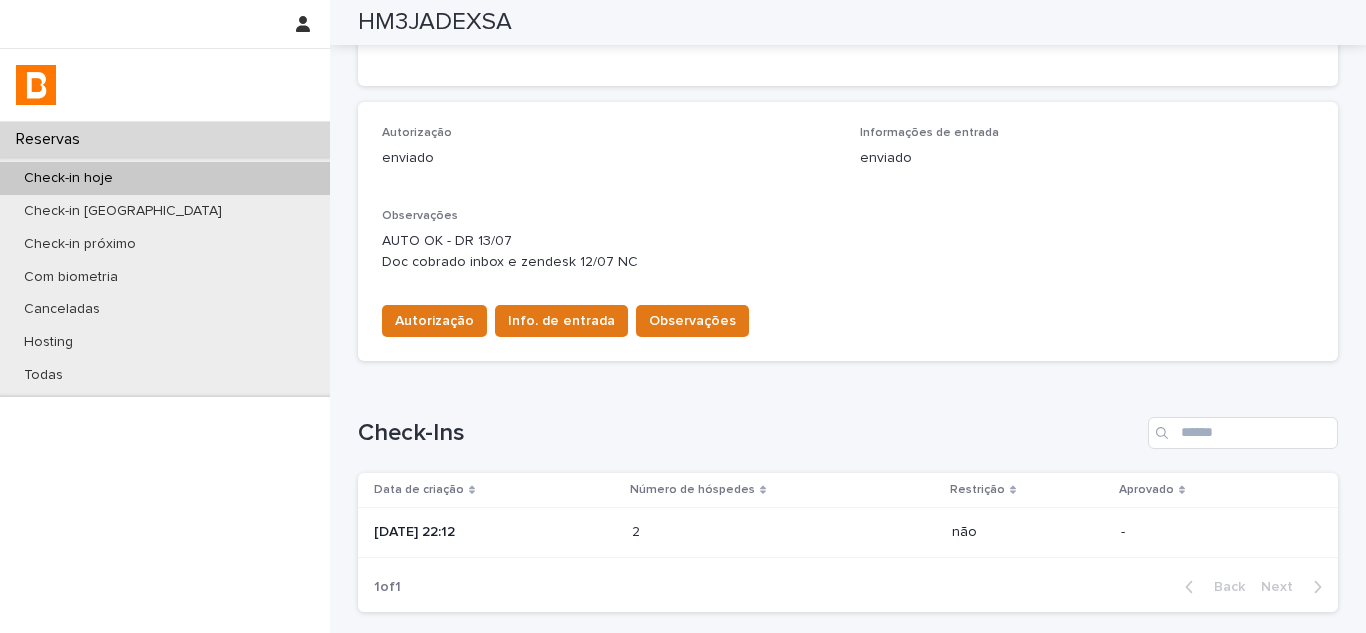 scroll, scrollTop: 511, scrollLeft: 0, axis: vertical 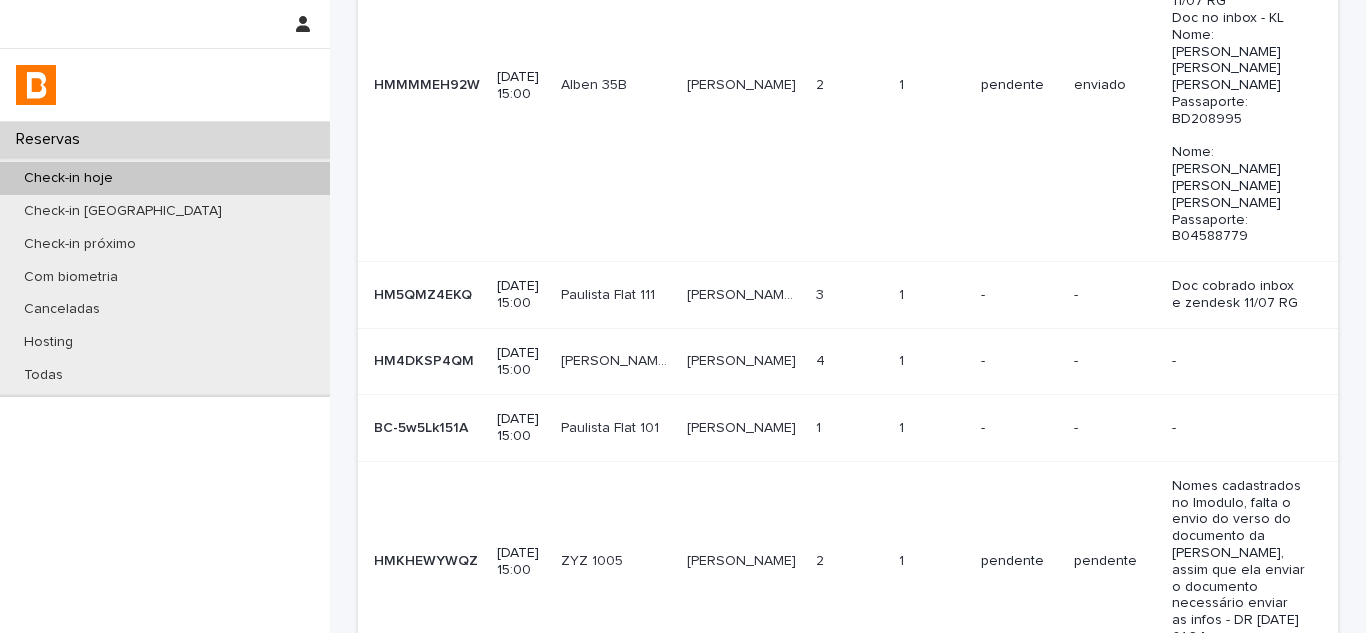 click at bounding box center (932, 361) 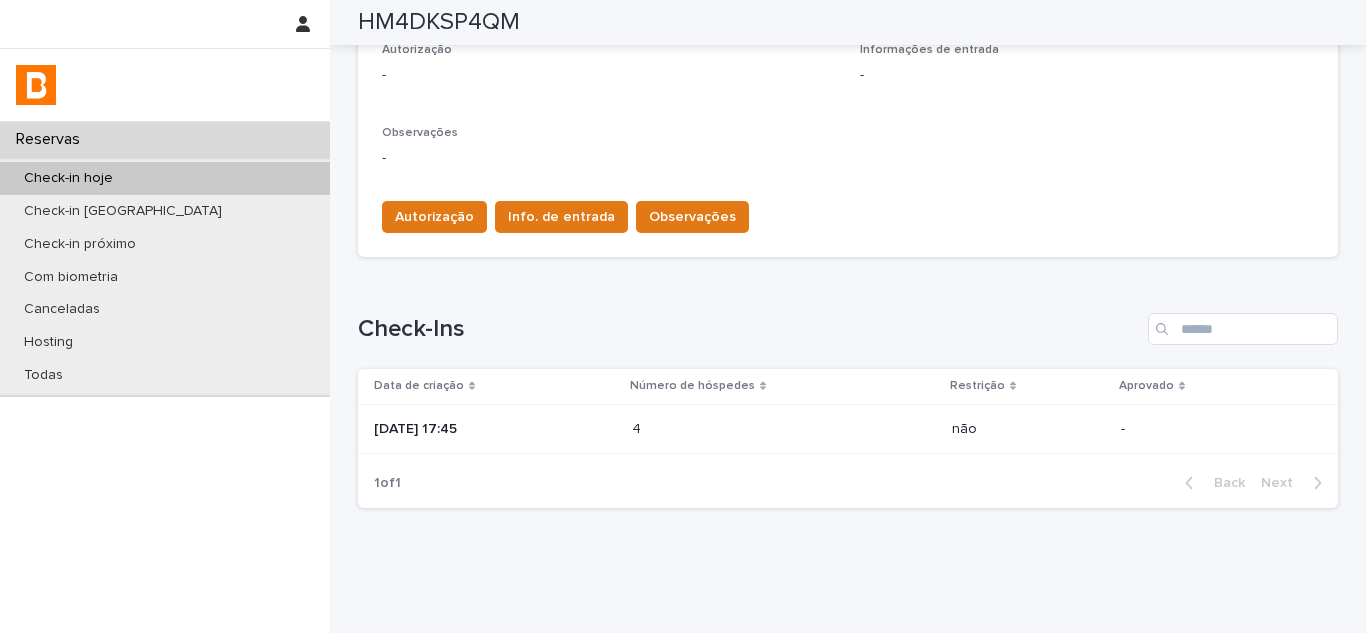 scroll, scrollTop: 631, scrollLeft: 0, axis: vertical 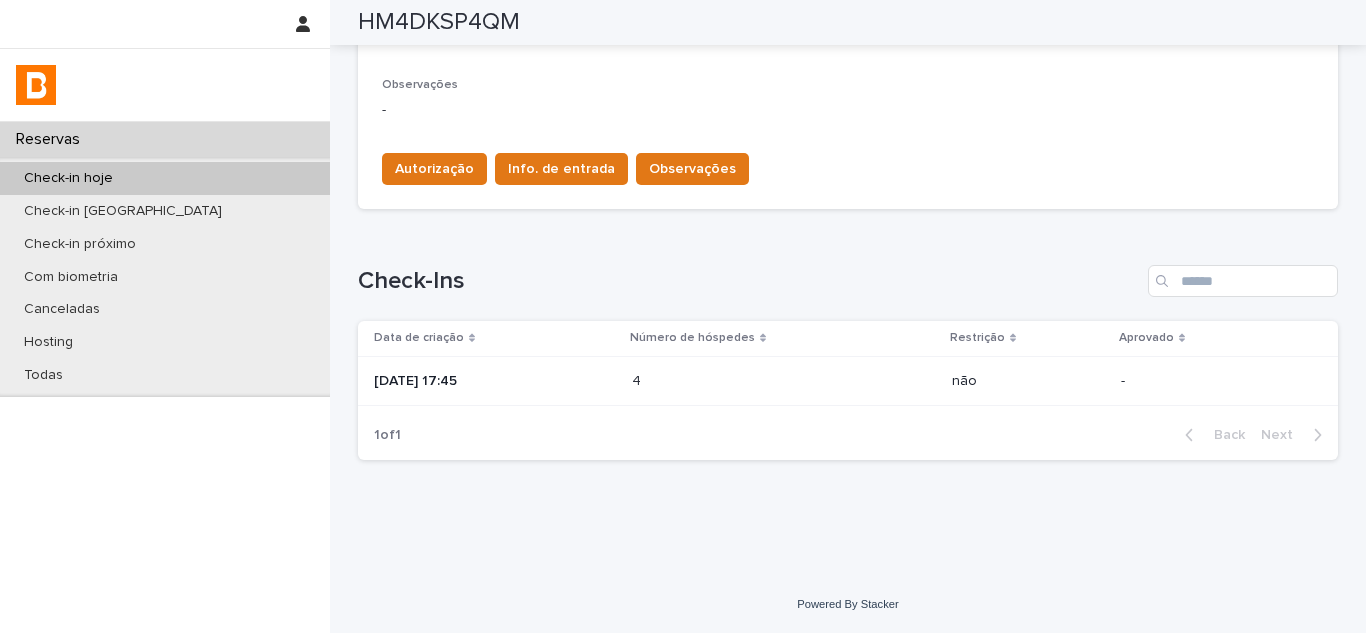 click on "4 4" at bounding box center (784, 381) 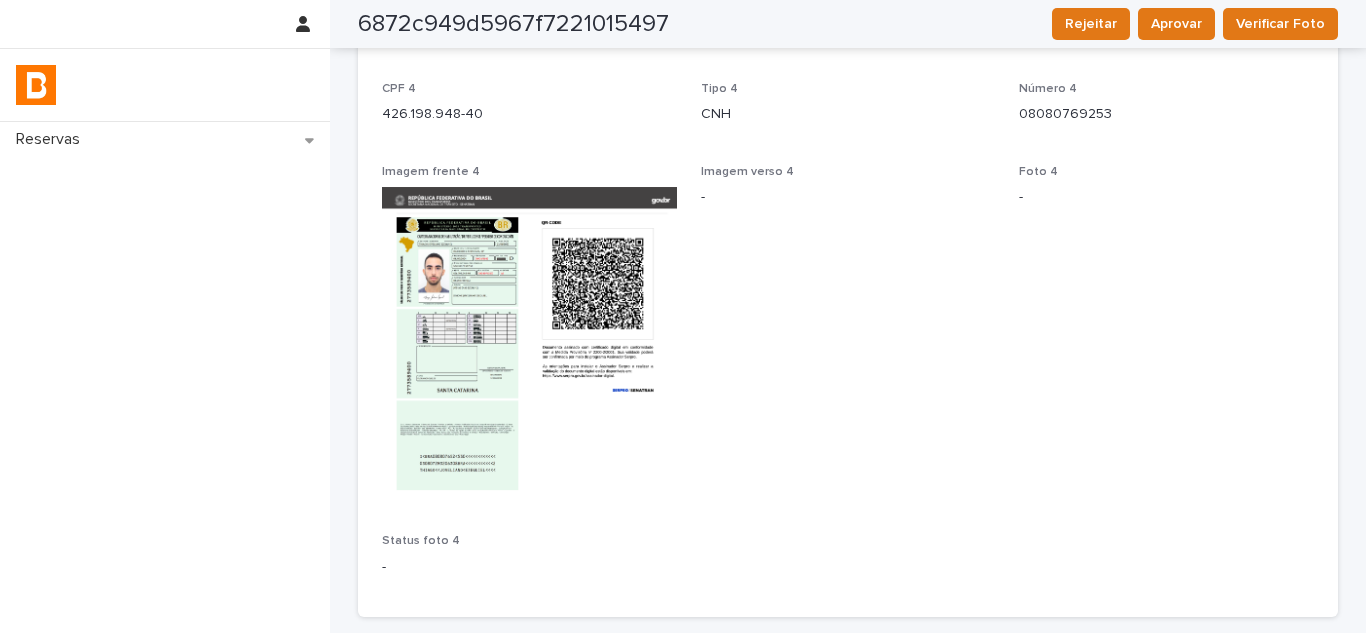 scroll, scrollTop: 3298, scrollLeft: 0, axis: vertical 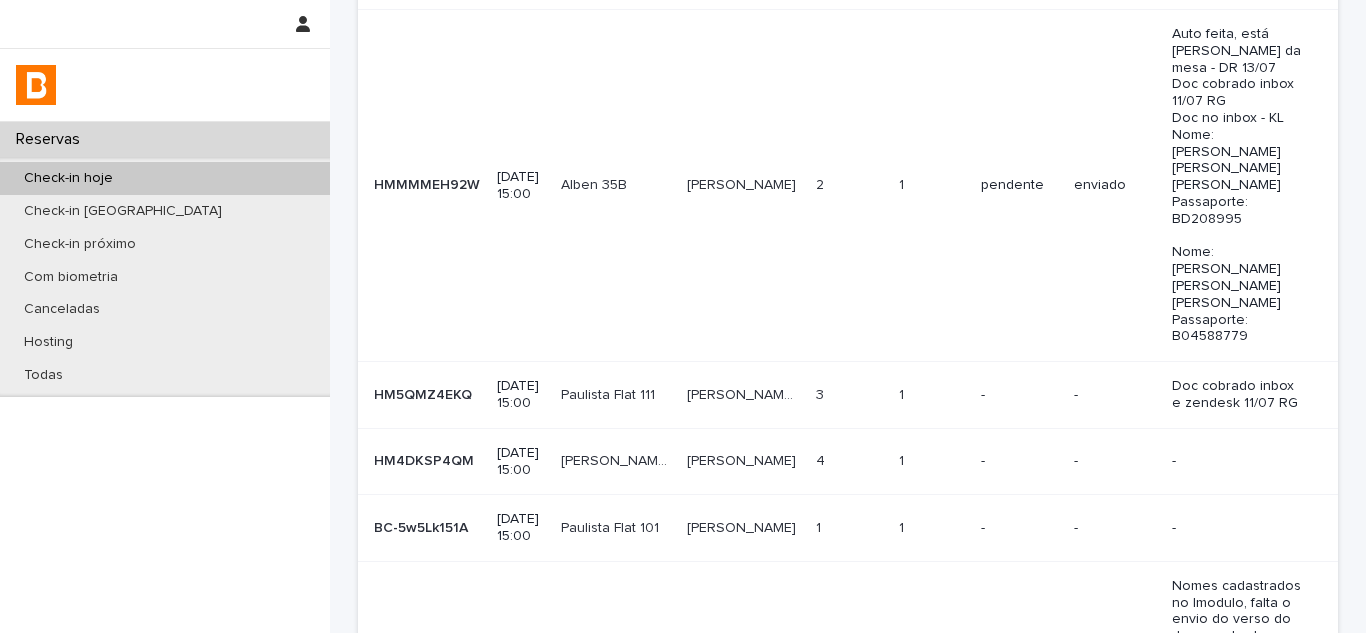 click on "-" at bounding box center (1019, 395) 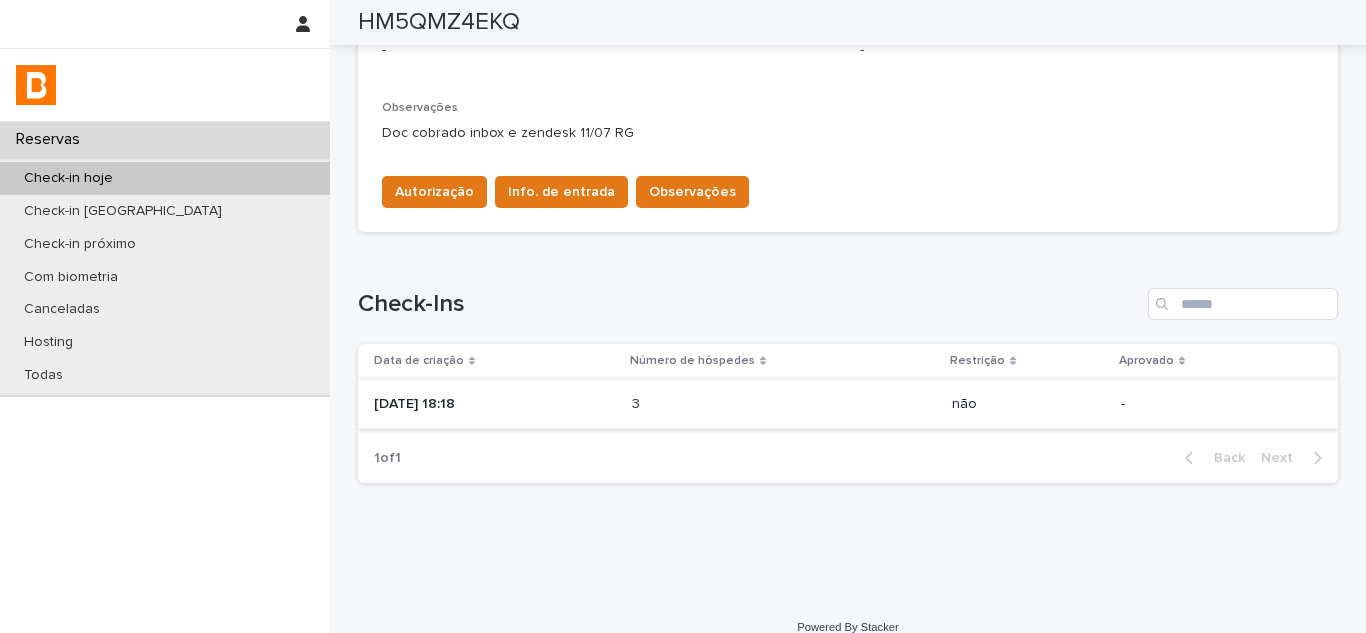scroll, scrollTop: 631, scrollLeft: 0, axis: vertical 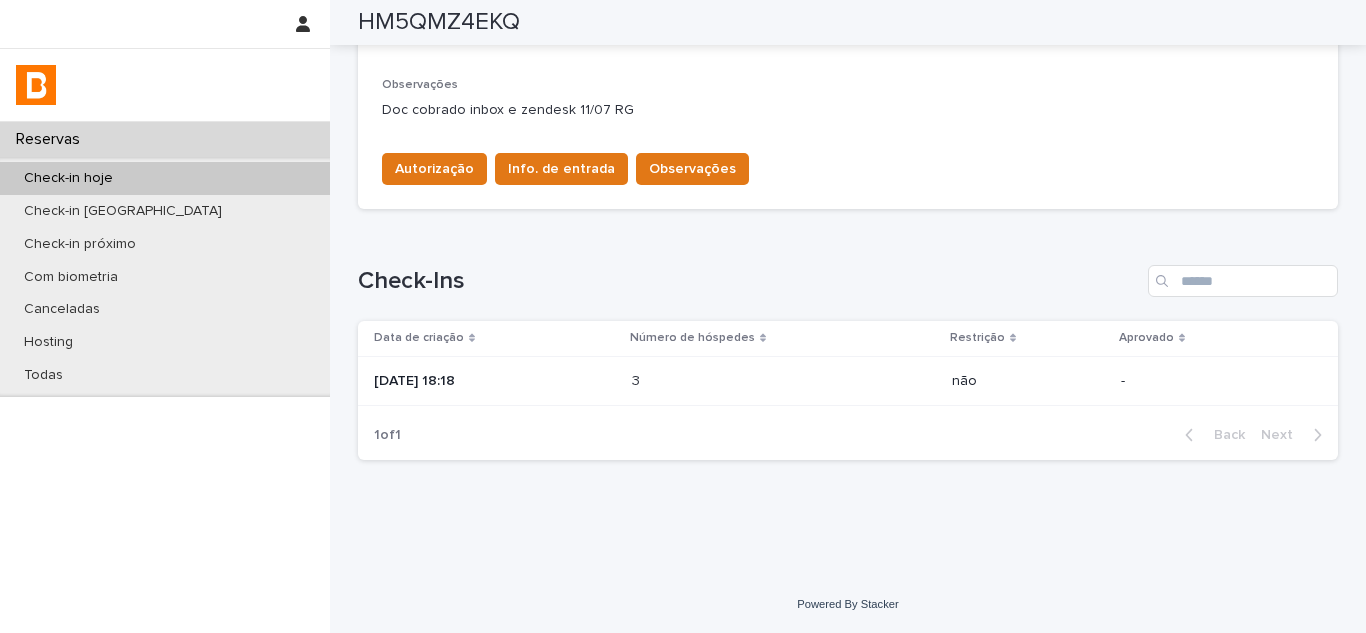 click on "[DATE] 18:18" at bounding box center [495, 381] 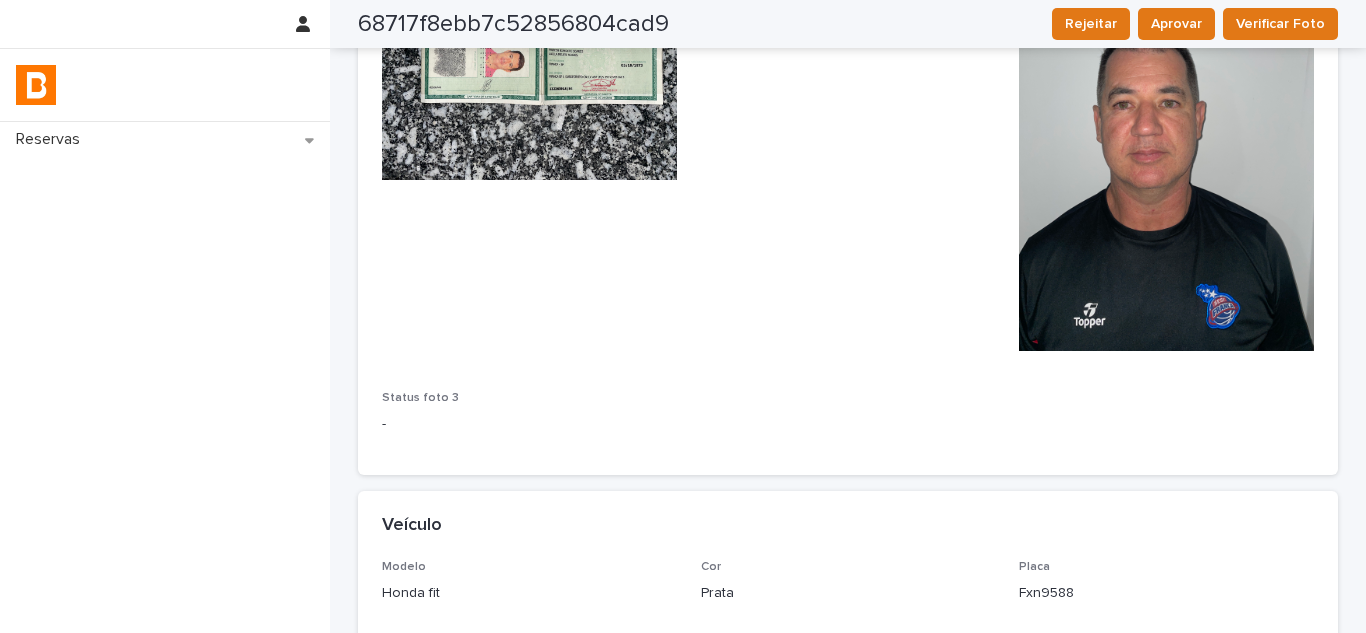 scroll, scrollTop: 2300, scrollLeft: 0, axis: vertical 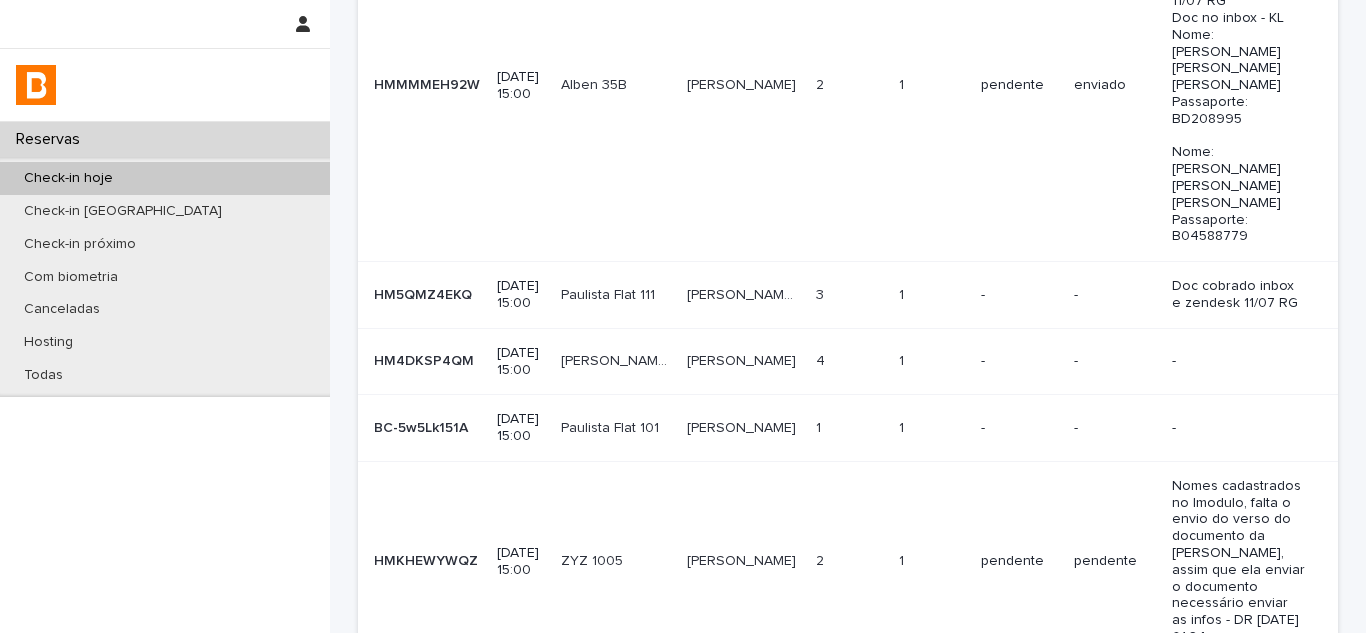 click on "1 1" at bounding box center [849, 428] 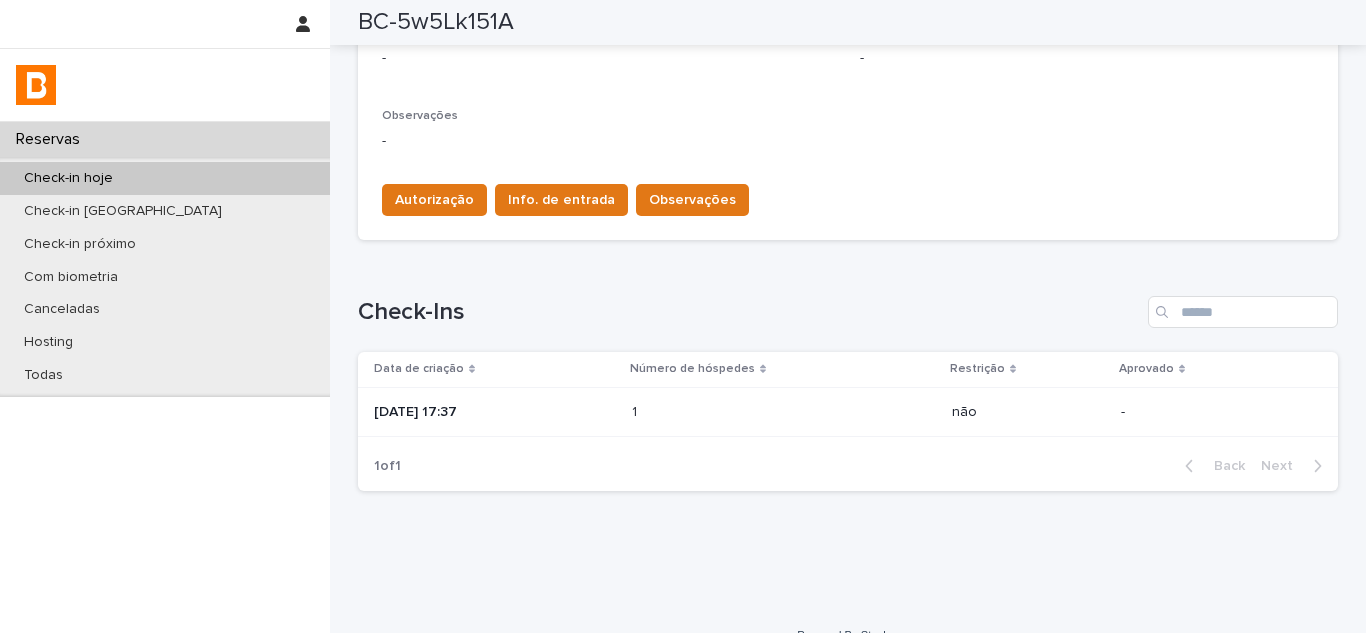 scroll, scrollTop: 631, scrollLeft: 0, axis: vertical 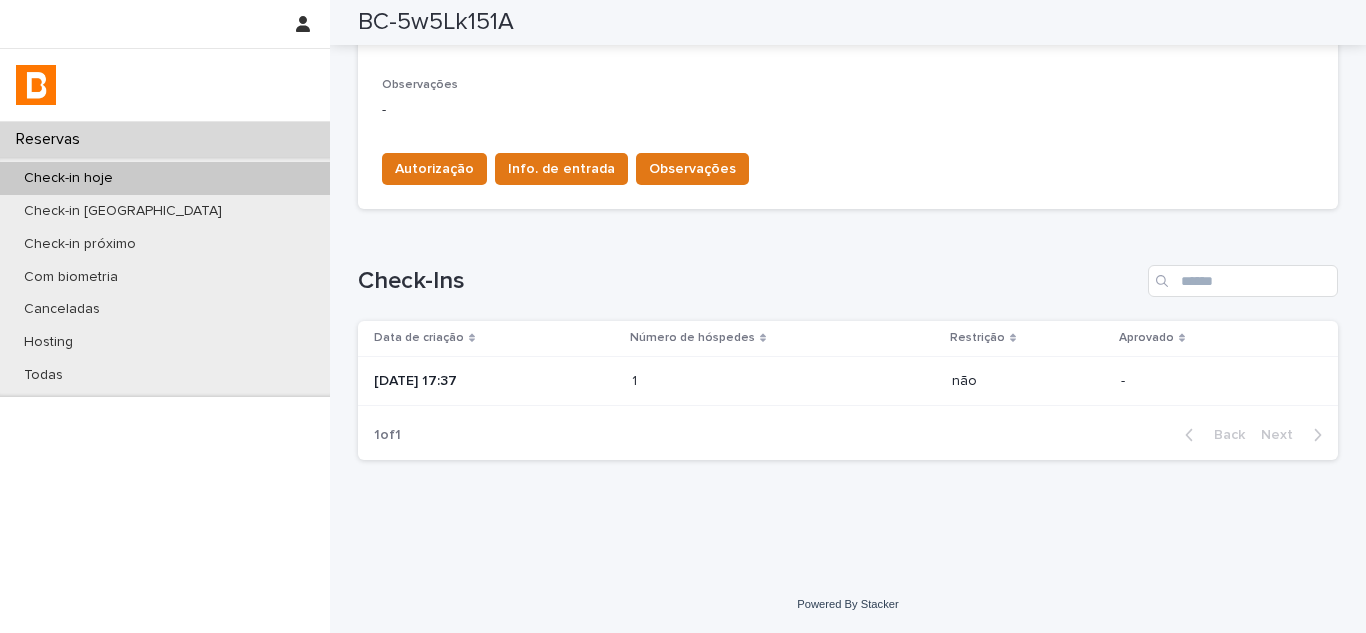 click on "1 1" at bounding box center [784, 381] 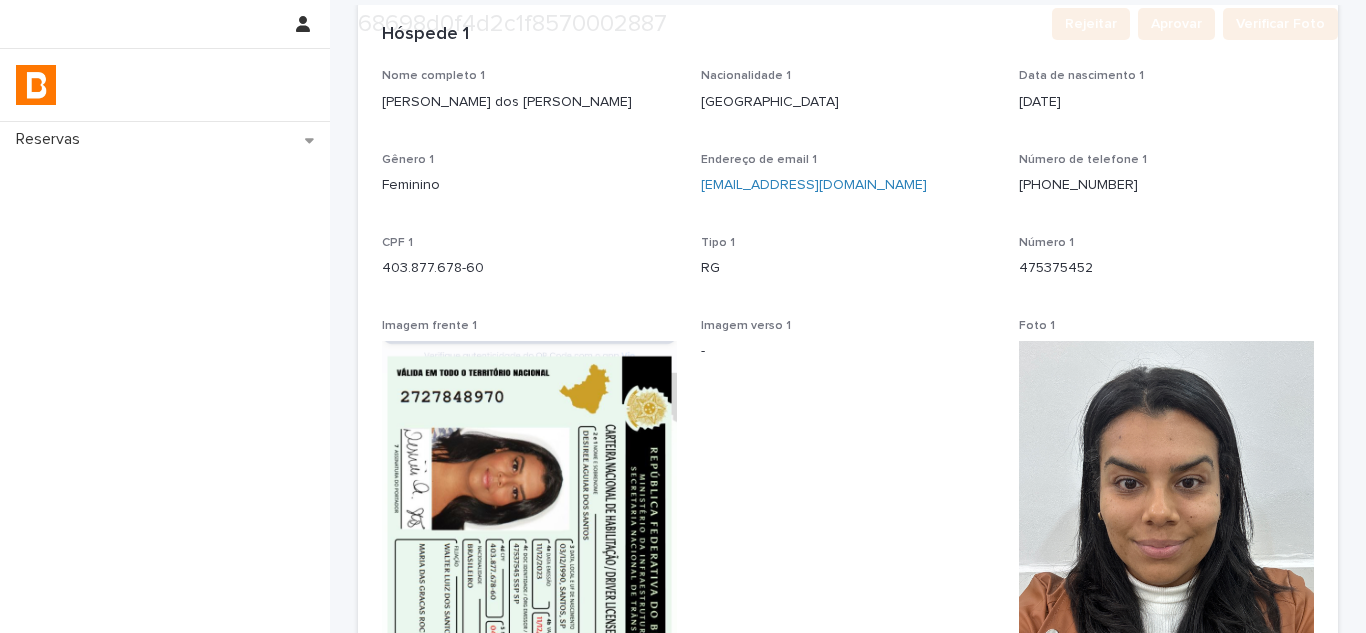scroll, scrollTop: 300, scrollLeft: 0, axis: vertical 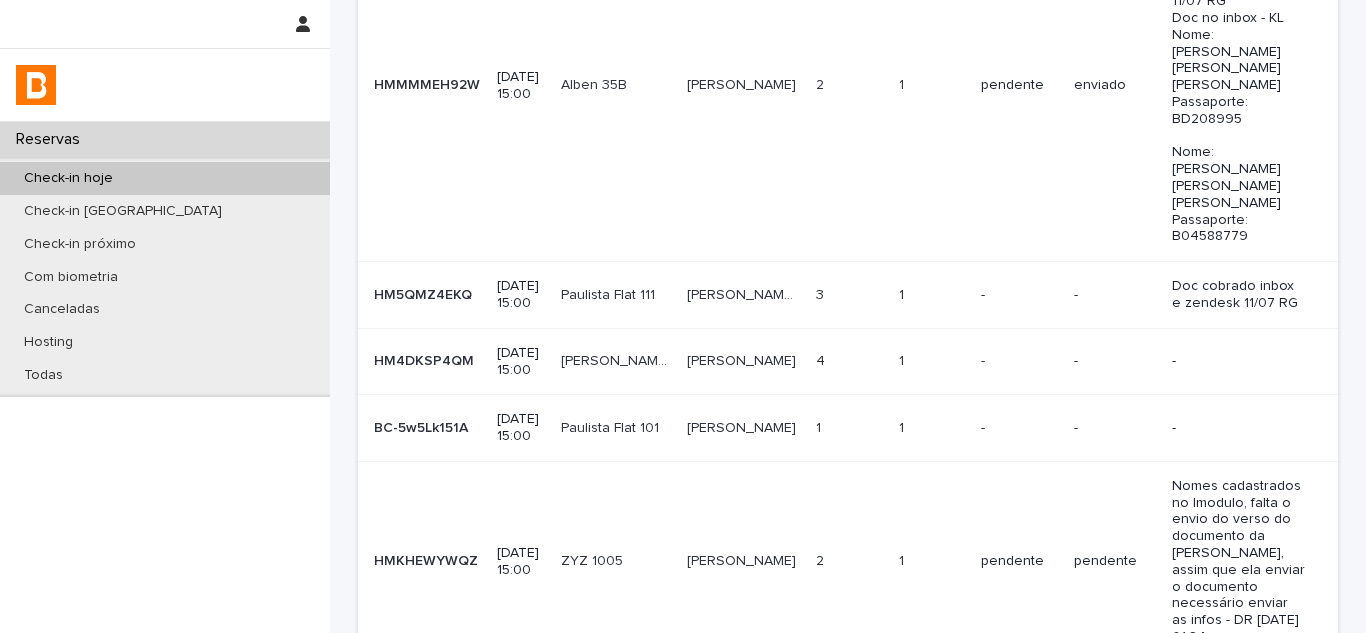 click on "[PERSON_NAME] [PERSON_NAME] [PERSON_NAME] [PERSON_NAME]" at bounding box center [743, 295] 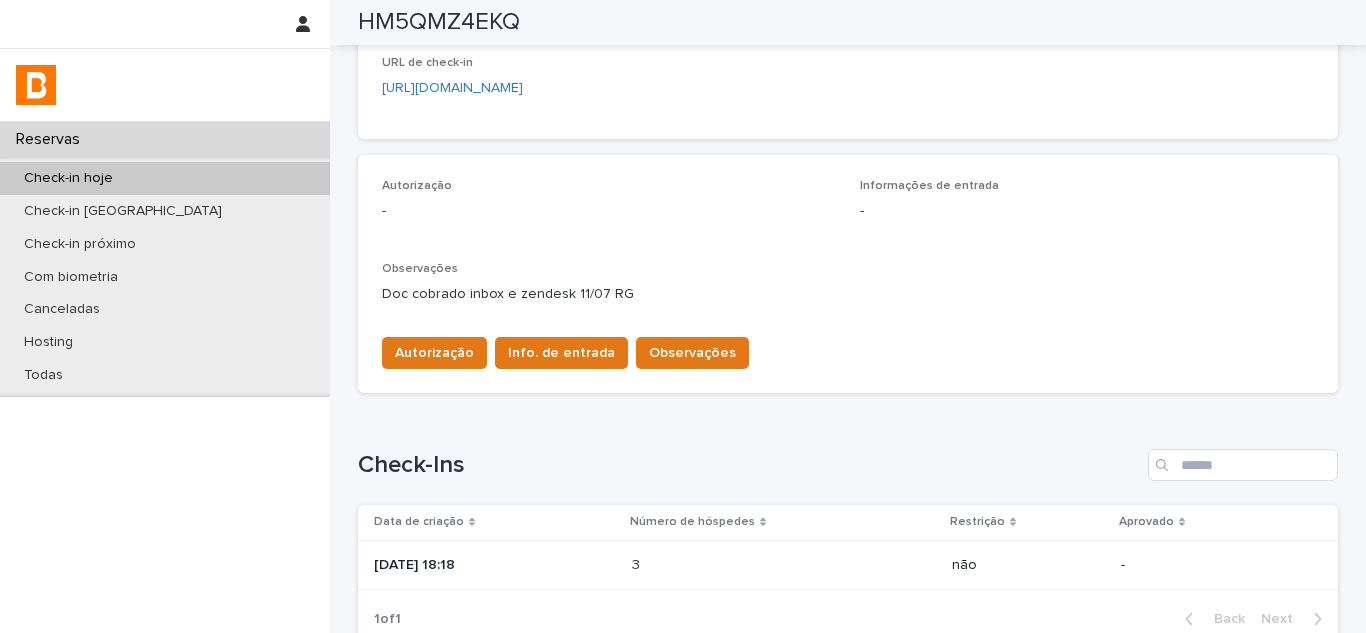 scroll, scrollTop: 549, scrollLeft: 0, axis: vertical 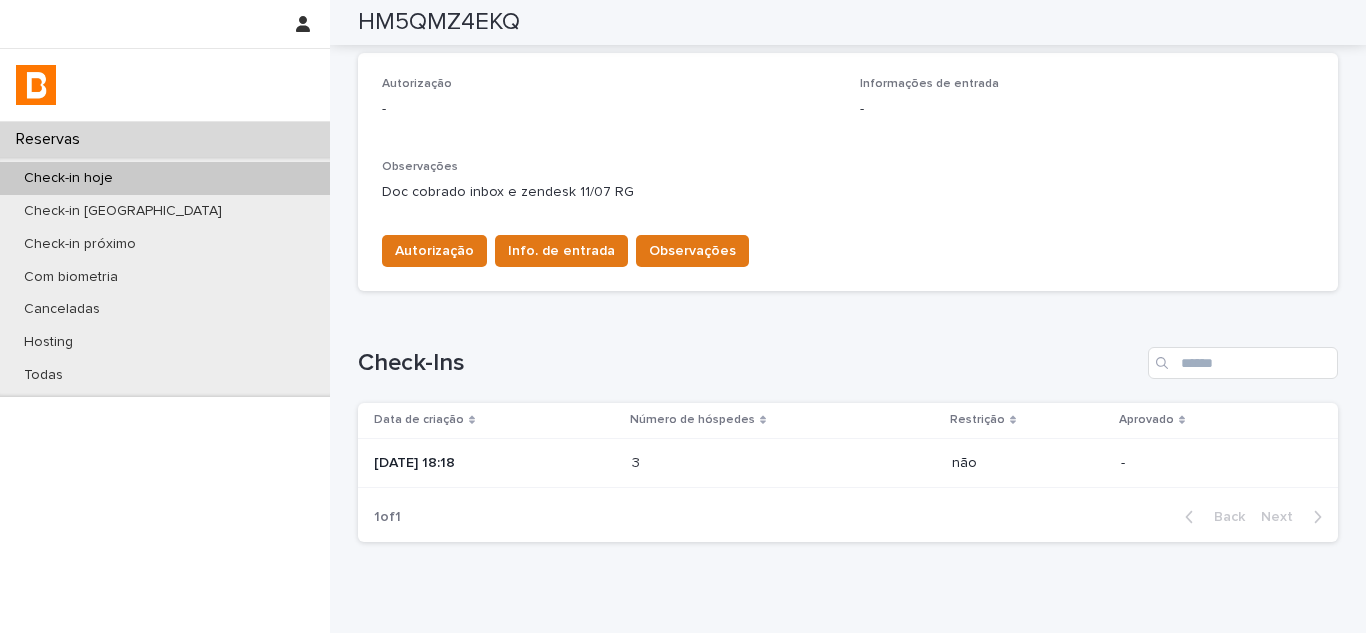click on "[DATE] 18:18" at bounding box center [495, 463] 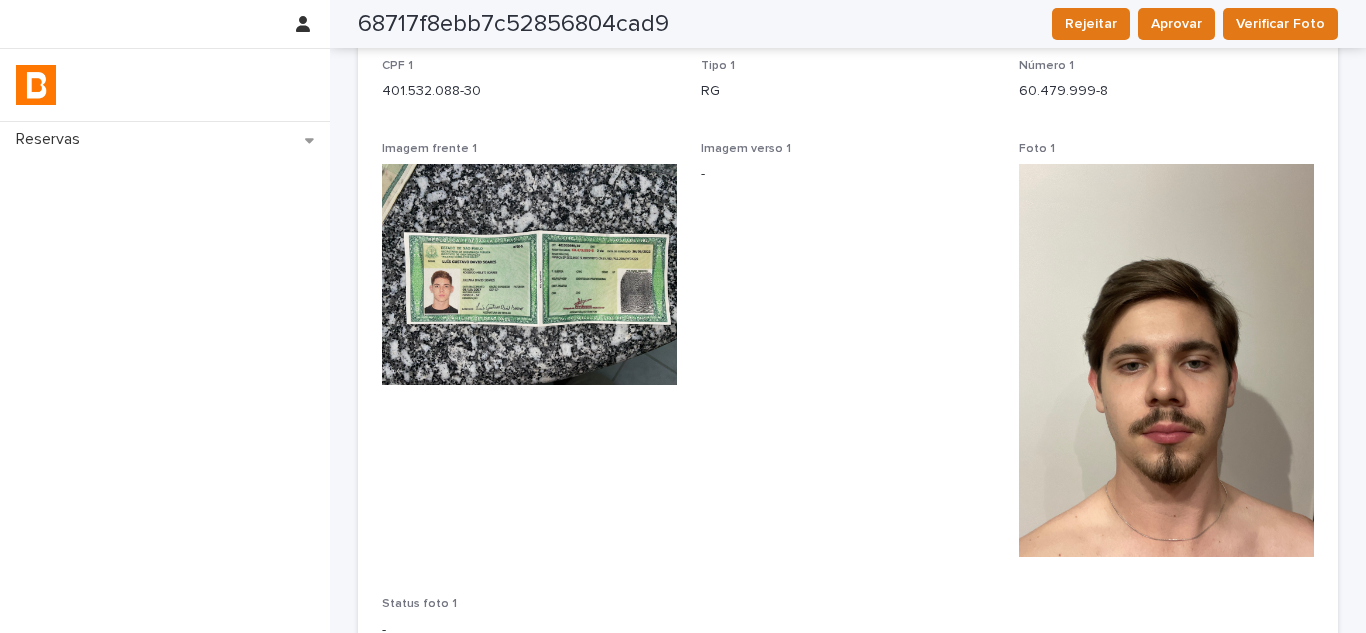 scroll, scrollTop: 251, scrollLeft: 0, axis: vertical 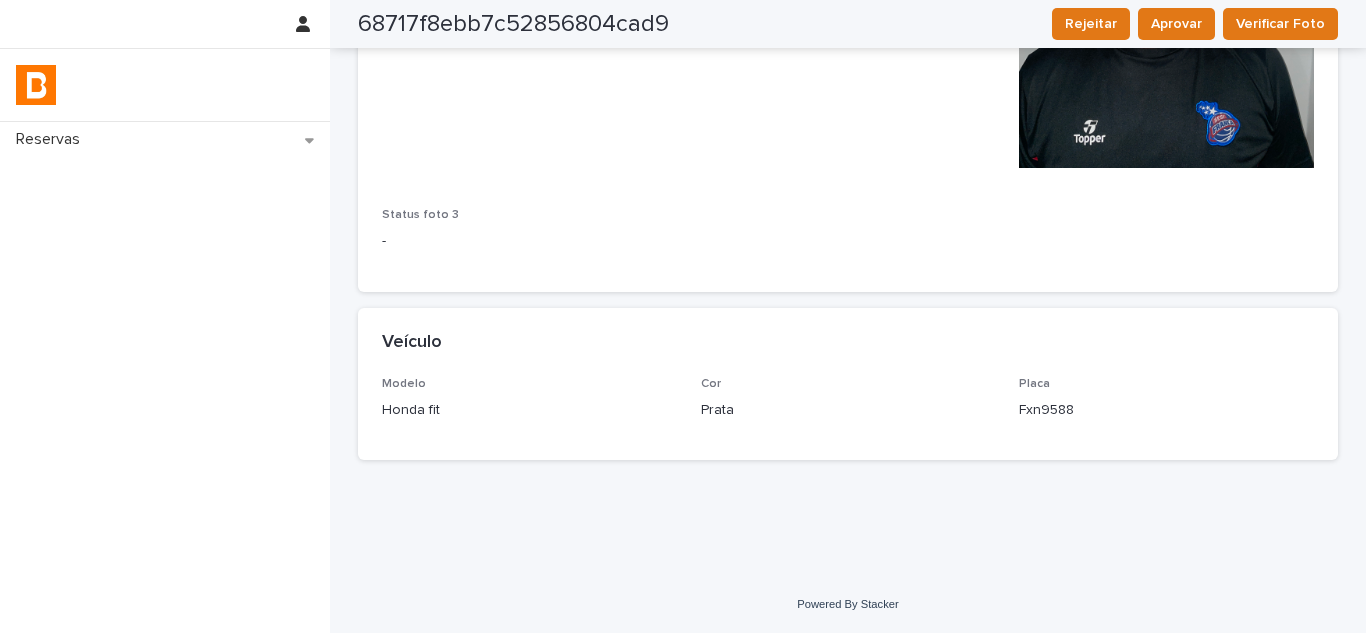 click on "Loading... Saving… Loading... Saving… 68717f8ebb7c52856804cad9 Rejeitar Aprovar Verificar Foto 68717f8ebb7c52856804cad9 Rejeitar Aprovar Verificar Foto Sorry, there was an error saving your record. Please try again. Please fill out the required fields below. Loading... Saving… Loading... Saving… Loading... Saving… Restrição não Loading... Saving… Hóspede 1 Nome completo 1 [PERSON_NAME] [PERSON_NAME] Nacionalidade 1 Brasil Data [PERSON_NAME] 1 [DEMOGRAPHIC_DATA] Gênero 1 Masculino Endereço de email 1 [EMAIL_ADDRESS][DOMAIN_NAME] Número de telefone [PHONE_NUMBER] CPF 1 401.532.088-30 Tipo 1 RG Número 1 60.479.999-8 Imagem frente 1 Imagem verso 1 - Foto 1 Status foto 1 - Loading... Saving… Hóspede 2 Nome completo 2 [PERSON_NAME] [PERSON_NAME]  Nacionalidade 2 Brasil Data [PERSON_NAME] 2 [DEMOGRAPHIC_DATA] Gênero 2 Feminino Endereço de email 2 [EMAIL_ADDRESS][DOMAIN_NAME] Número de telefone [PHONE_NUMBER] CPF 2 251.999.338-33 Tipo 2 RG Número 2 27.984.886-9 Imagem frente 2 Imagem verso 2 - Foto 2 - Saving…" at bounding box center (848, -965) 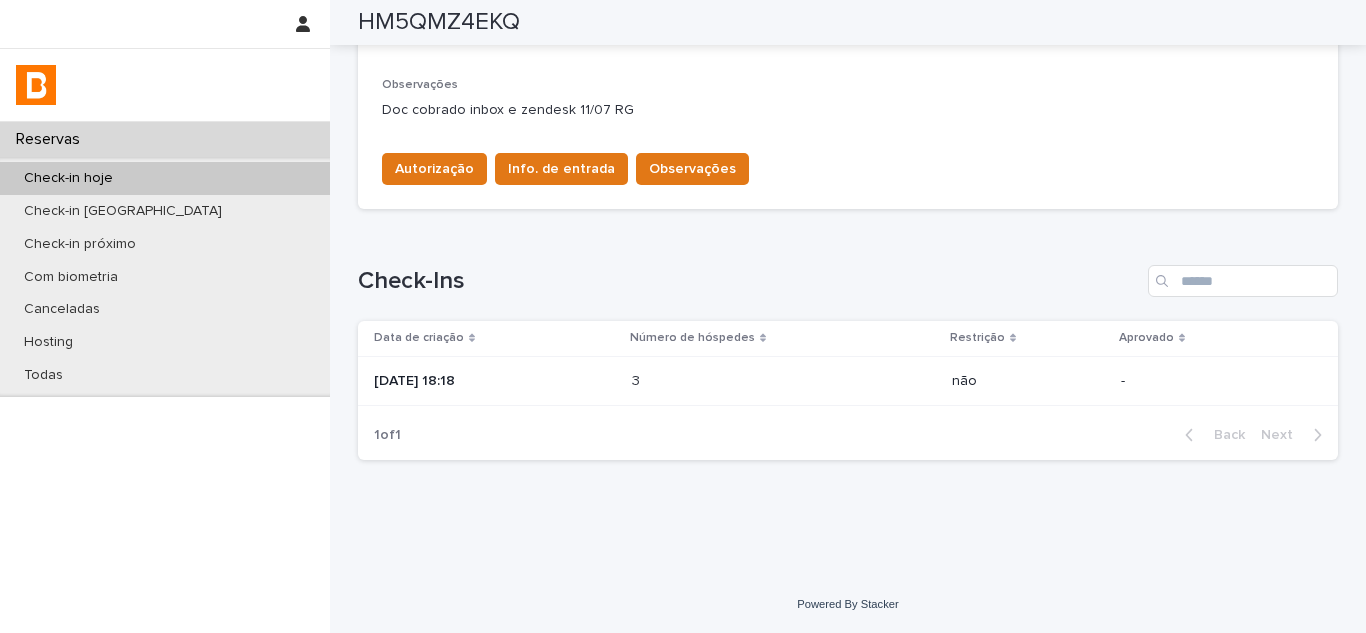 scroll, scrollTop: 631, scrollLeft: 0, axis: vertical 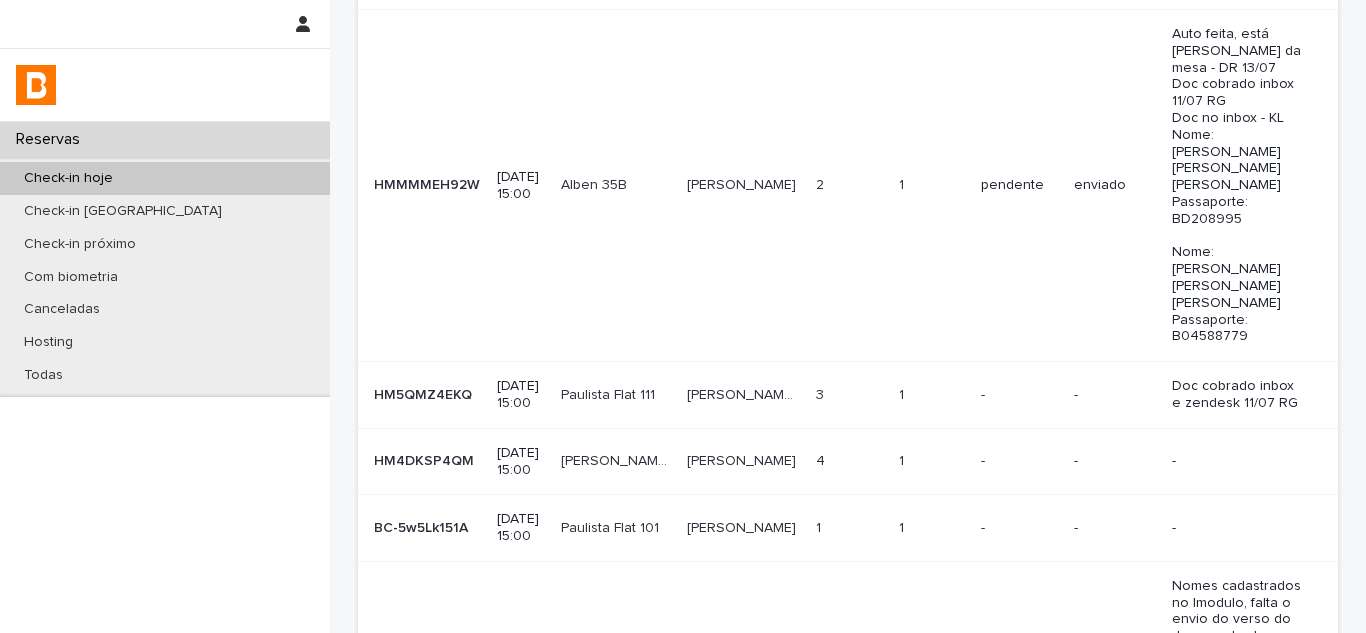 click on "1 1" at bounding box center (849, 528) 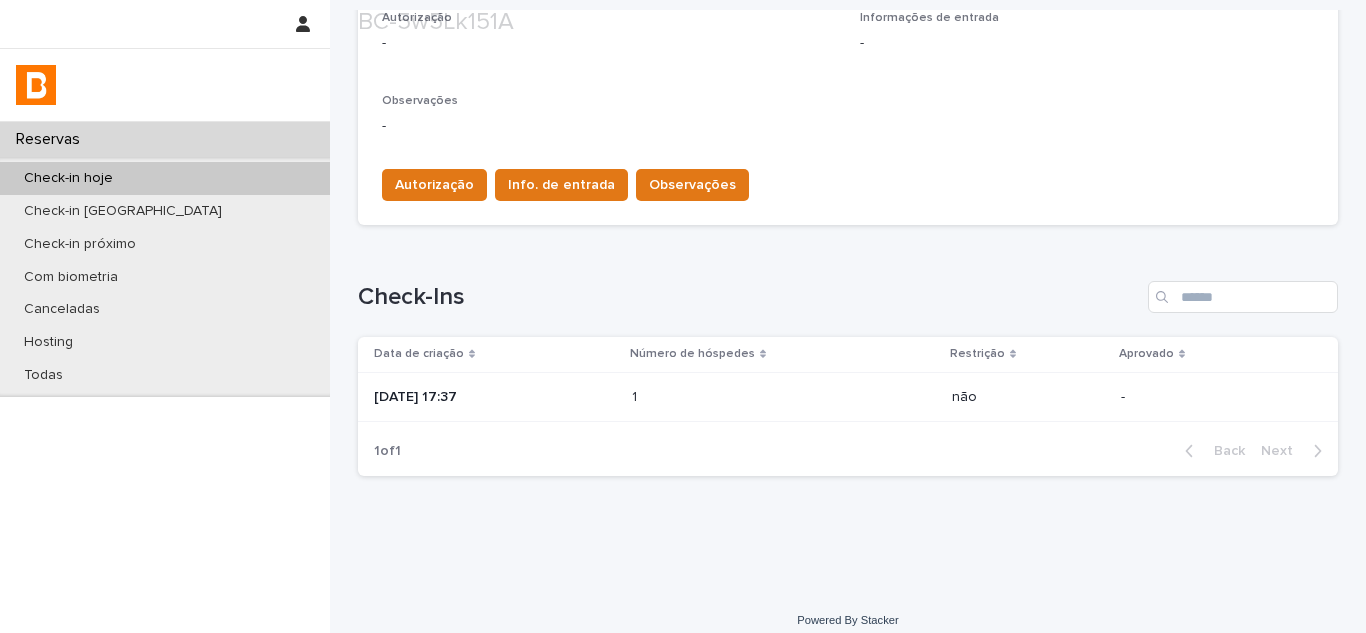 scroll, scrollTop: 631, scrollLeft: 0, axis: vertical 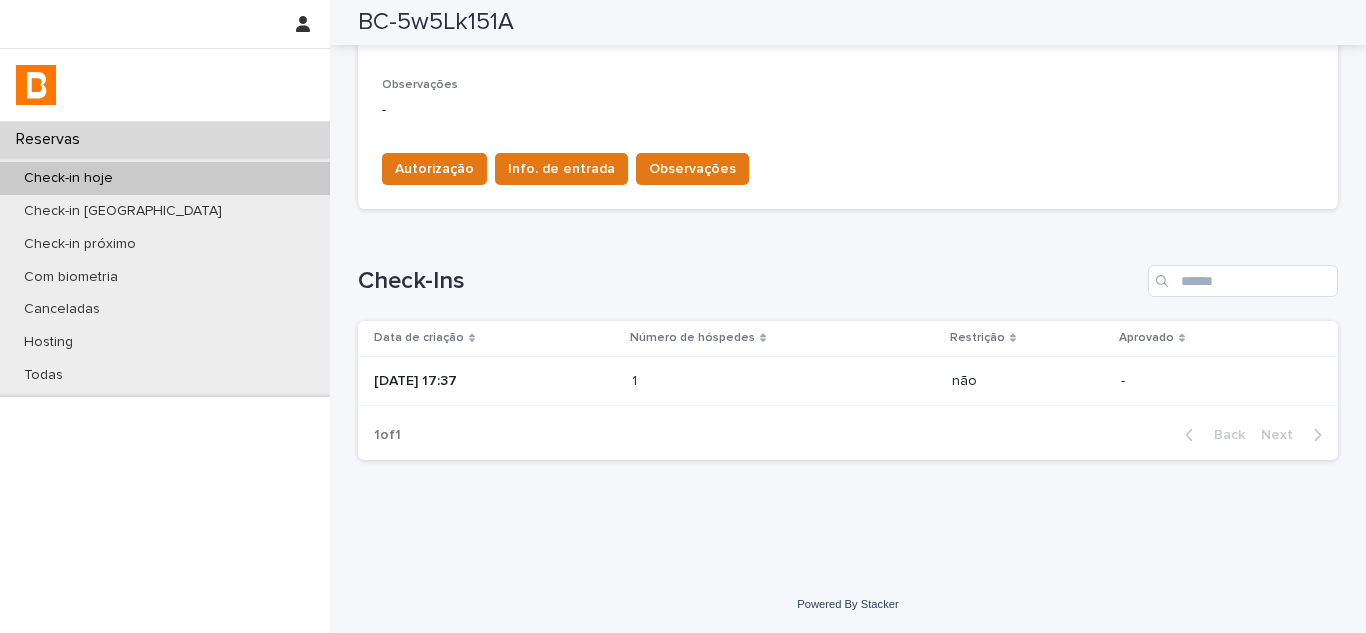 click on "[DATE] 17:37" at bounding box center [495, 381] 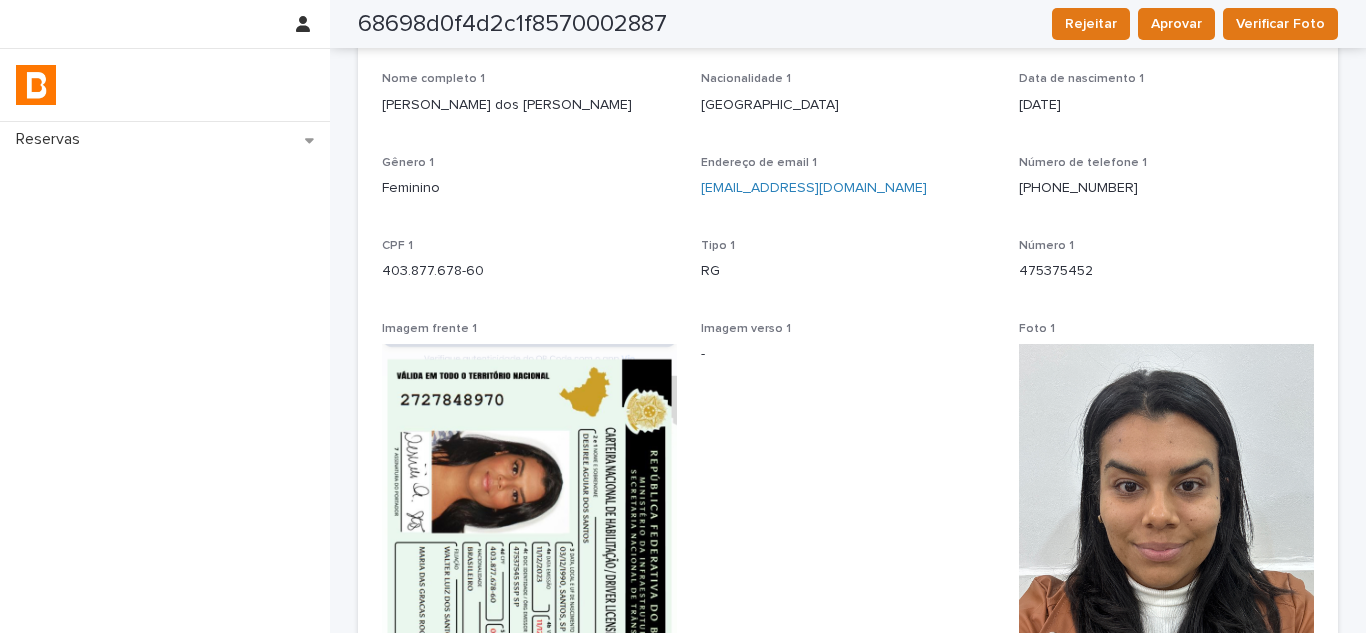 scroll, scrollTop: 133, scrollLeft: 0, axis: vertical 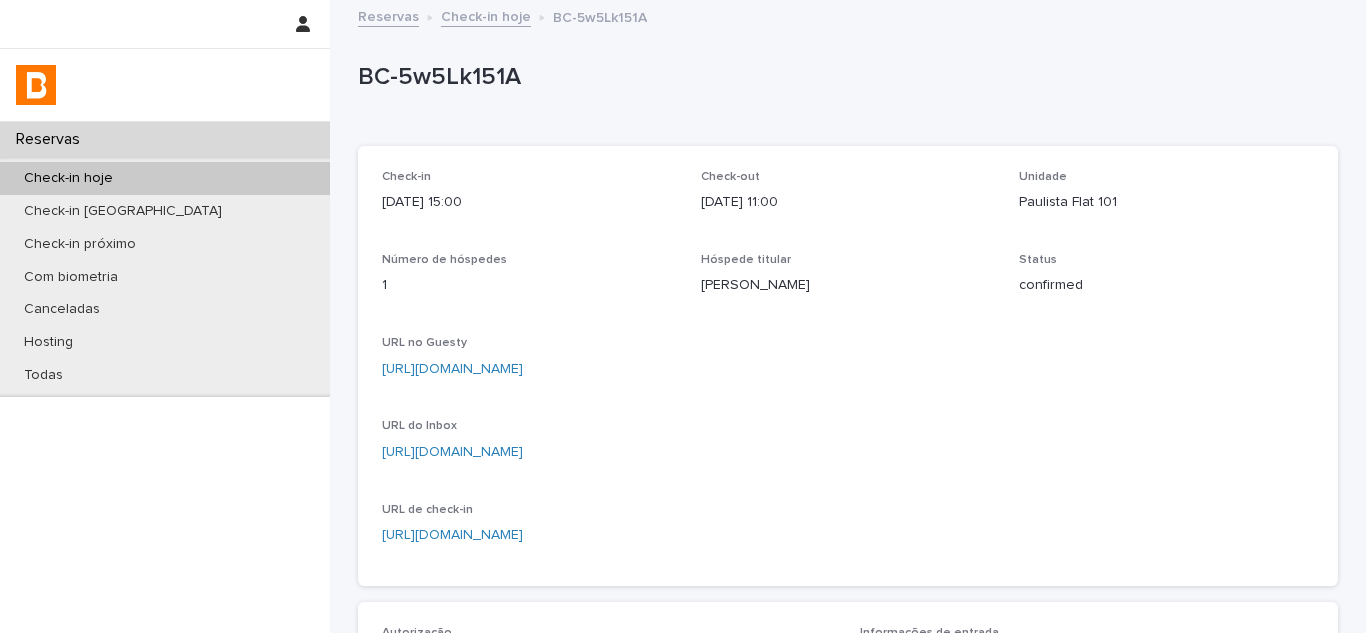 click on "Hóspede titular [PERSON_NAME]" at bounding box center [848, 282] 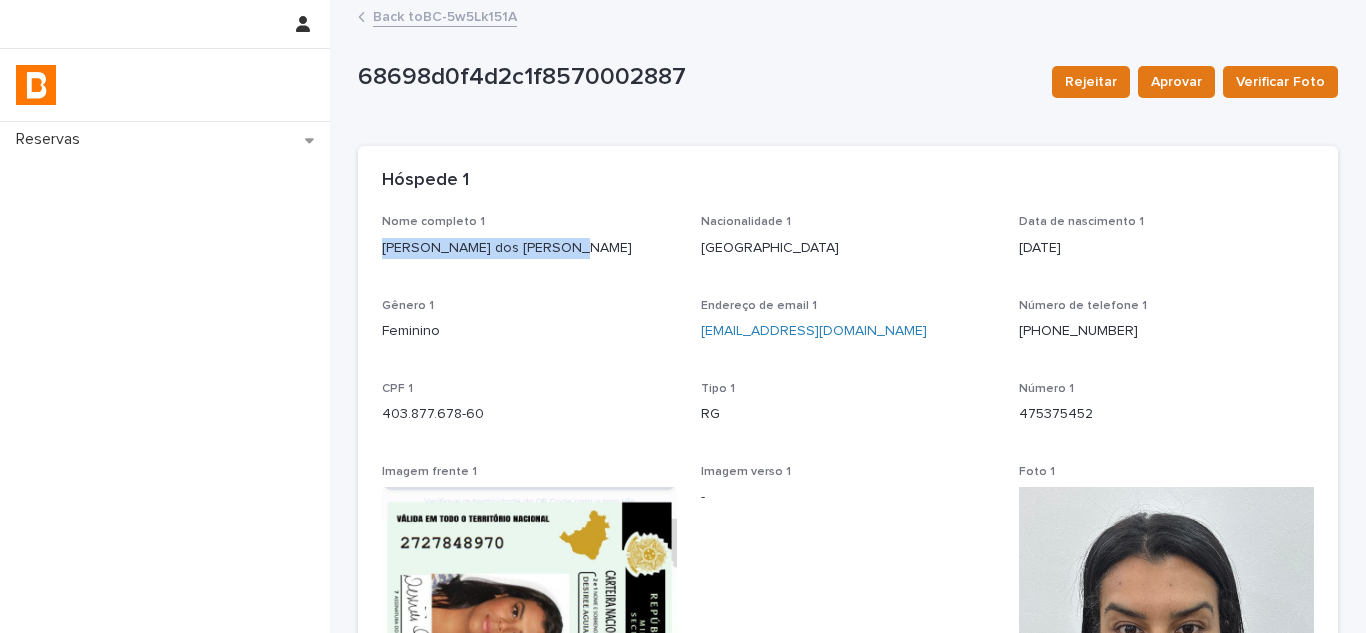 drag, startPoint x: 554, startPoint y: 244, endPoint x: 355, endPoint y: 244, distance: 199 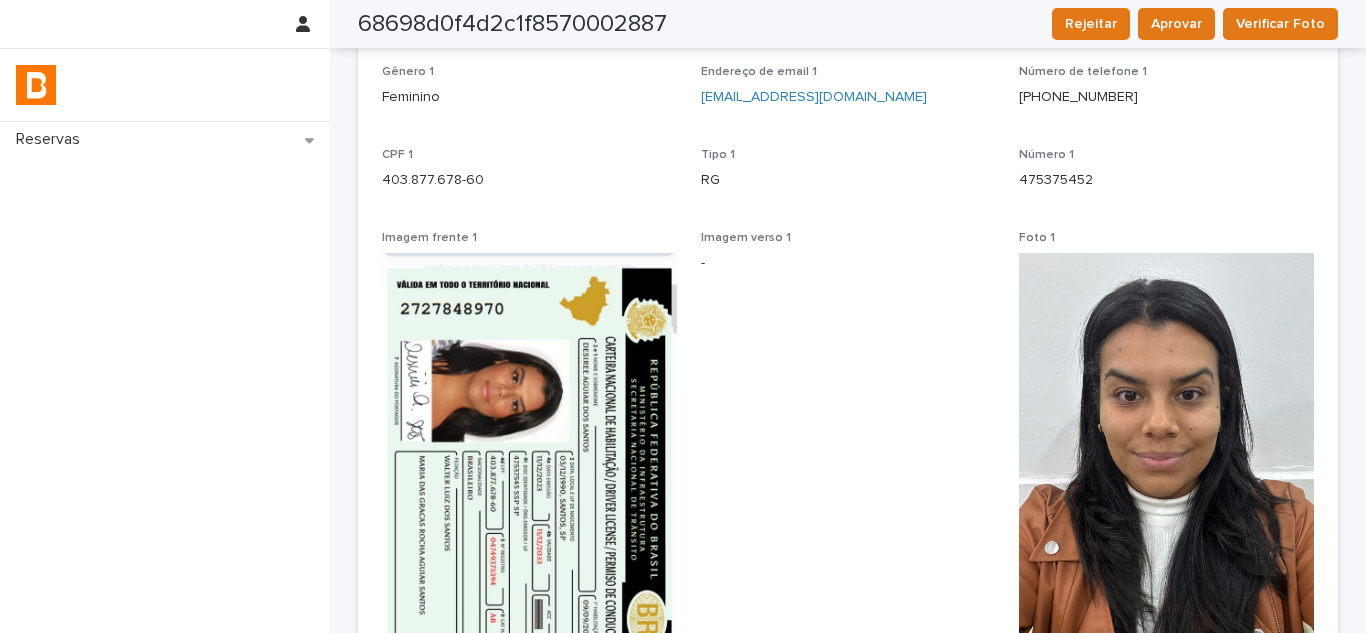 scroll, scrollTop: 159, scrollLeft: 0, axis: vertical 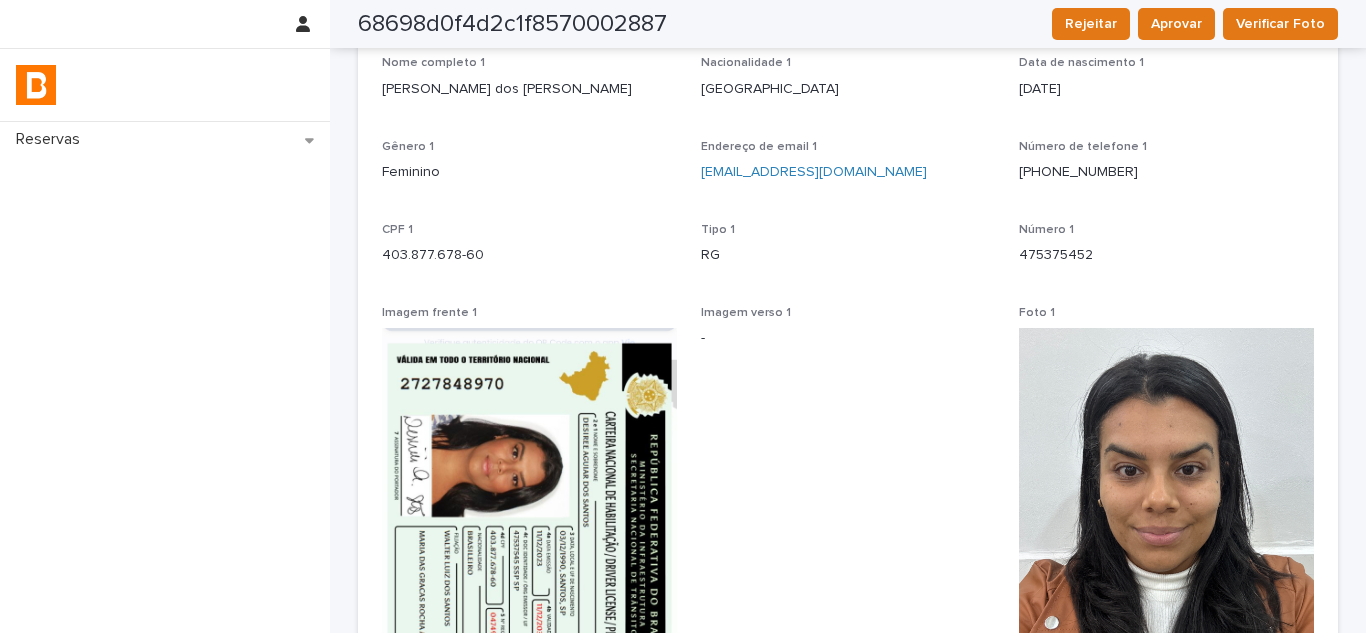 click on "Nome completo 1 [PERSON_NAME] dos [PERSON_NAME]  Nacionalidade 1 [GEOGRAPHIC_DATA] Data [PERSON_NAME] 1 [DEMOGRAPHIC_DATA] Gênero 1 Feminino Endereço de email 1 [EMAIL_ADDRESS][DOMAIN_NAME] Número de telefone [PHONE_NUMBER] CPF 1 403.877.678-60 Tipo 1 RG Número 1 475375452 Imagem frente 1 Imagem verso 1 - Foto 1 Status foto 1 -" at bounding box center [848, 462] 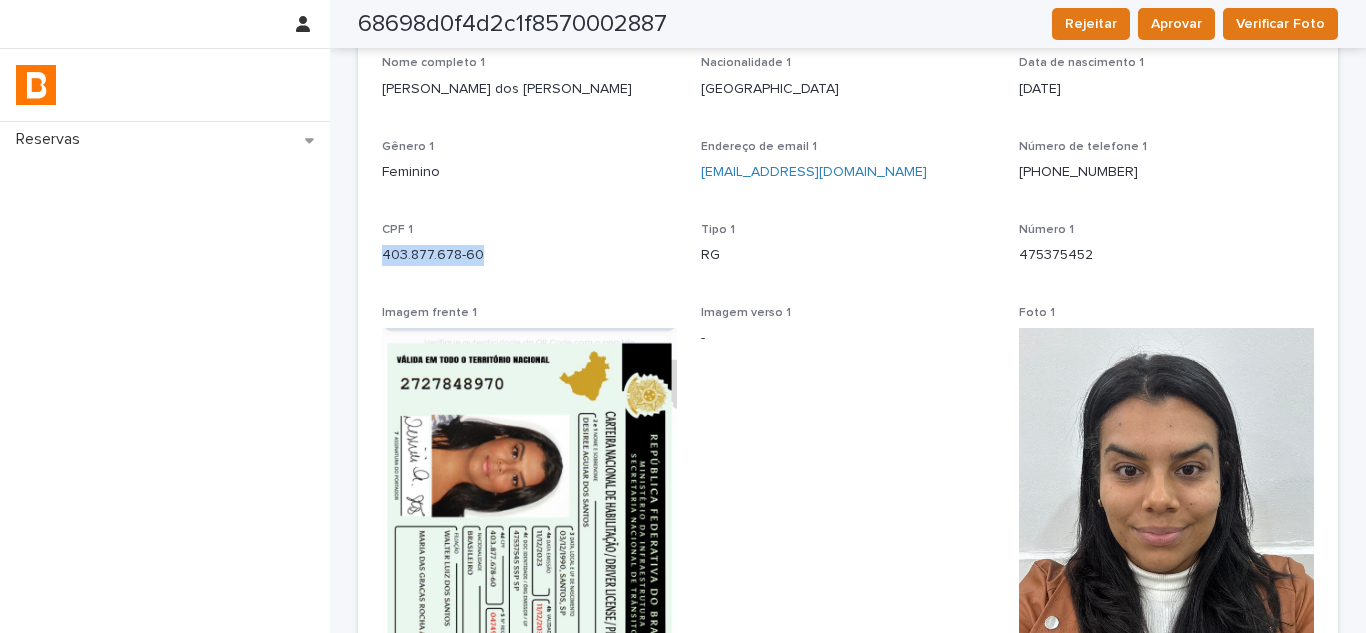 drag, startPoint x: 479, startPoint y: 249, endPoint x: 357, endPoint y: 259, distance: 122.40915 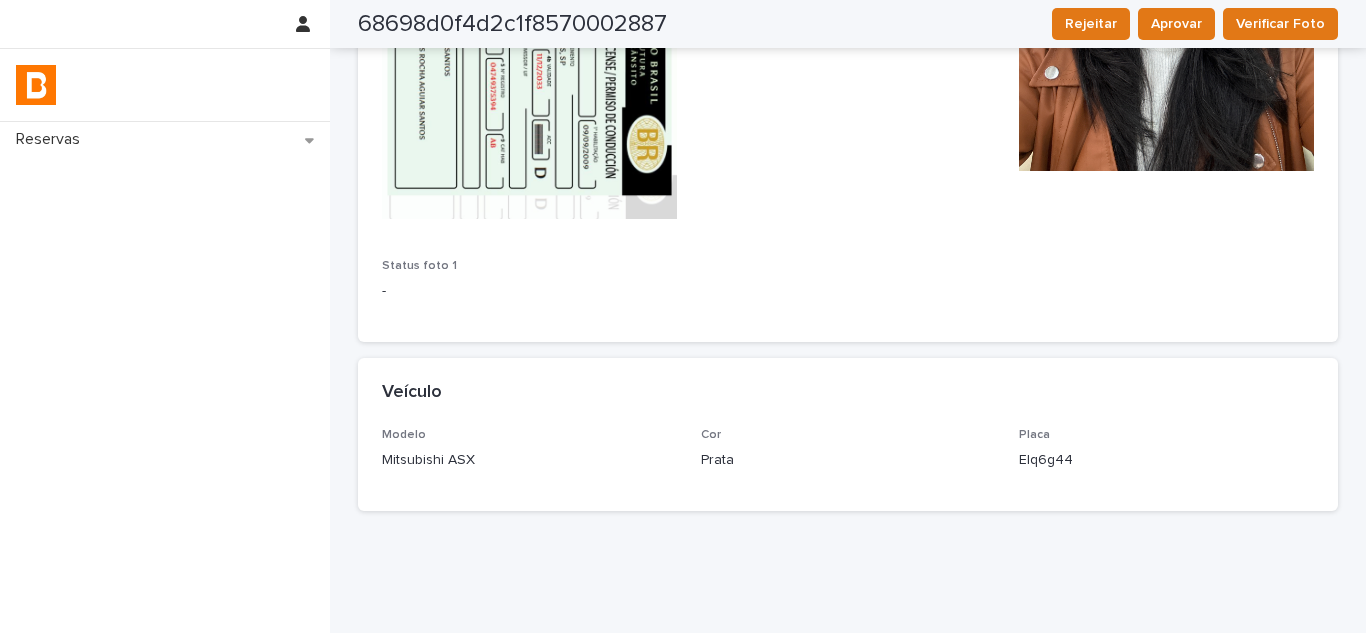scroll, scrollTop: 759, scrollLeft: 0, axis: vertical 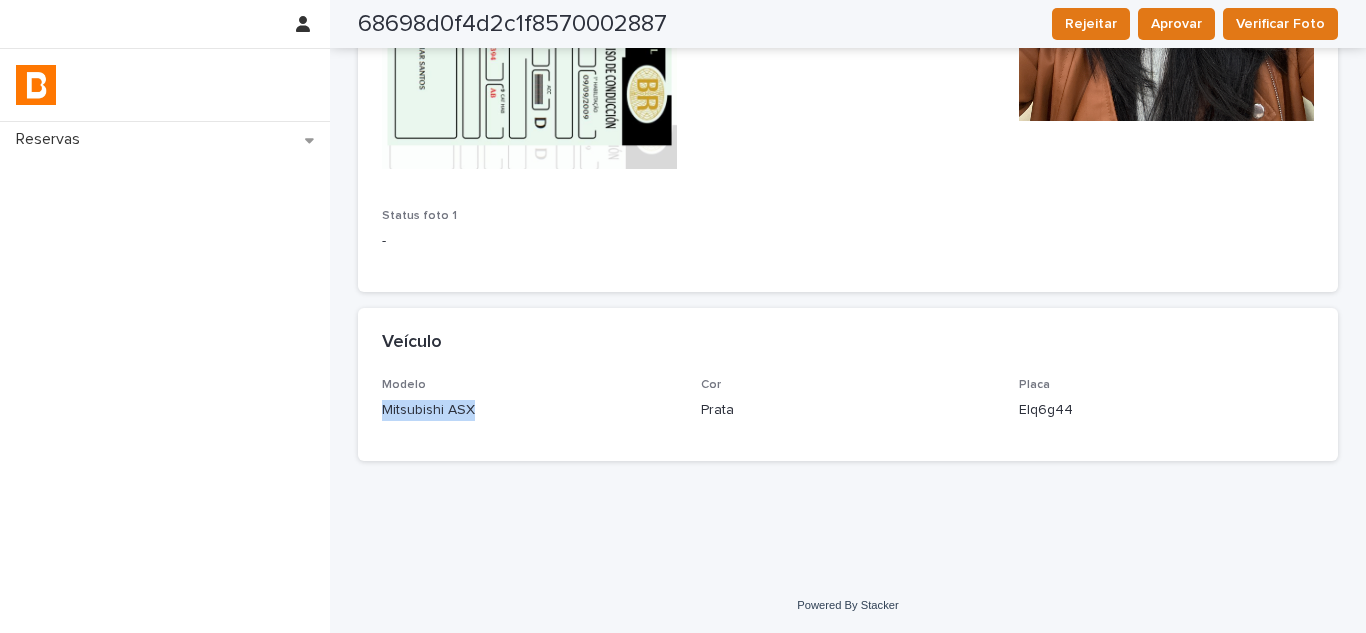 drag, startPoint x: 478, startPoint y: 411, endPoint x: 629, endPoint y: 503, distance: 176.81912 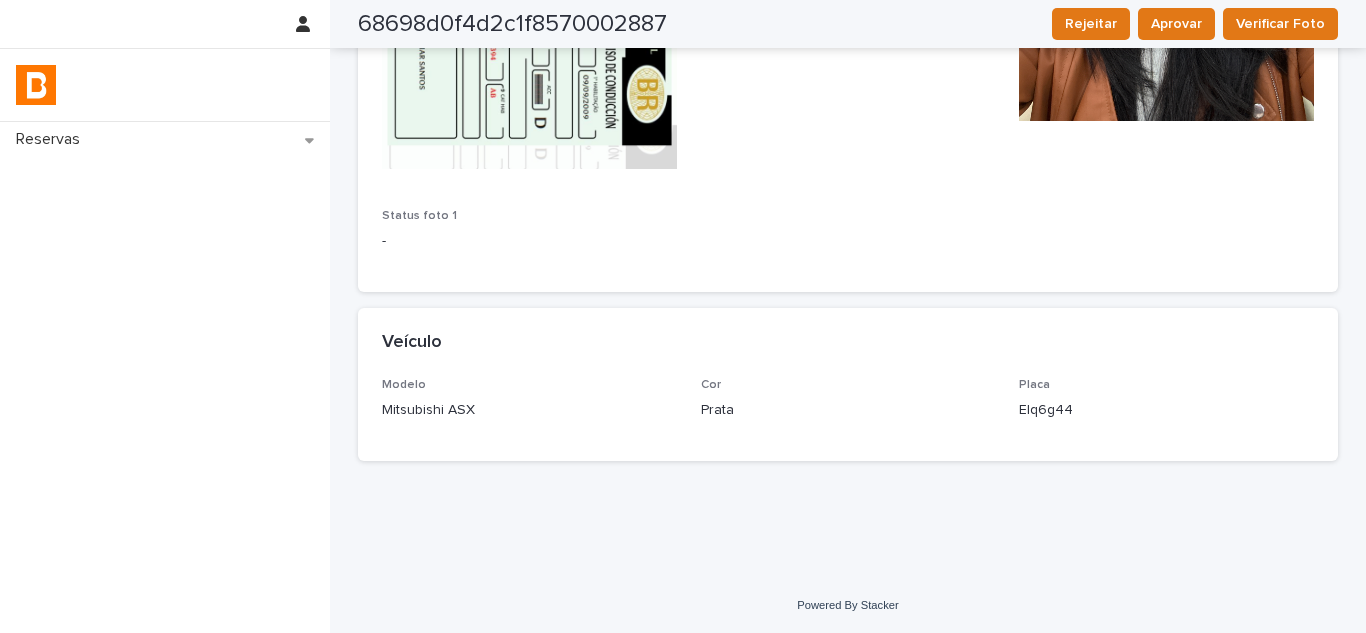 click on "Modelo" at bounding box center (529, 385) 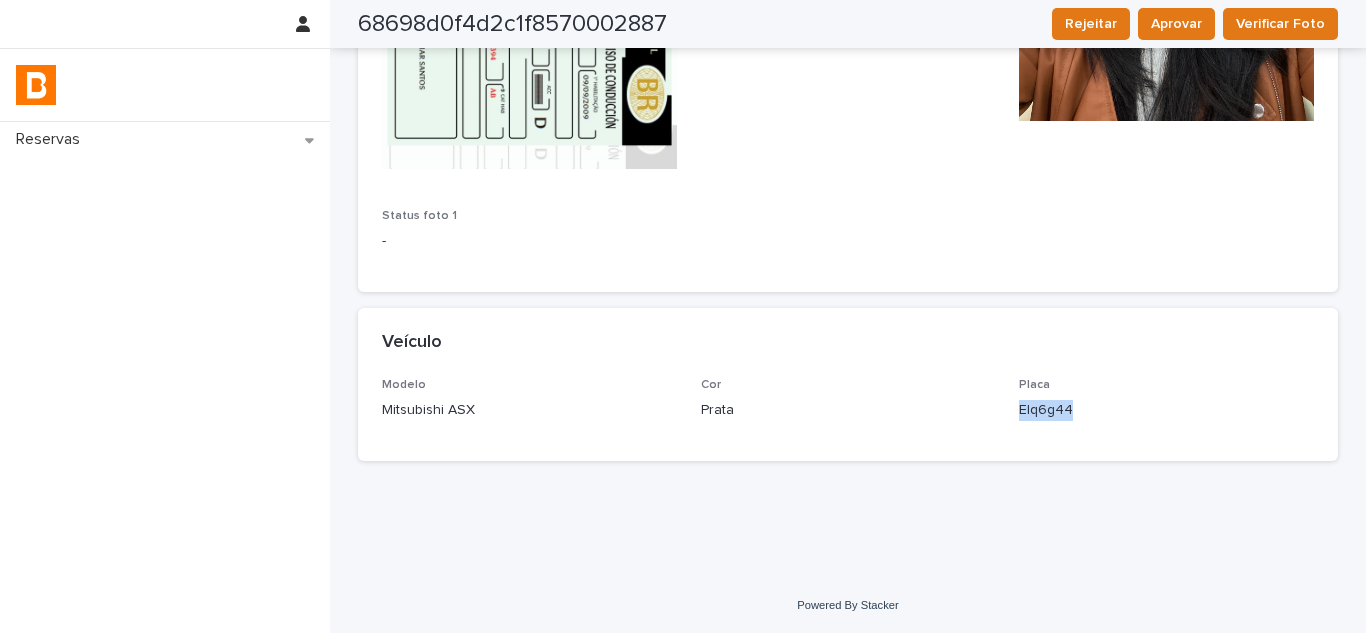 drag, startPoint x: 1063, startPoint y: 410, endPoint x: 1007, endPoint y: 407, distance: 56.0803 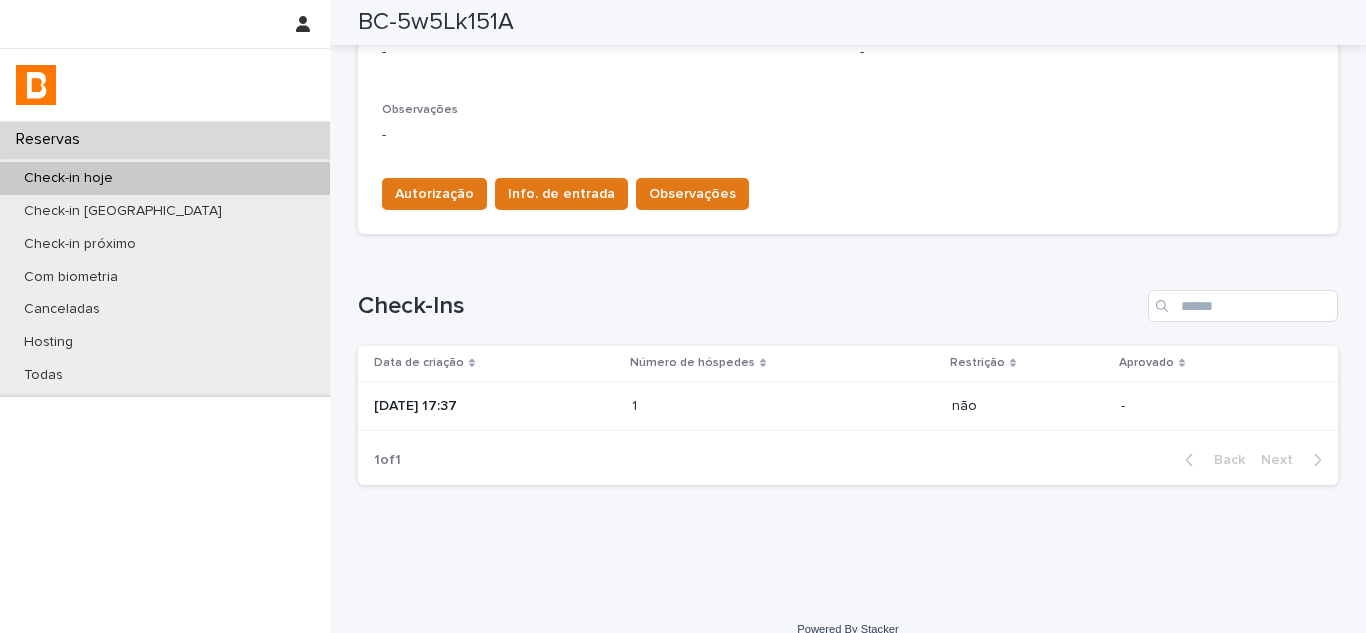 scroll, scrollTop: 306, scrollLeft: 0, axis: vertical 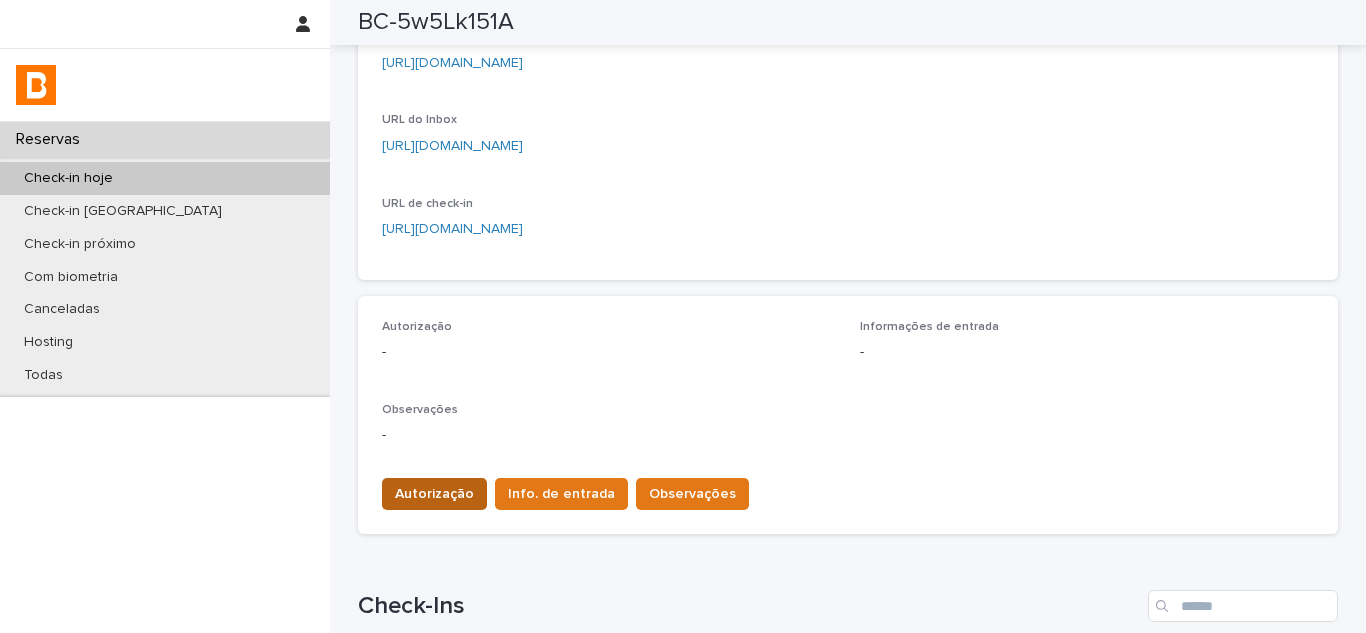 click on "Autorização" at bounding box center [434, 494] 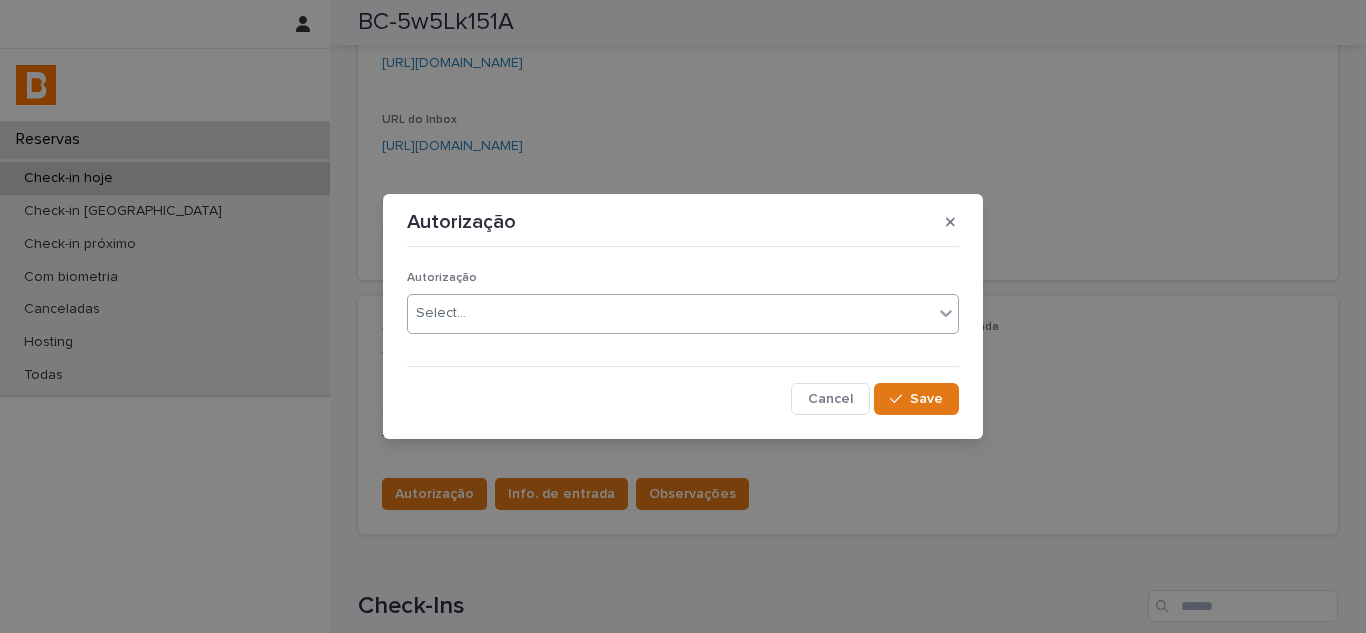 click on "Select..." at bounding box center [670, 313] 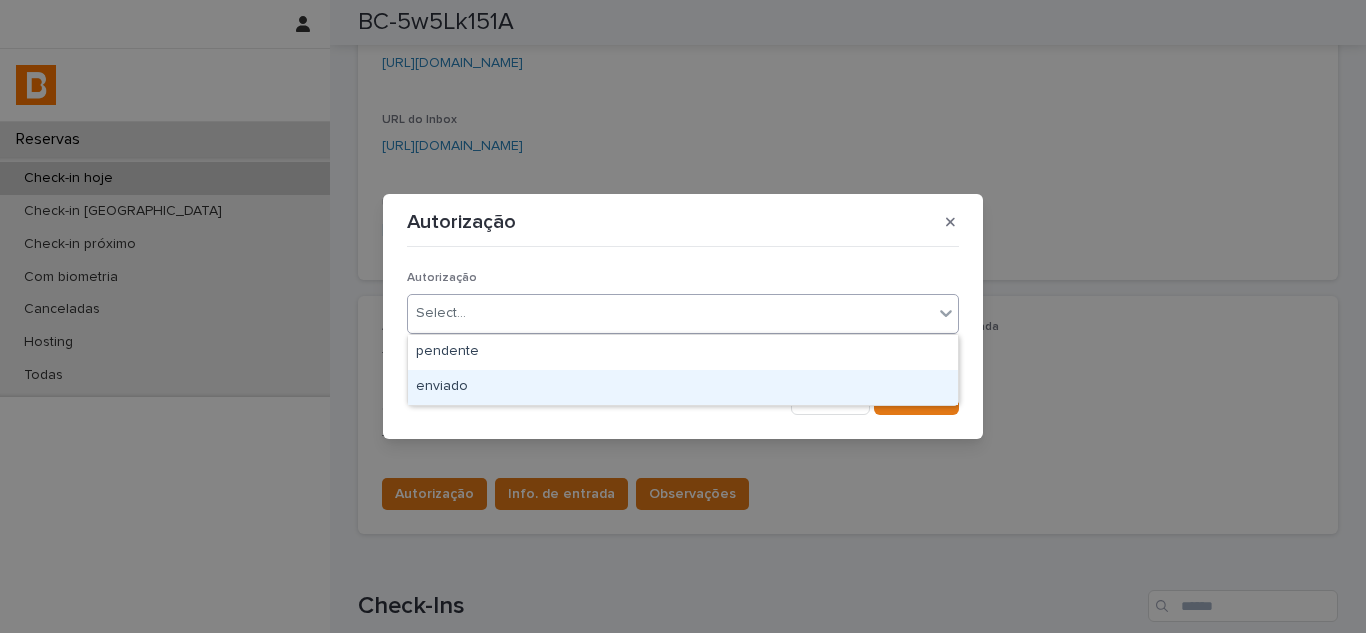 click on "enviado" at bounding box center (683, 387) 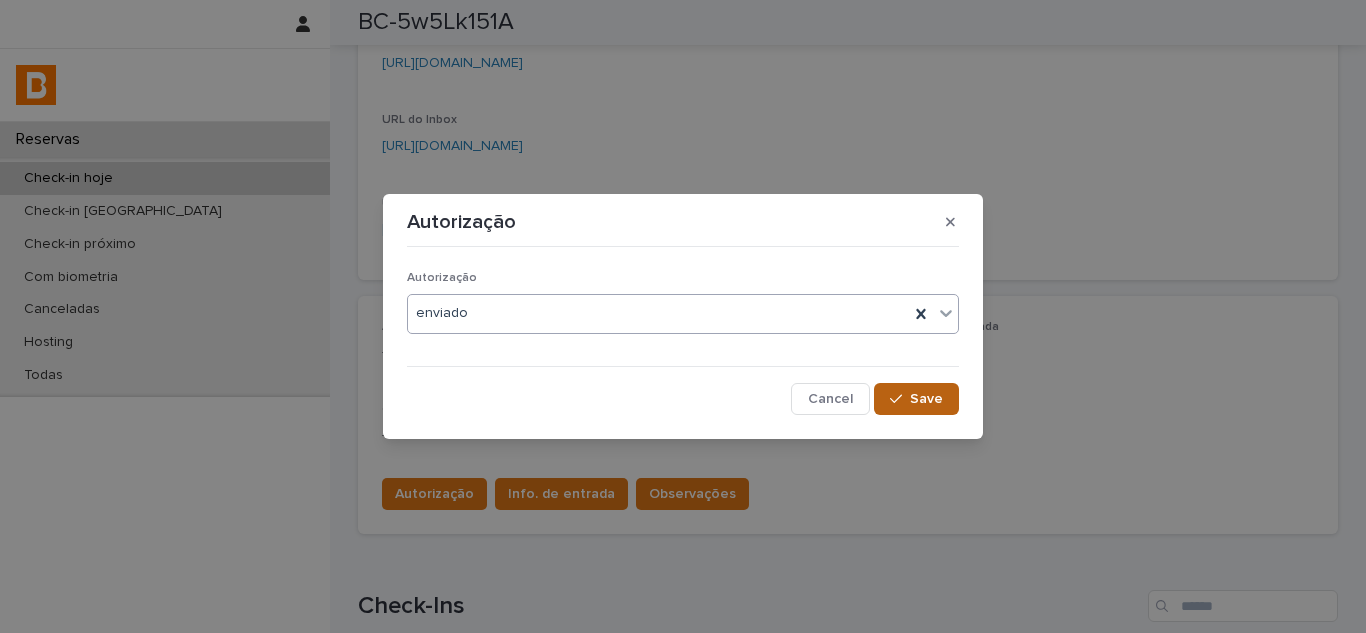 click on "Save" at bounding box center [916, 399] 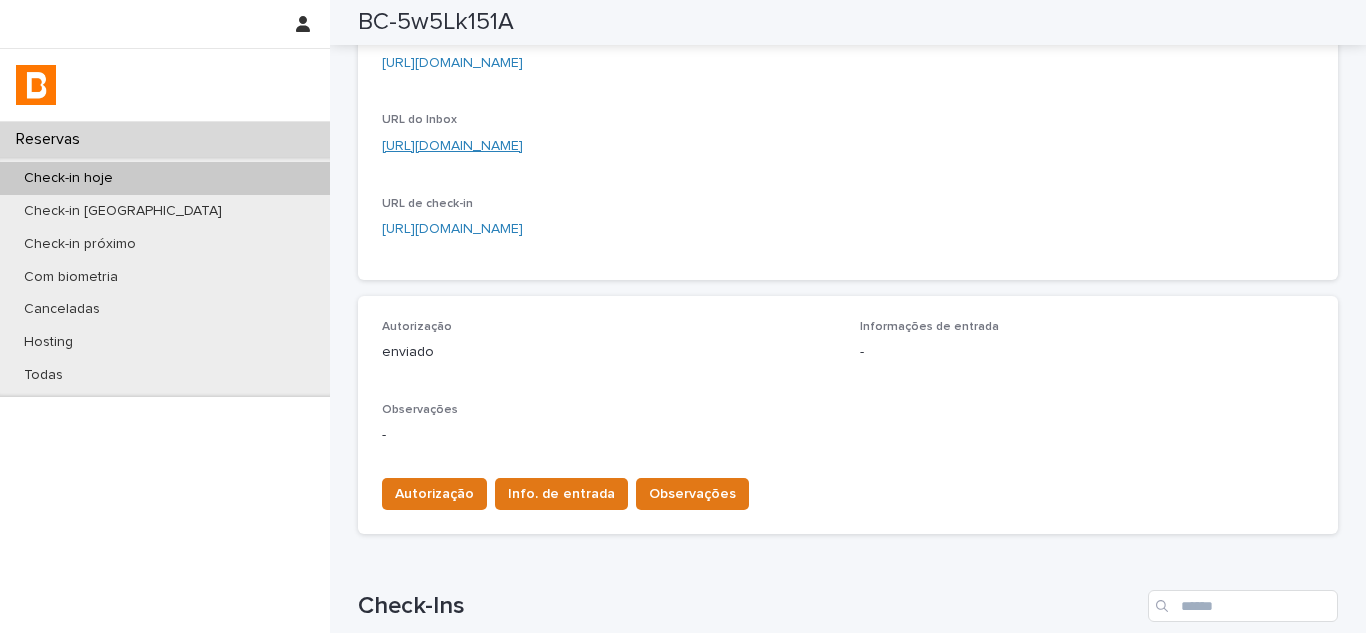 click on "[URL][DOMAIN_NAME]" at bounding box center (452, 146) 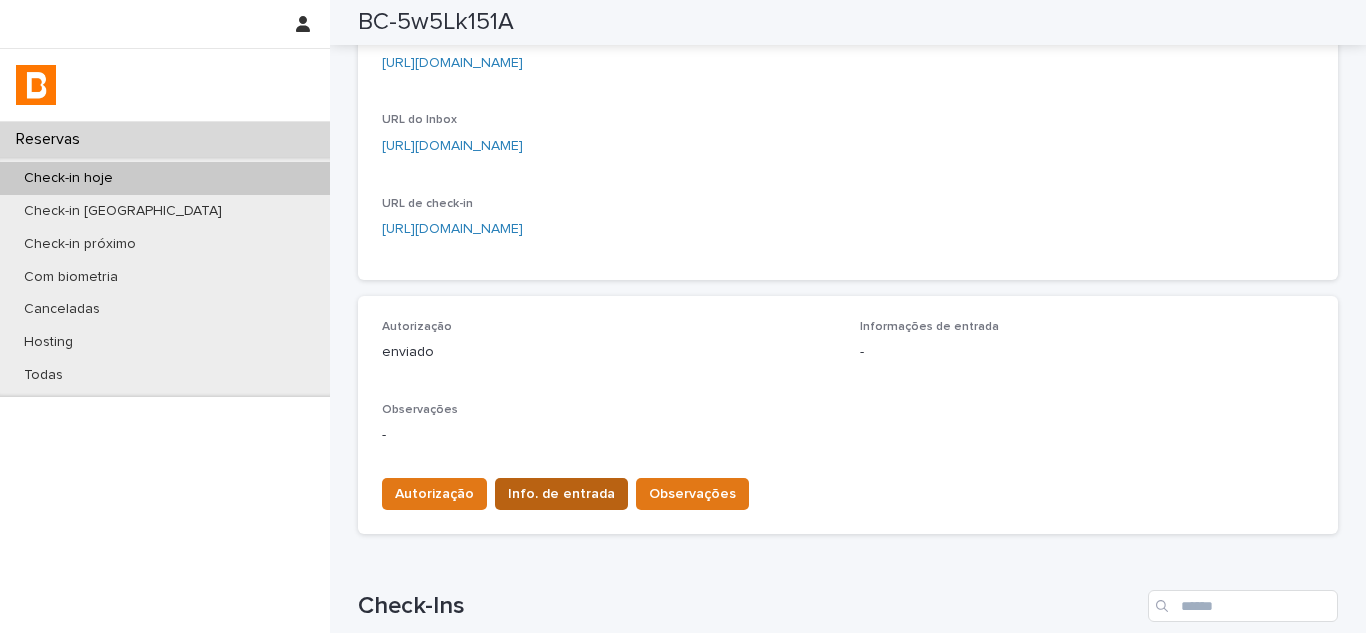 click on "Info. de entrada" at bounding box center (561, 494) 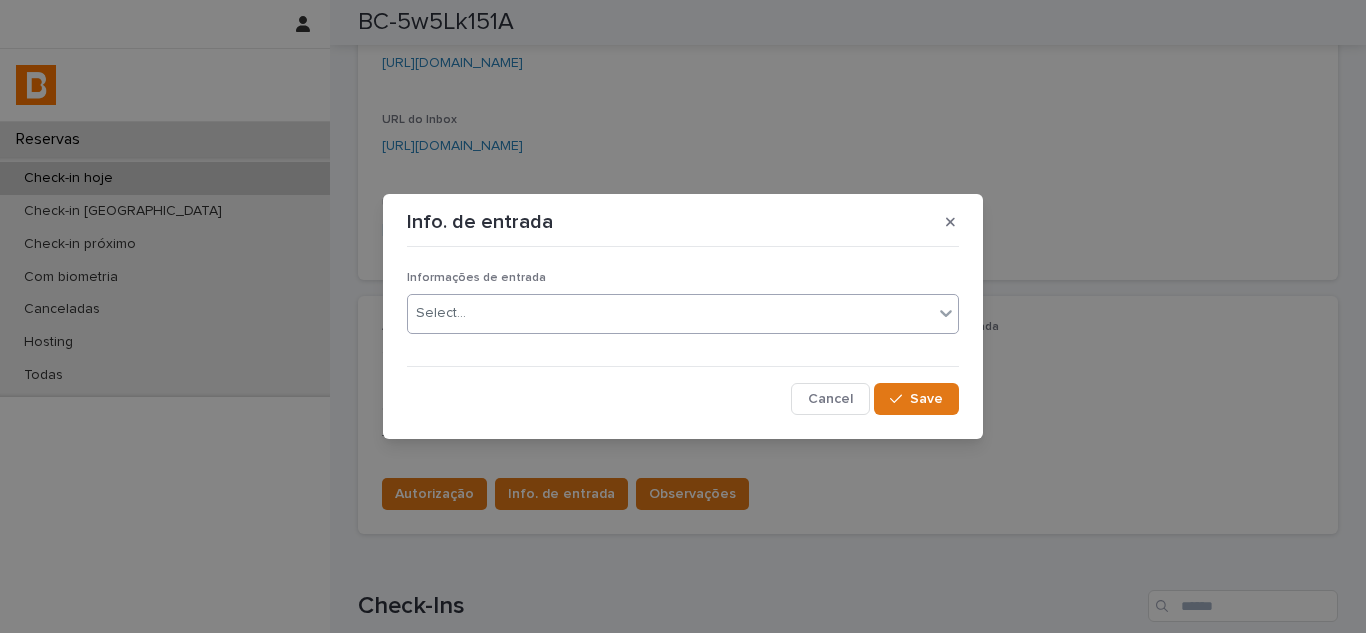click on "Select..." at bounding box center (670, 313) 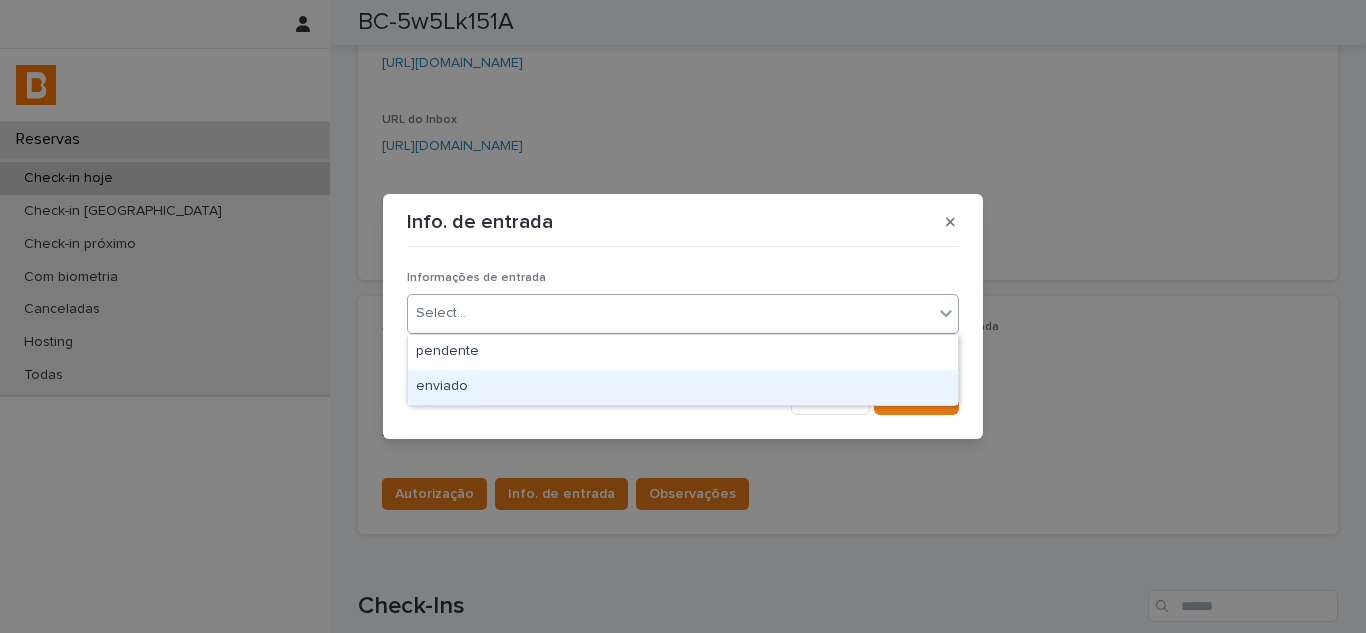 click on "enviado" at bounding box center [683, 387] 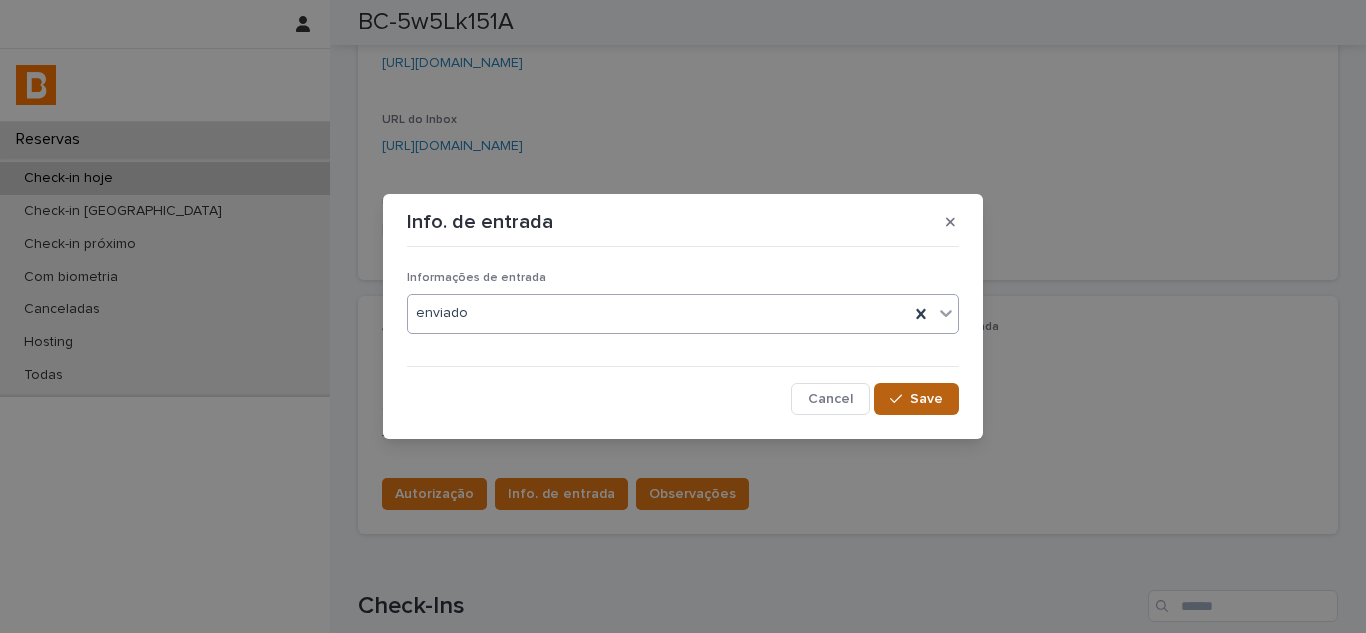 click on "Save" at bounding box center [926, 399] 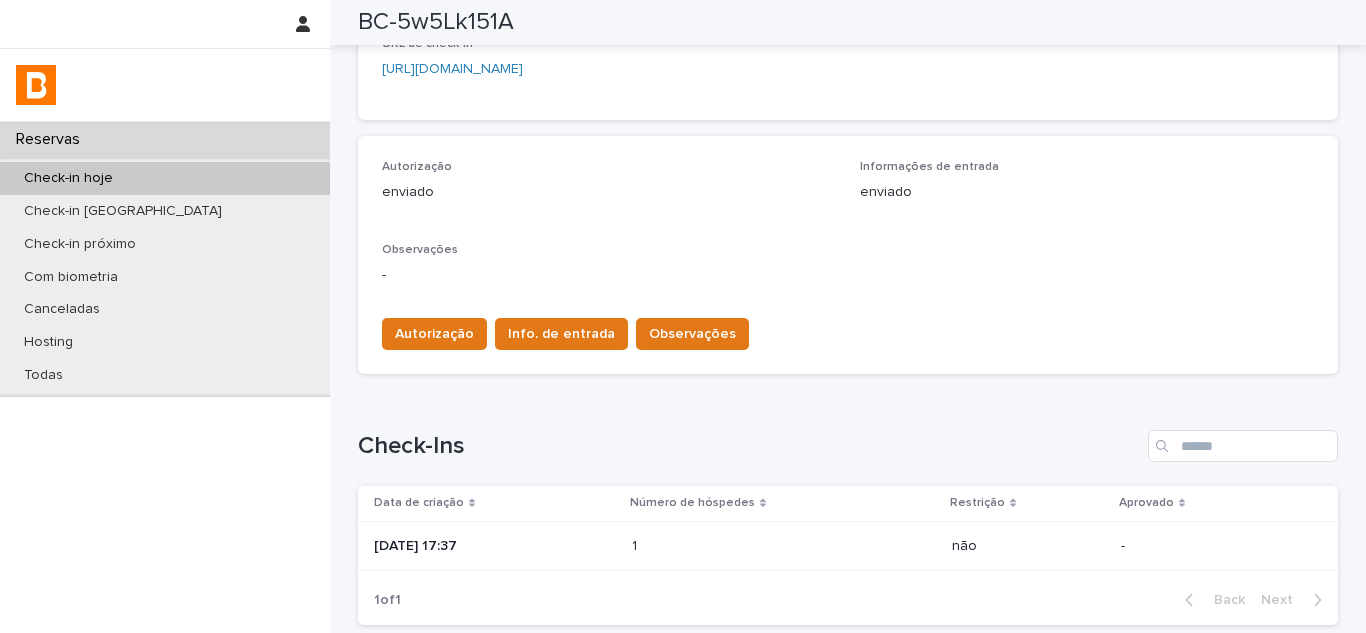 scroll, scrollTop: 506, scrollLeft: 0, axis: vertical 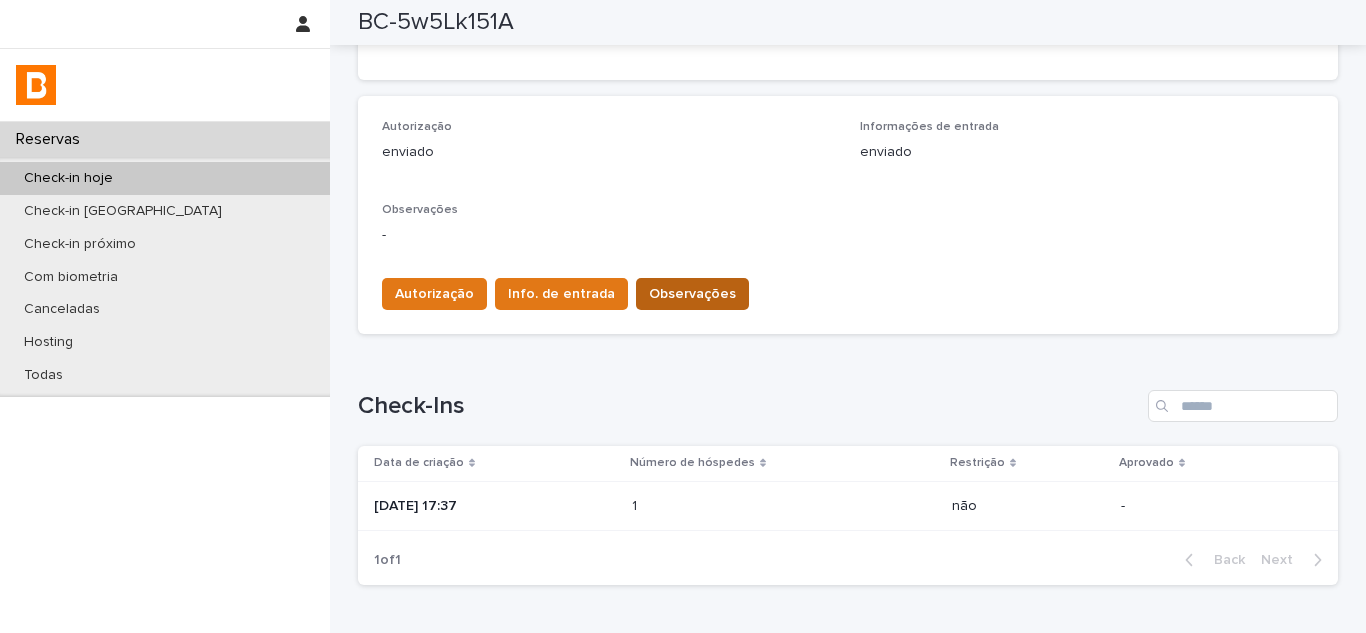 click on "Observações" at bounding box center [692, 294] 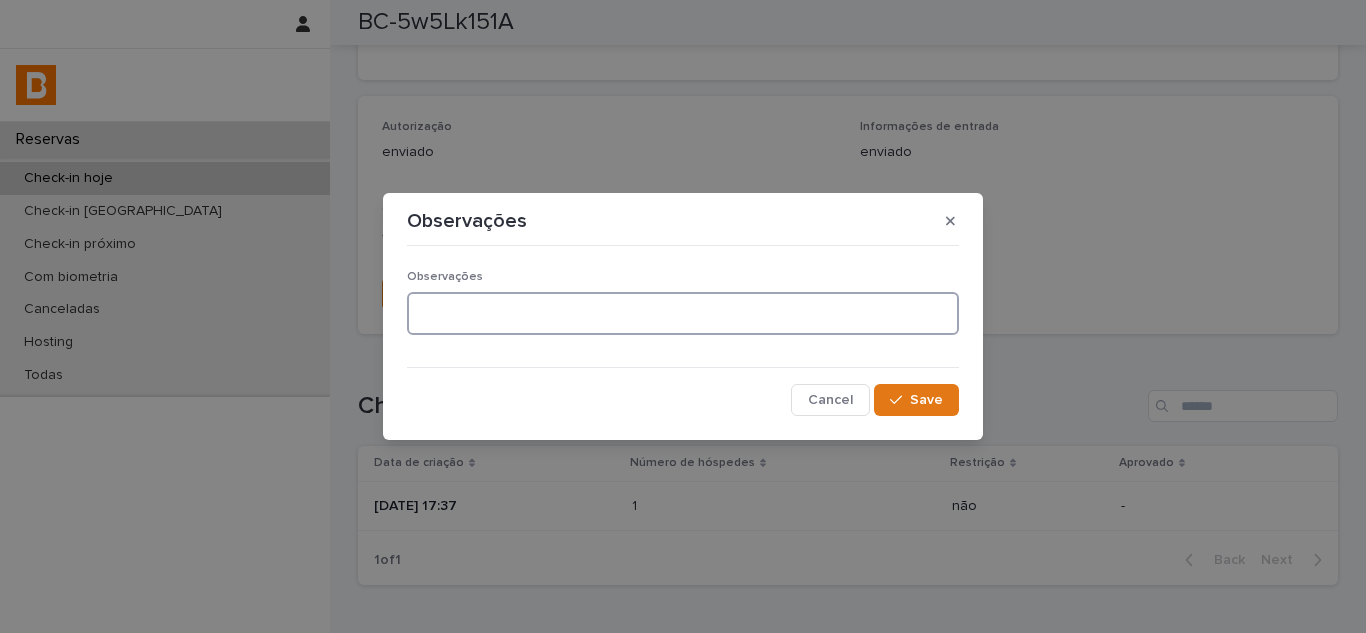 click at bounding box center [683, 313] 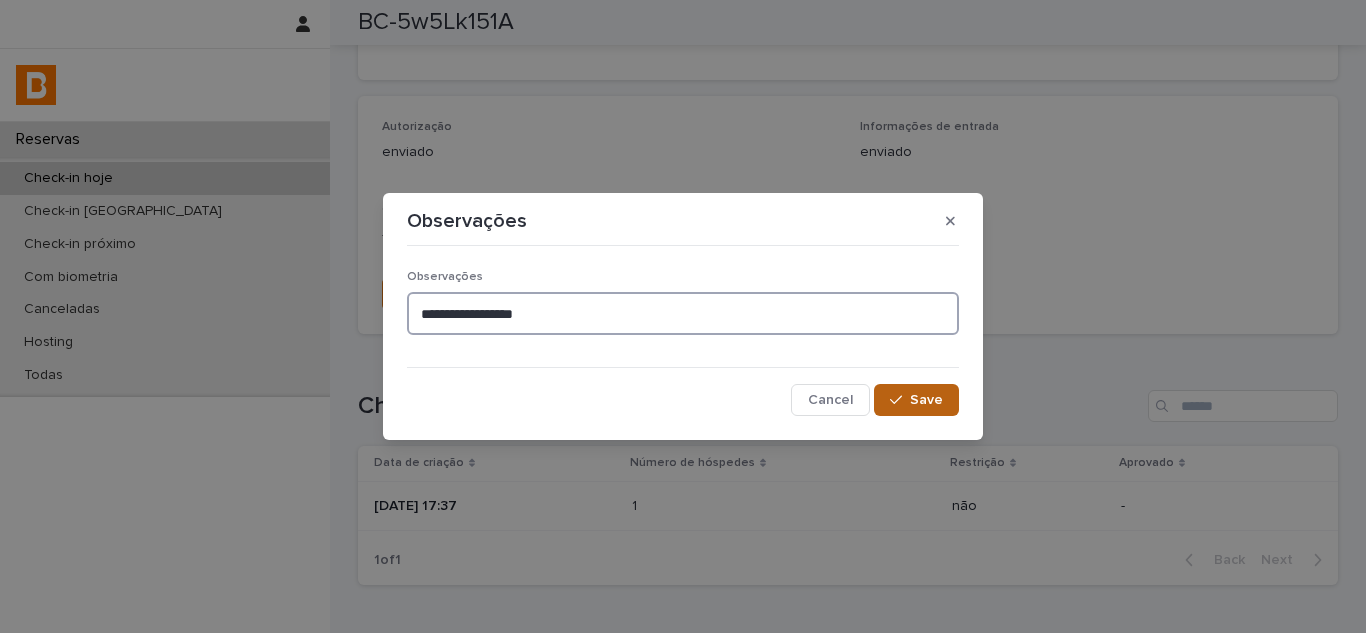 type on "**********" 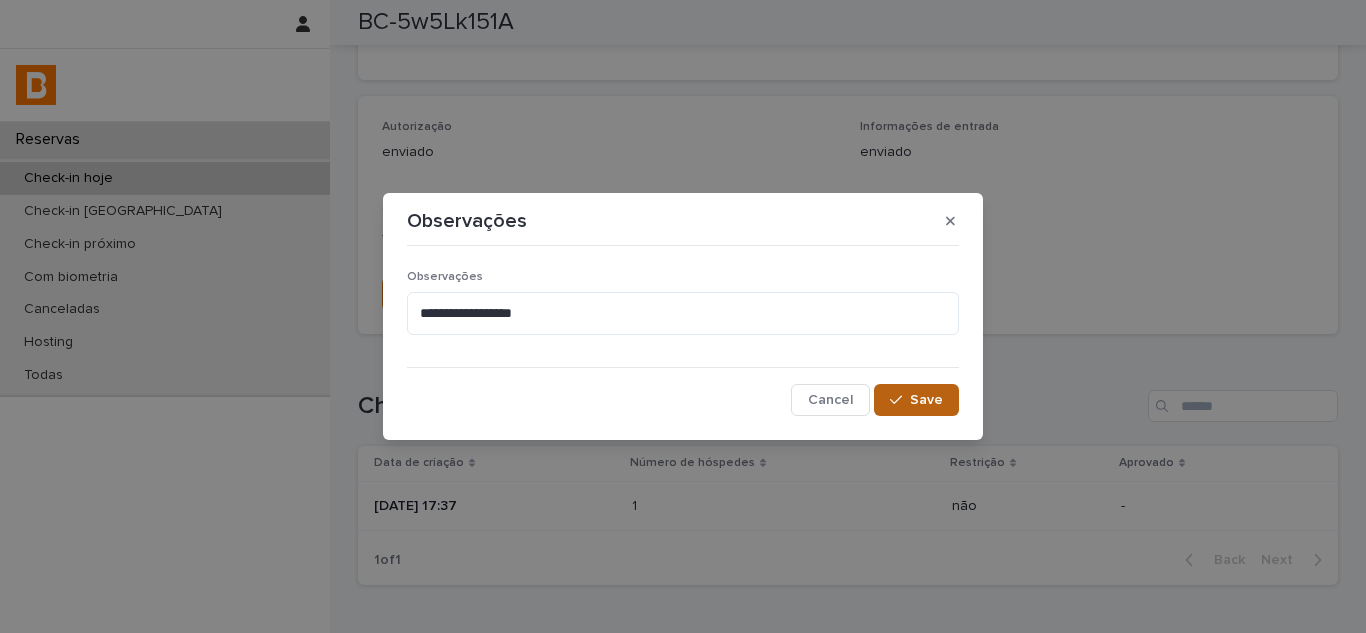 click on "Save" at bounding box center (916, 400) 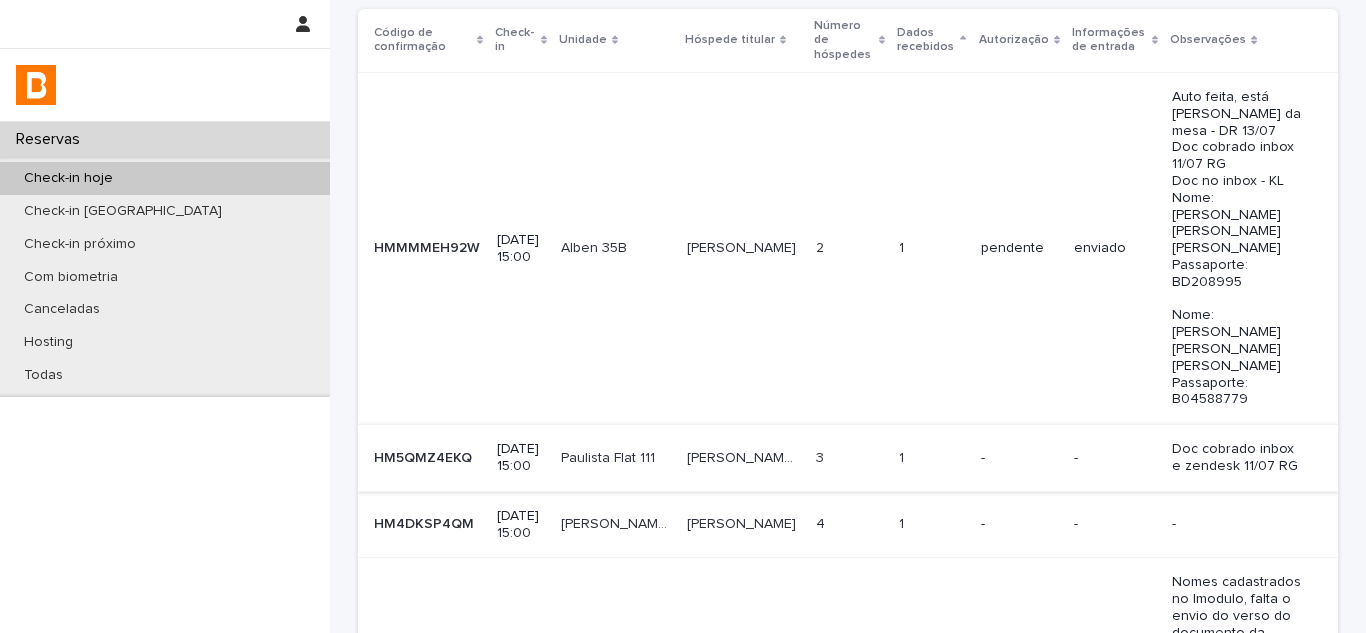 scroll, scrollTop: 108, scrollLeft: 0, axis: vertical 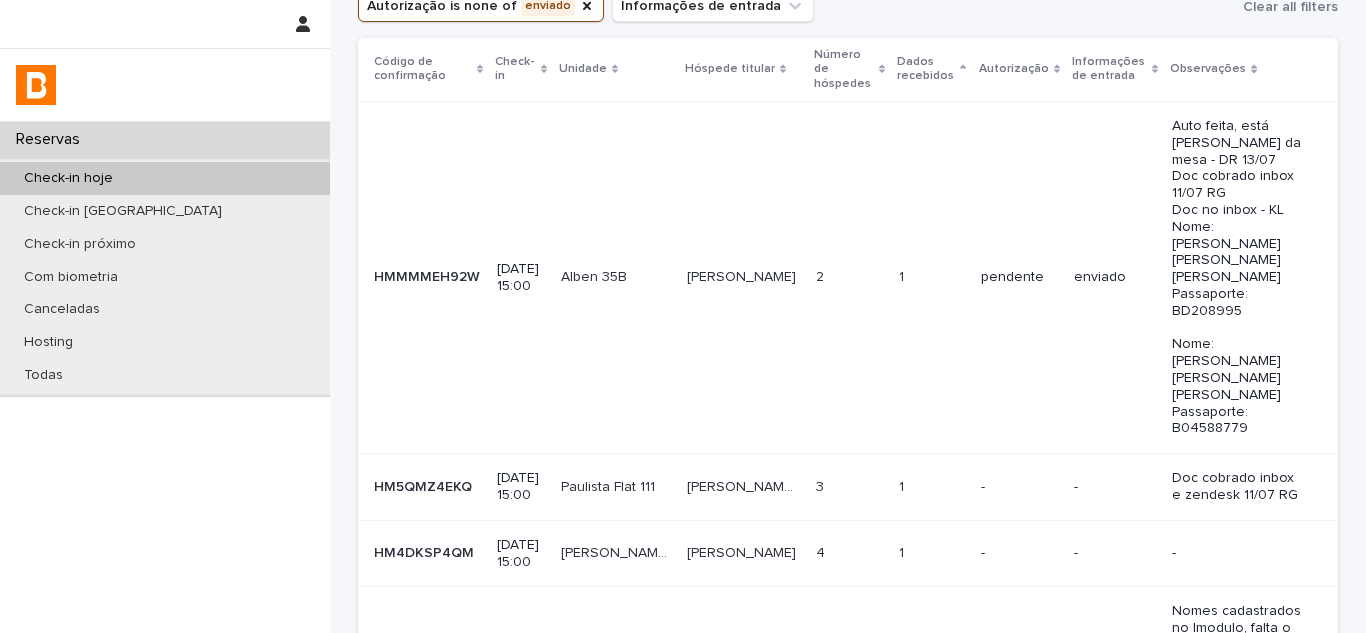 click at bounding box center (932, 487) 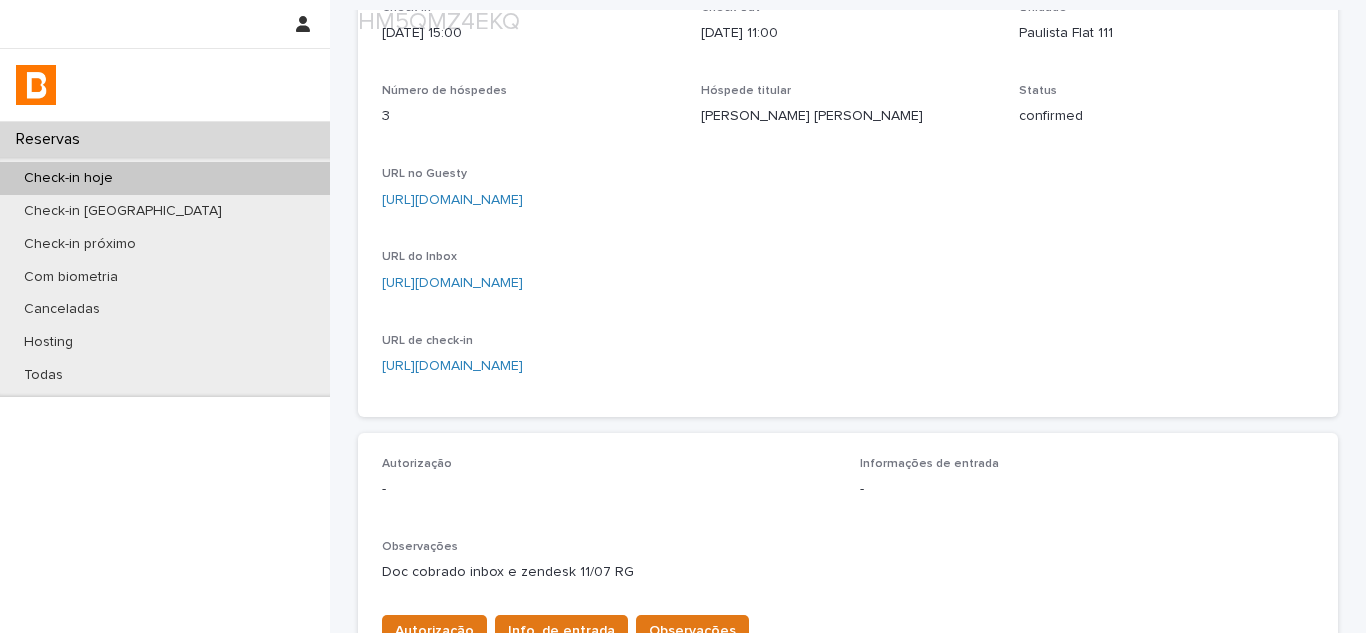 scroll, scrollTop: 400, scrollLeft: 0, axis: vertical 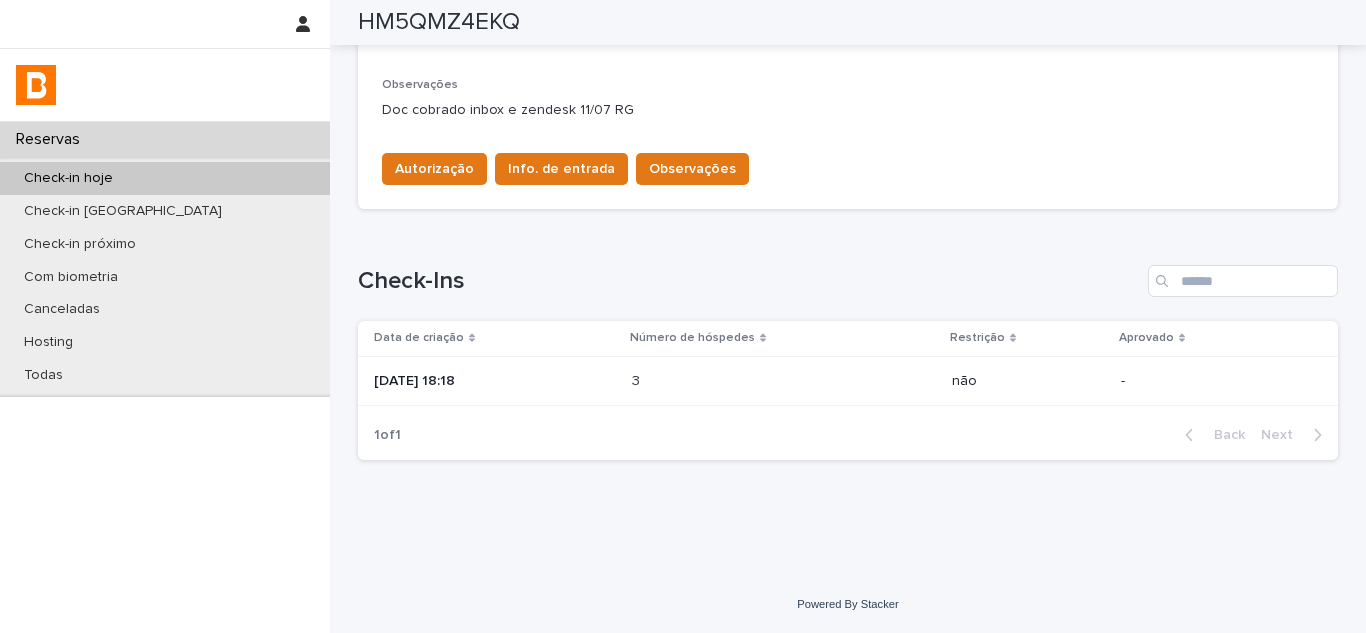 click on "[DATE] 18:18" at bounding box center [495, 381] 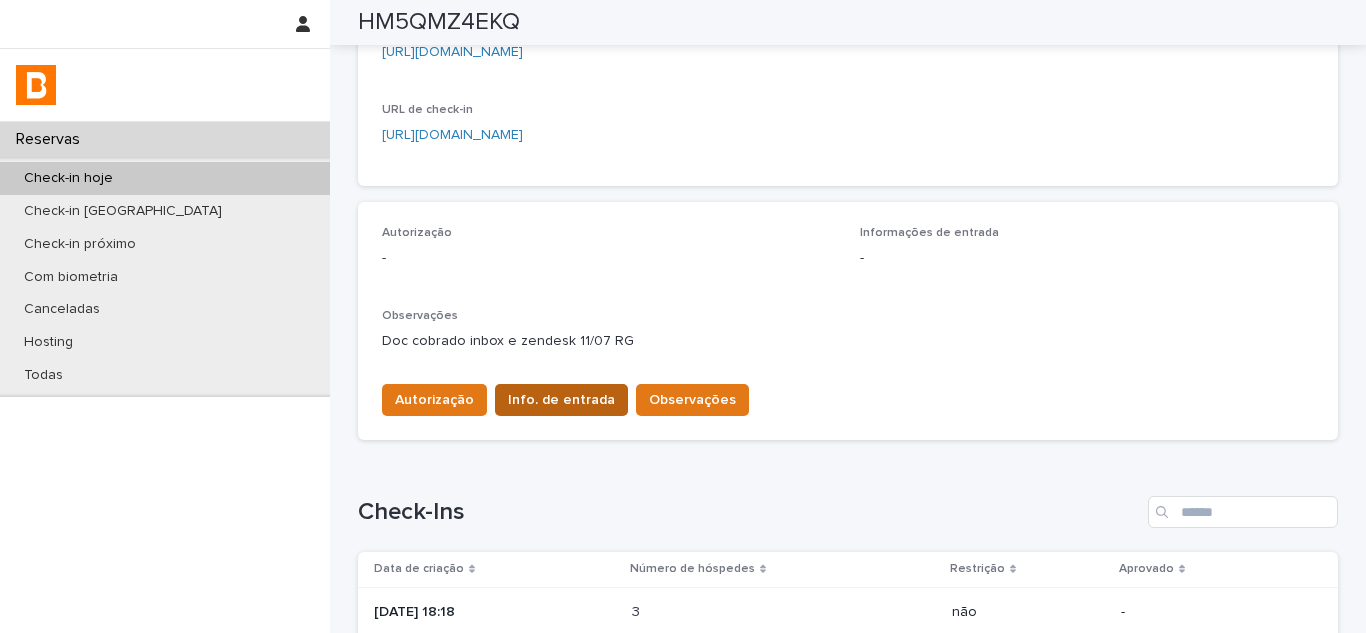 scroll, scrollTop: 600, scrollLeft: 0, axis: vertical 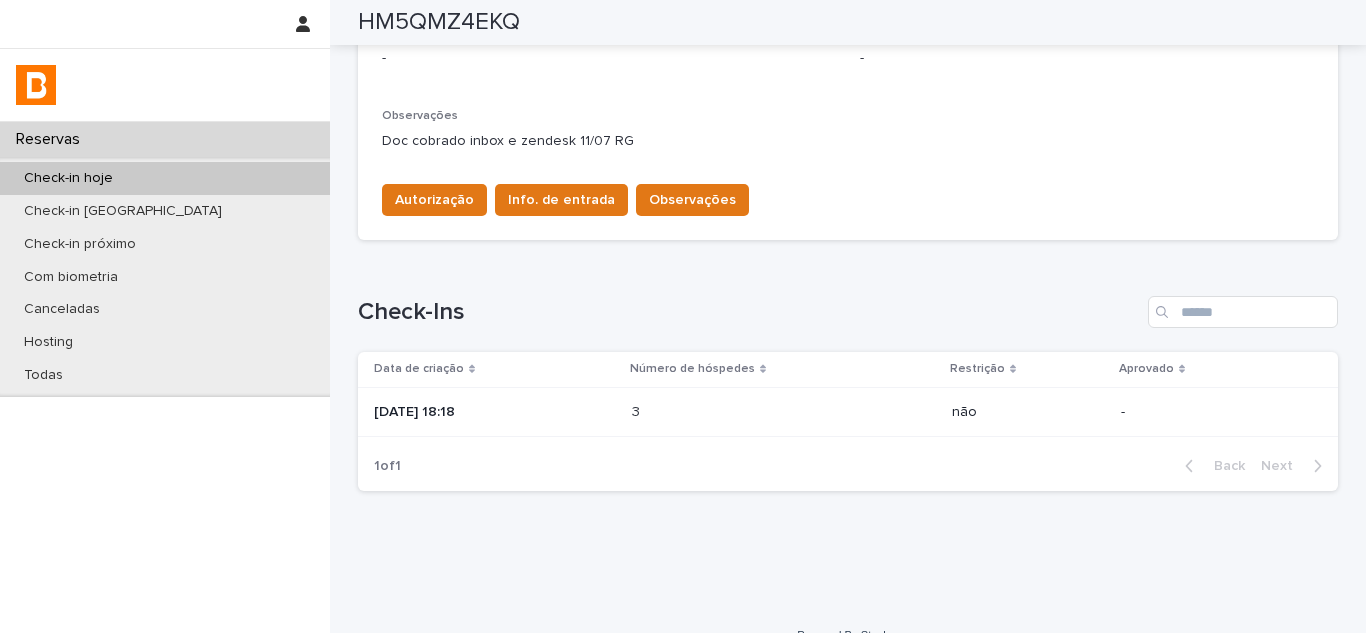 click on "[DATE] 18:18" at bounding box center (495, 412) 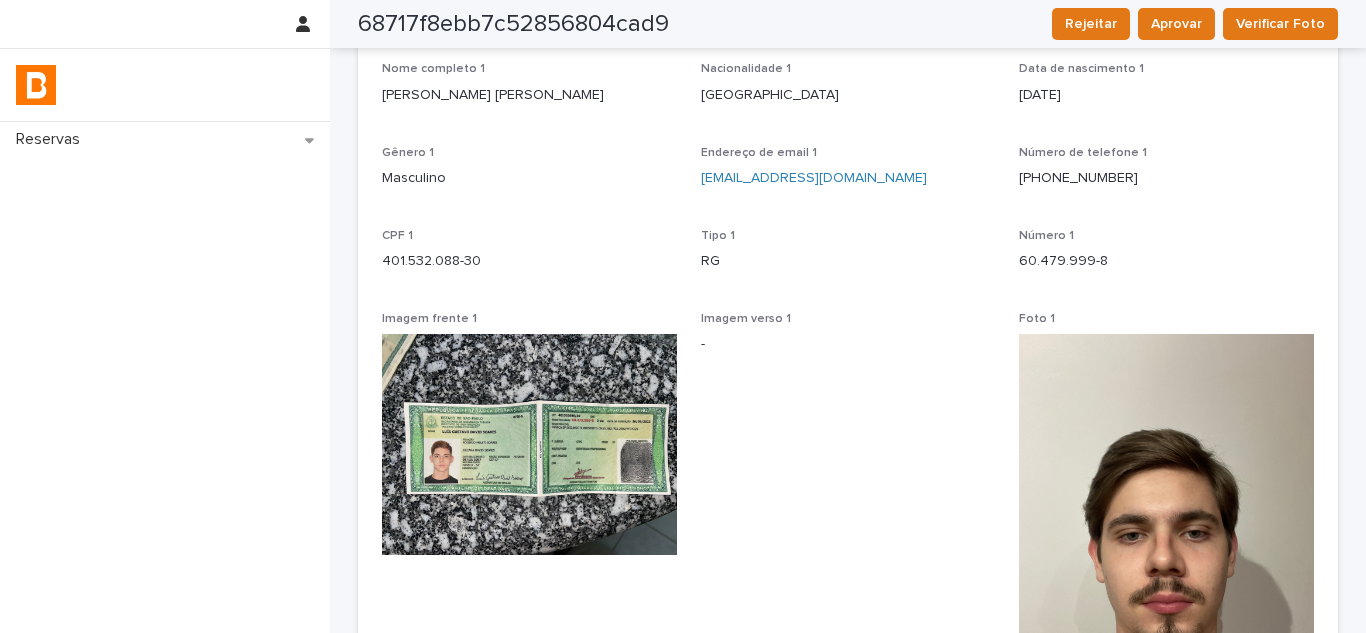 scroll, scrollTop: 102, scrollLeft: 0, axis: vertical 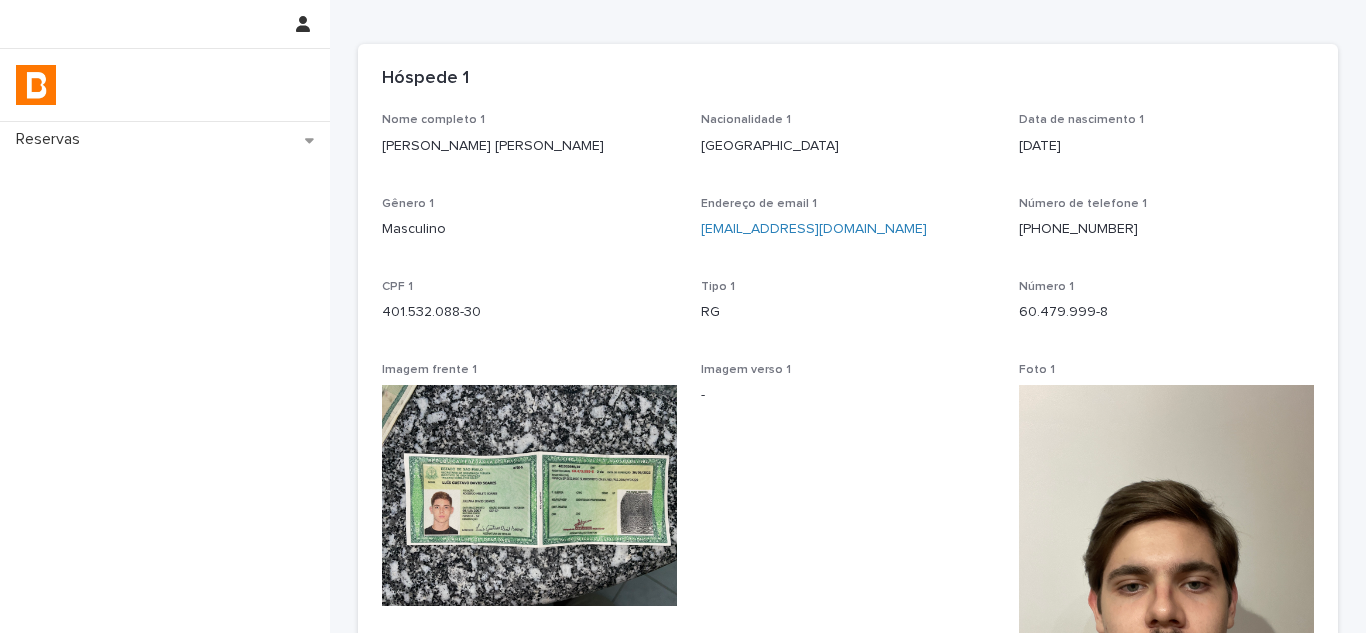click on "Nome completo 1 [PERSON_NAME] [PERSON_NAME] Nacionalidade 1 [GEOGRAPHIC_DATA] Data [PERSON_NAME] 1 [DEMOGRAPHIC_DATA] Gênero 1 Masculino Endereço de email 1 [EMAIL_ADDRESS][DOMAIN_NAME] Número de telefone [PHONE_NUMBER] CPF 1 401.532.088-30 Tipo 1 RG Número 1 60.479.999-8 Imagem frente 1 Imagem verso 1 - Foto 1 Status foto 1 -" at bounding box center [848, 495] 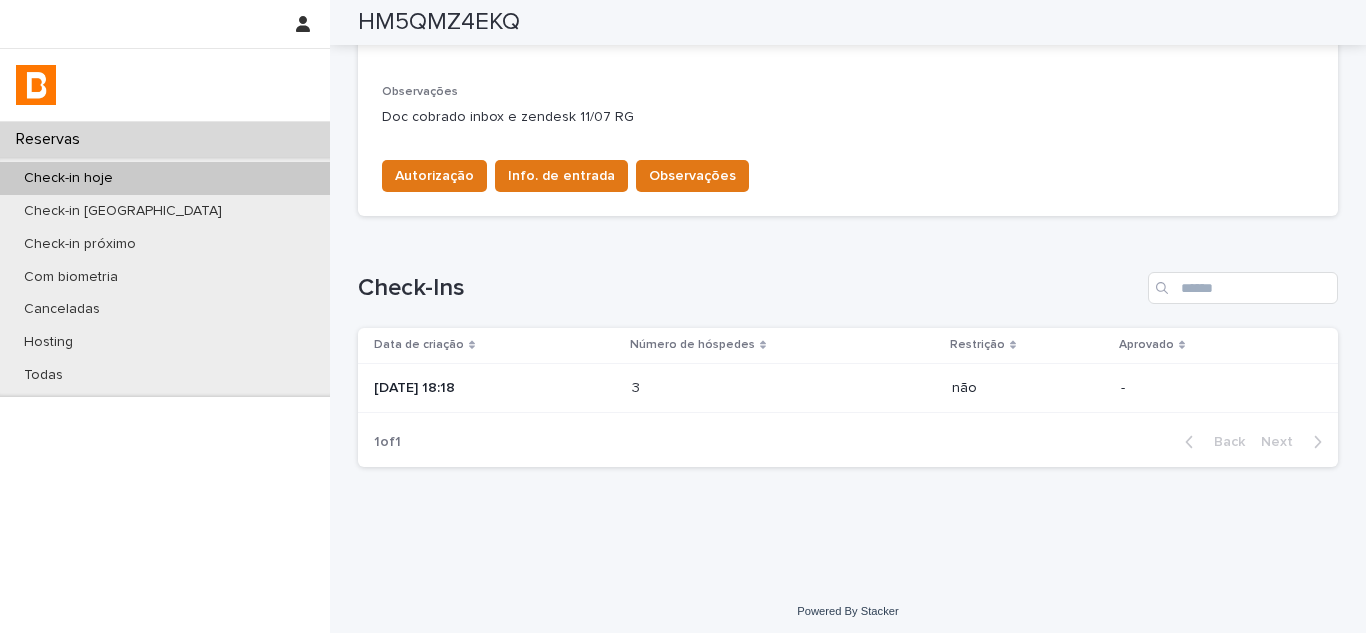 scroll, scrollTop: 631, scrollLeft: 0, axis: vertical 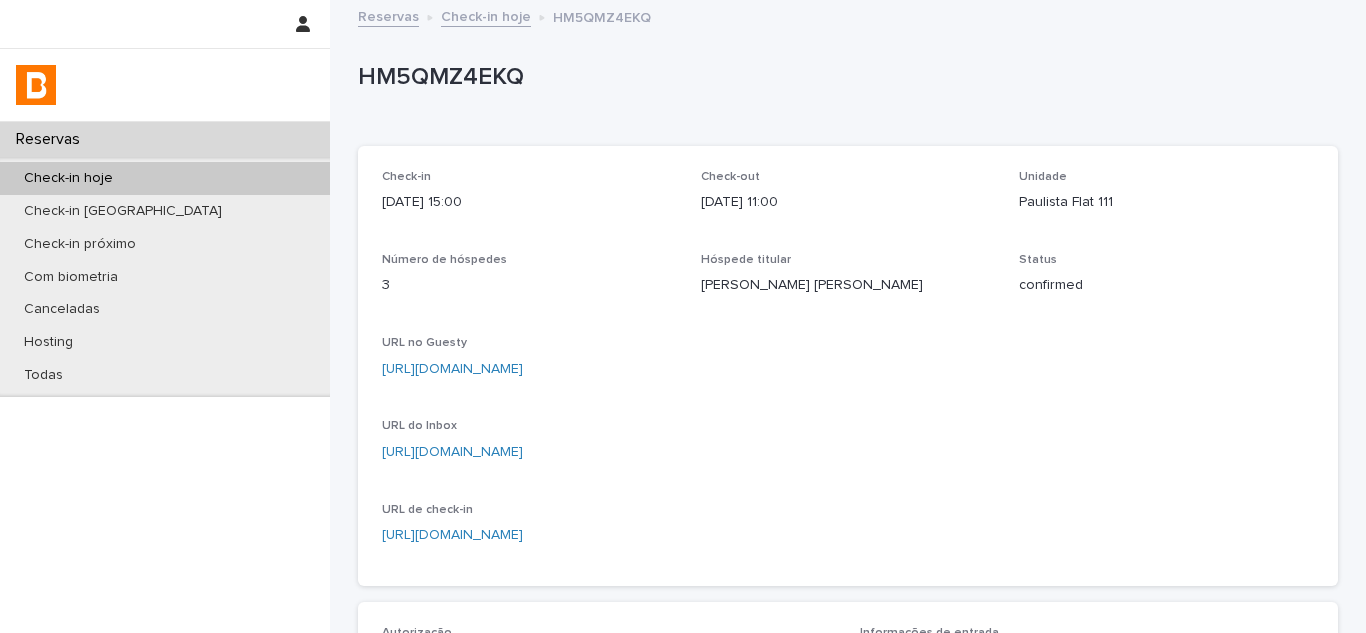 drag, startPoint x: 1061, startPoint y: 129, endPoint x: 1027, endPoint y: 130, distance: 34.0147 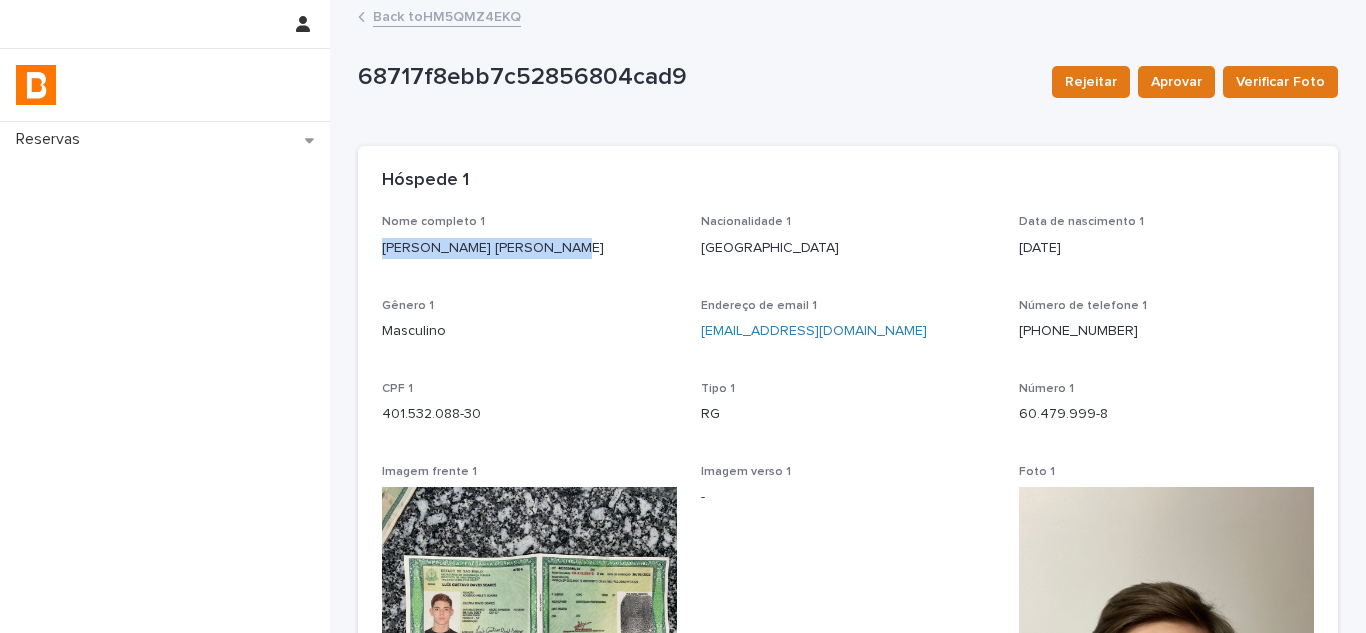 drag, startPoint x: 569, startPoint y: 253, endPoint x: 357, endPoint y: 245, distance: 212.1509 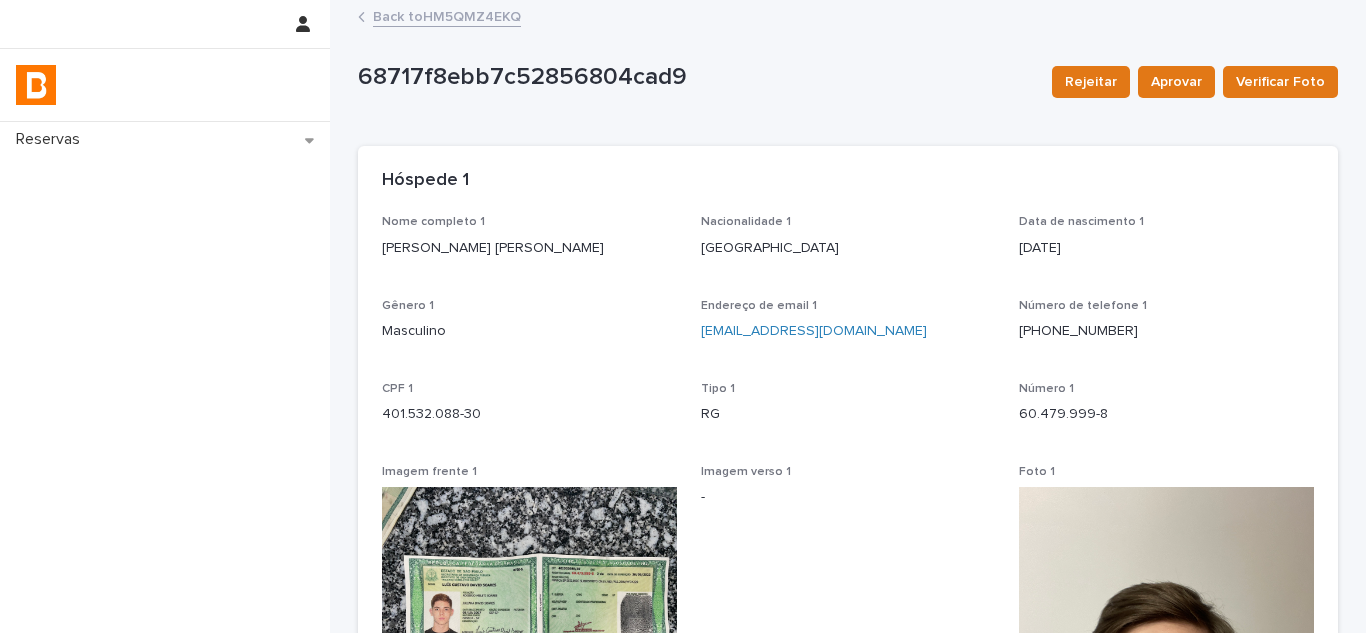 click on "Gênero 1 Masculino" at bounding box center (529, 328) 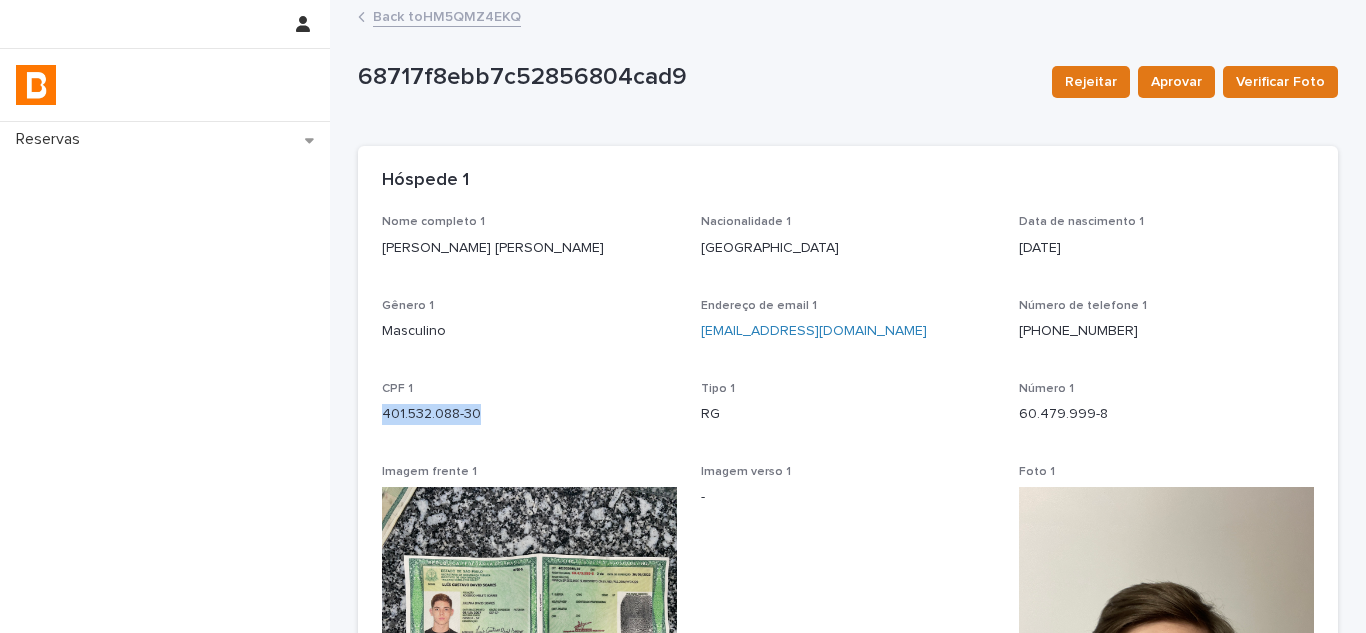 drag, startPoint x: 412, startPoint y: 405, endPoint x: 358, endPoint y: 405, distance: 54 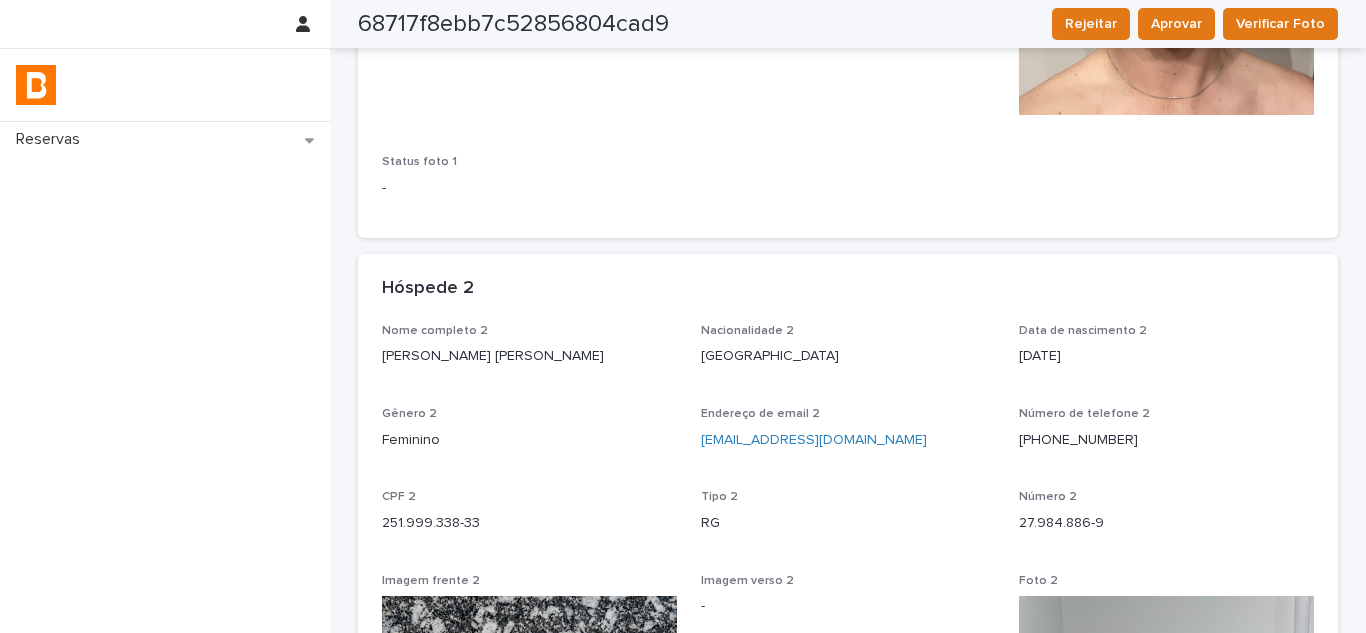 scroll, scrollTop: 900, scrollLeft: 0, axis: vertical 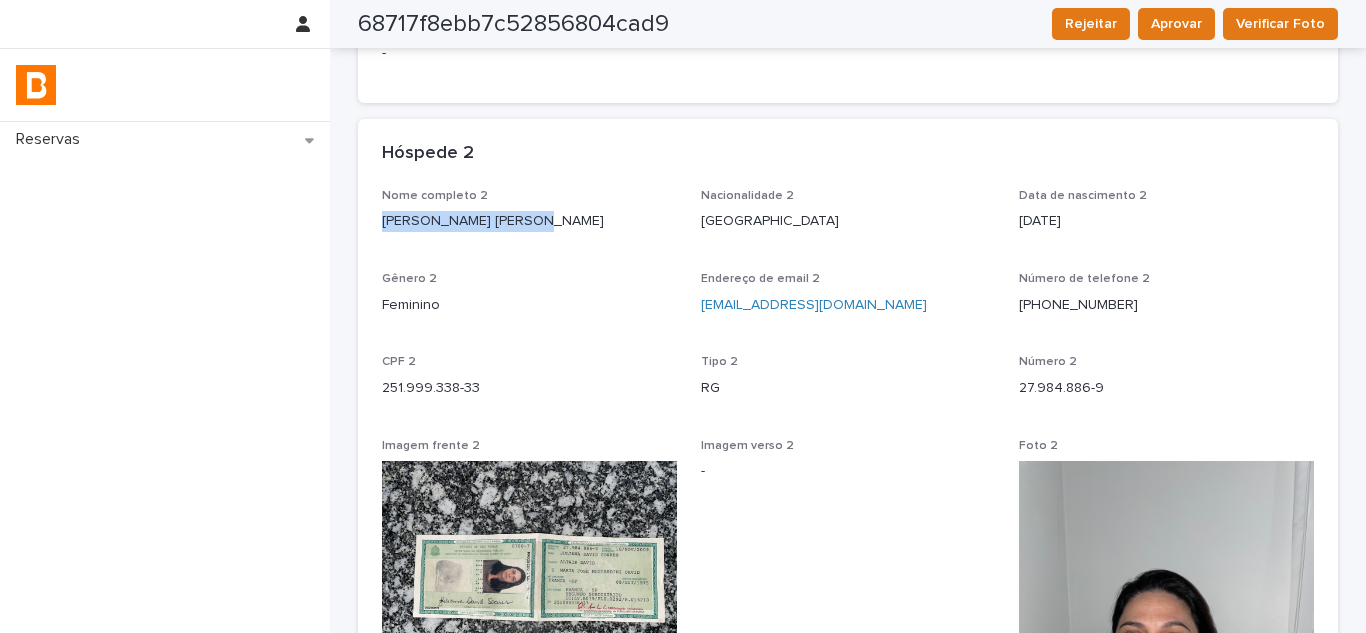 drag, startPoint x: 515, startPoint y: 223, endPoint x: 366, endPoint y: 228, distance: 149.08386 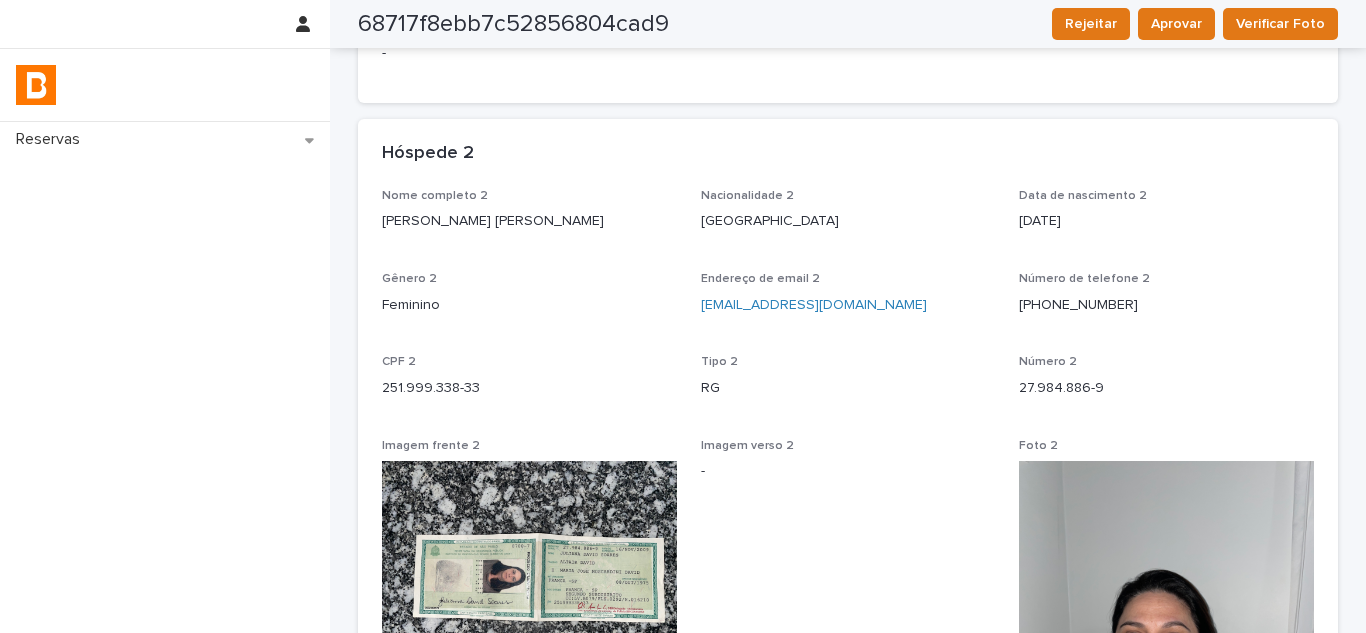 drag, startPoint x: 408, startPoint y: 379, endPoint x: 448, endPoint y: 394, distance: 42.72002 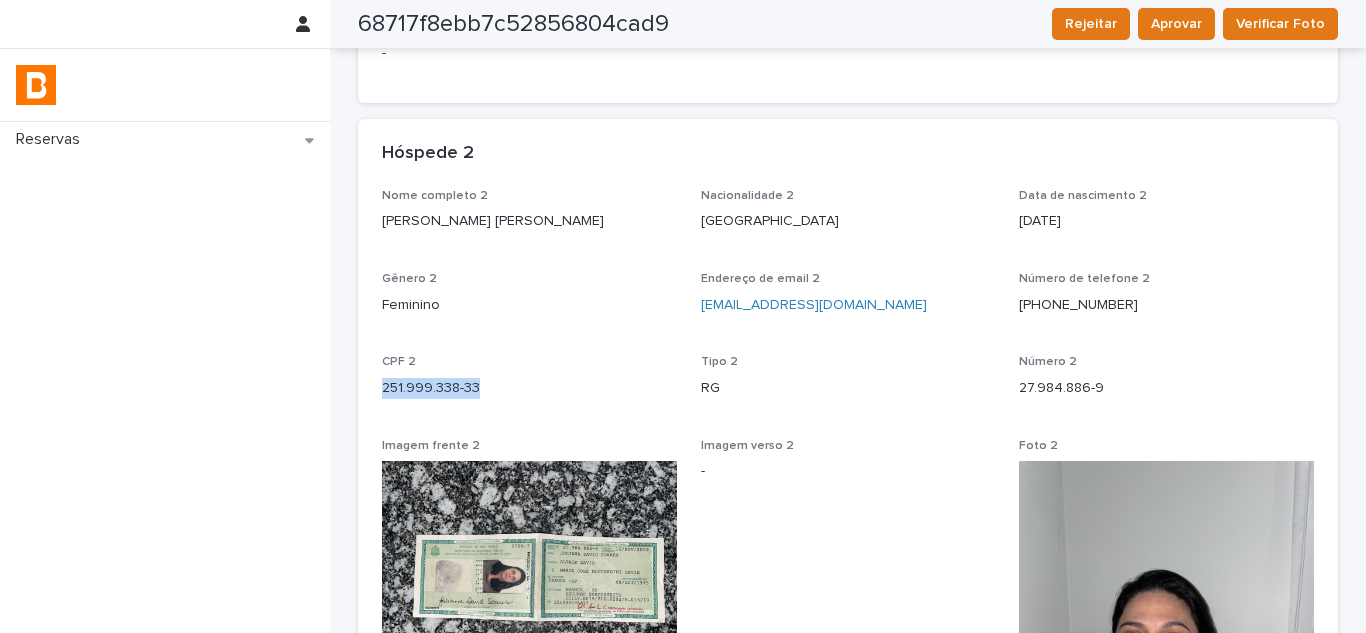 drag, startPoint x: 476, startPoint y: 393, endPoint x: 366, endPoint y: 398, distance: 110.11358 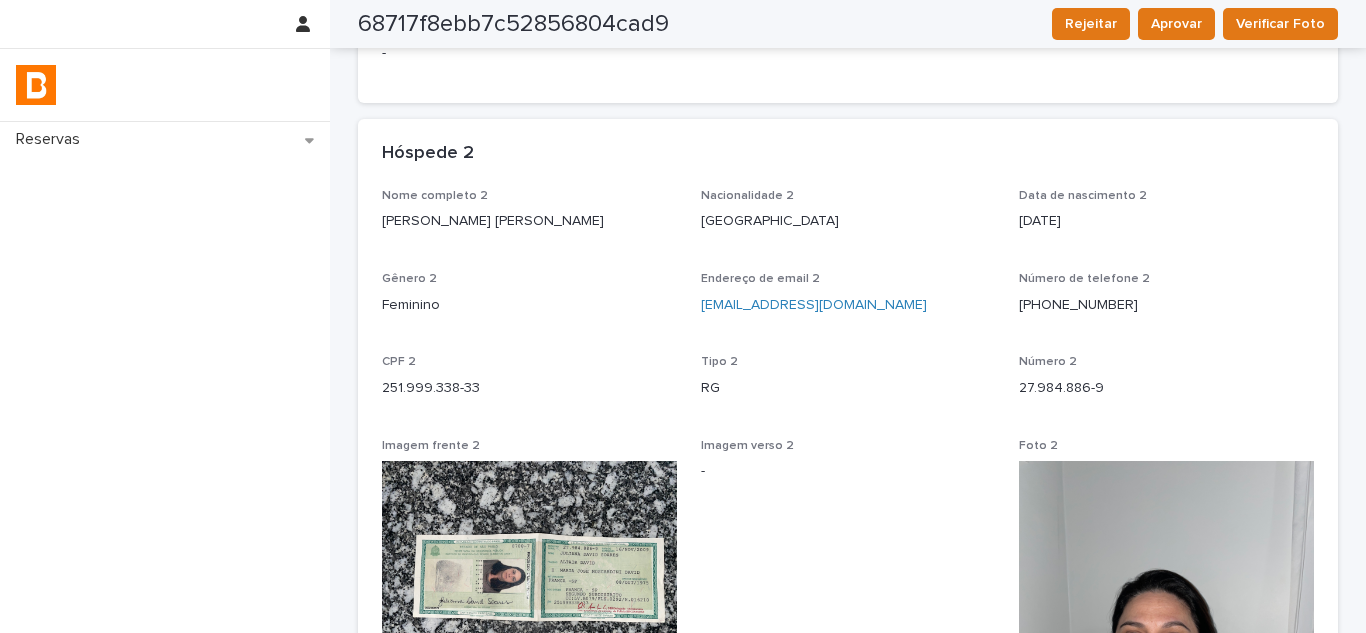click on "CPF 2" at bounding box center (529, 362) 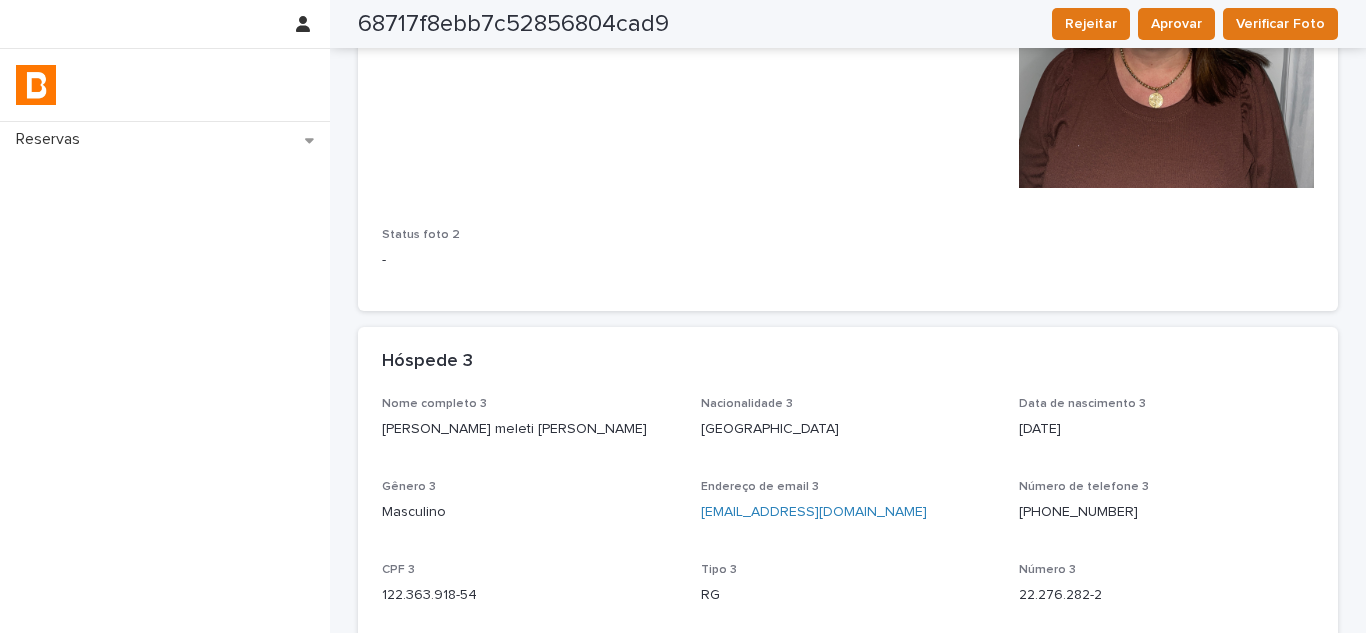 scroll, scrollTop: 1700, scrollLeft: 0, axis: vertical 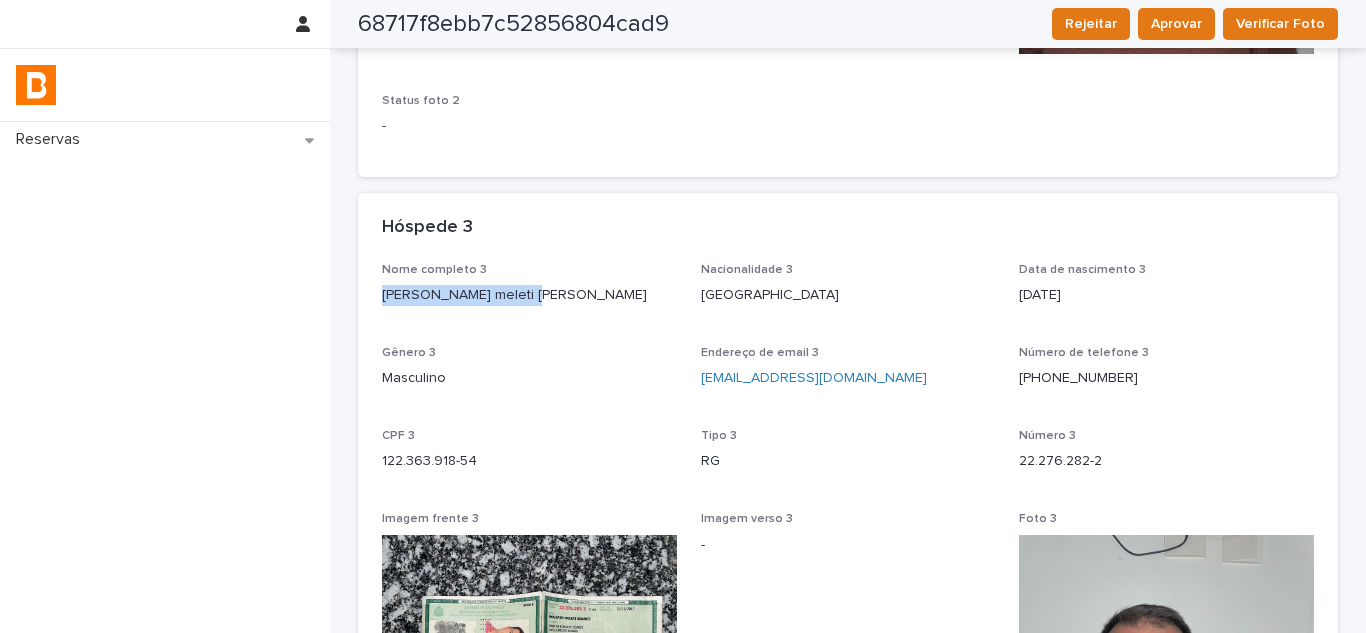 drag, startPoint x: 516, startPoint y: 298, endPoint x: 371, endPoint y: 300, distance: 145.0138 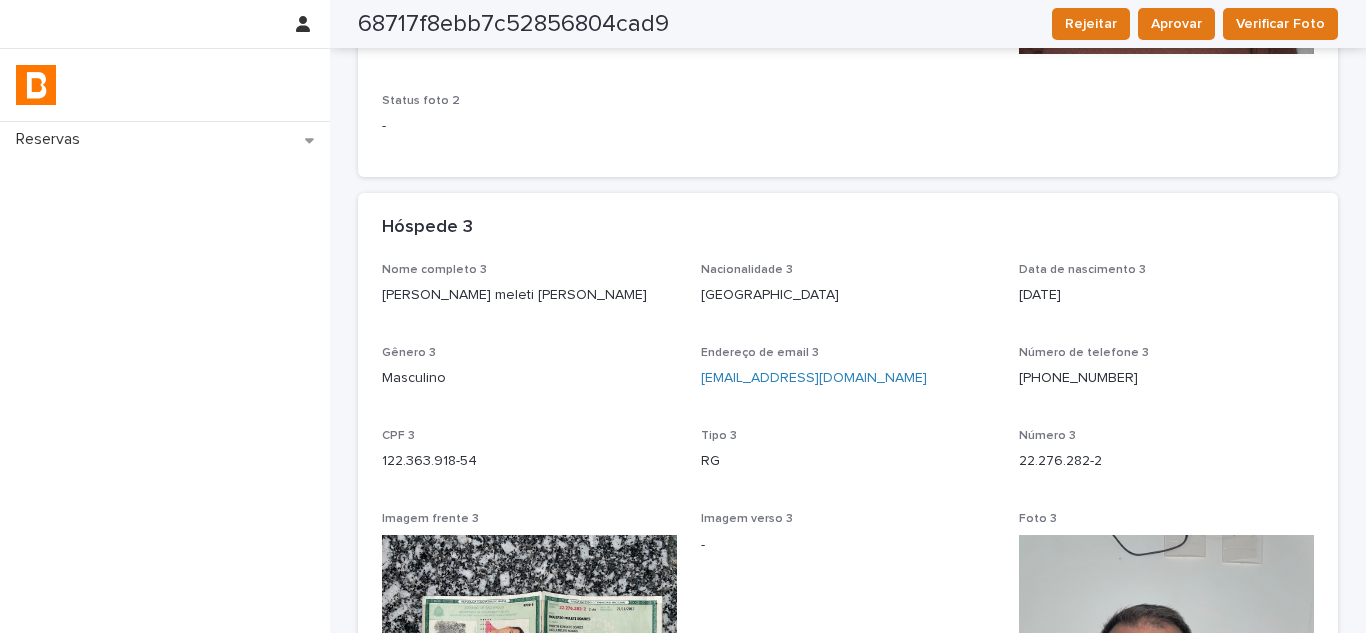 click on "Nome completo 3 [PERSON_NAME] meleti [PERSON_NAME]  Nacionalidade 3 Brasil Data [PERSON_NAME] 3 [DEMOGRAPHIC_DATA] Gênero 3 Masculino Endereço de email 3 [EMAIL_ADDRESS][DOMAIN_NAME] Número de telefone [PHONE_NUMBER] CPF 3 122.363.918-54 Tipo 3 RG Número 3 22.276.282-2 Imagem frente 3 Imagem verso 3 - Foto 3 Status foto 3 -" at bounding box center [848, 645] 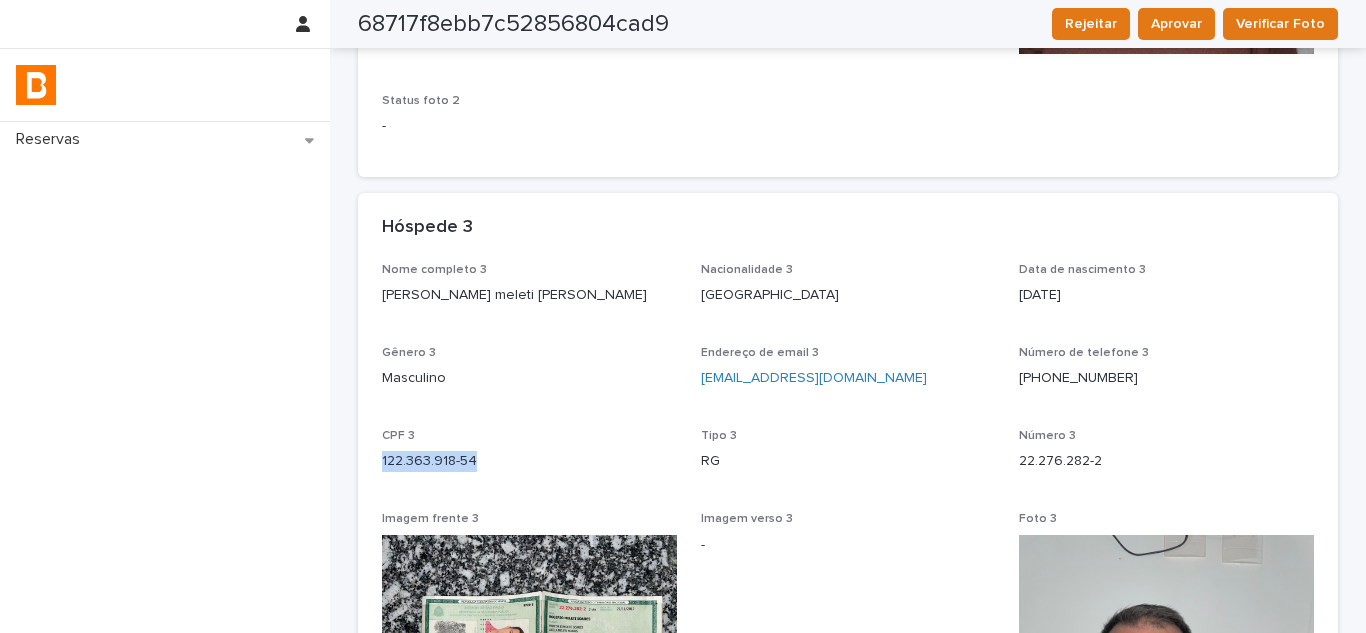 drag, startPoint x: 447, startPoint y: 460, endPoint x: 353, endPoint y: 459, distance: 94.00532 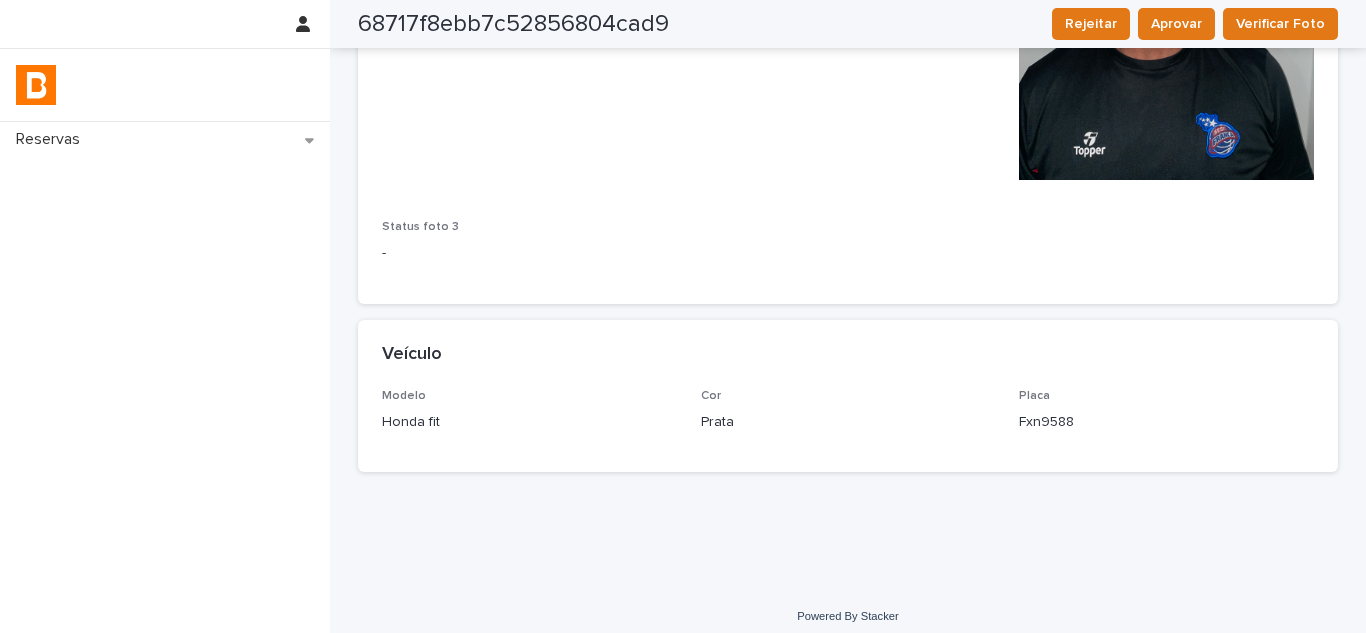 scroll, scrollTop: 2459, scrollLeft: 0, axis: vertical 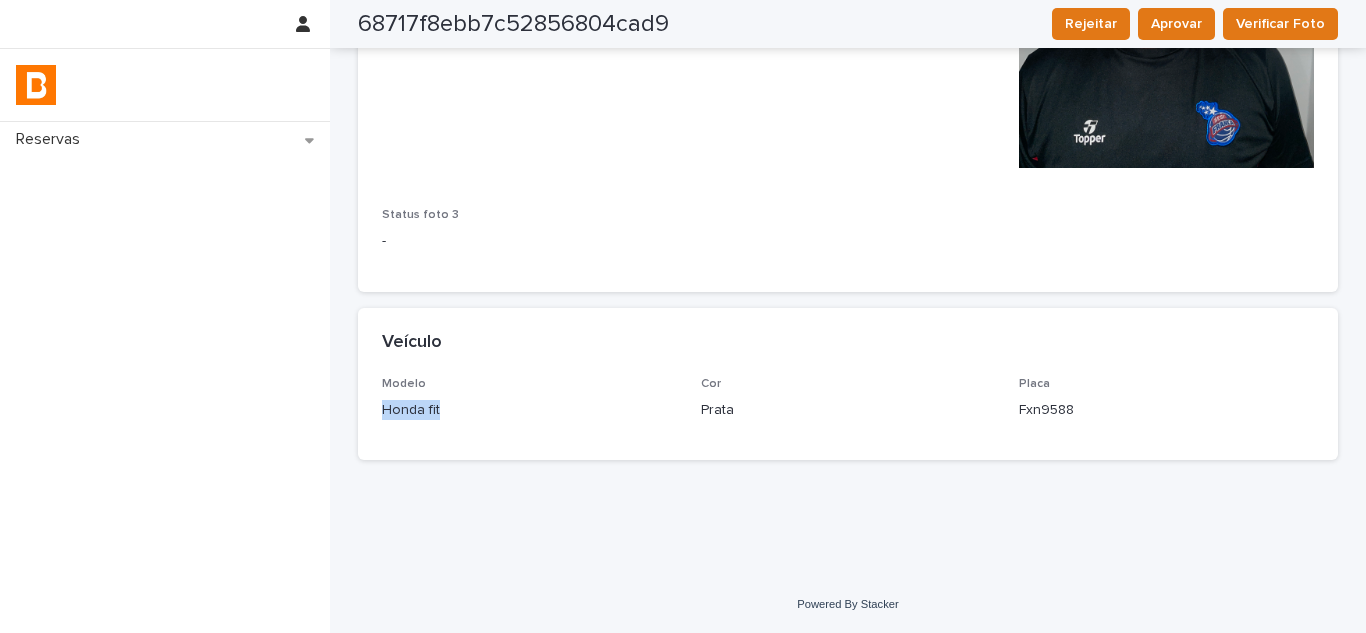 drag, startPoint x: 382, startPoint y: 410, endPoint x: 361, endPoint y: 410, distance: 21 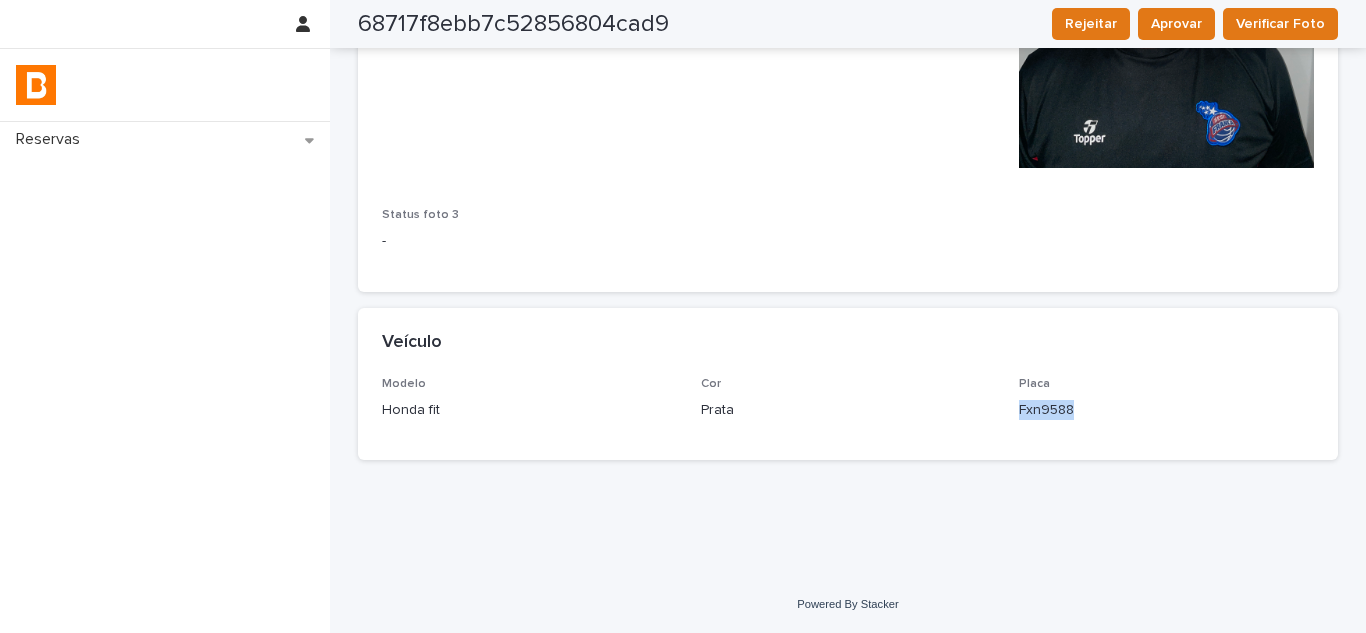 drag, startPoint x: 1065, startPoint y: 411, endPoint x: 996, endPoint y: 412, distance: 69.00725 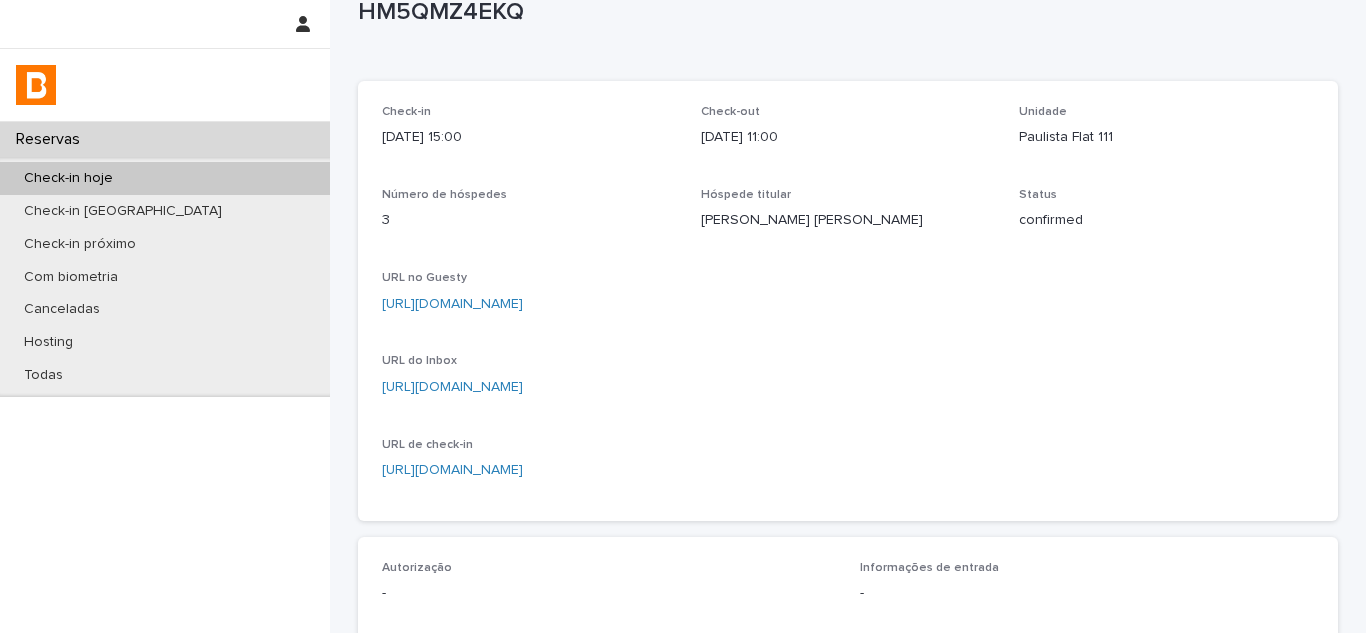 scroll, scrollTop: 100, scrollLeft: 0, axis: vertical 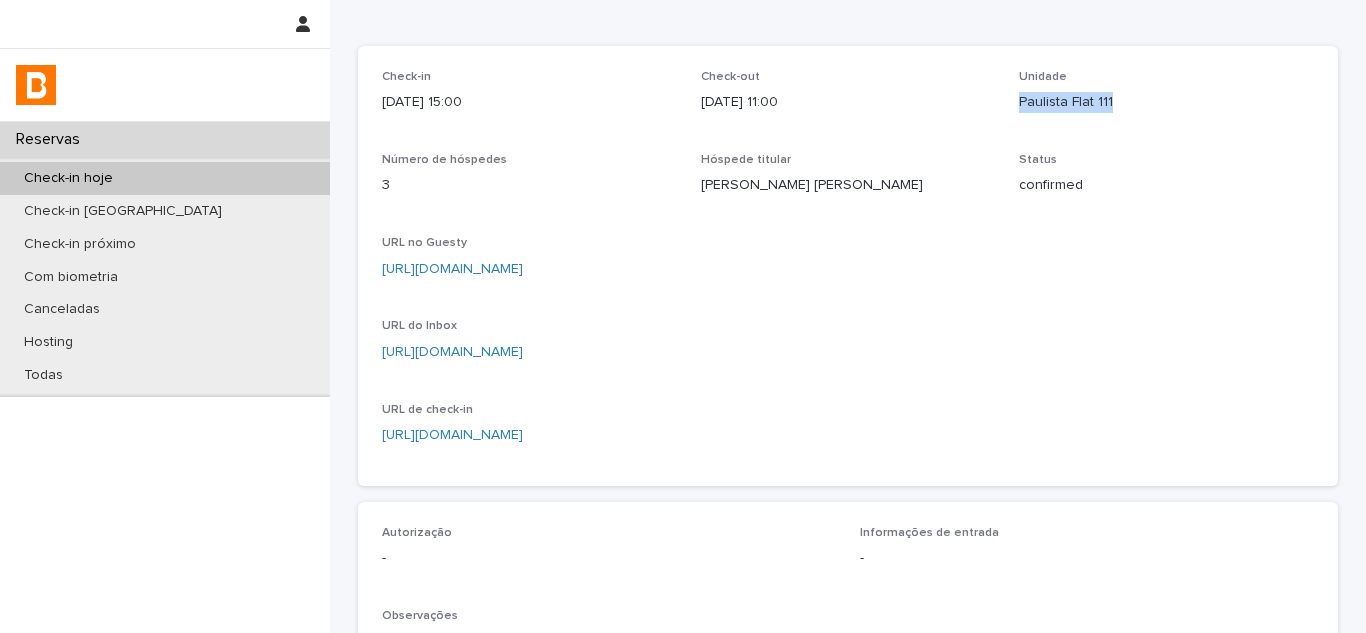 drag, startPoint x: 1011, startPoint y: 100, endPoint x: 1114, endPoint y: 100, distance: 103 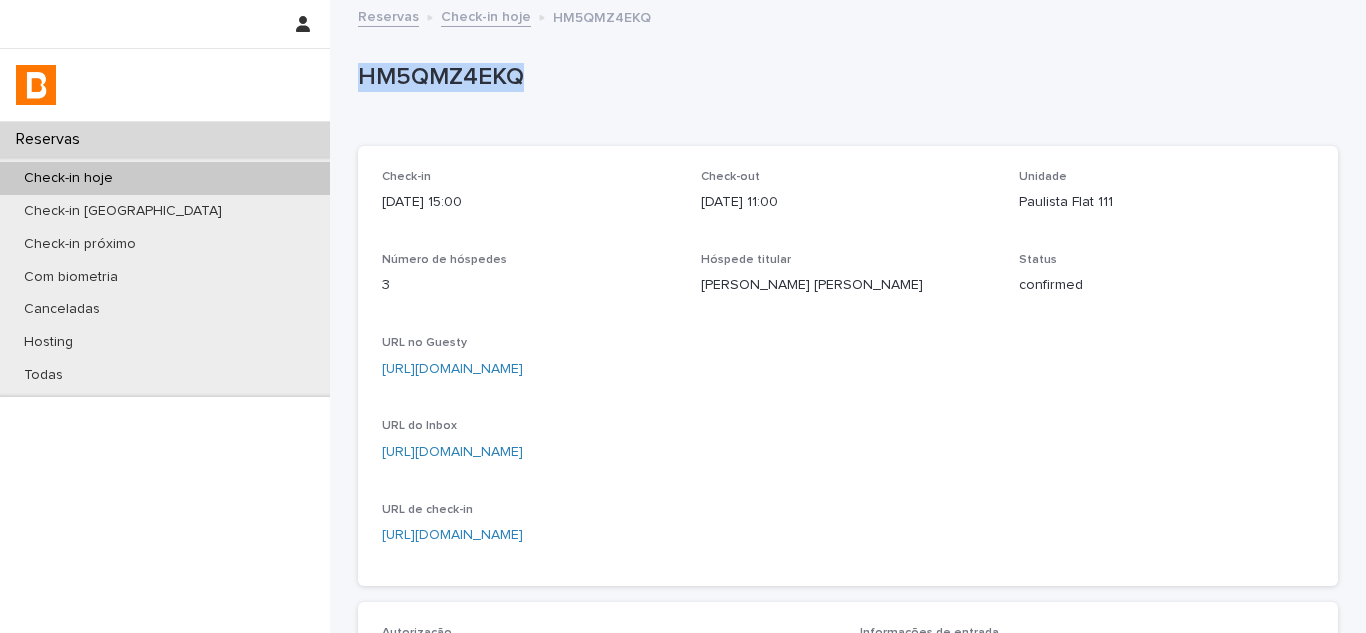 drag, startPoint x: 539, startPoint y: 73, endPoint x: 349, endPoint y: 74, distance: 190.00262 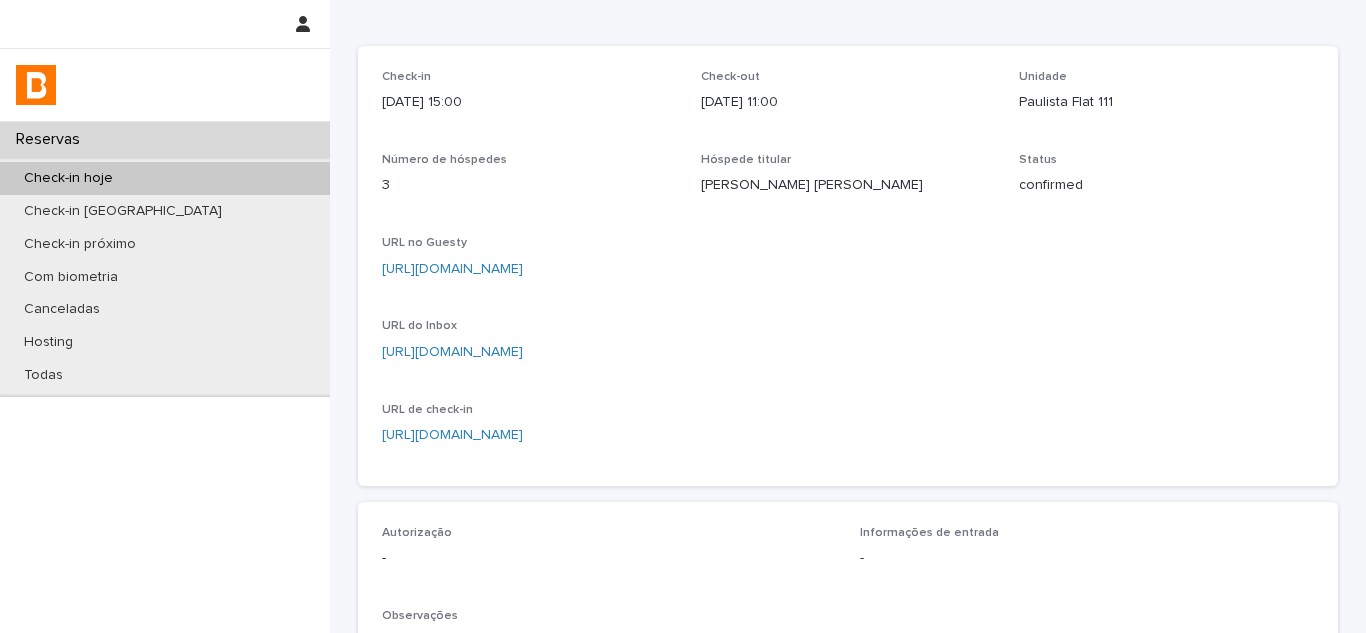 click on "Check-in [DATE] 15:00 Check-out [DATE] 11:00 Unidade Paulista Flat 111 Número de hóspedes 3 Hóspede titular [PERSON_NAME] [PERSON_NAME] Status confirmed URL no Guesty [URL][DOMAIN_NAME] URL do Inbox [URL][DOMAIN_NAME] URL de check-in [URL][DOMAIN_NAME]" at bounding box center (848, 266) 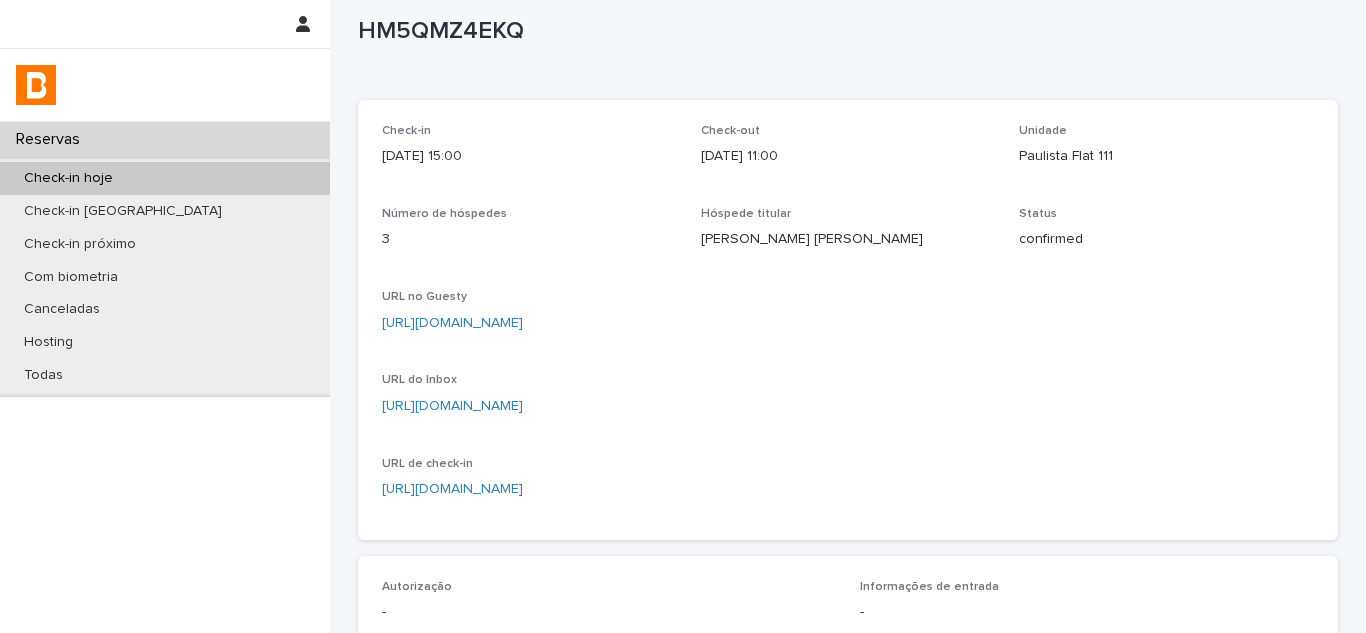 scroll, scrollTop: 0, scrollLeft: 0, axis: both 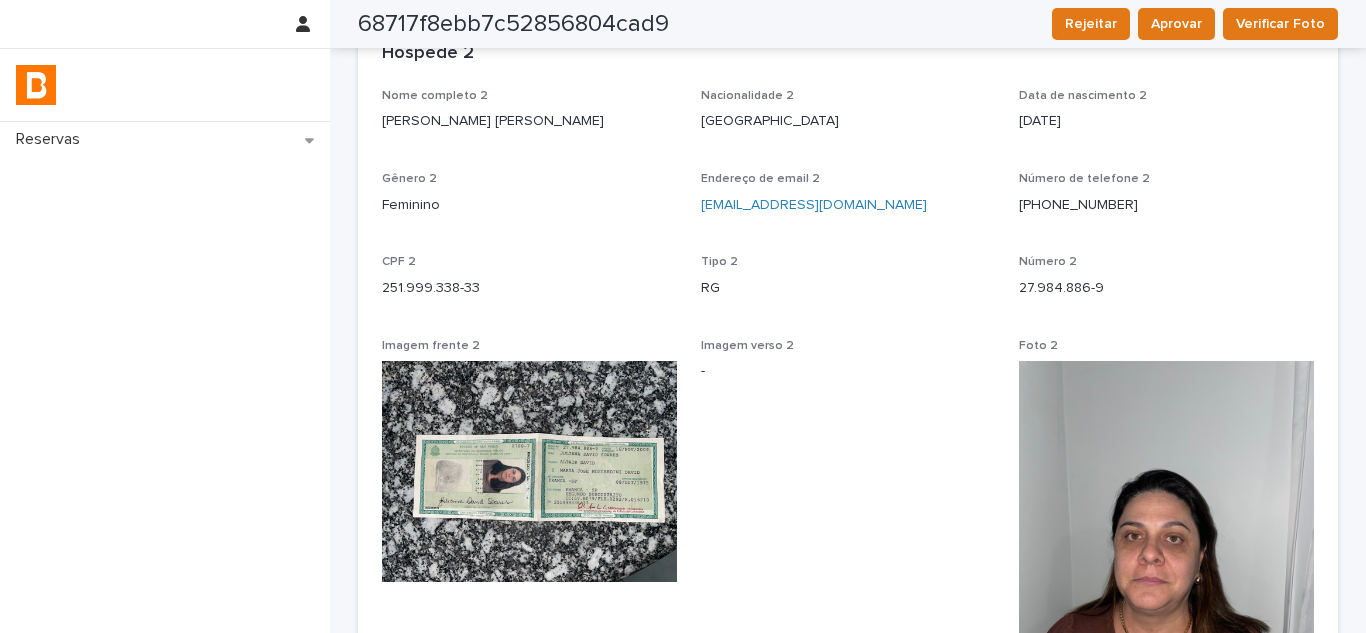 drag, startPoint x: 529, startPoint y: 470, endPoint x: 814, endPoint y: 559, distance: 298.57327 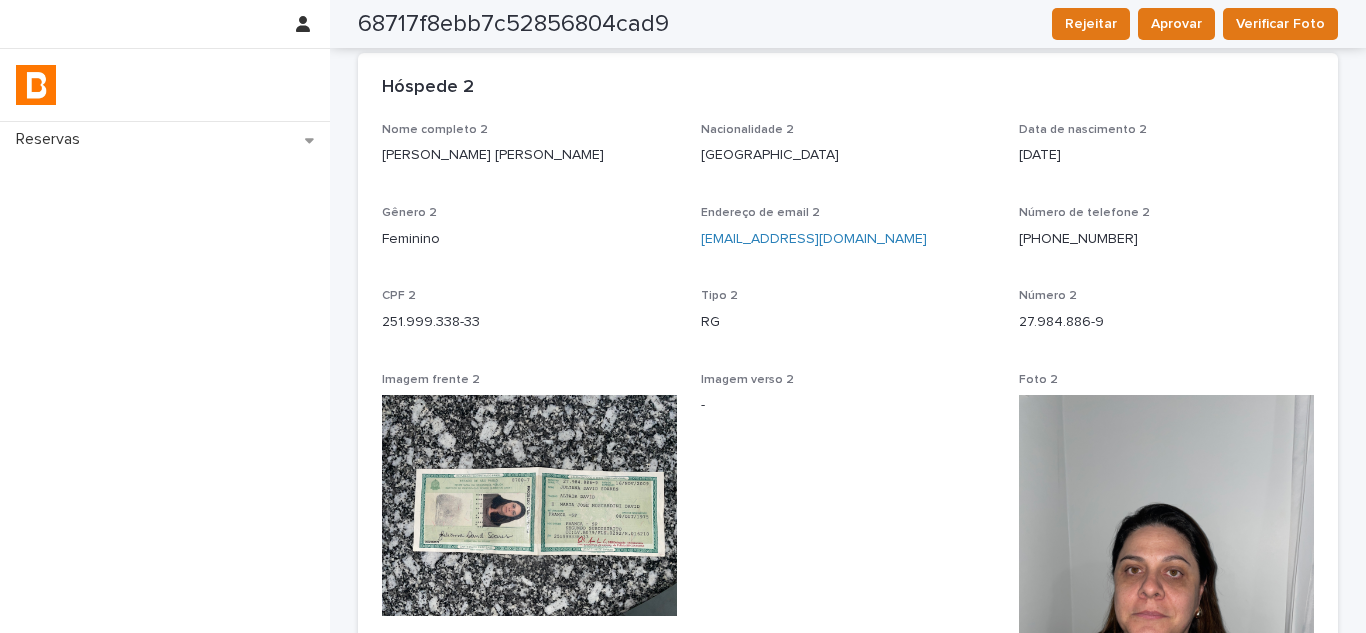 scroll, scrollTop: 1000, scrollLeft: 0, axis: vertical 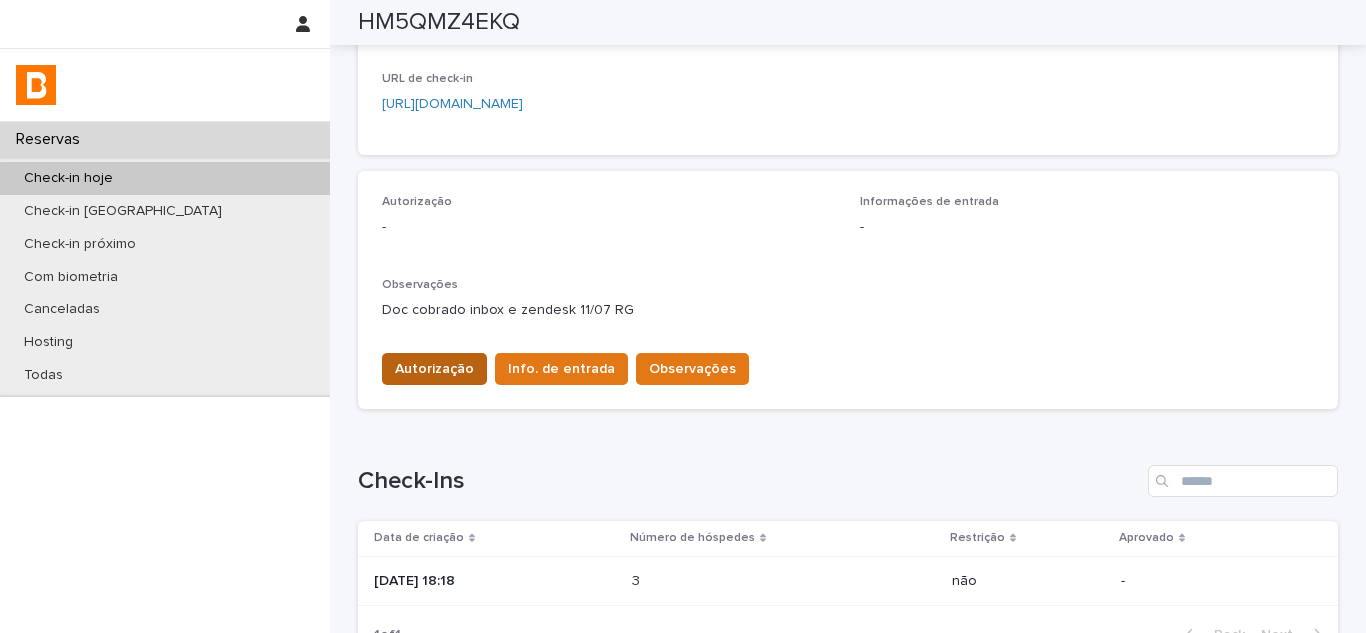 click on "Autorização" at bounding box center [434, 369] 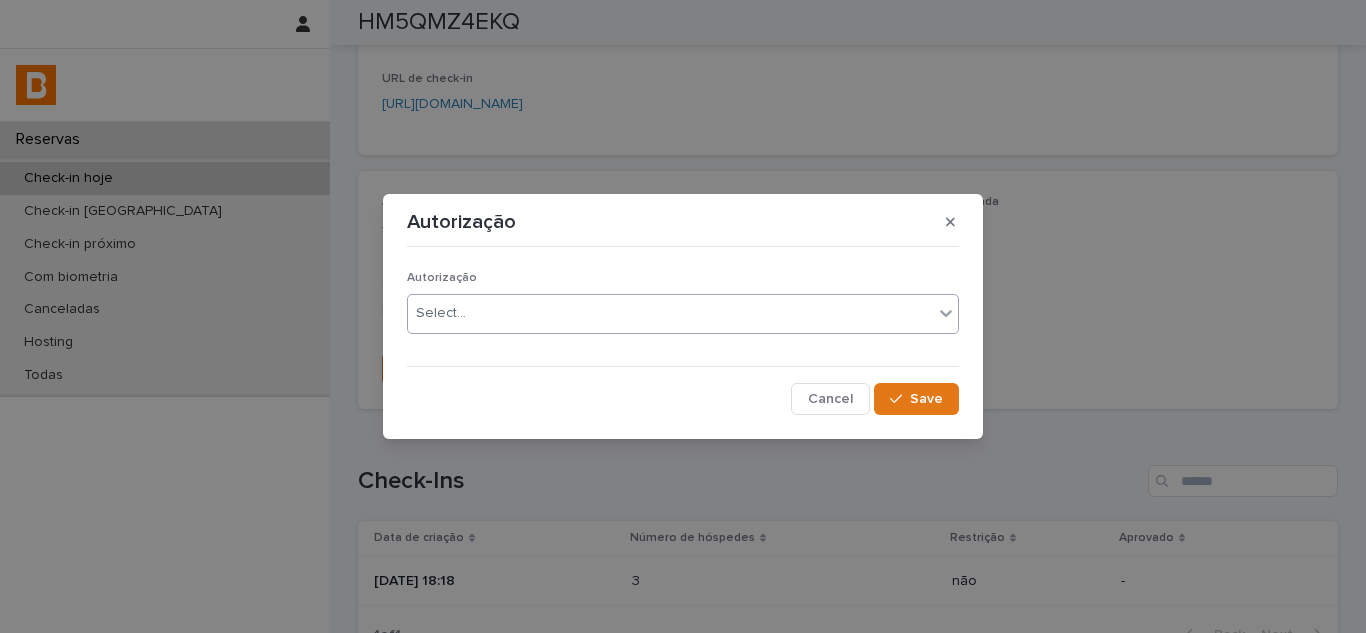 click on "Select..." at bounding box center (670, 313) 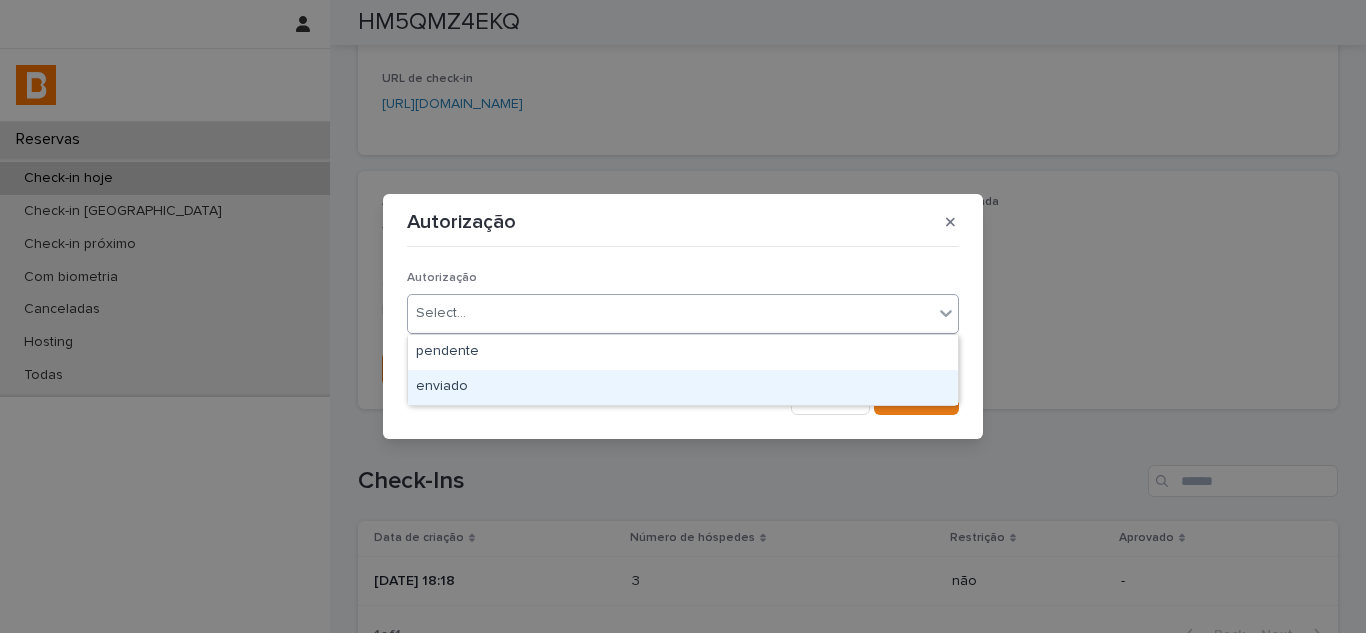 click on "enviado" at bounding box center [683, 387] 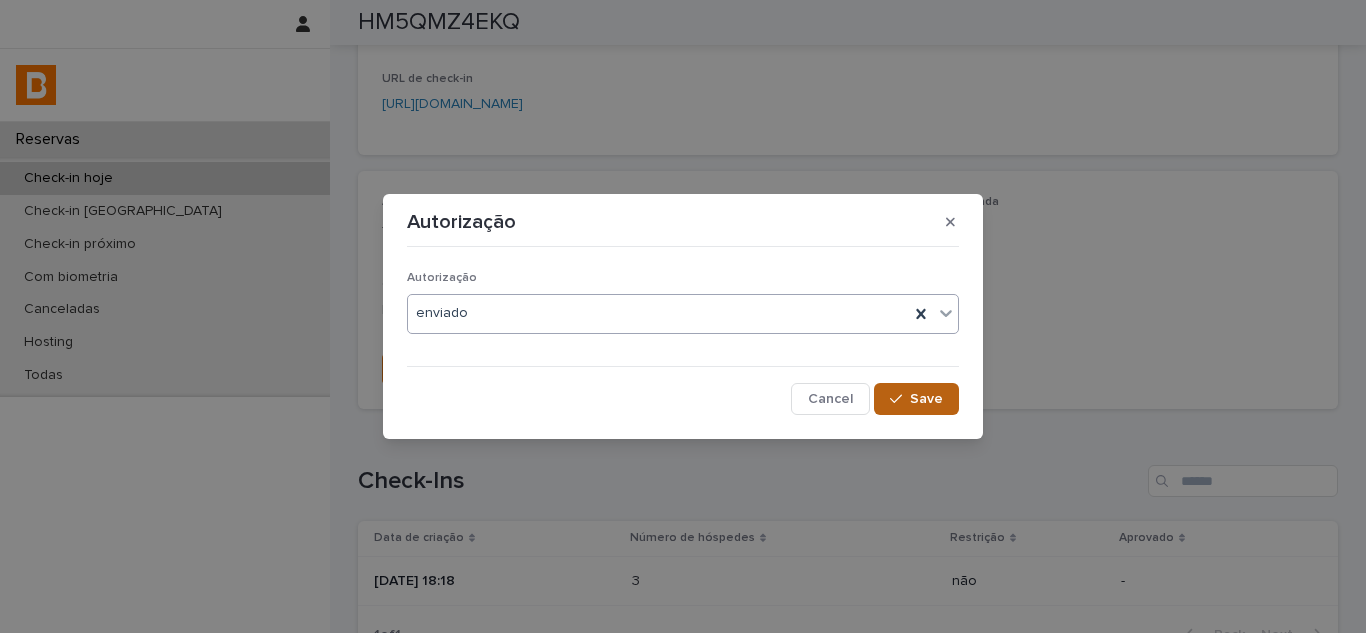 click on "Save" at bounding box center (916, 399) 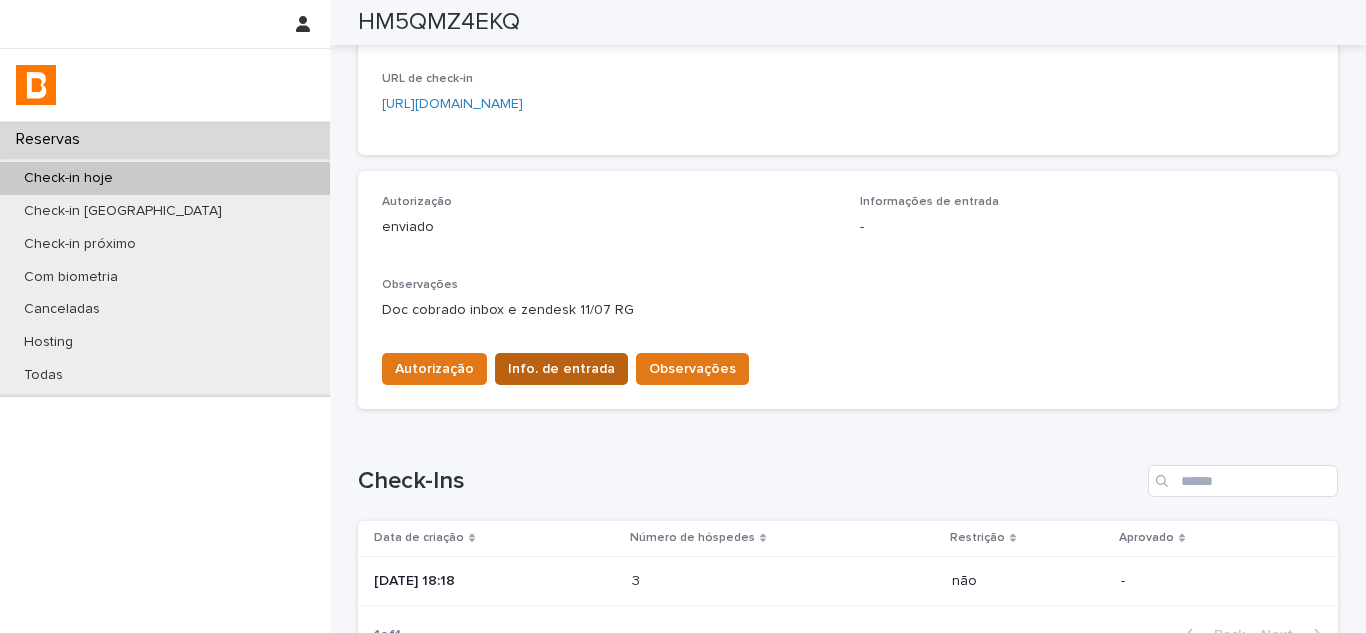 click on "Info. de entrada" at bounding box center (561, 369) 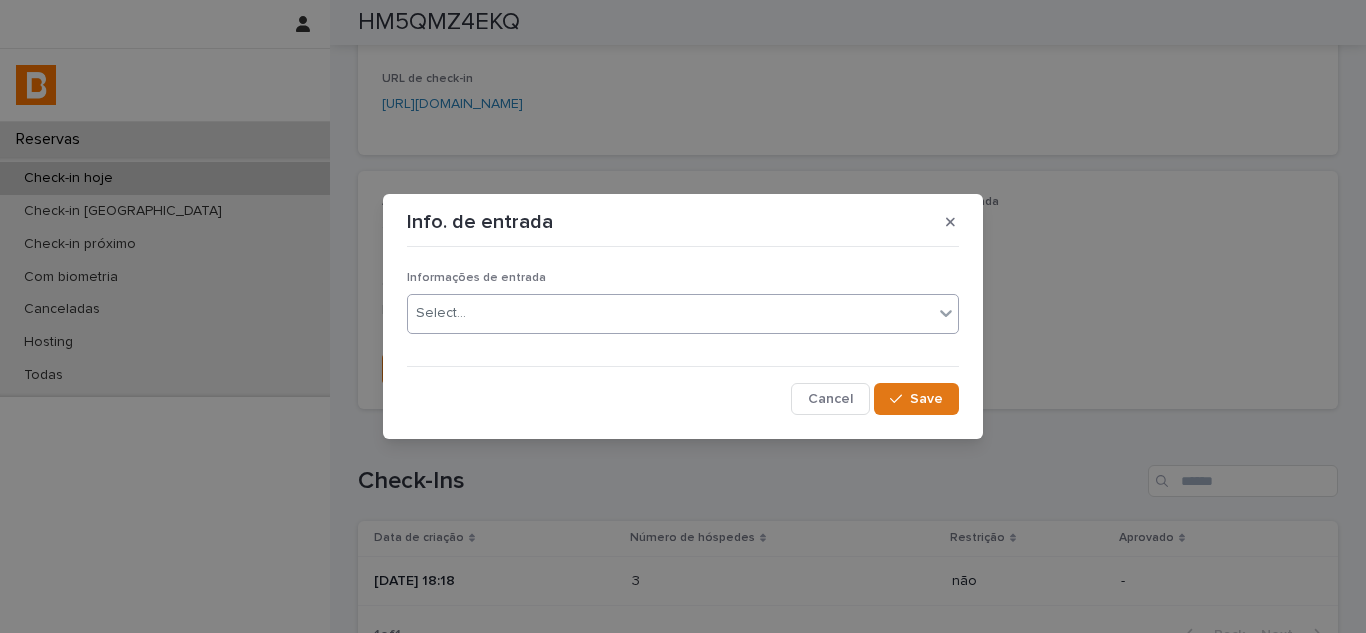 click on "Select..." at bounding box center [670, 313] 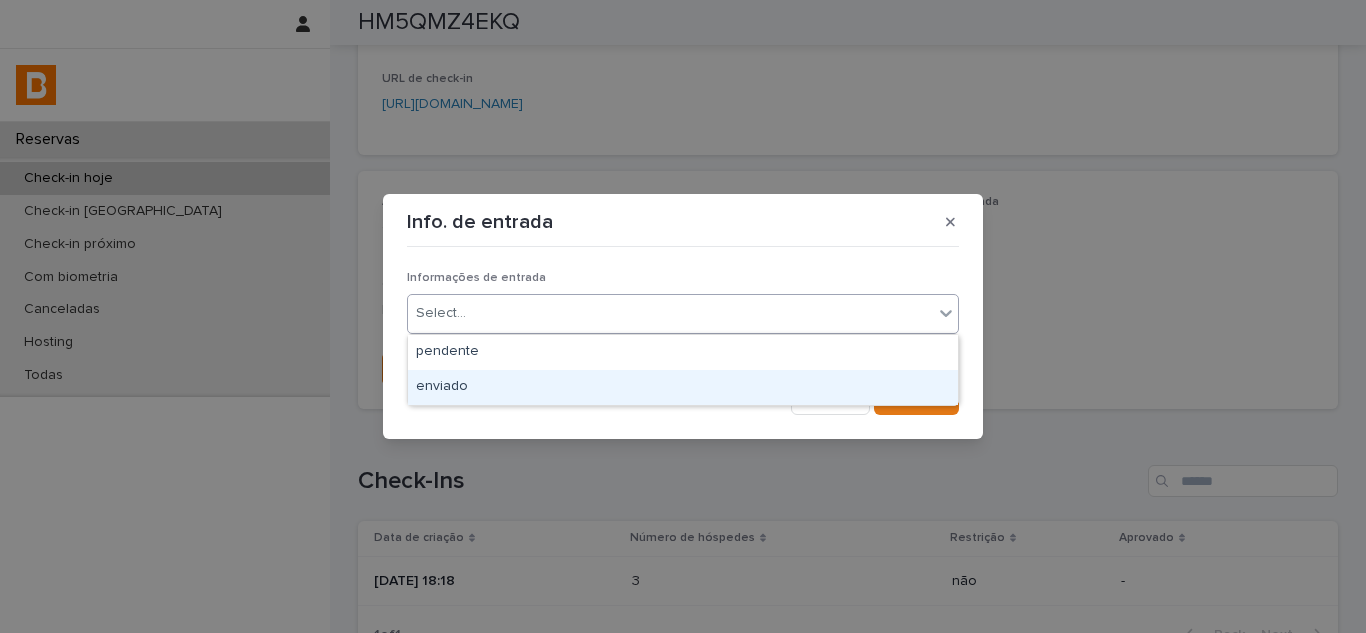 drag, startPoint x: 555, startPoint y: 366, endPoint x: 694, endPoint y: 375, distance: 139.29106 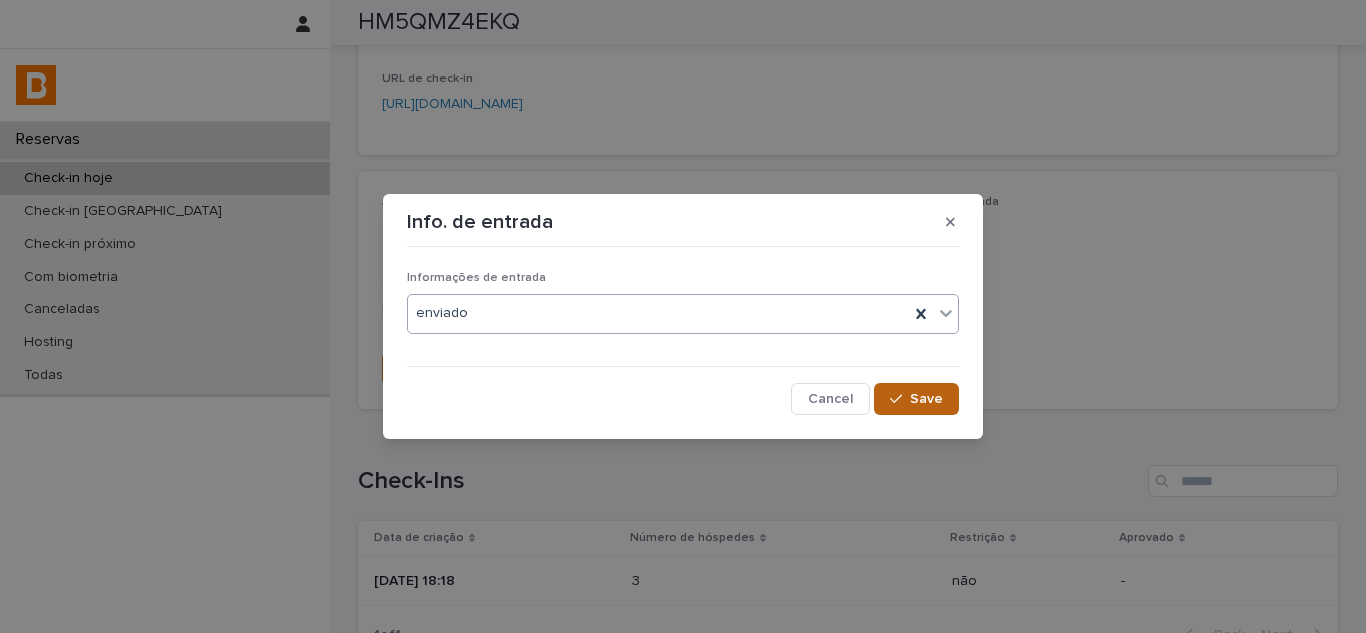 click 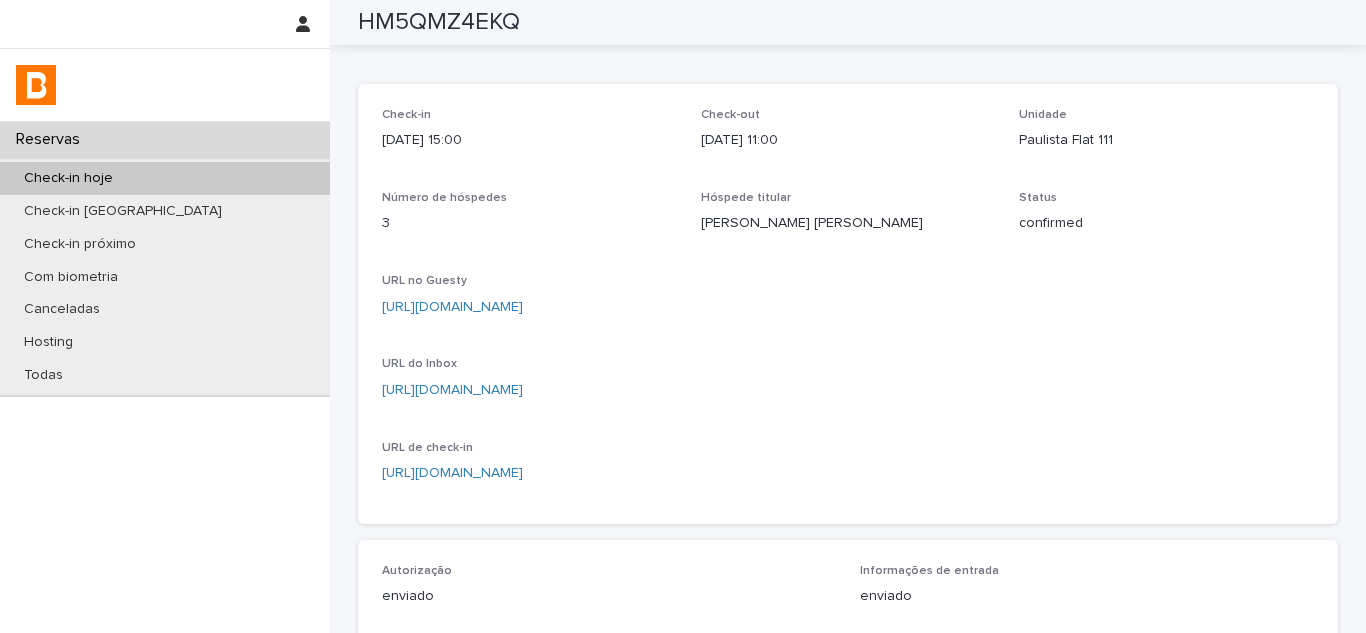 scroll, scrollTop: 31, scrollLeft: 0, axis: vertical 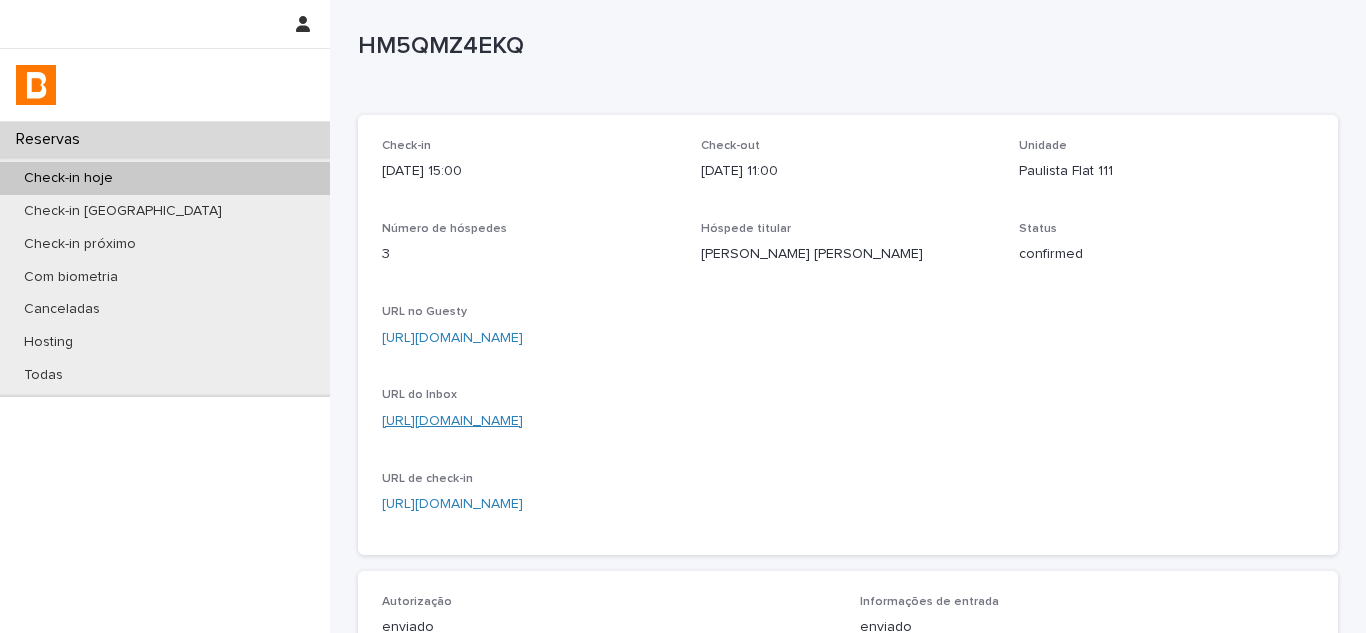 click on "[URL][DOMAIN_NAME]" at bounding box center [452, 421] 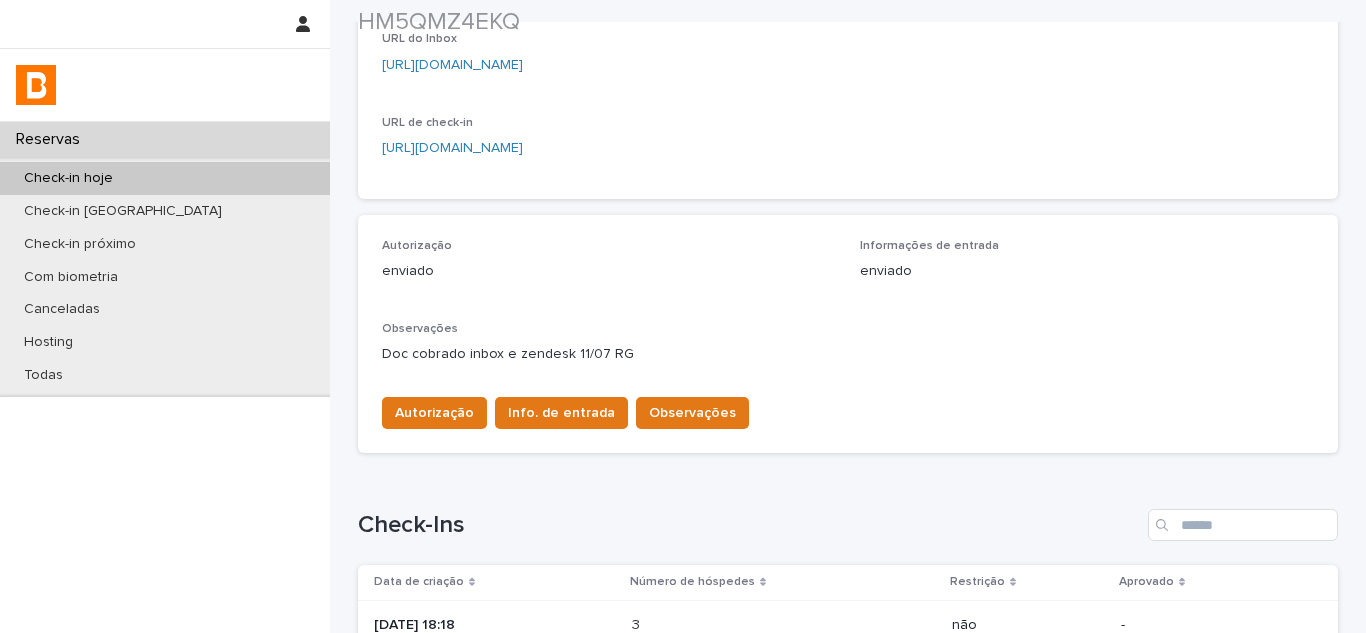 scroll, scrollTop: 431, scrollLeft: 0, axis: vertical 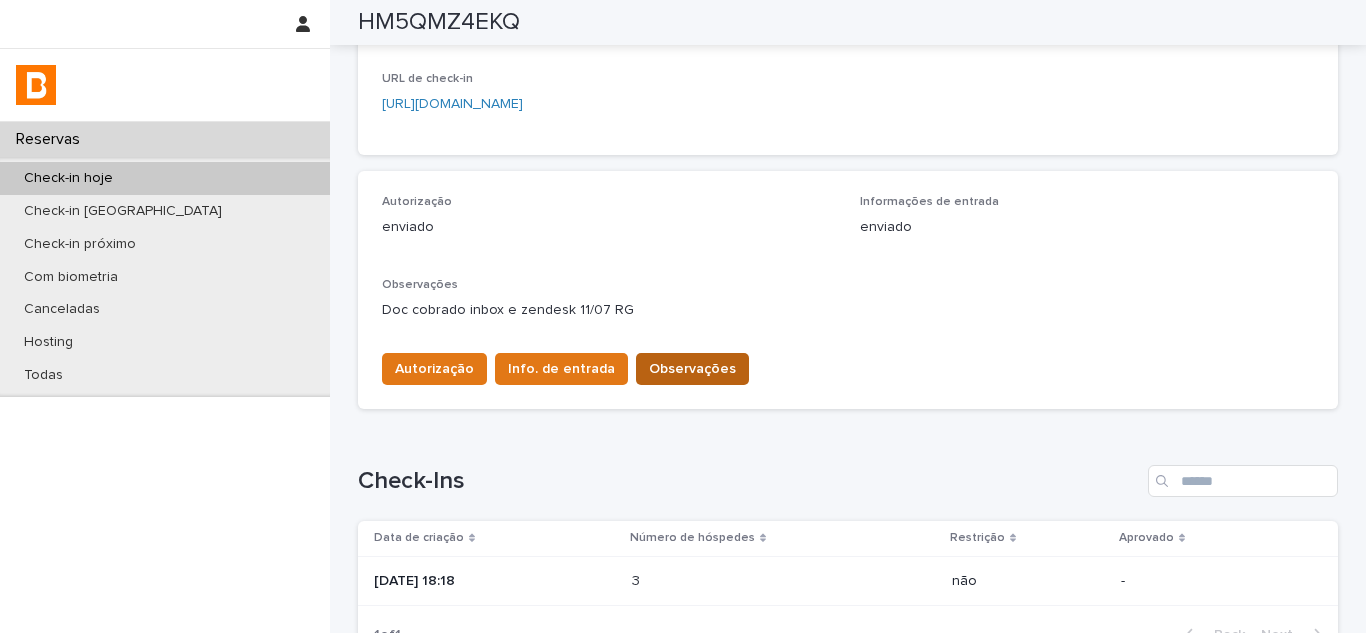 click on "Observações" at bounding box center [692, 369] 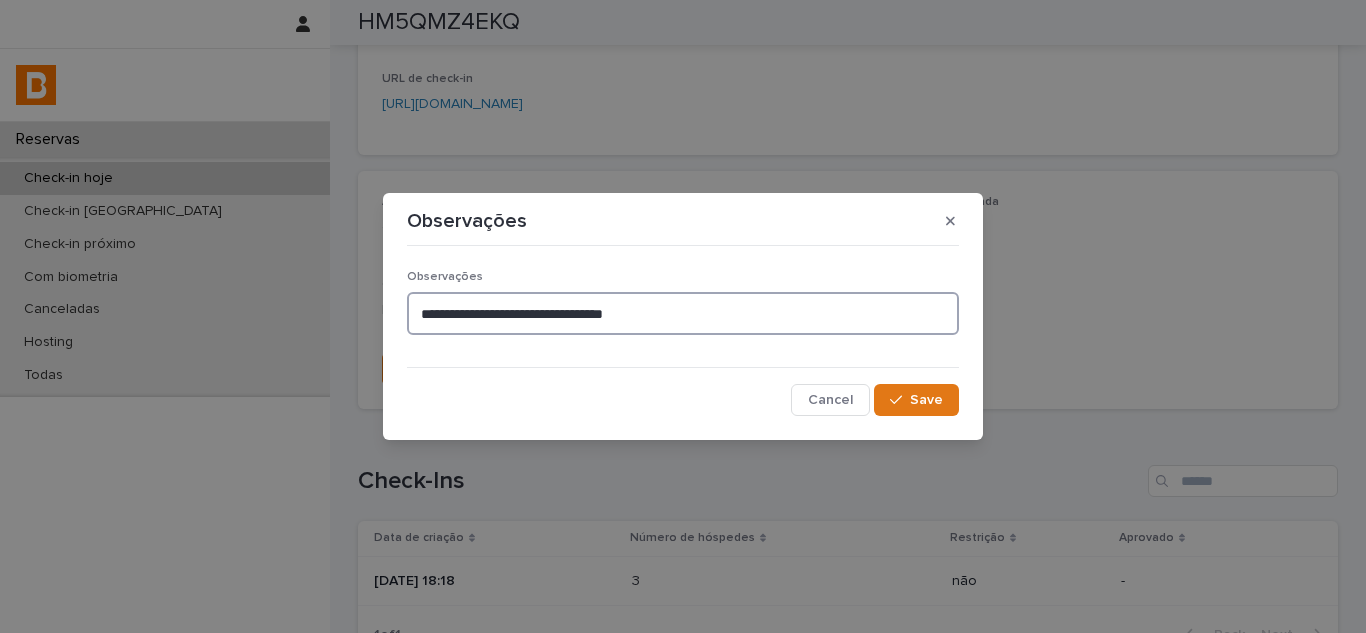 click on "**********" at bounding box center (683, 313) 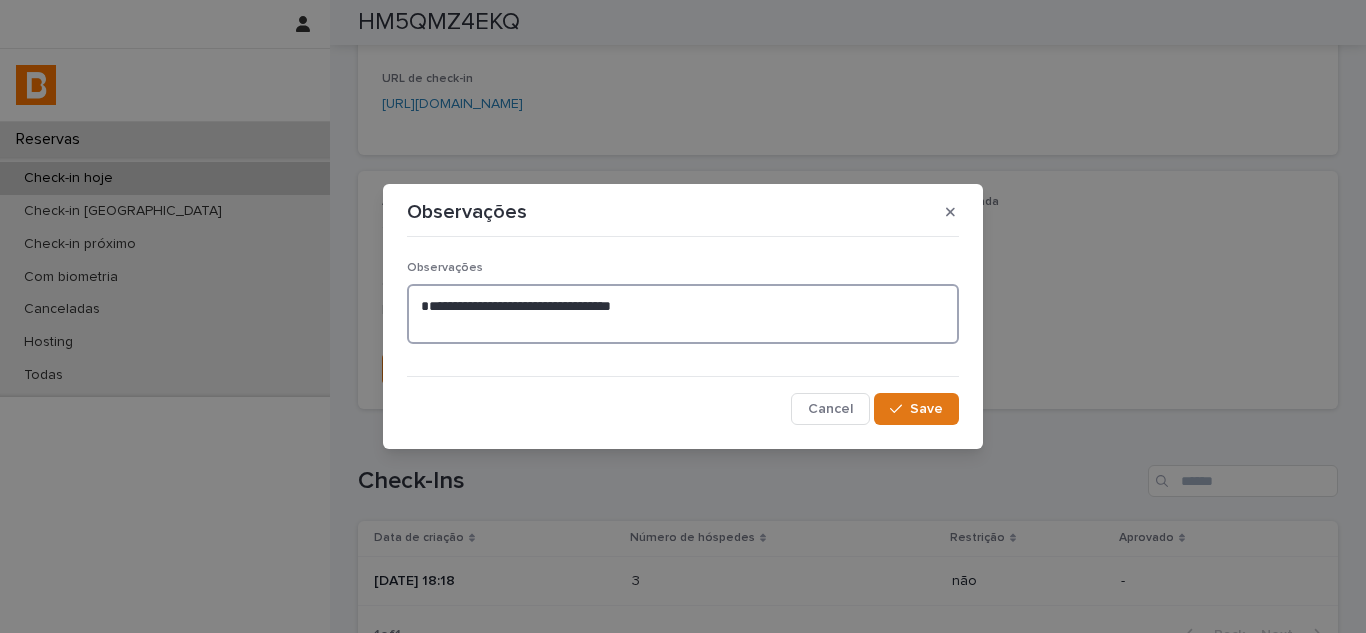 paste on "**********" 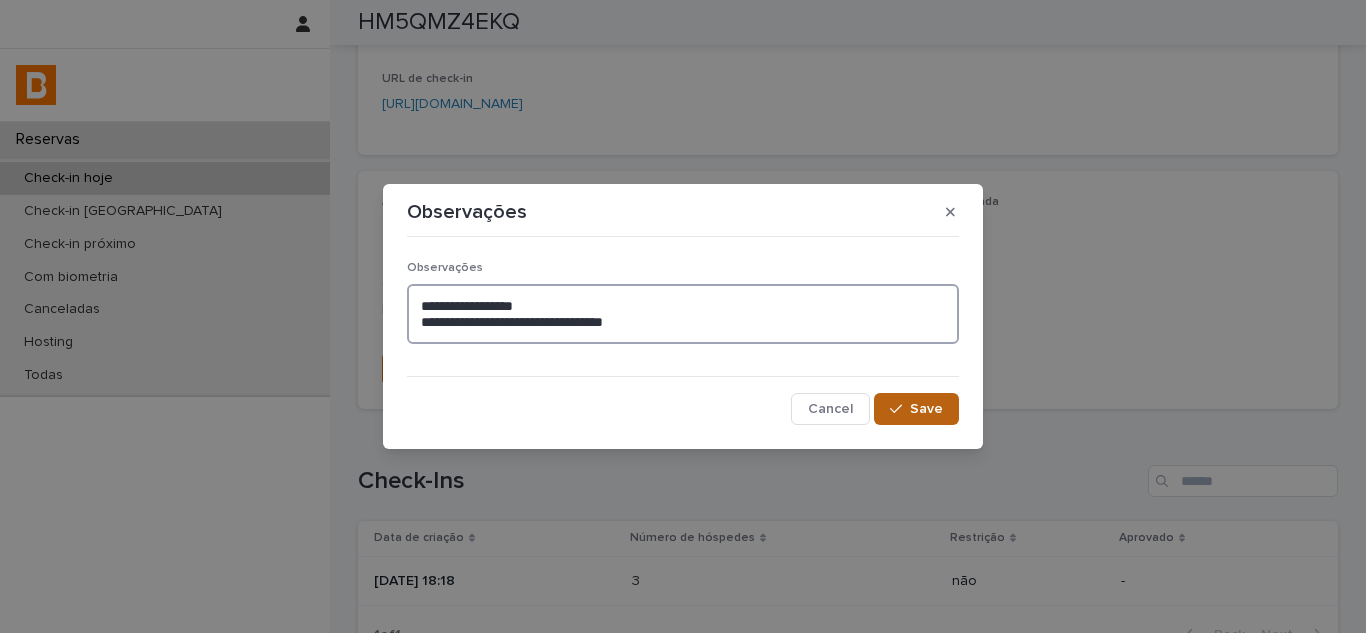 type on "**********" 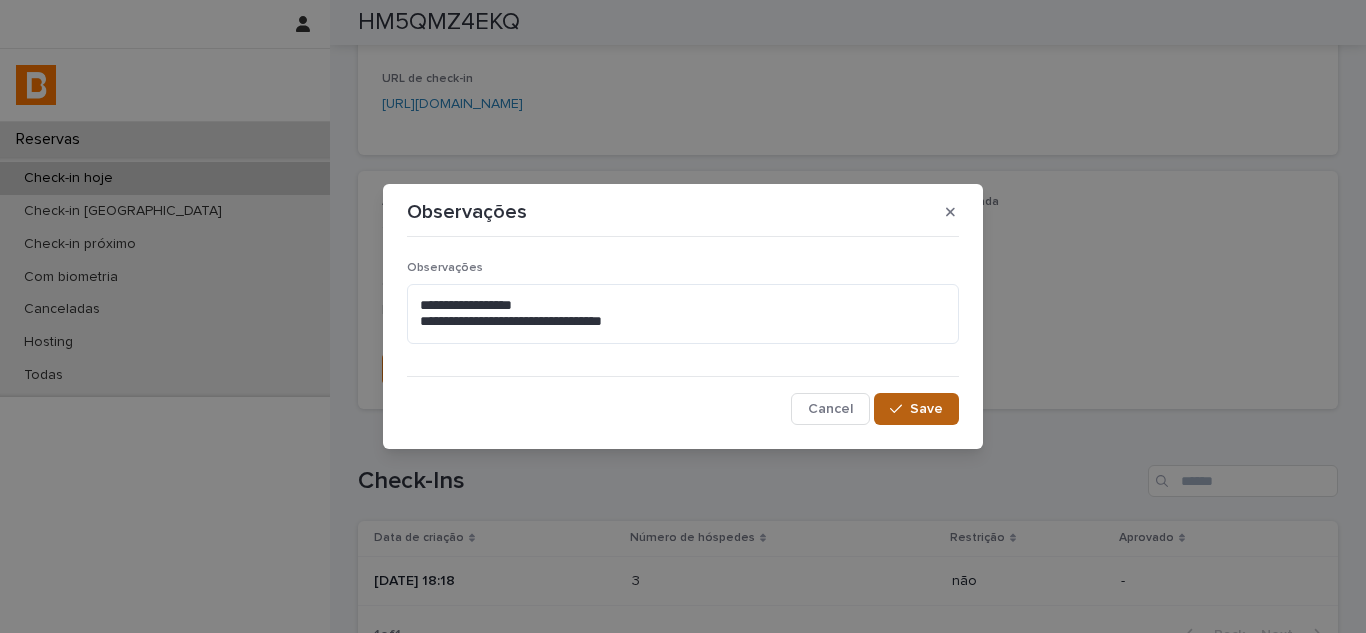 click at bounding box center (900, 409) 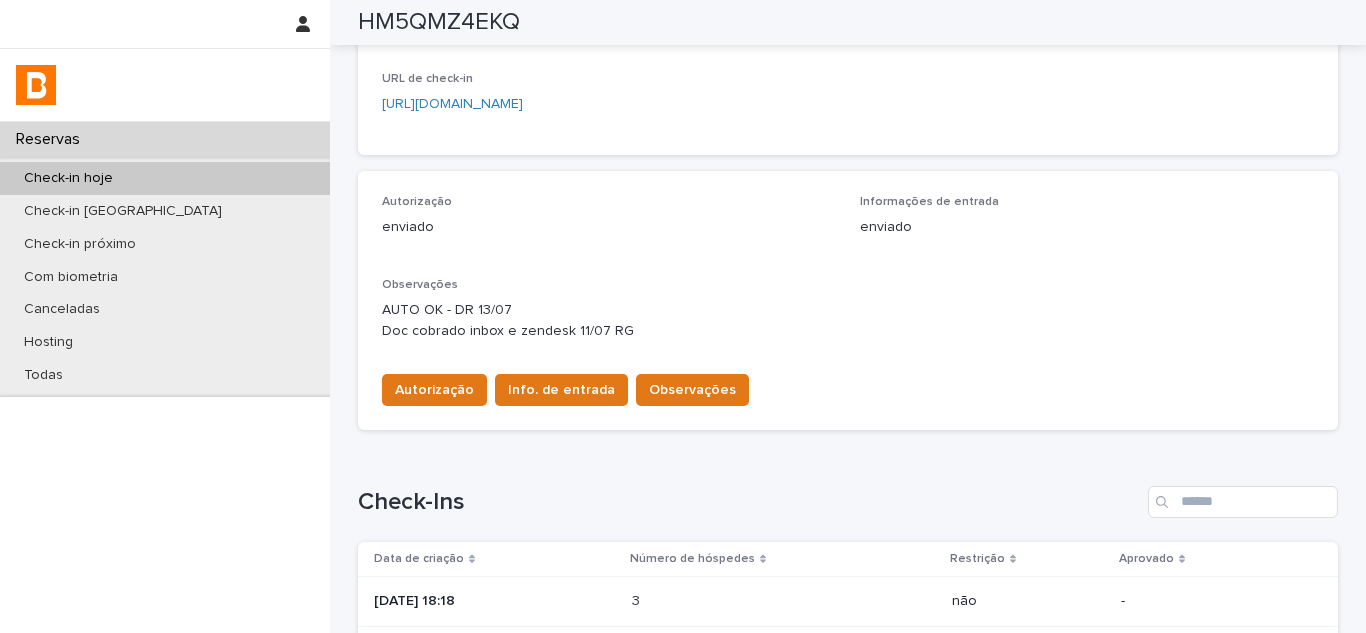scroll, scrollTop: 442, scrollLeft: 0, axis: vertical 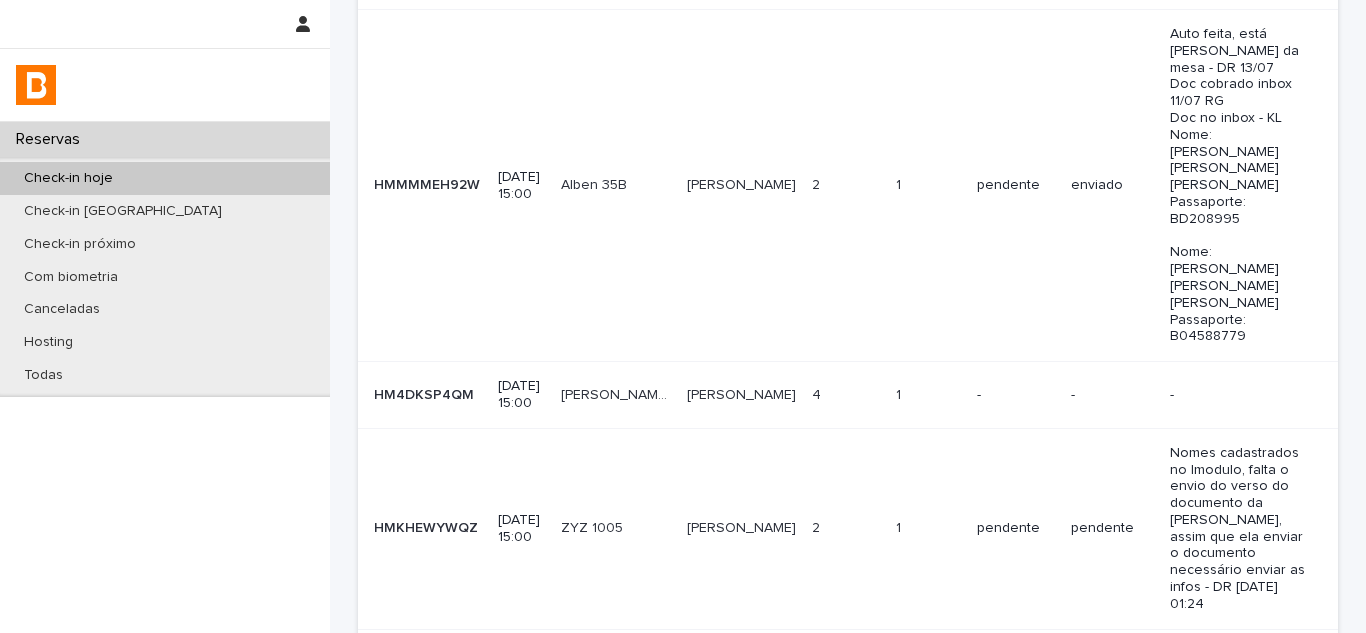 click 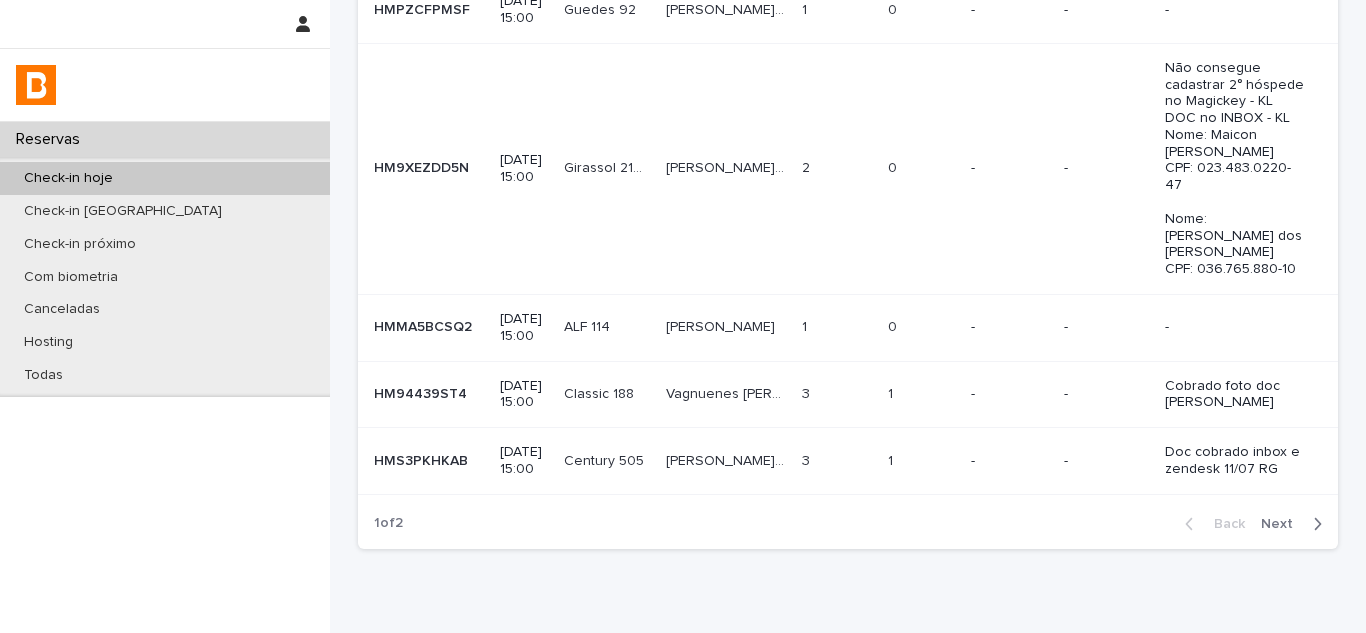 scroll, scrollTop: 758, scrollLeft: 0, axis: vertical 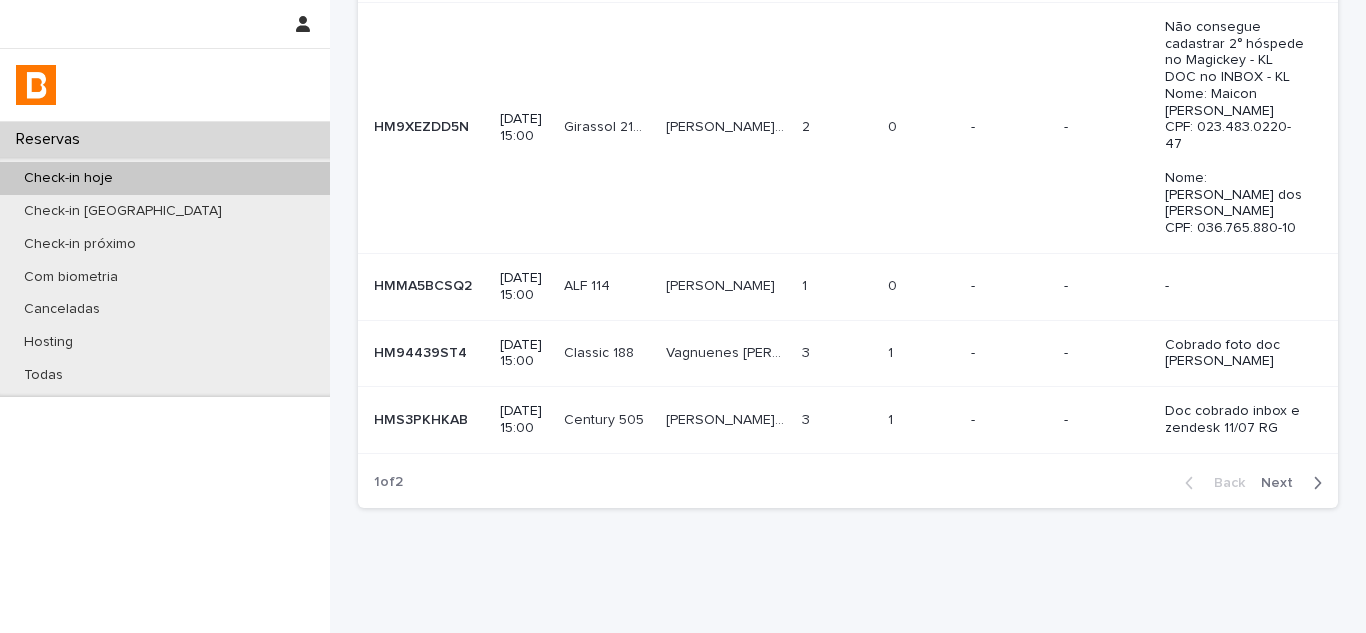 click on "Next" at bounding box center [1283, 483] 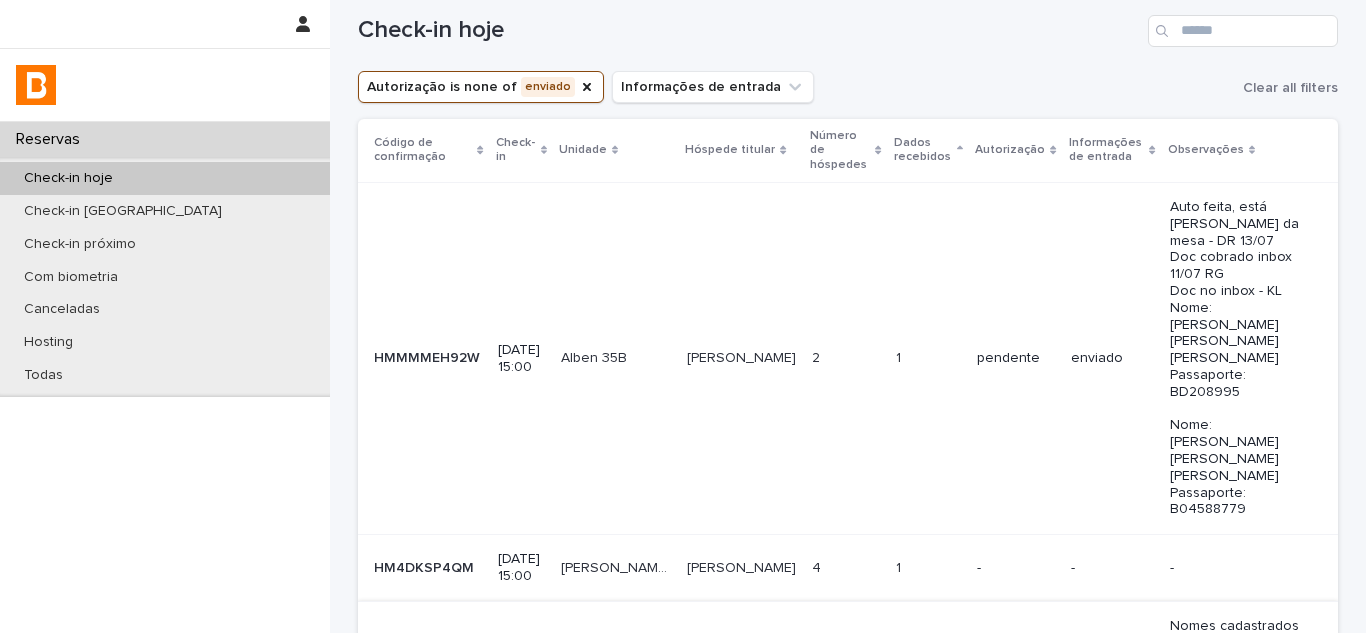 scroll, scrollTop: 25, scrollLeft: 0, axis: vertical 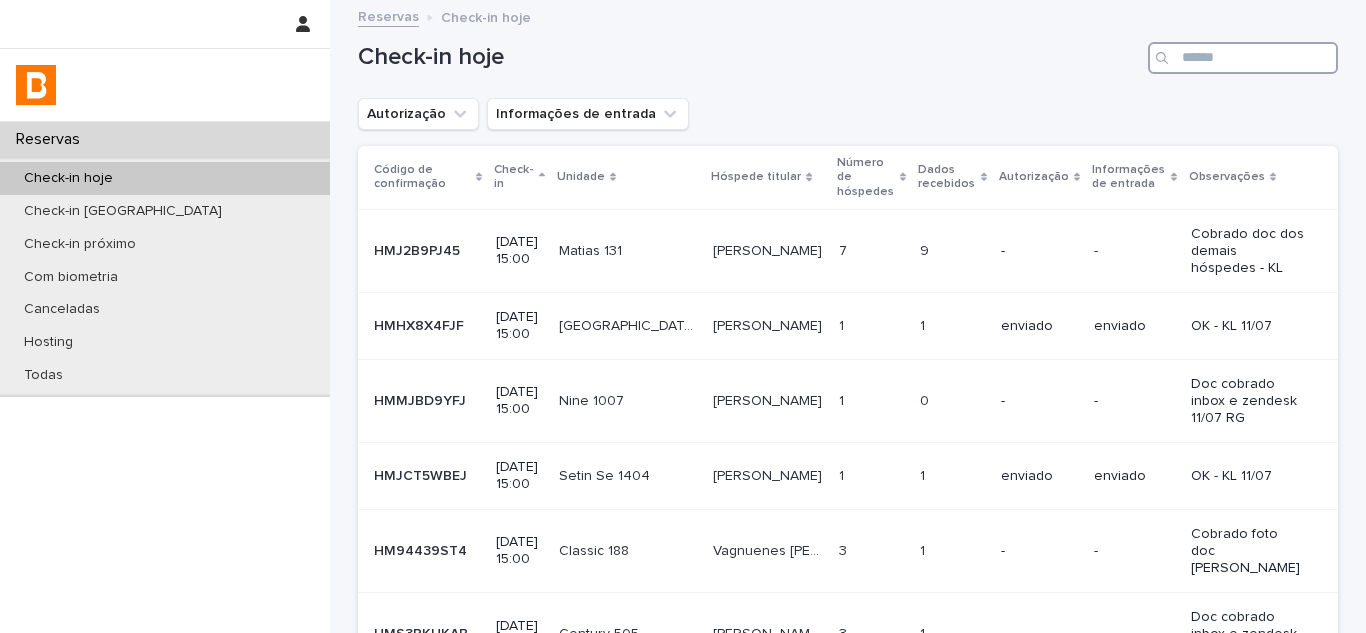 click at bounding box center (1243, 58) 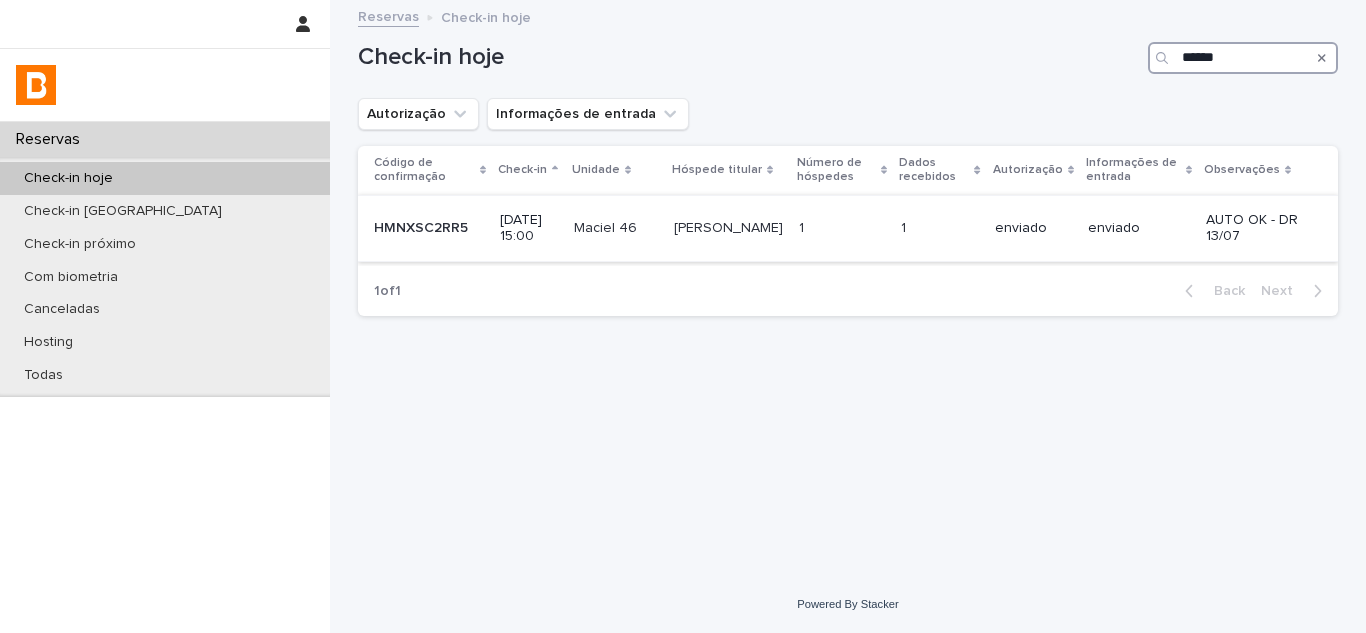 type on "******" 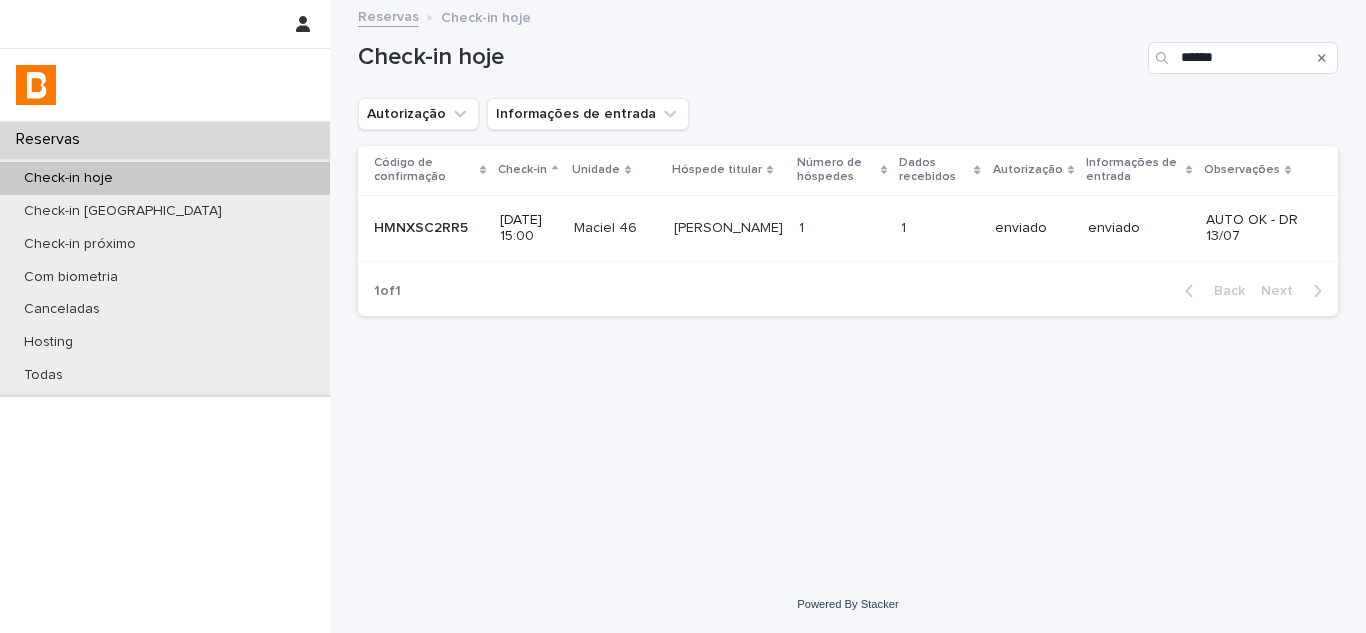 click at bounding box center (939, 228) 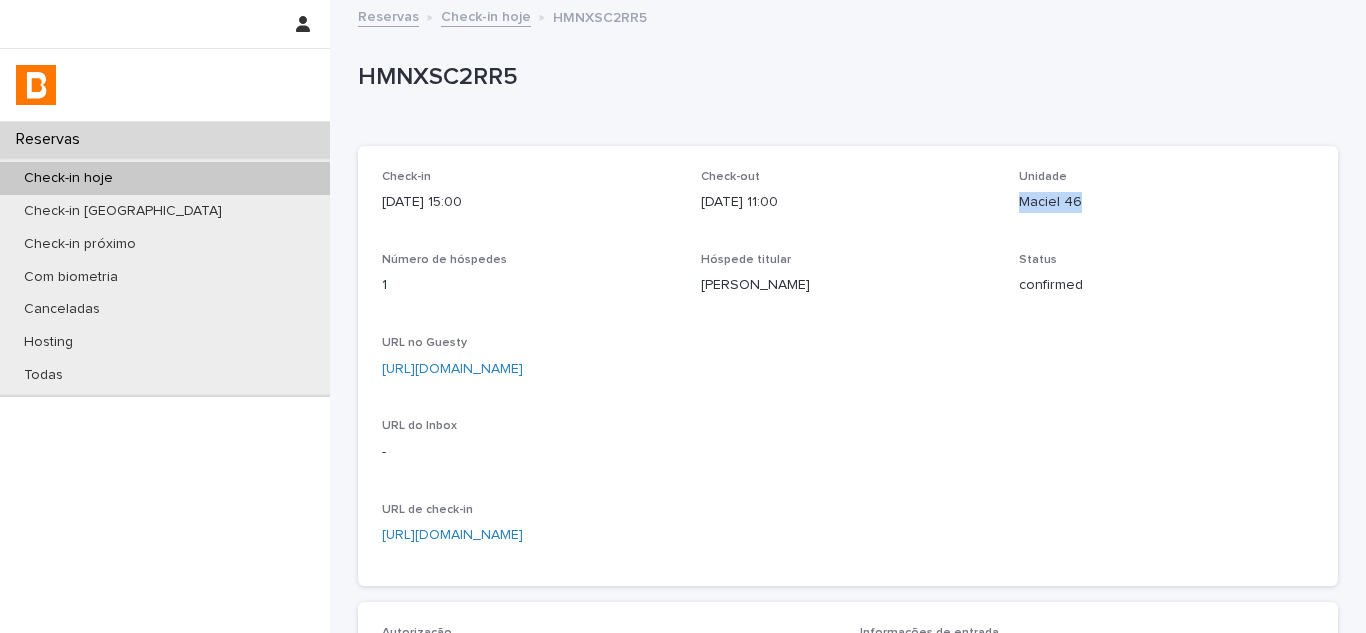 drag, startPoint x: 1013, startPoint y: 204, endPoint x: 1088, endPoint y: 203, distance: 75.00667 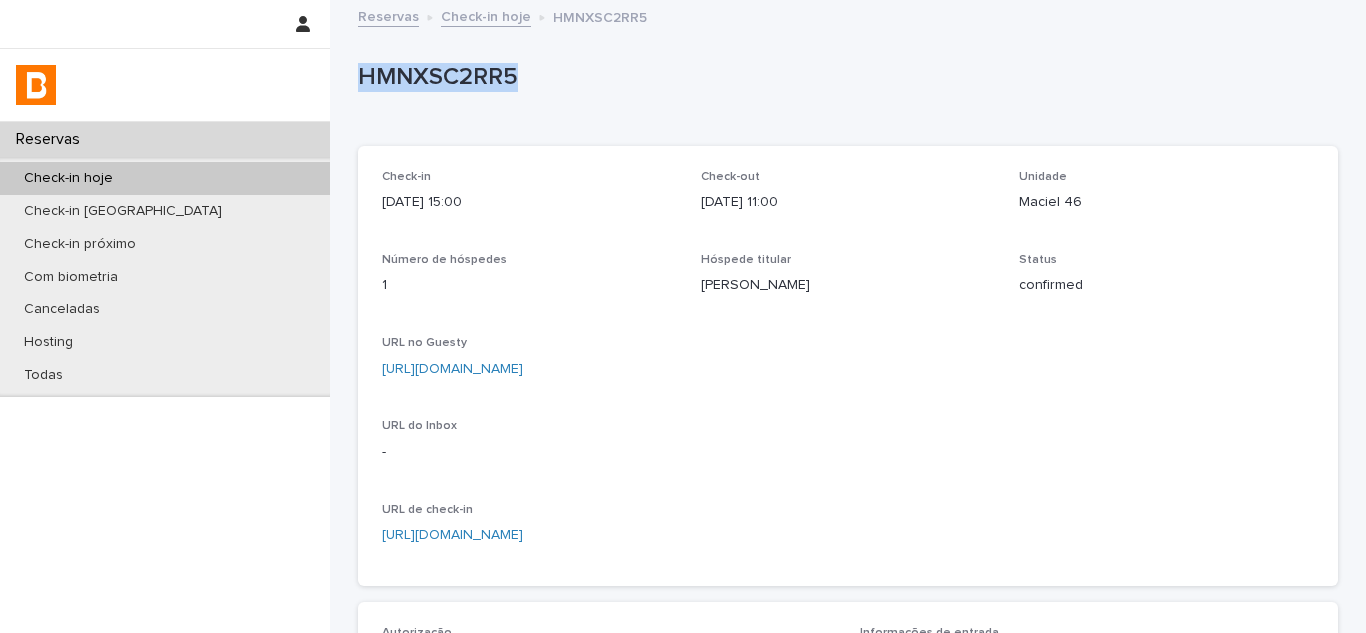 drag, startPoint x: 354, startPoint y: 74, endPoint x: 585, endPoint y: 73, distance: 231.00217 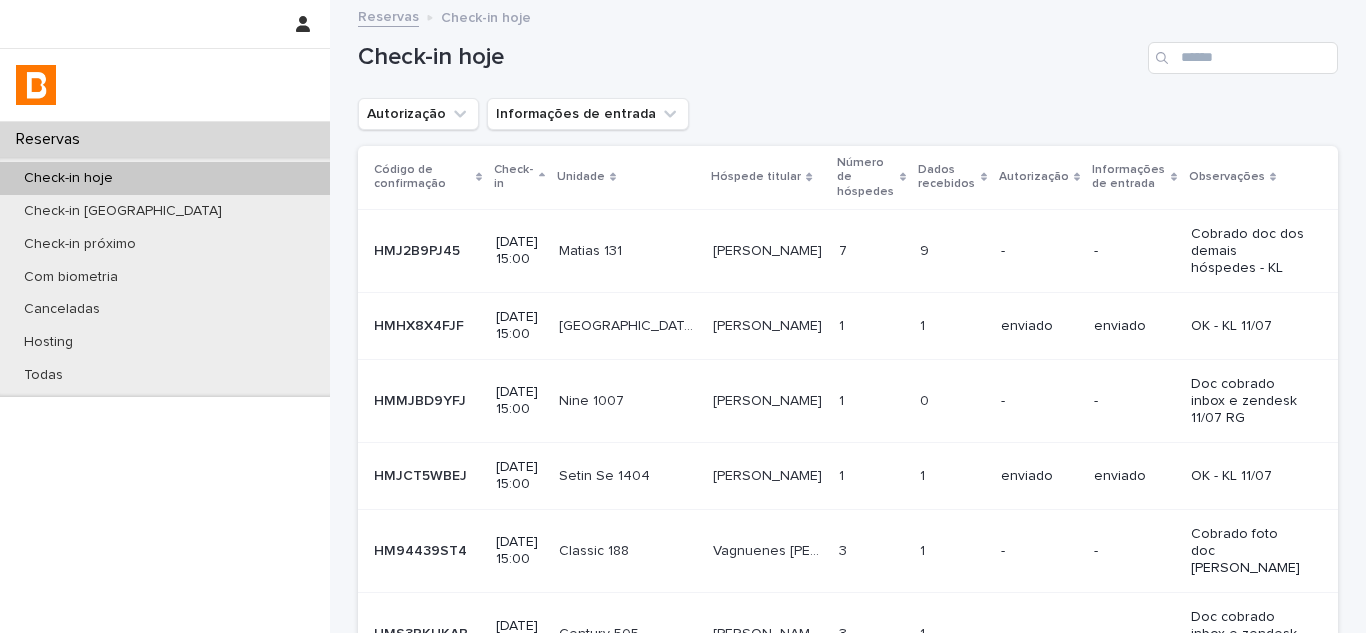 scroll, scrollTop: 0, scrollLeft: 0, axis: both 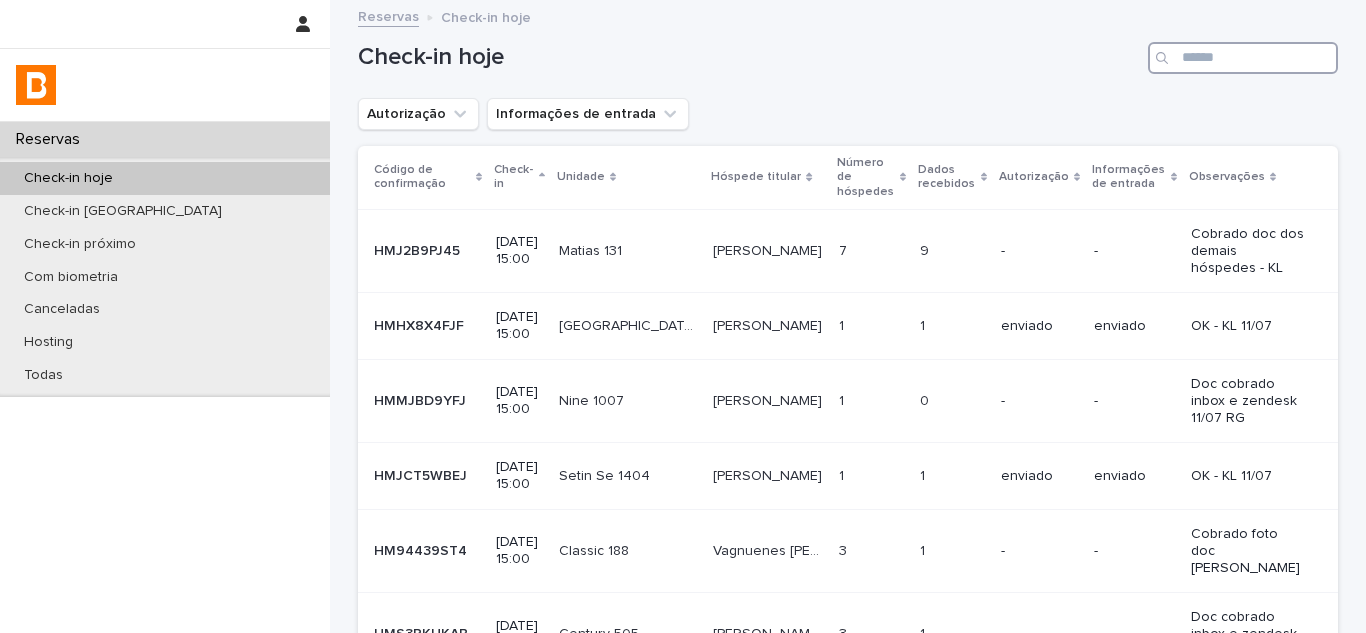 click at bounding box center (1243, 58) 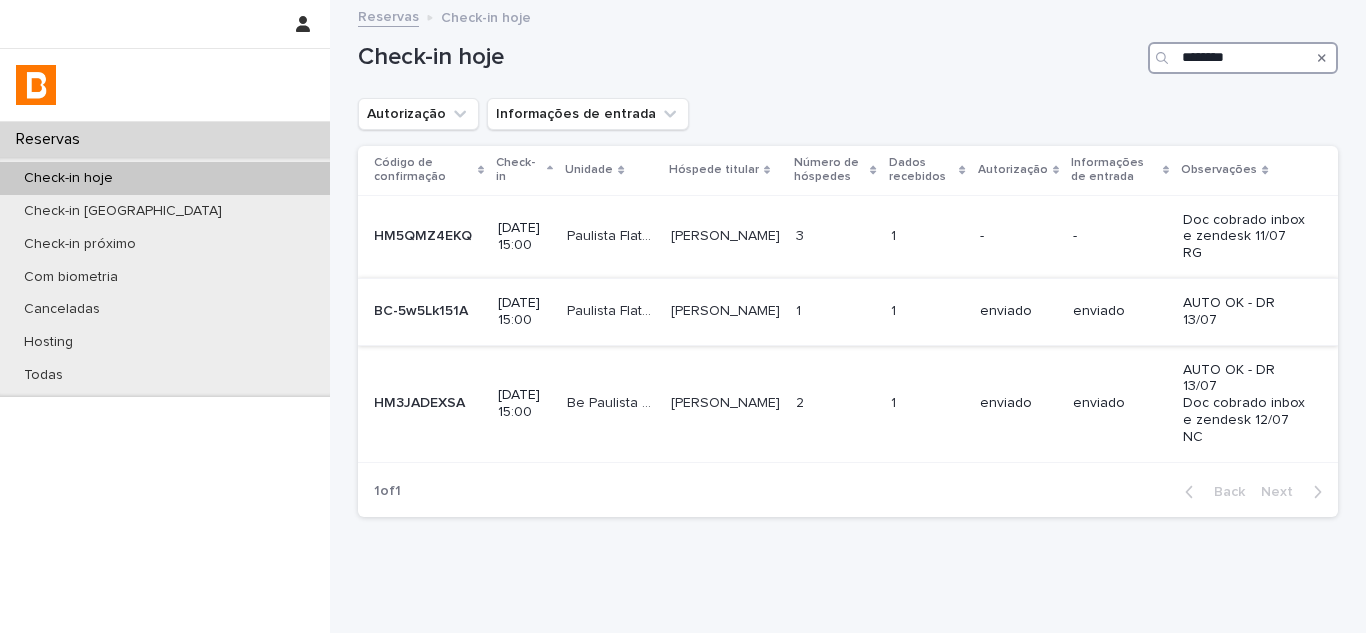 type on "********" 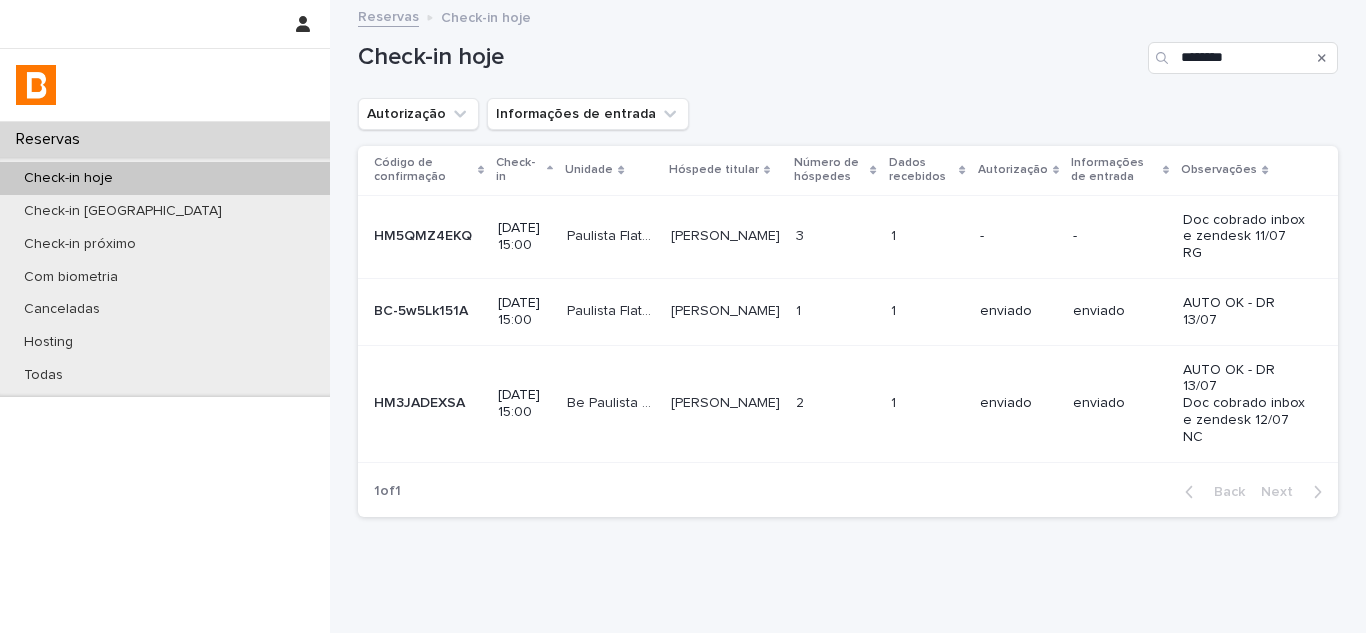 click on "1 1" at bounding box center [835, 311] 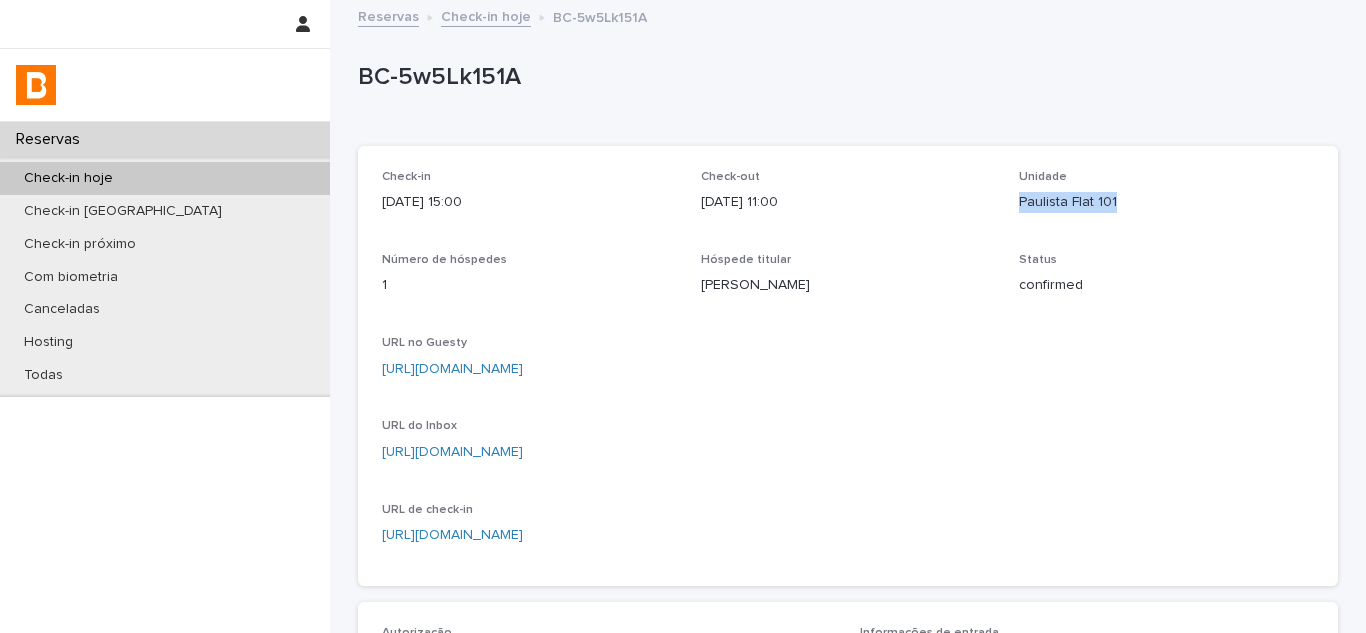 copy on "Paulista Flat 101" 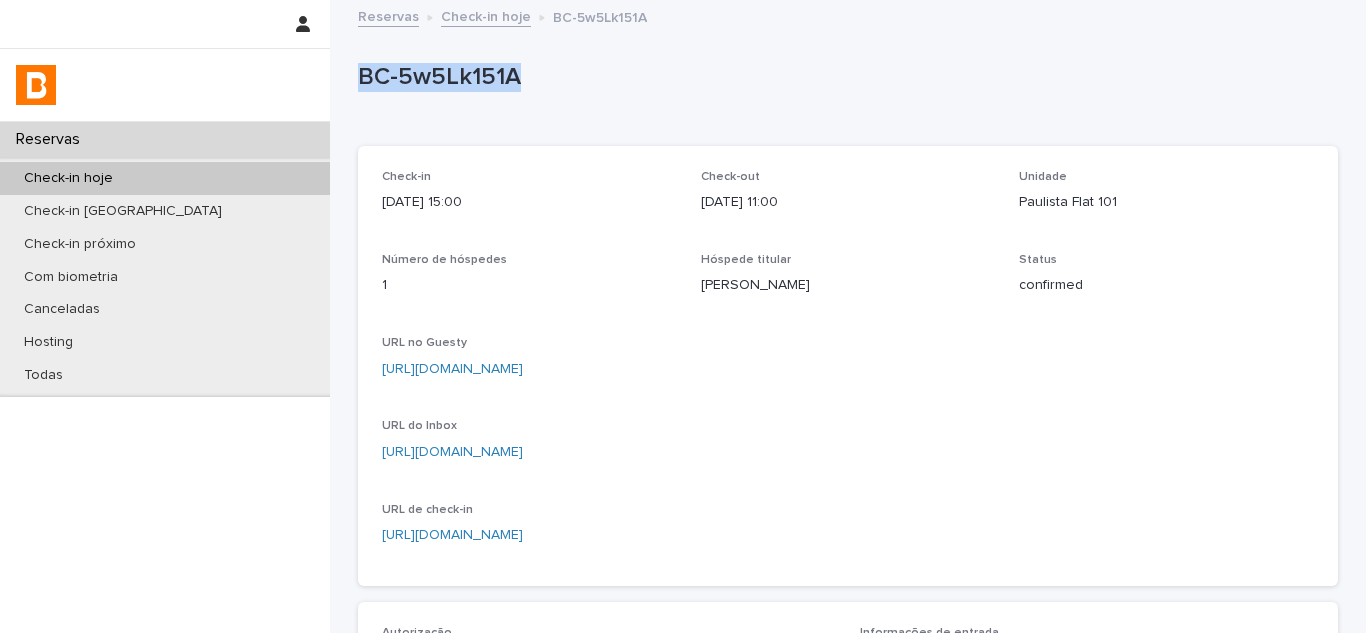 drag, startPoint x: 352, startPoint y: 71, endPoint x: 519, endPoint y: 71, distance: 167 